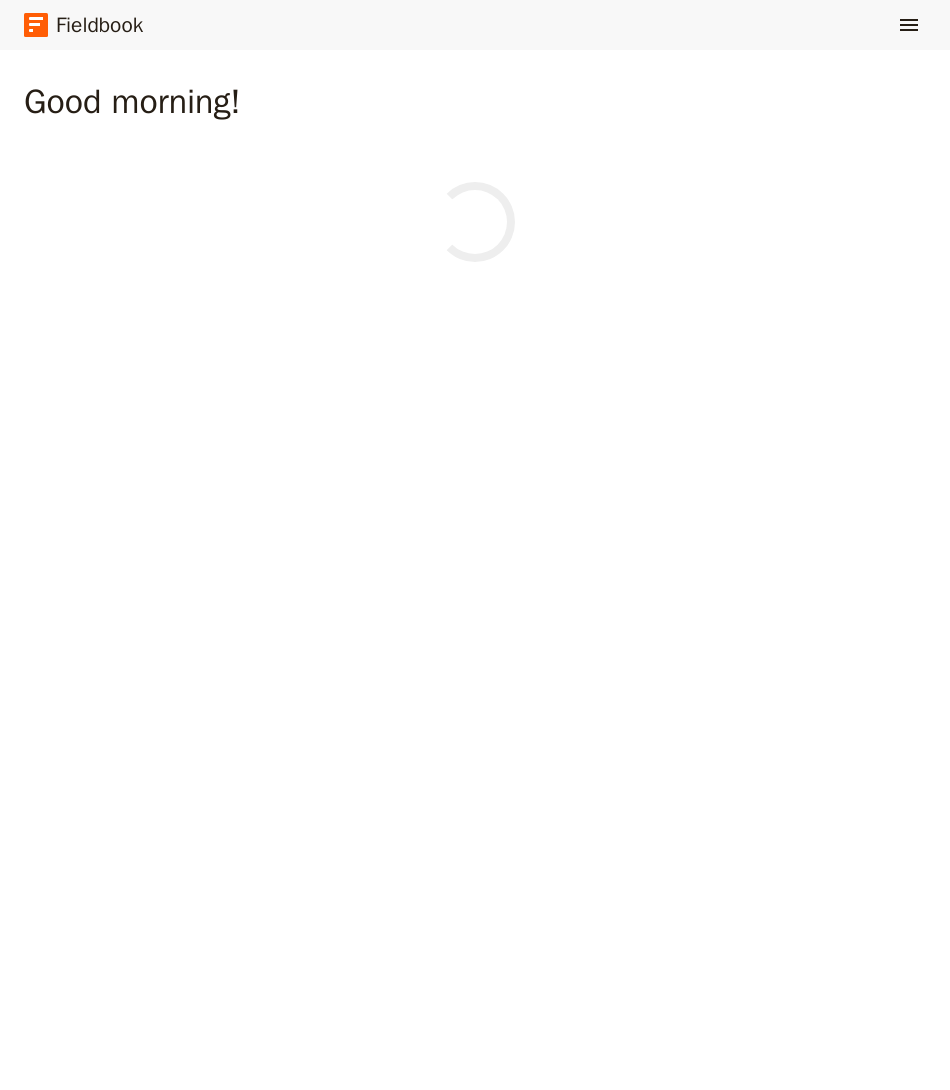 scroll, scrollTop: 0, scrollLeft: 0, axis: both 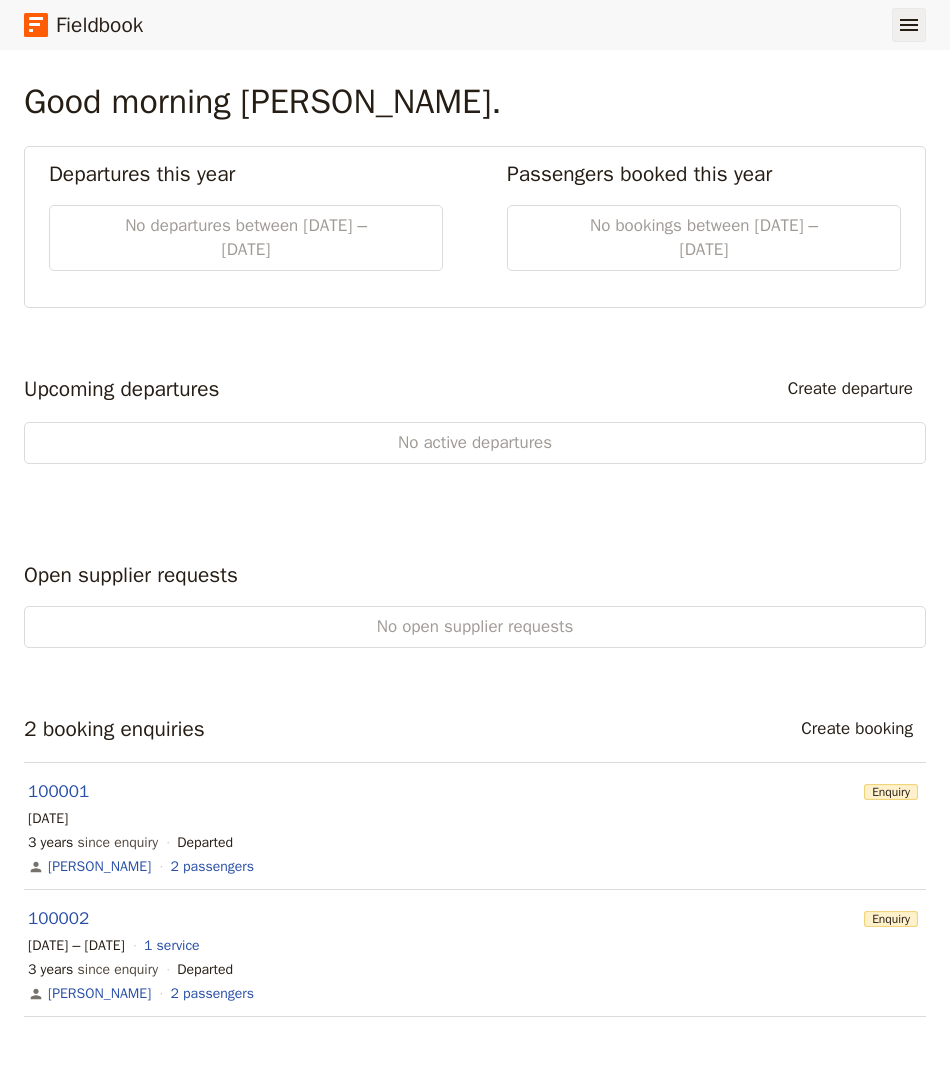 click 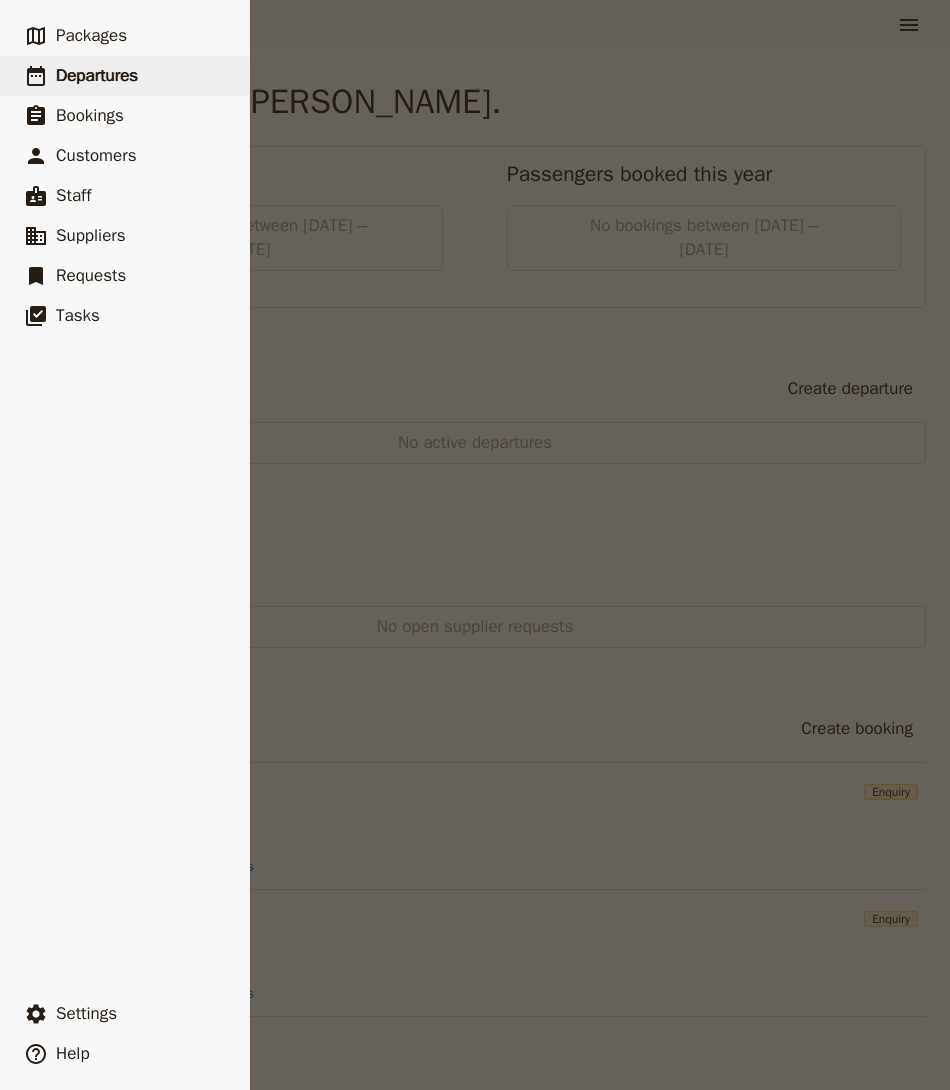 click on "​ Departures" at bounding box center (124, 76) 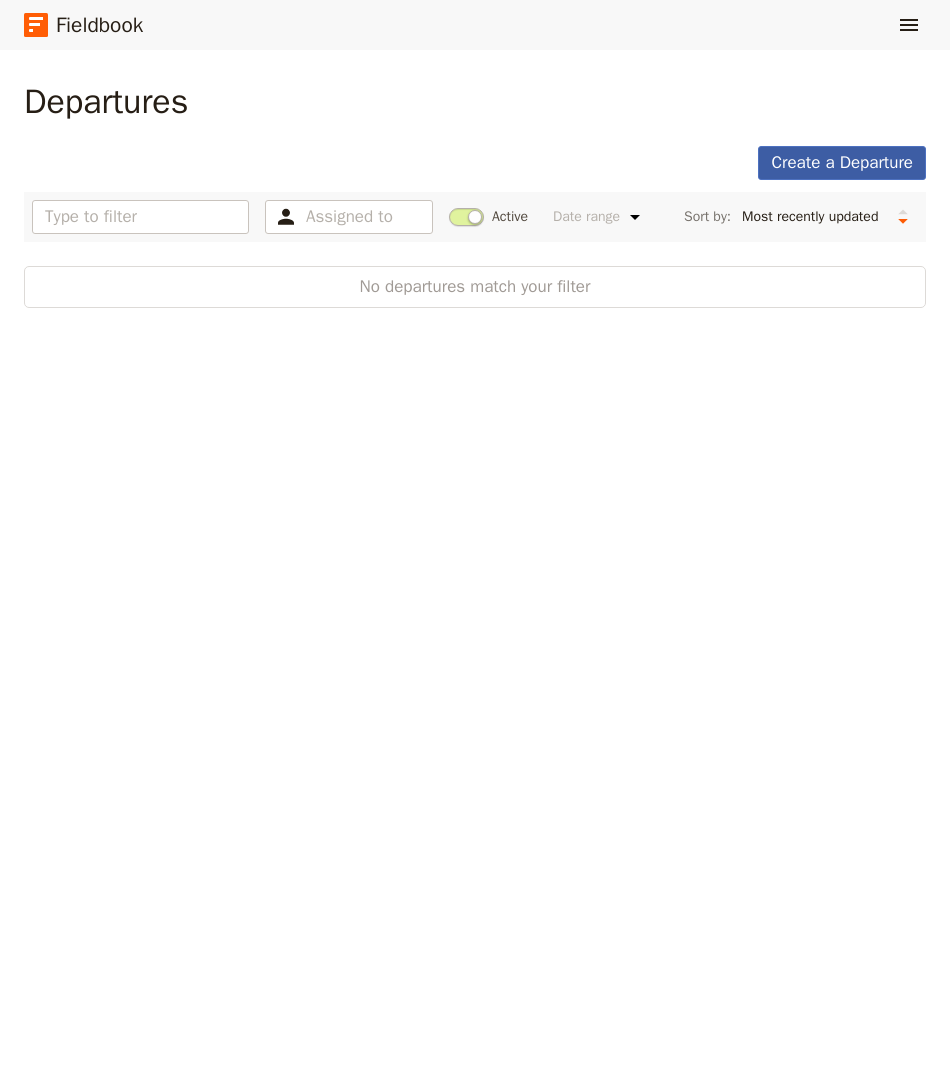 click on "Create a Departure" at bounding box center [842, 163] 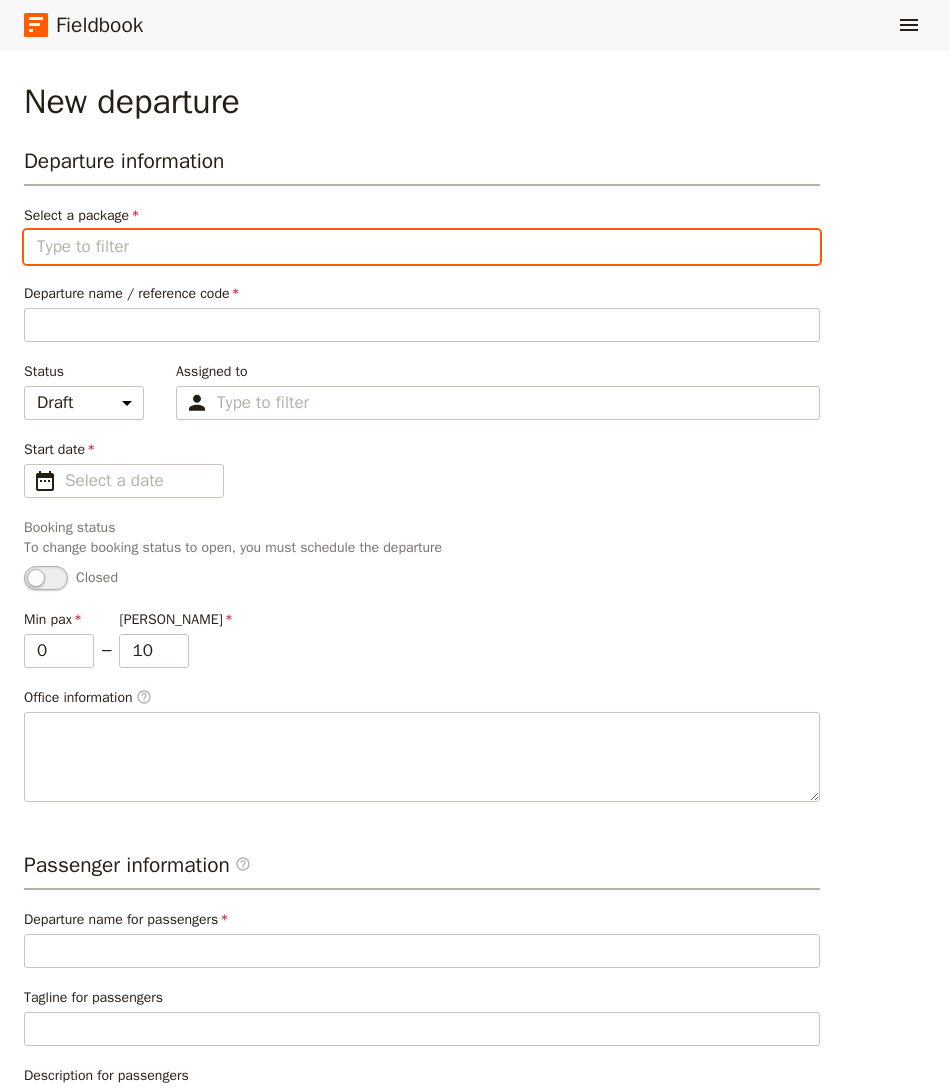 click on "Select a package" at bounding box center [422, 247] 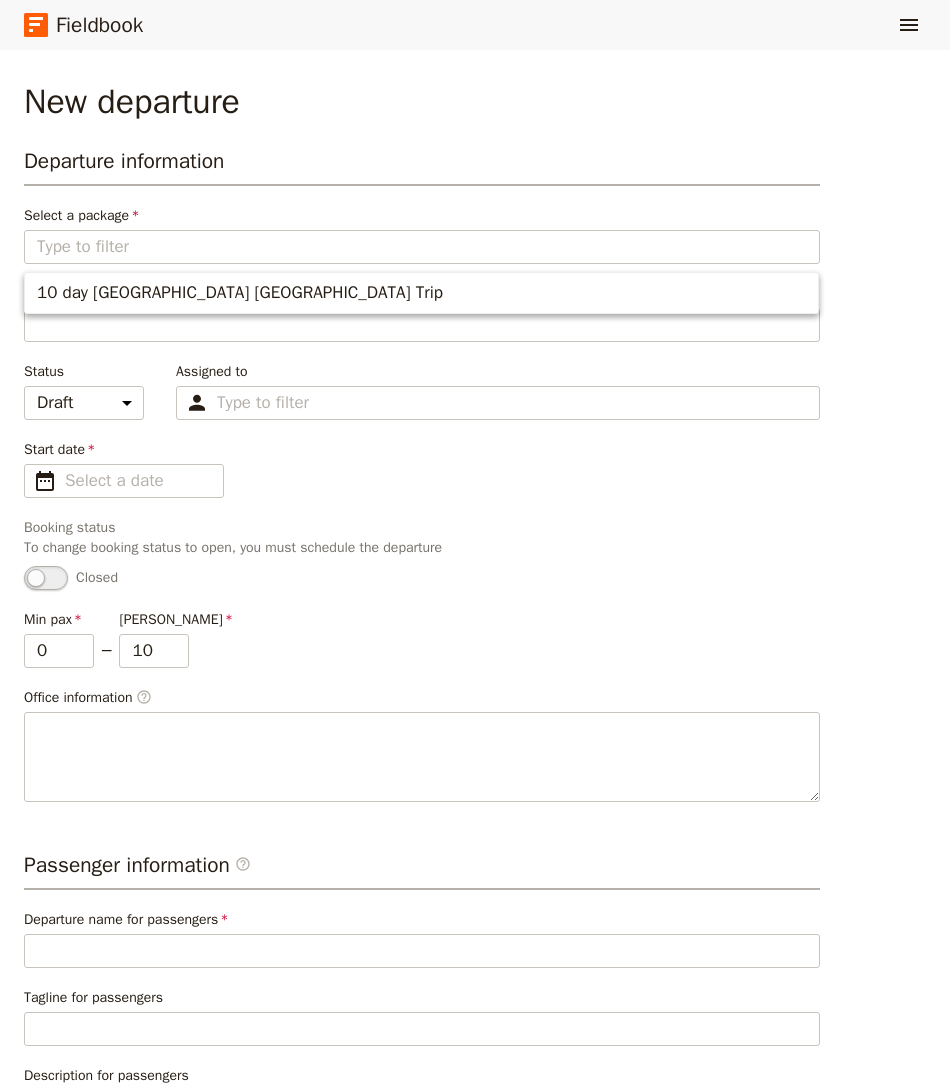 click on "Departure information Select a package You must select a package Departure name / reference code Please fill in this field. Status Draft Scheduled Confirmed Assigned to Type to filter Start date ​ Please fill in this field. Booking status To change booking status to open, you must schedule the departure Closed Min pax 0 – [PERSON_NAME] 10 Office information ​" at bounding box center [422, 474] 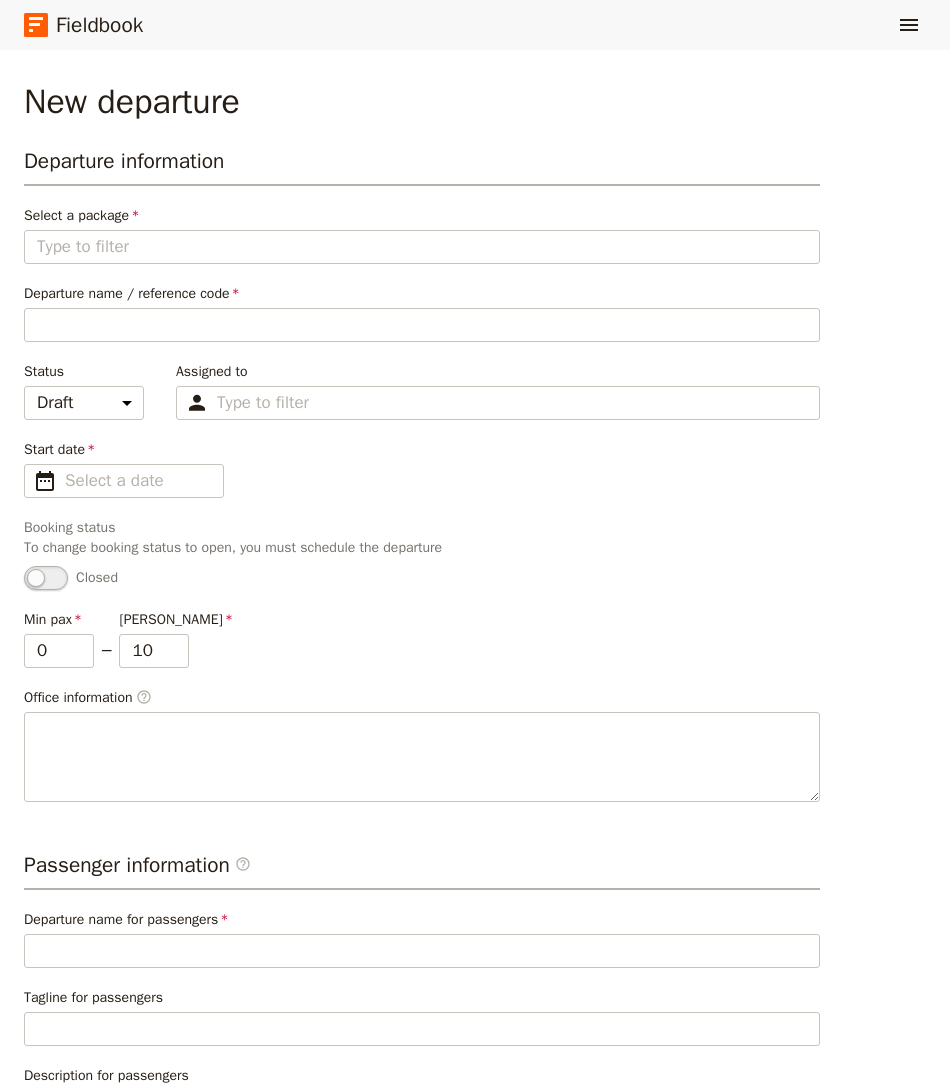 scroll, scrollTop: 198, scrollLeft: 0, axis: vertical 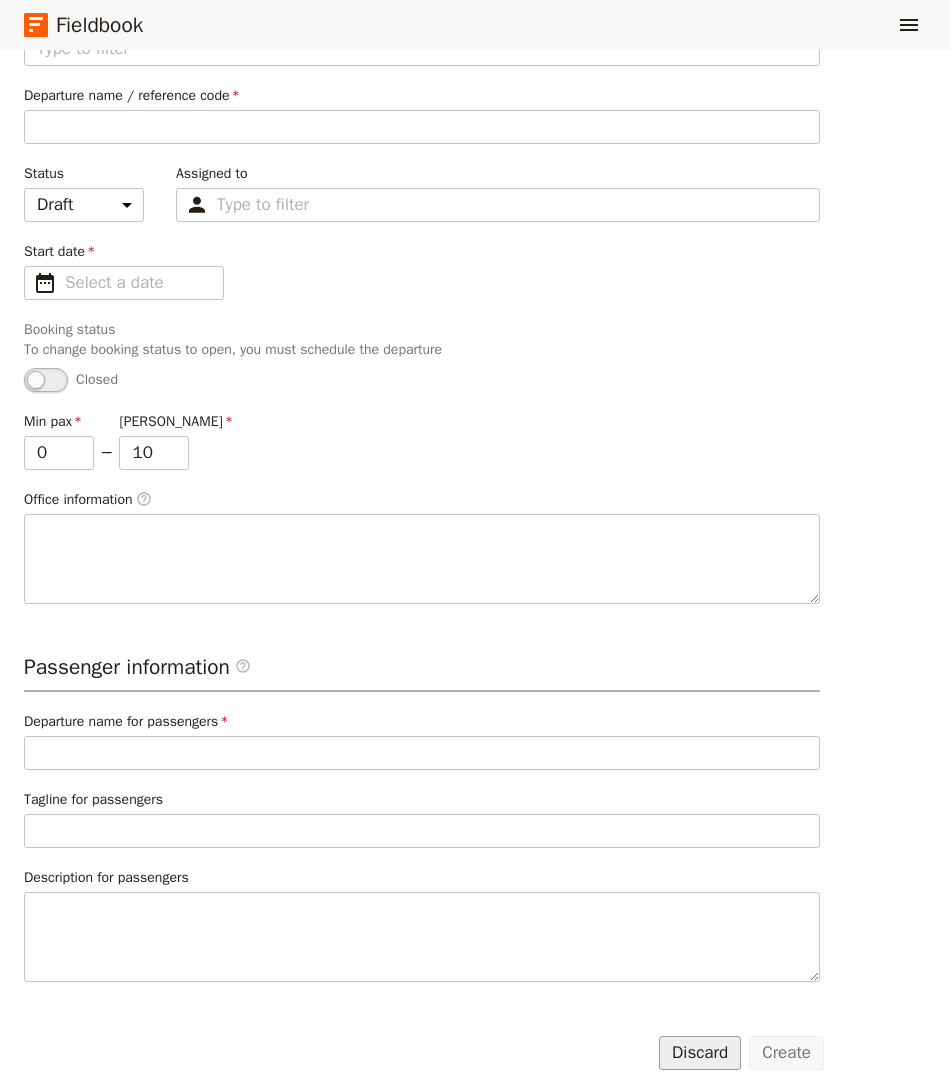 click on "Discard" at bounding box center [700, 1053] 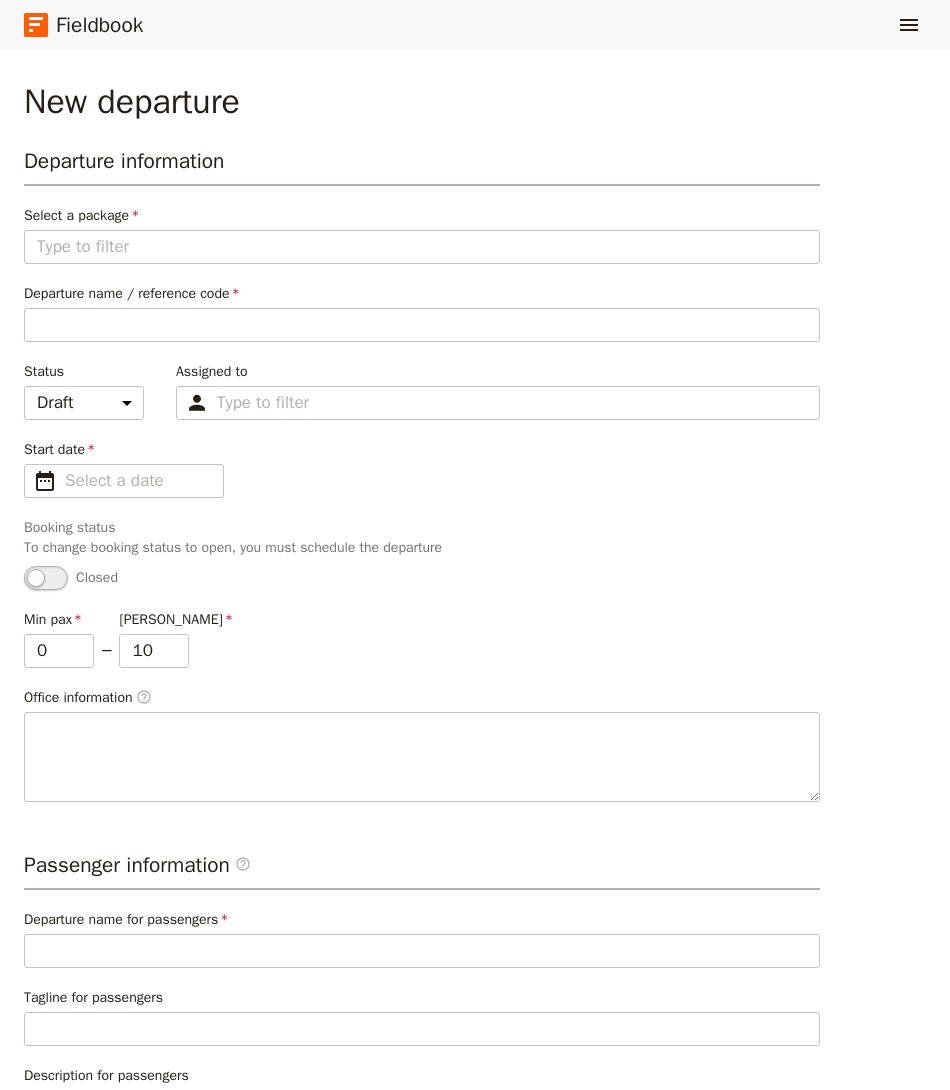 select on "UPDATED_AT" 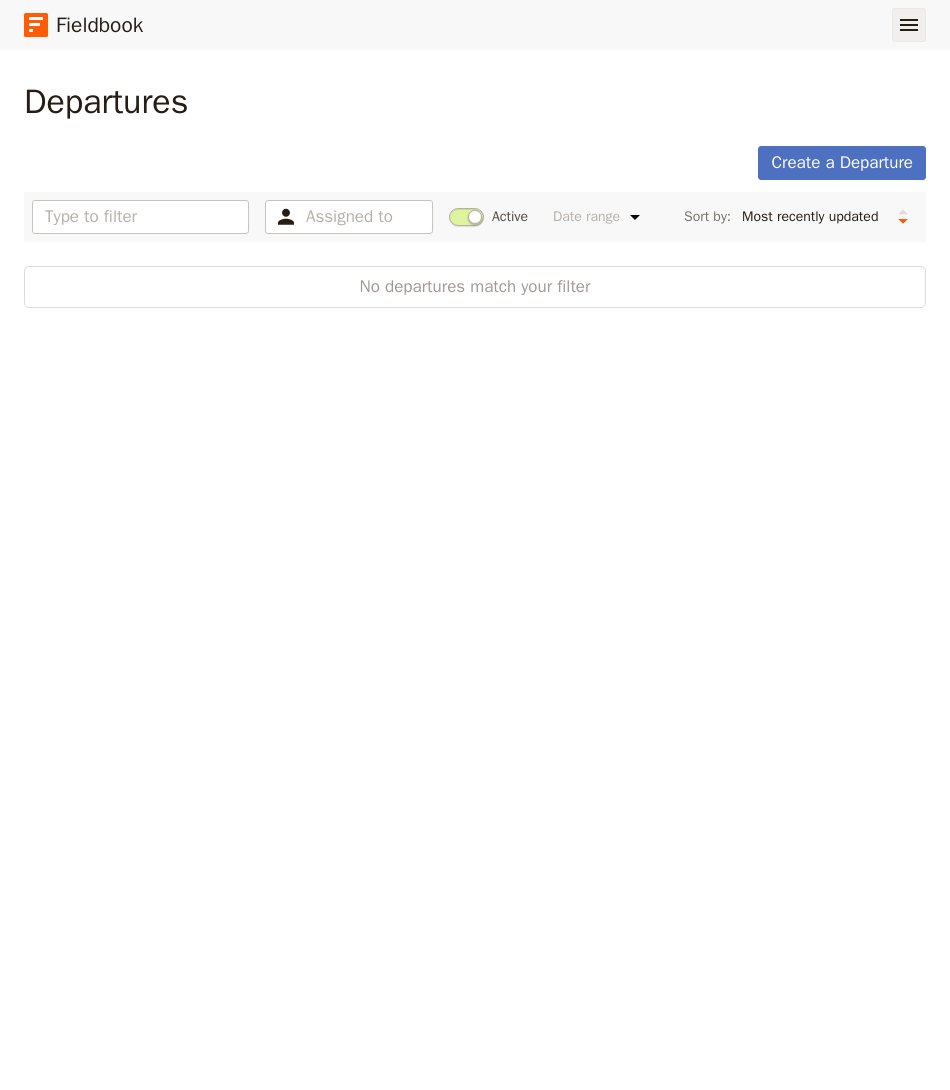 click 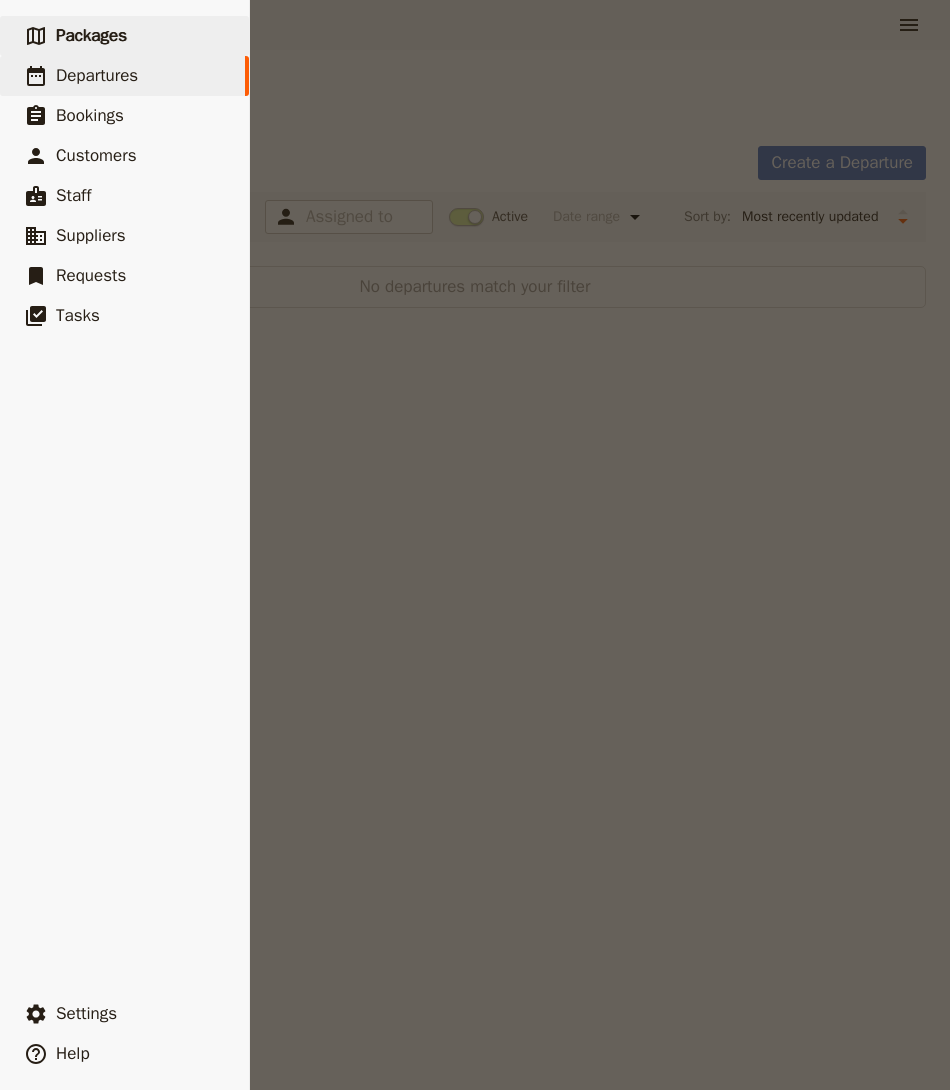 click on "​ Packages" at bounding box center (124, 36) 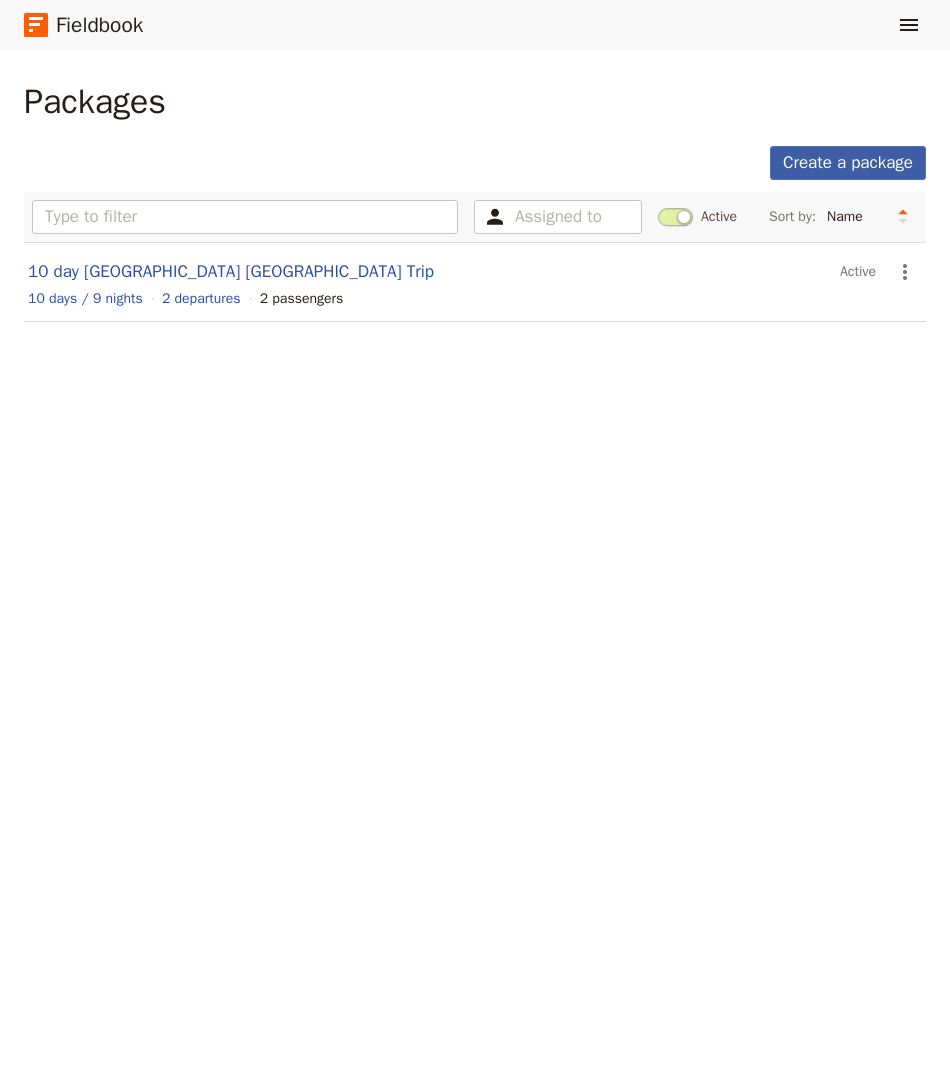 click on "Create a package" at bounding box center [848, 163] 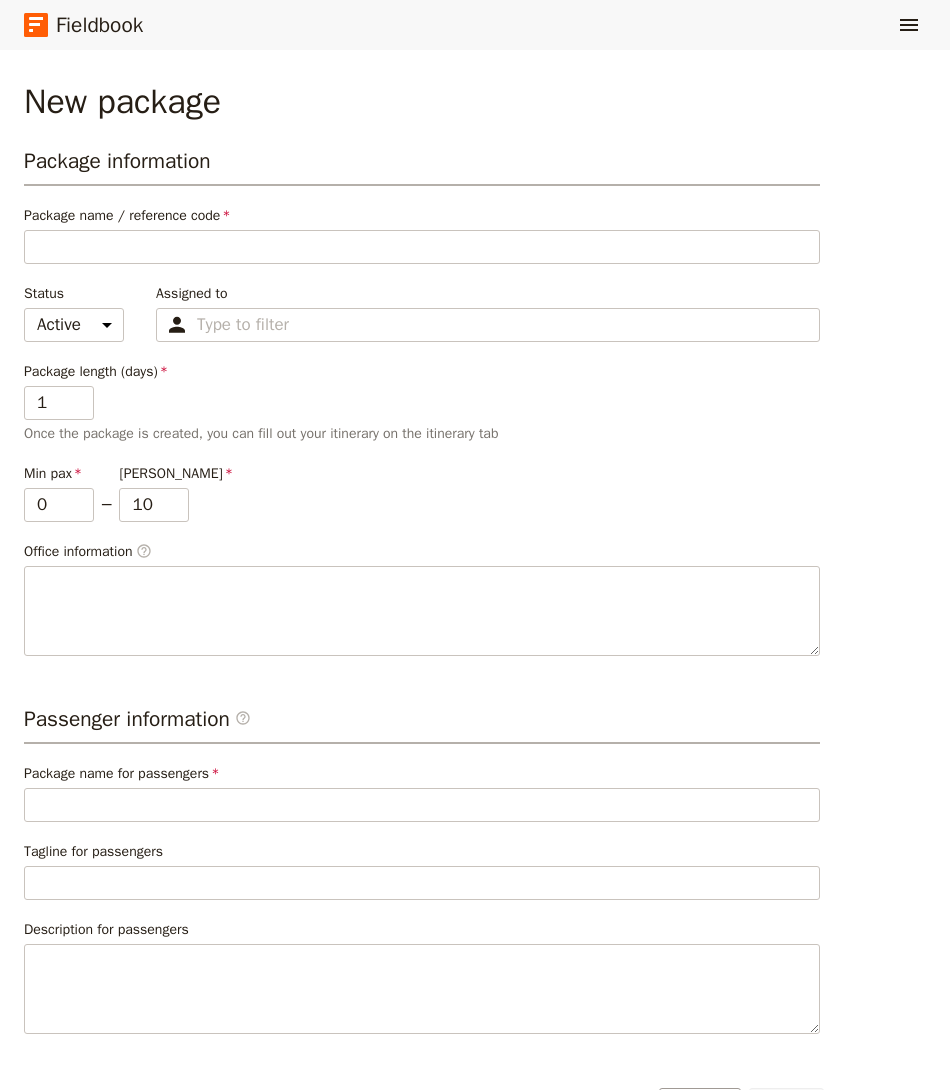 type on "B" 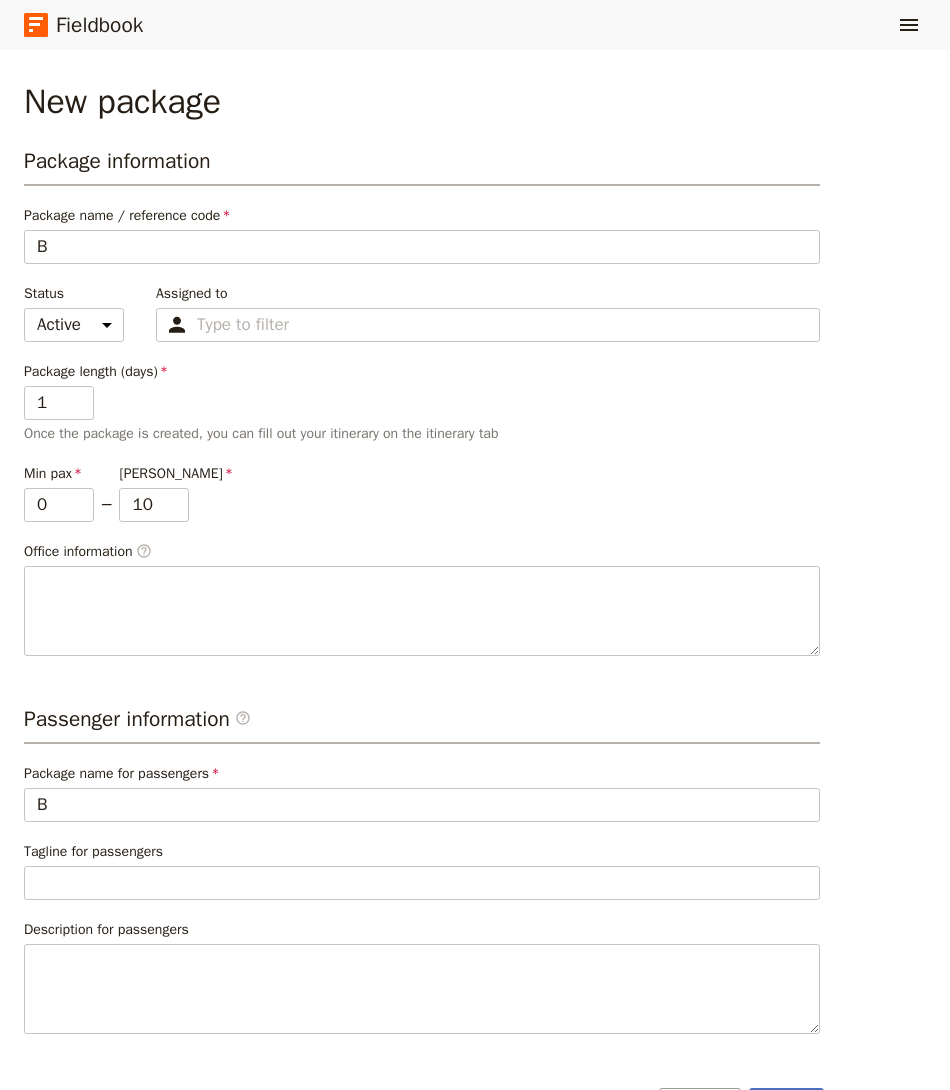 type on "Bl" 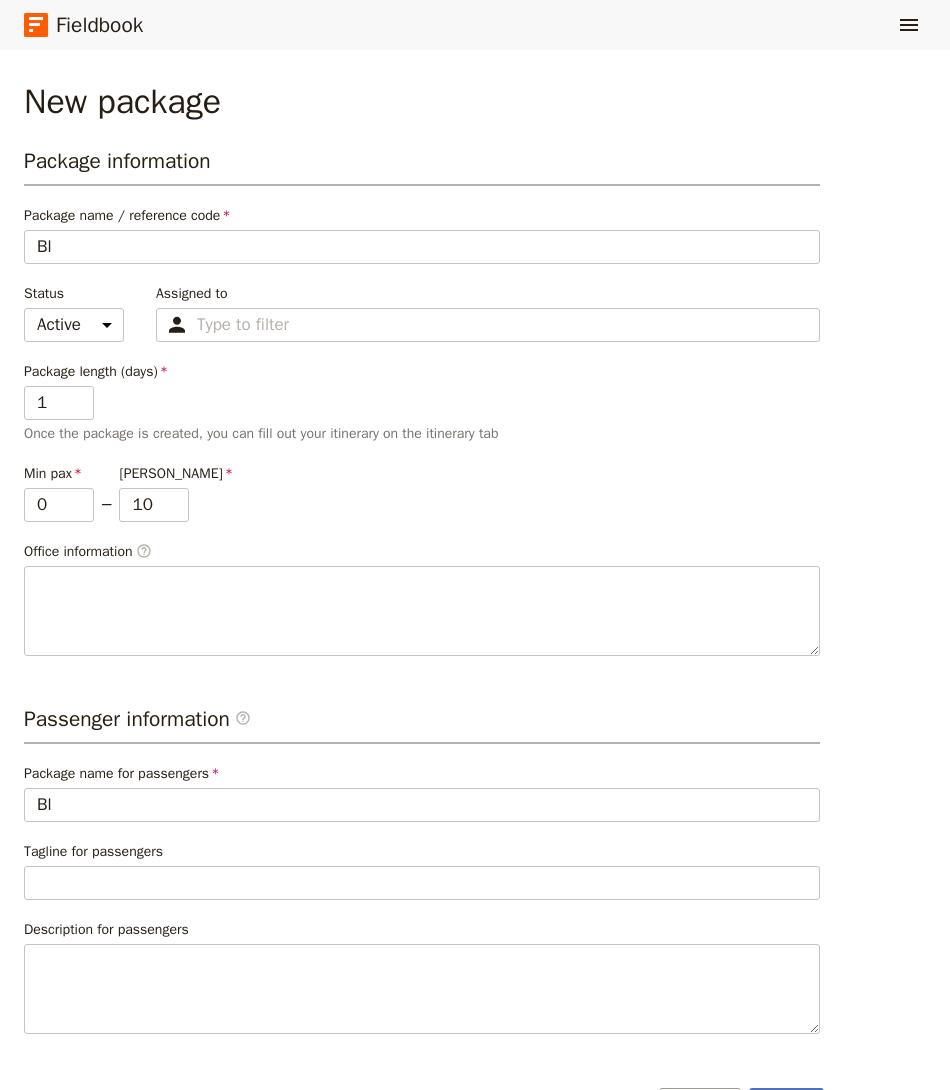 type on "B" 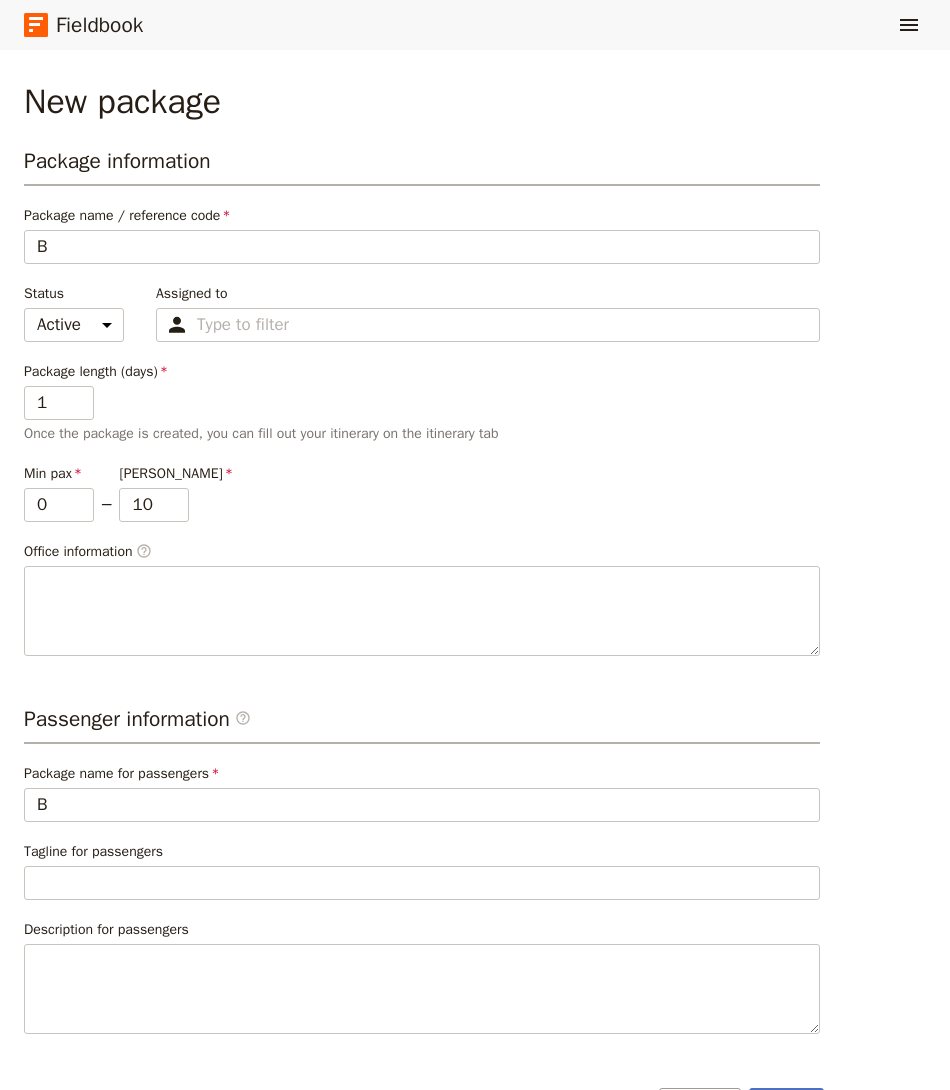 type 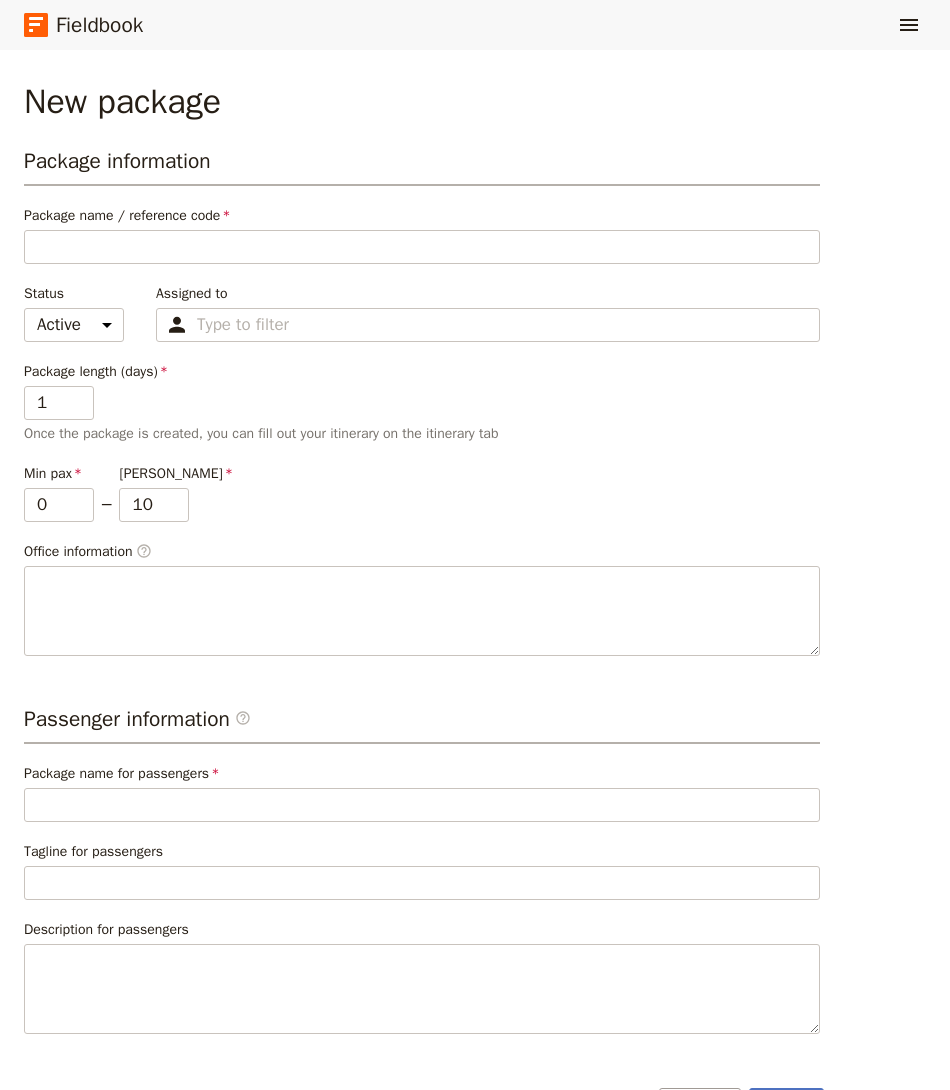 type on "G" 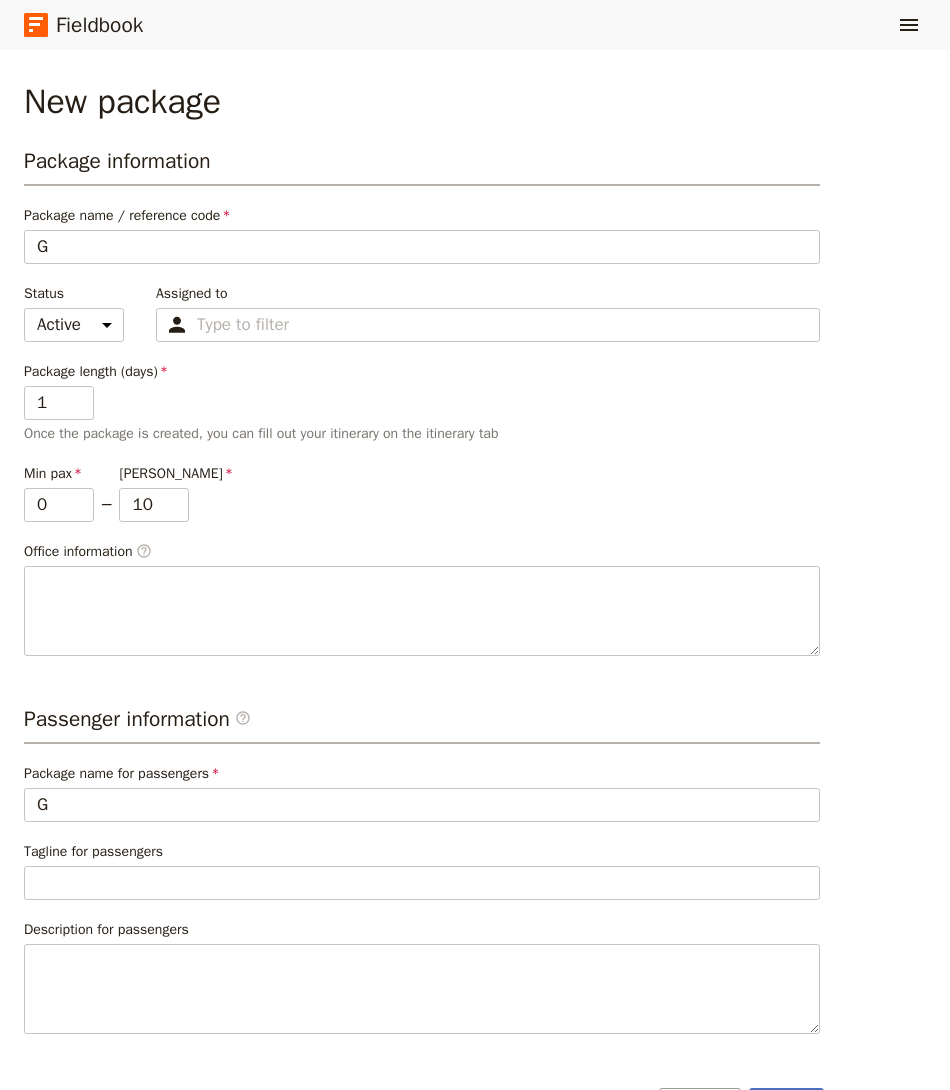 type on "Ge" 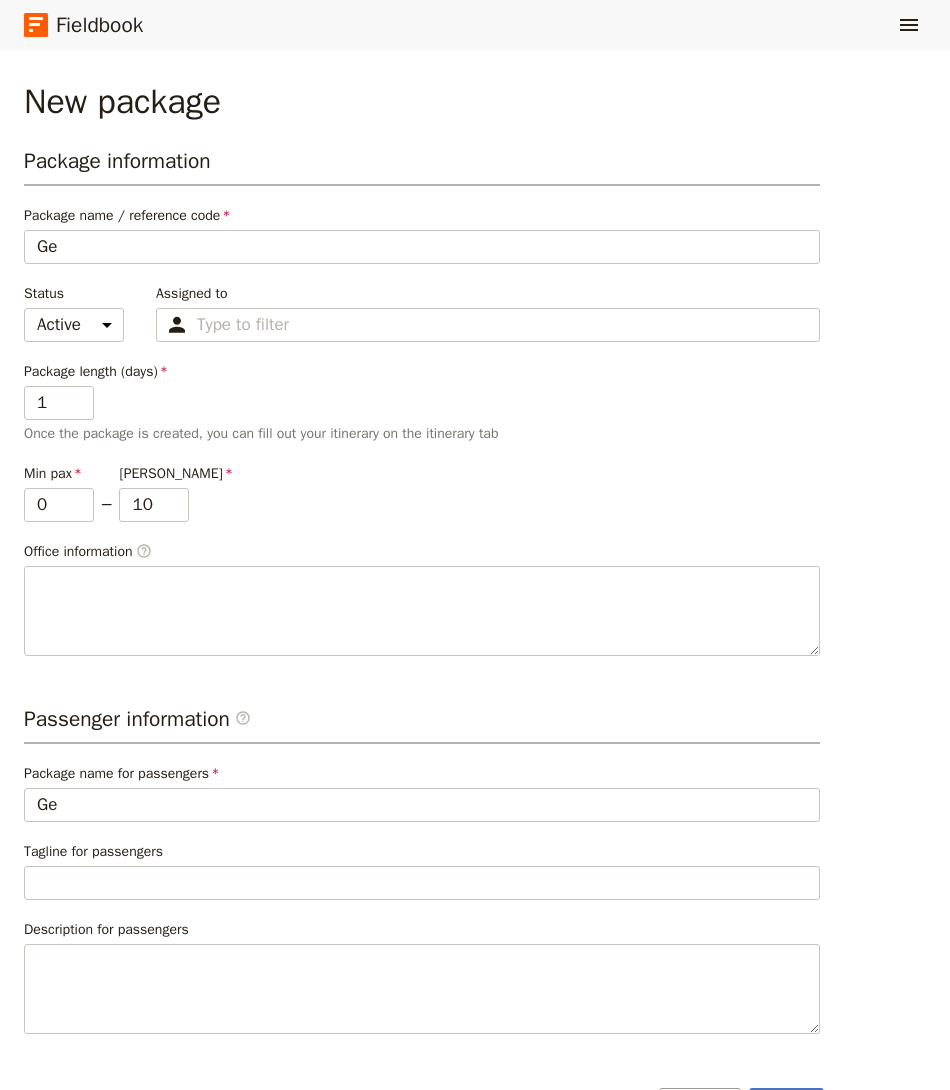 type on "Ger" 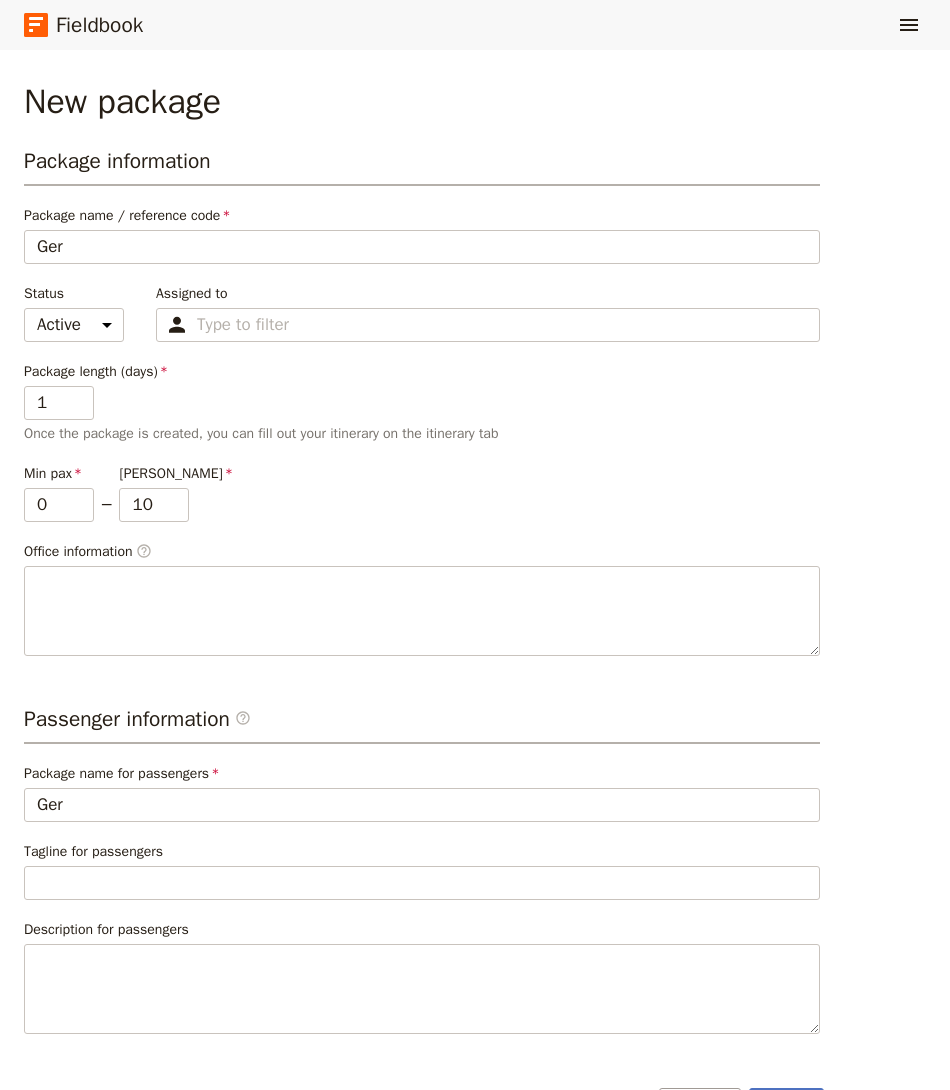 type on "Germ" 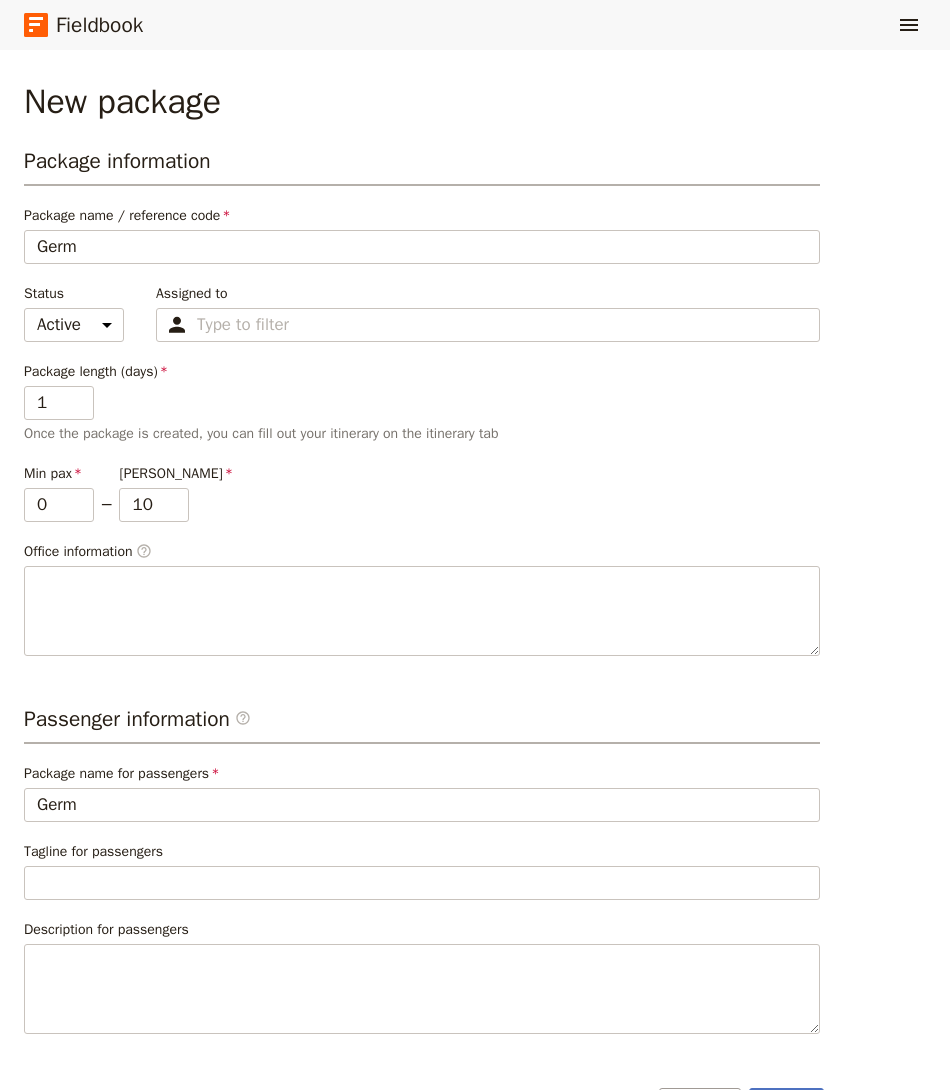 type on "Germa" 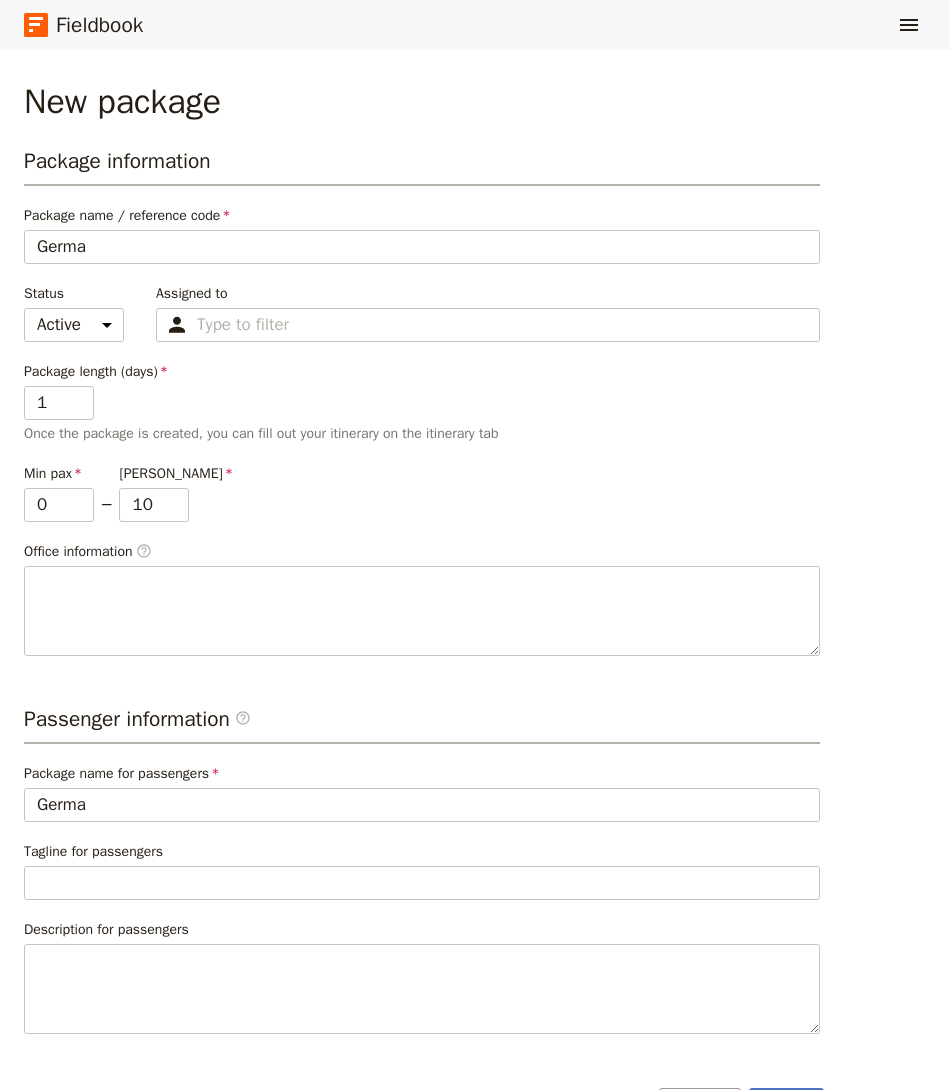 type on "German" 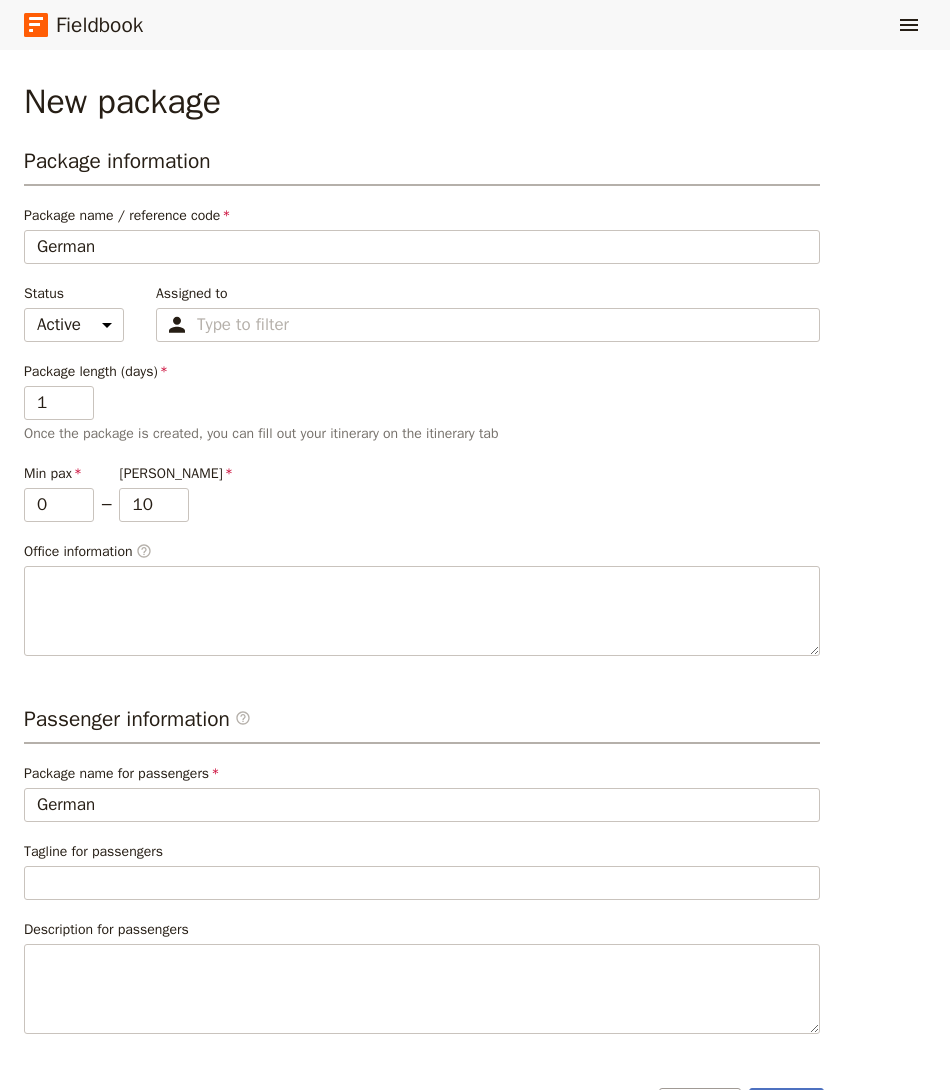 type on "German" 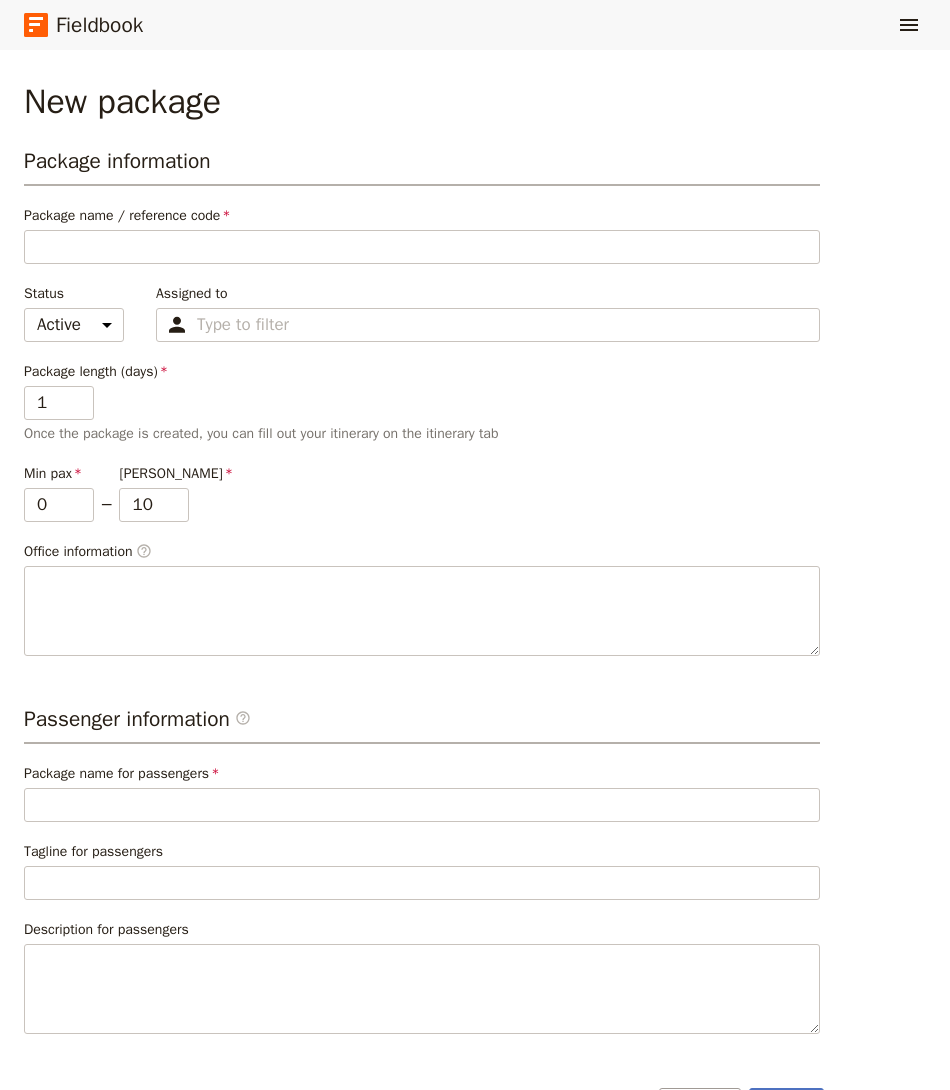 type on "E" 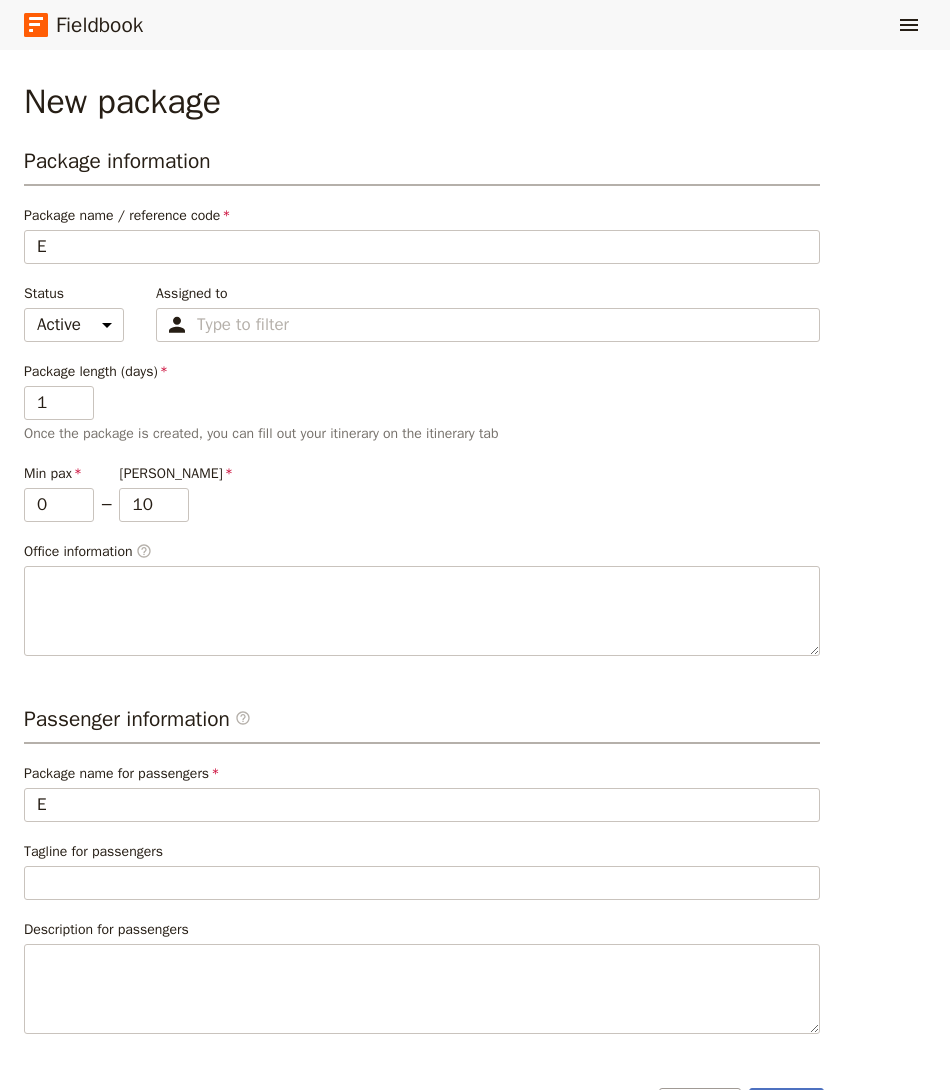 type on "Er" 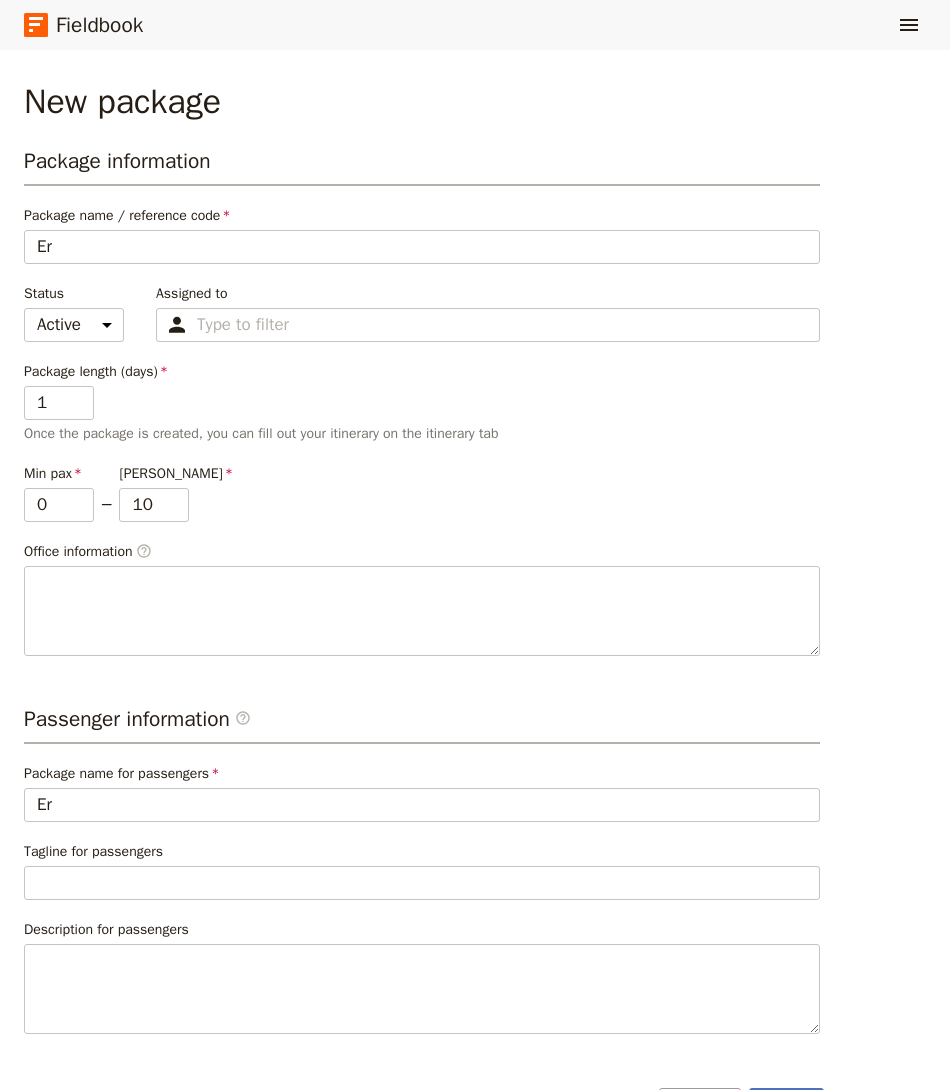 type on "Eru" 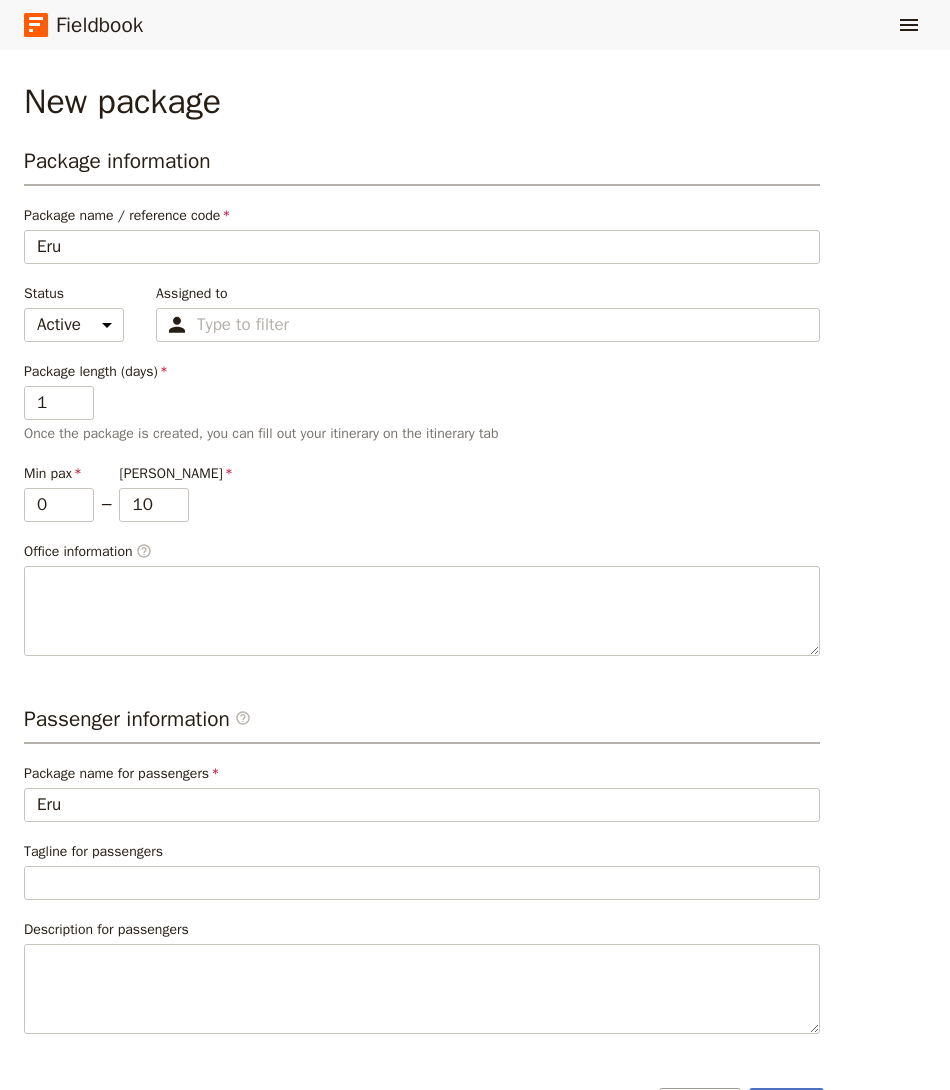 type on "Er" 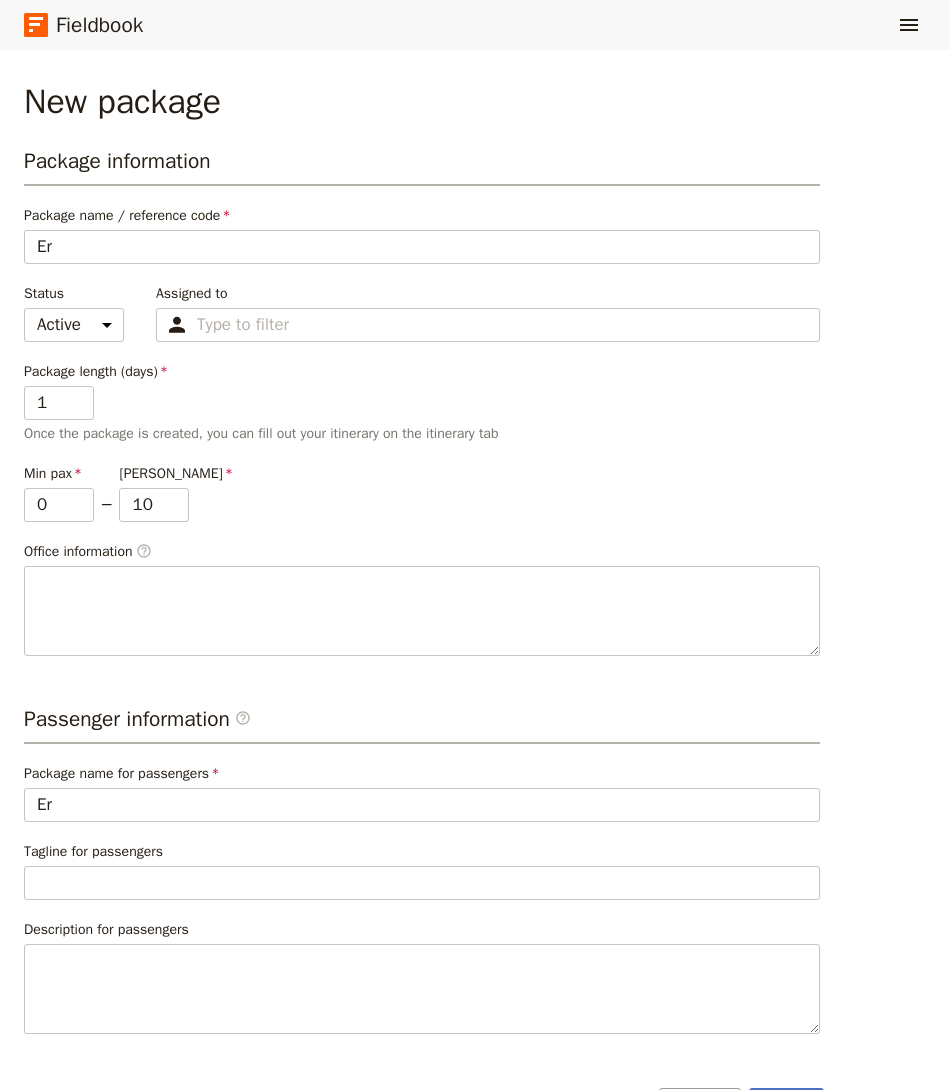 type on "E" 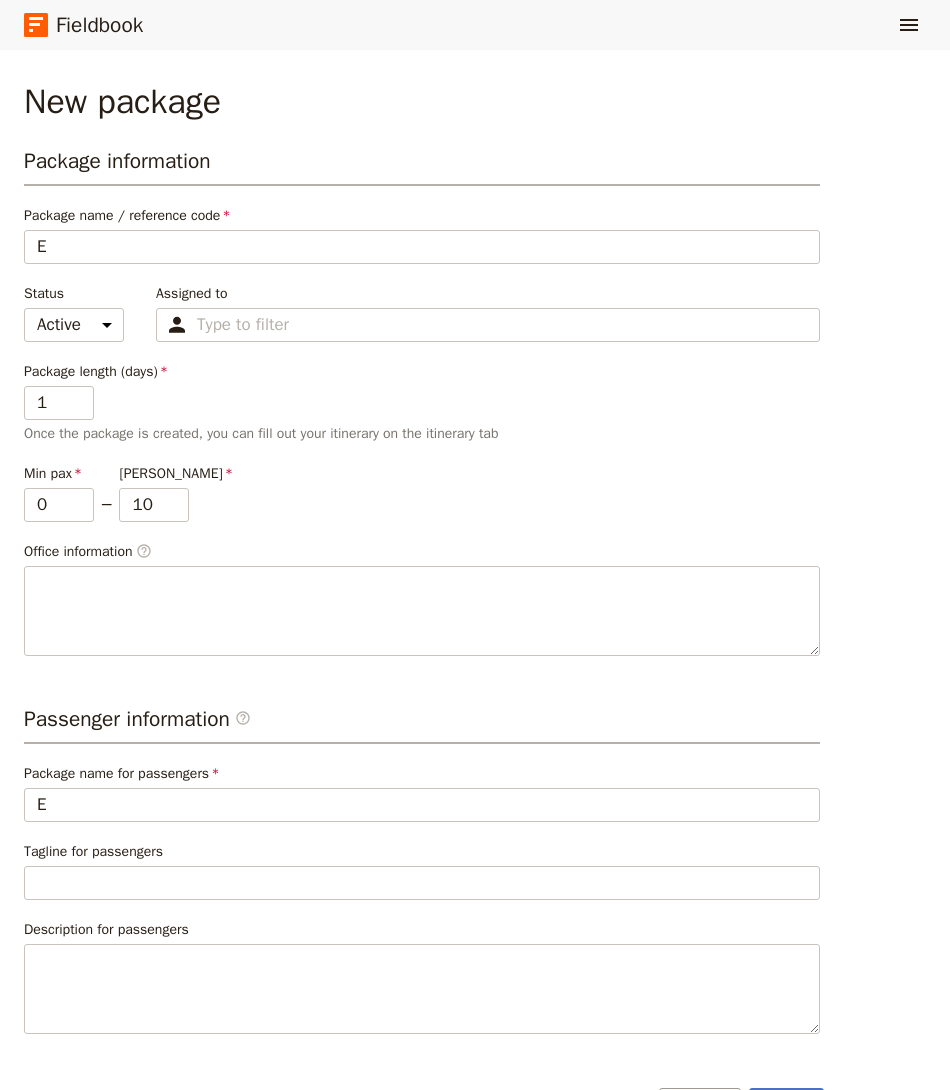 type 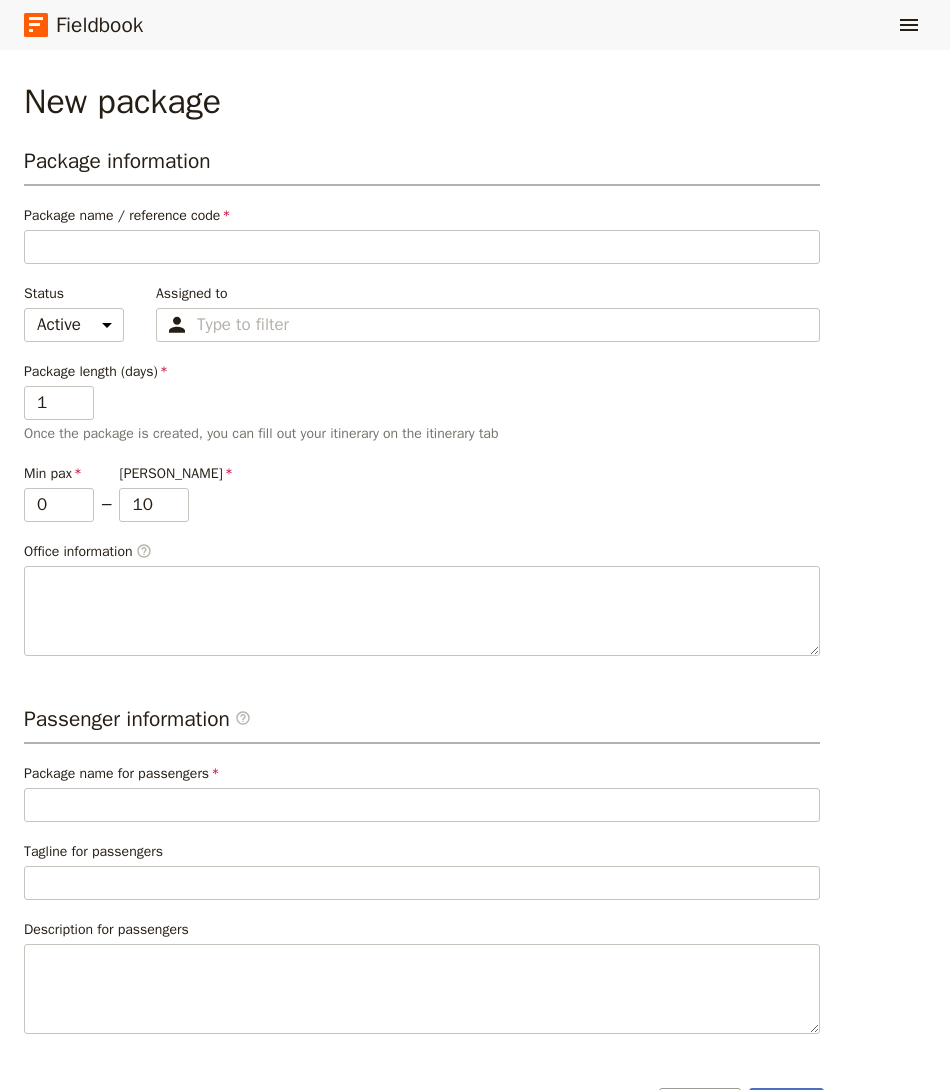 type on "2" 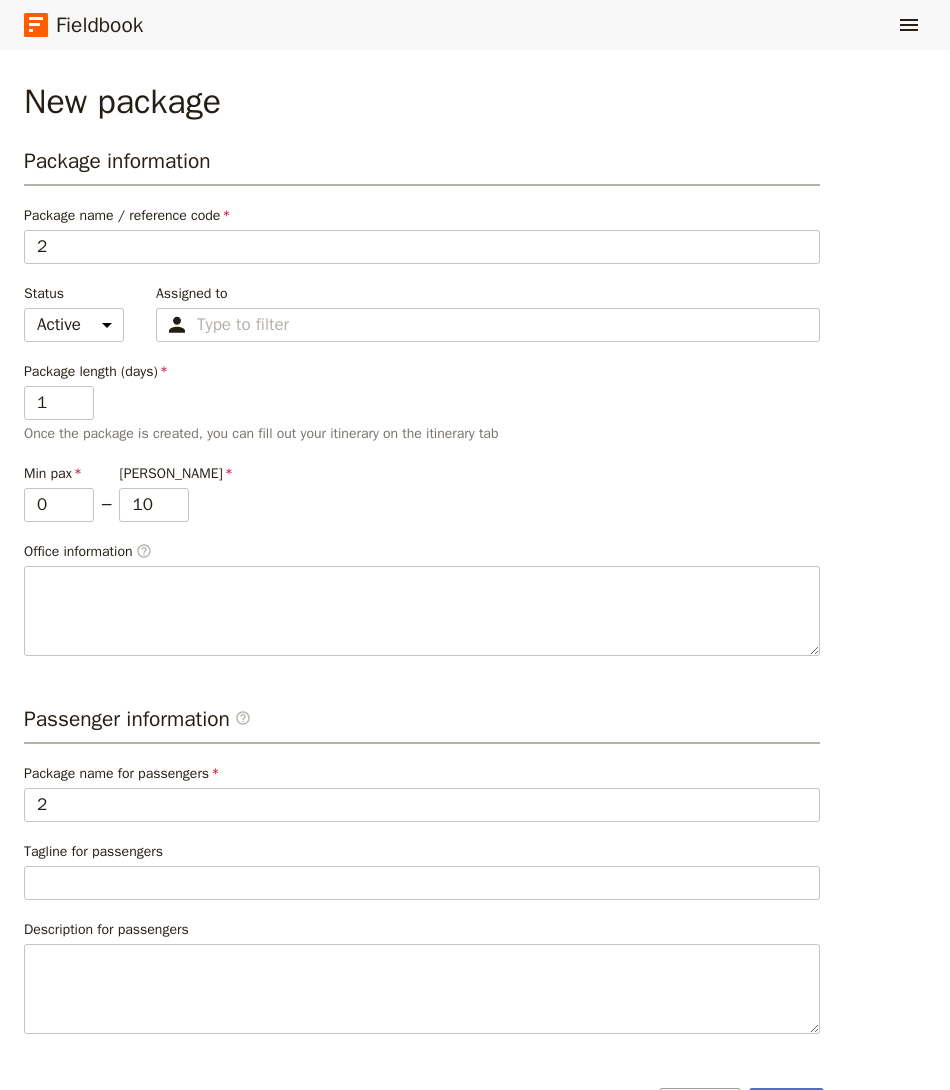 type on "20" 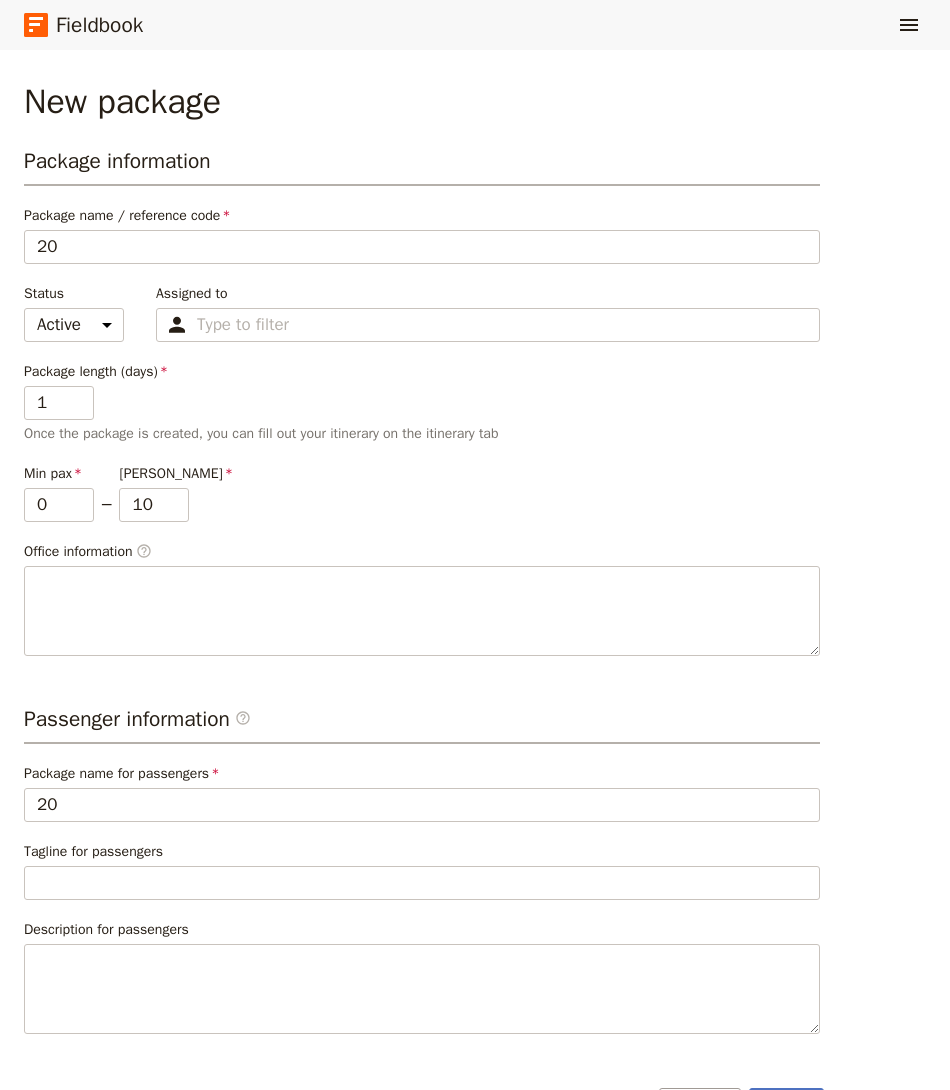 type on "202" 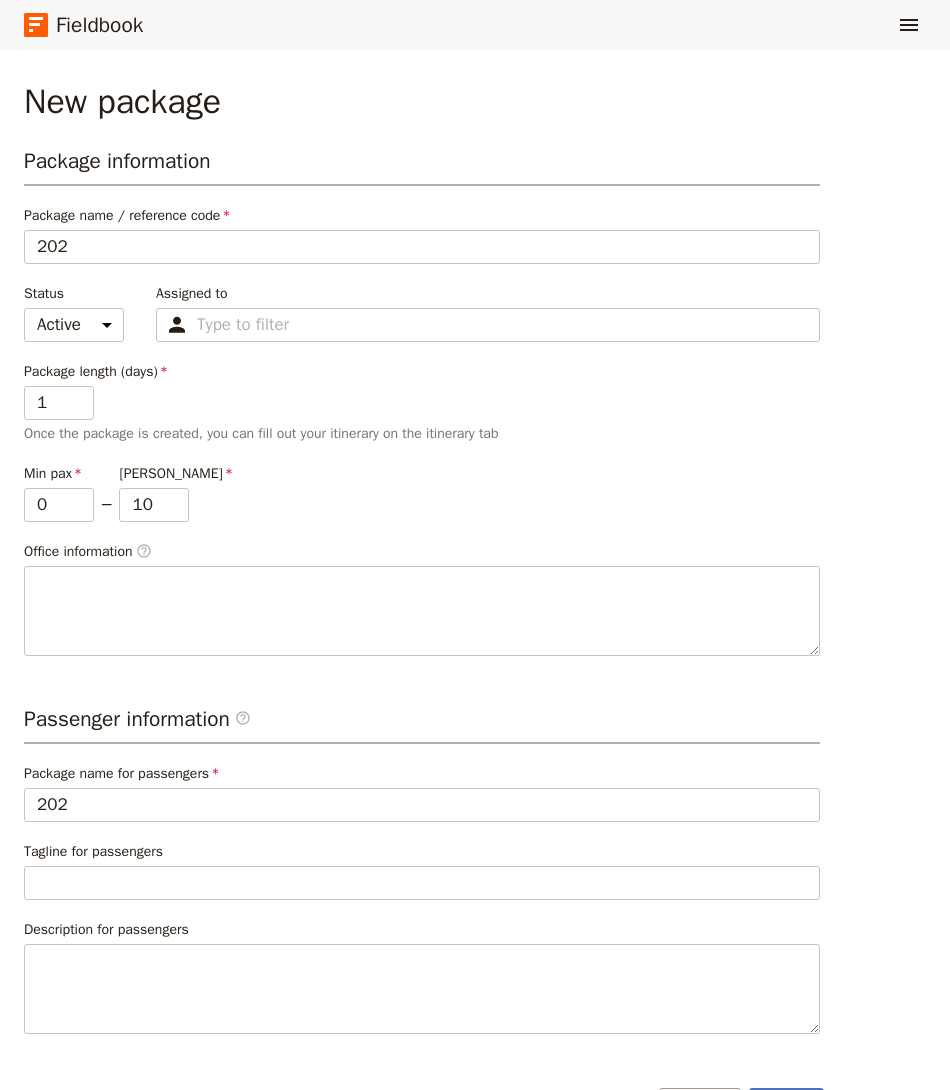 type on "2025" 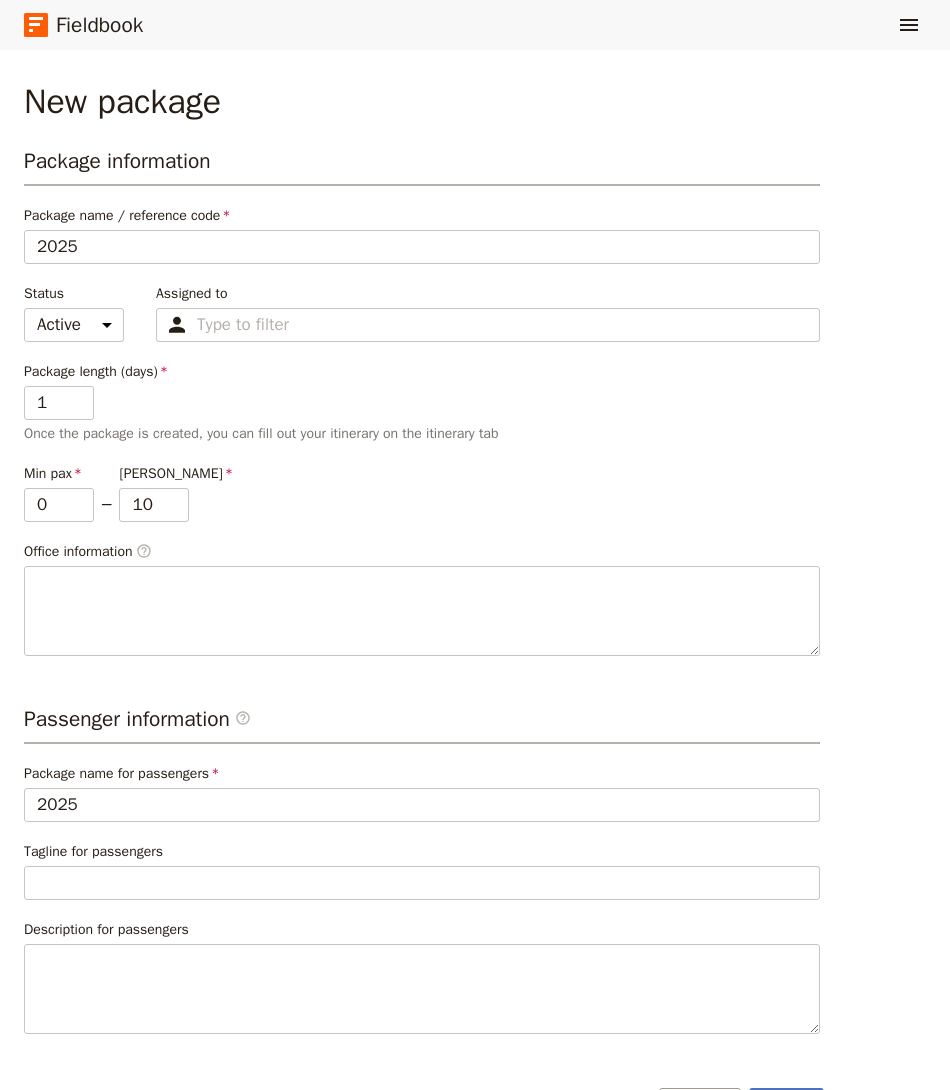 type on "2025" 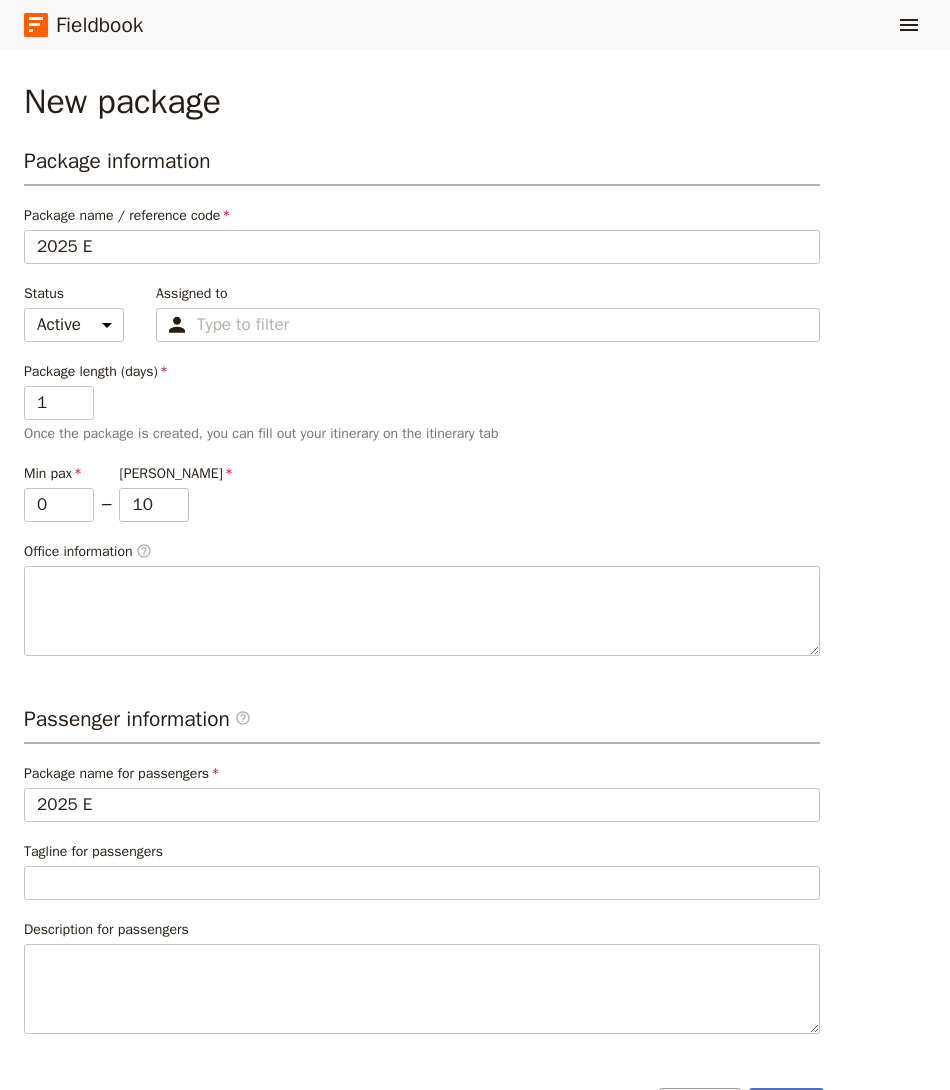 type on "2025 Eu" 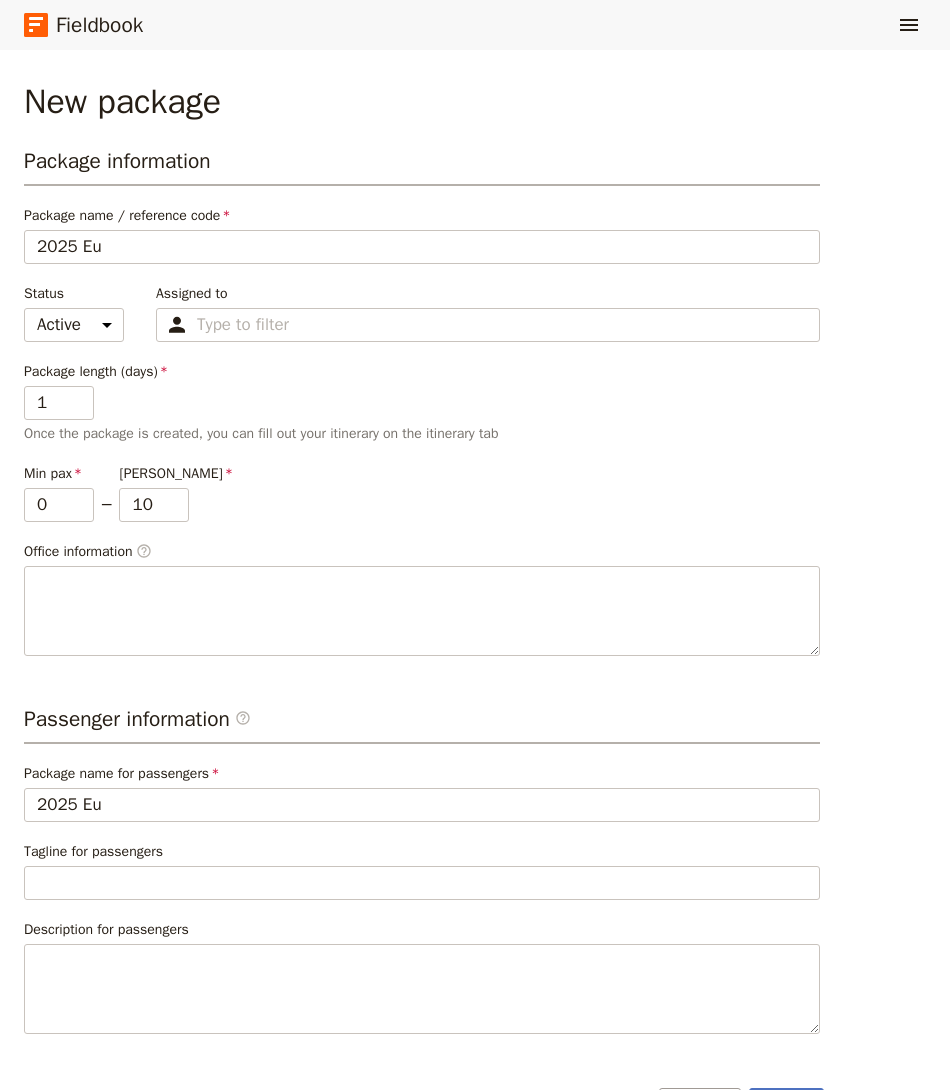 type on "2025 Eur" 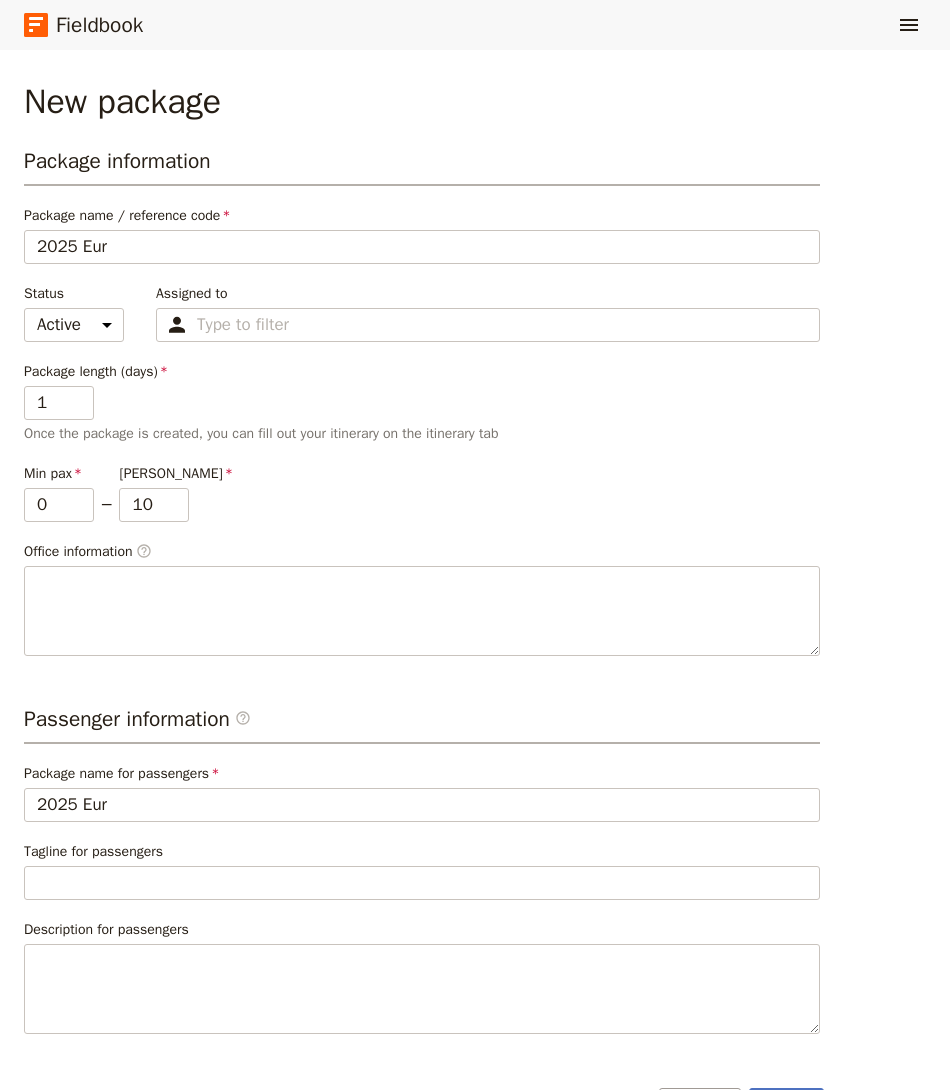 type on "2025 Euro" 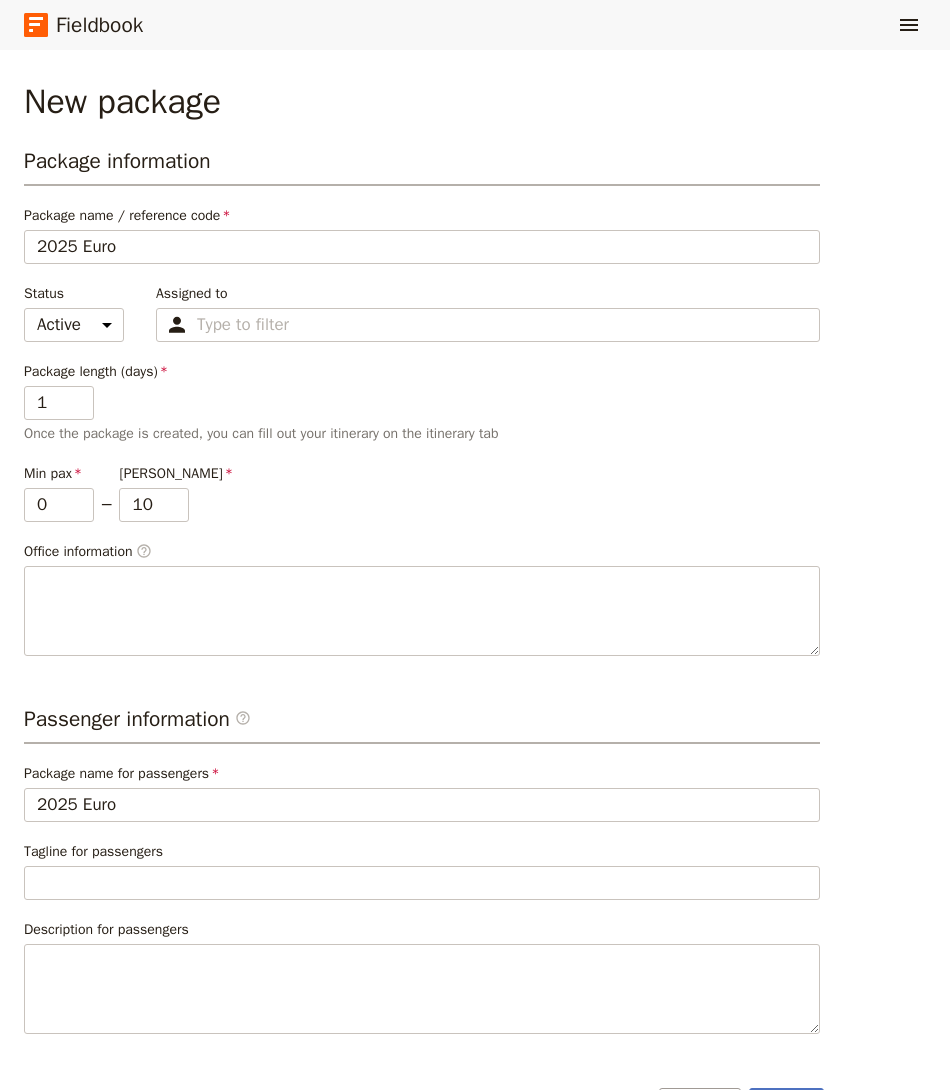 type on "2025 Europ" 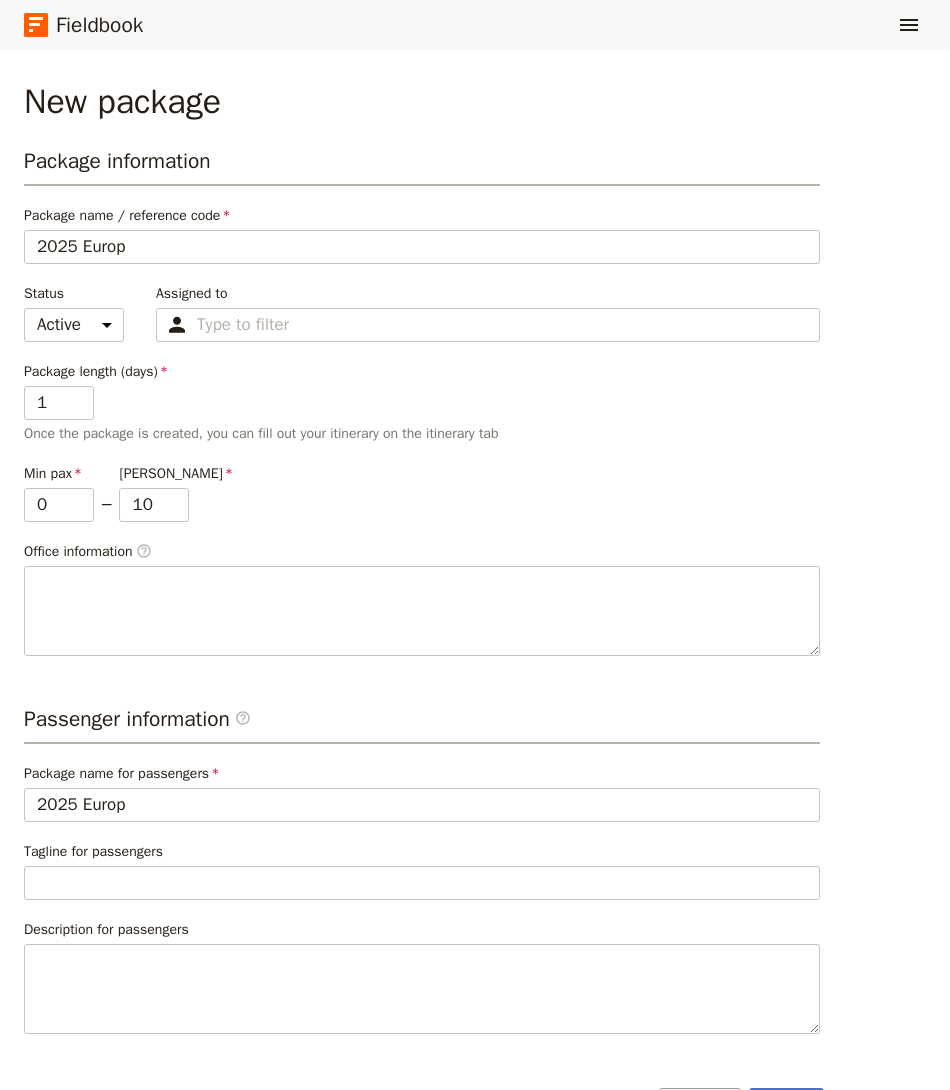 type on "2025 [GEOGRAPHIC_DATA]" 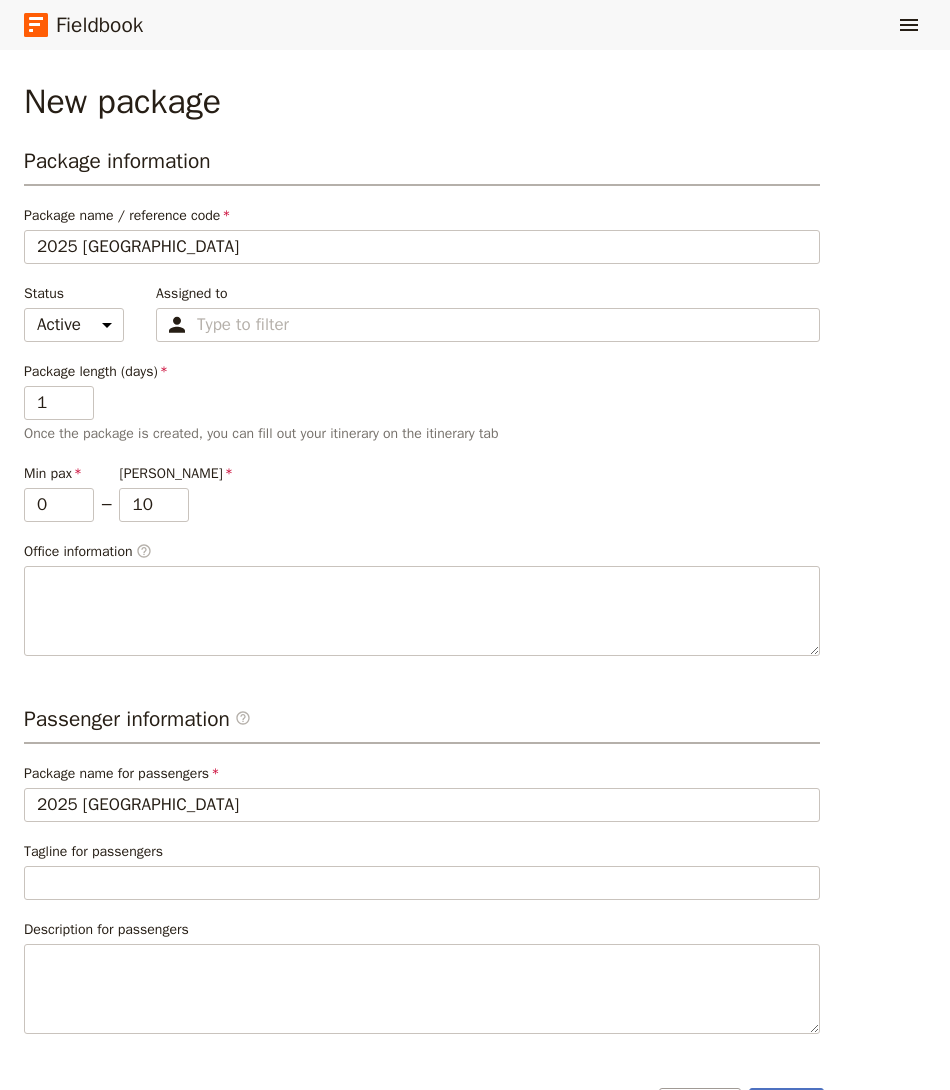 type on "2025 [GEOGRAPHIC_DATA]" 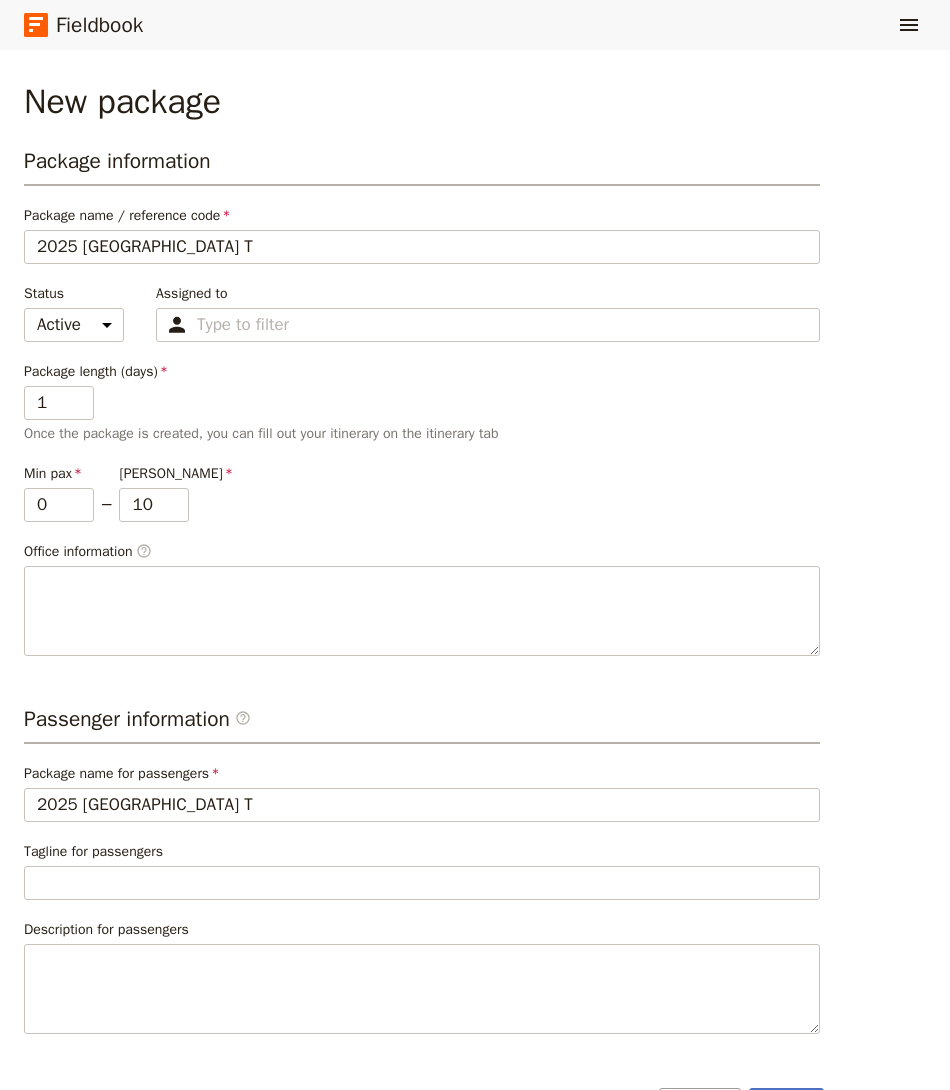 type on "2025 Europe Tr" 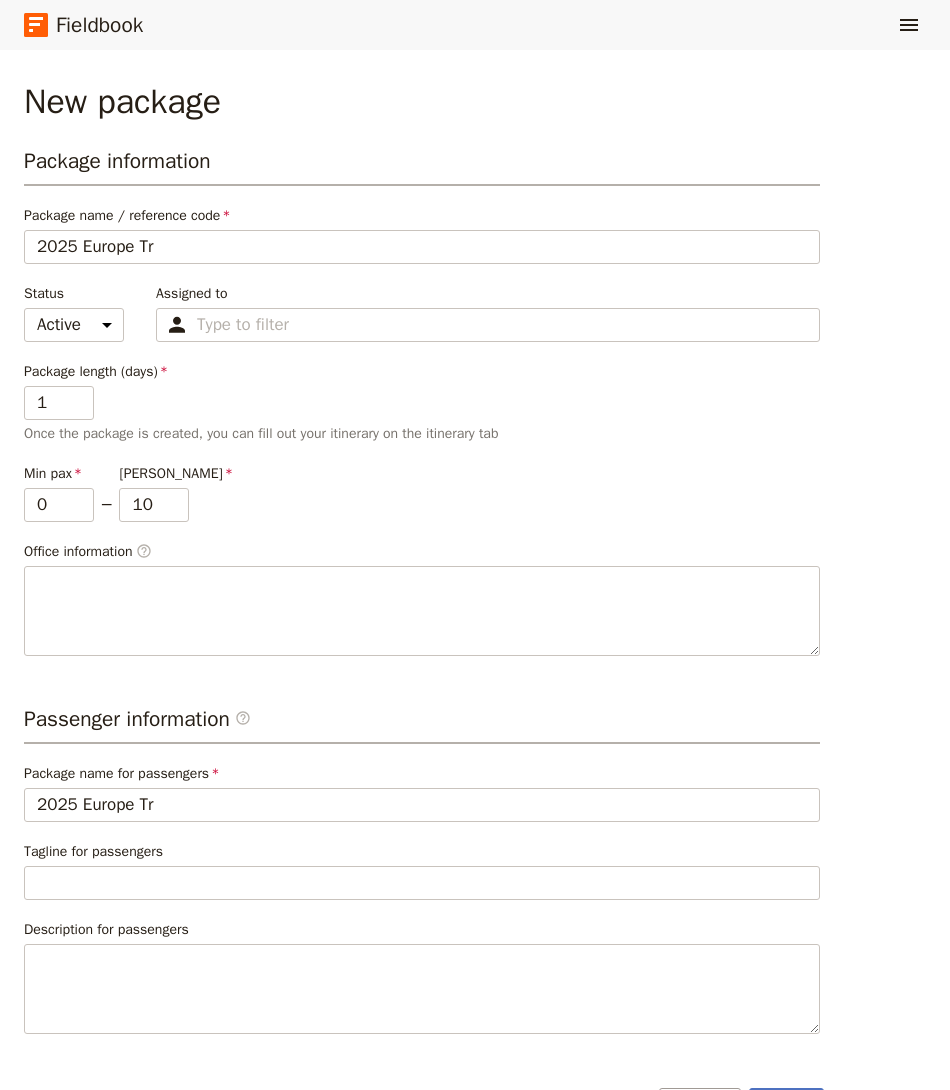 type on "2025 Europe Tri" 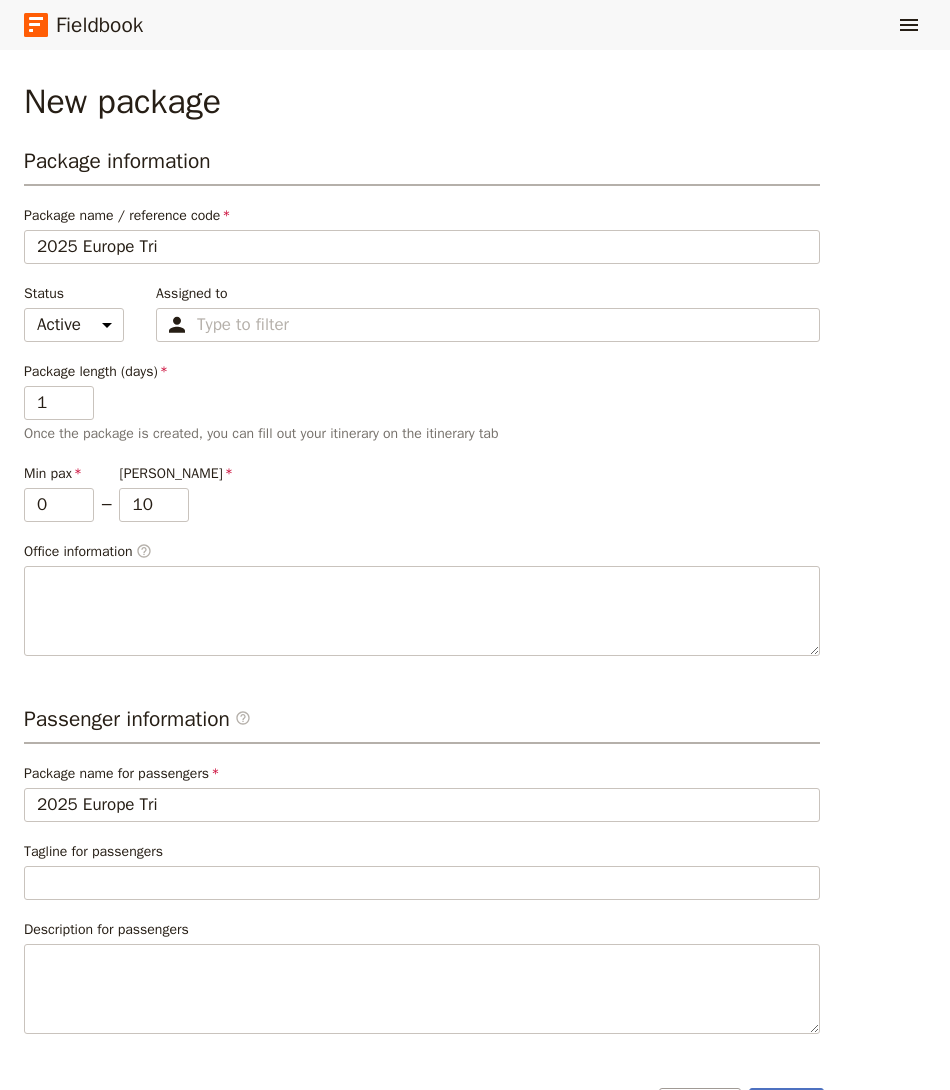 type on "2025 Europe Trip" 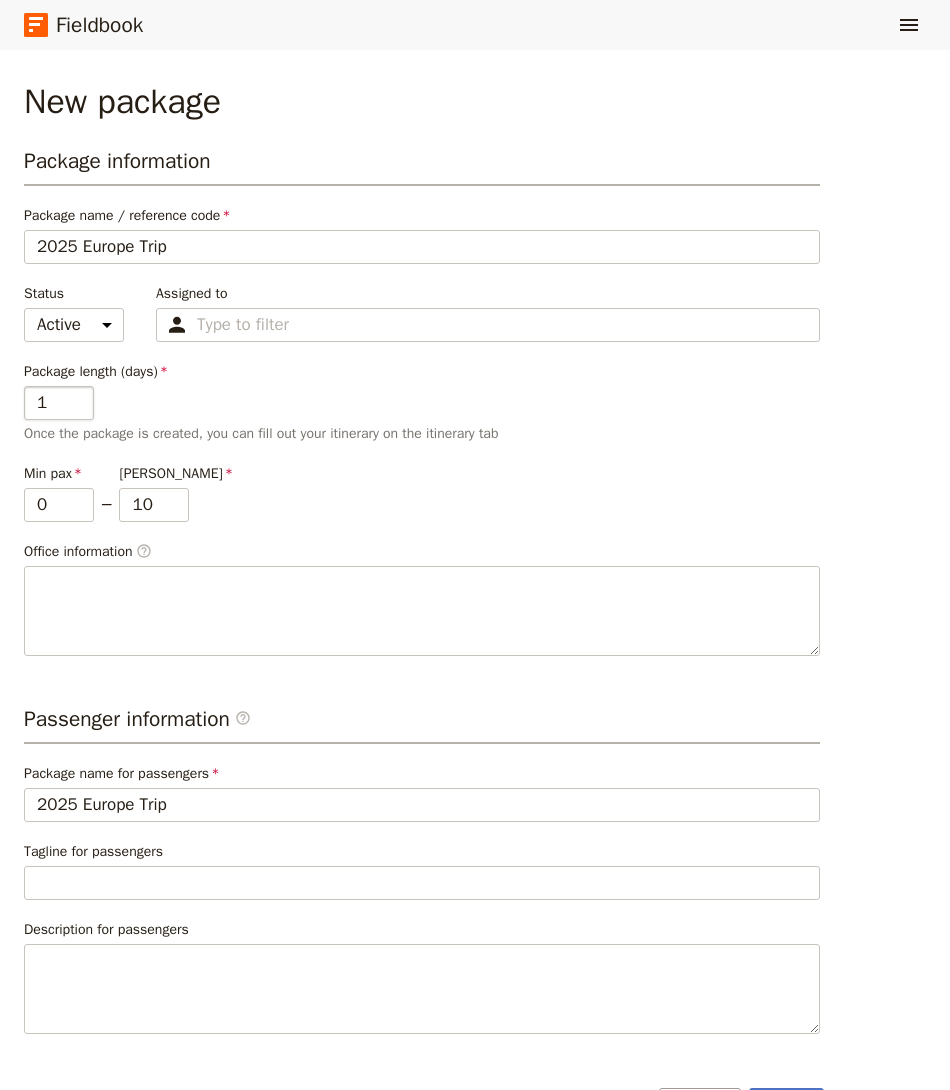 type on "2025 Europe Trip" 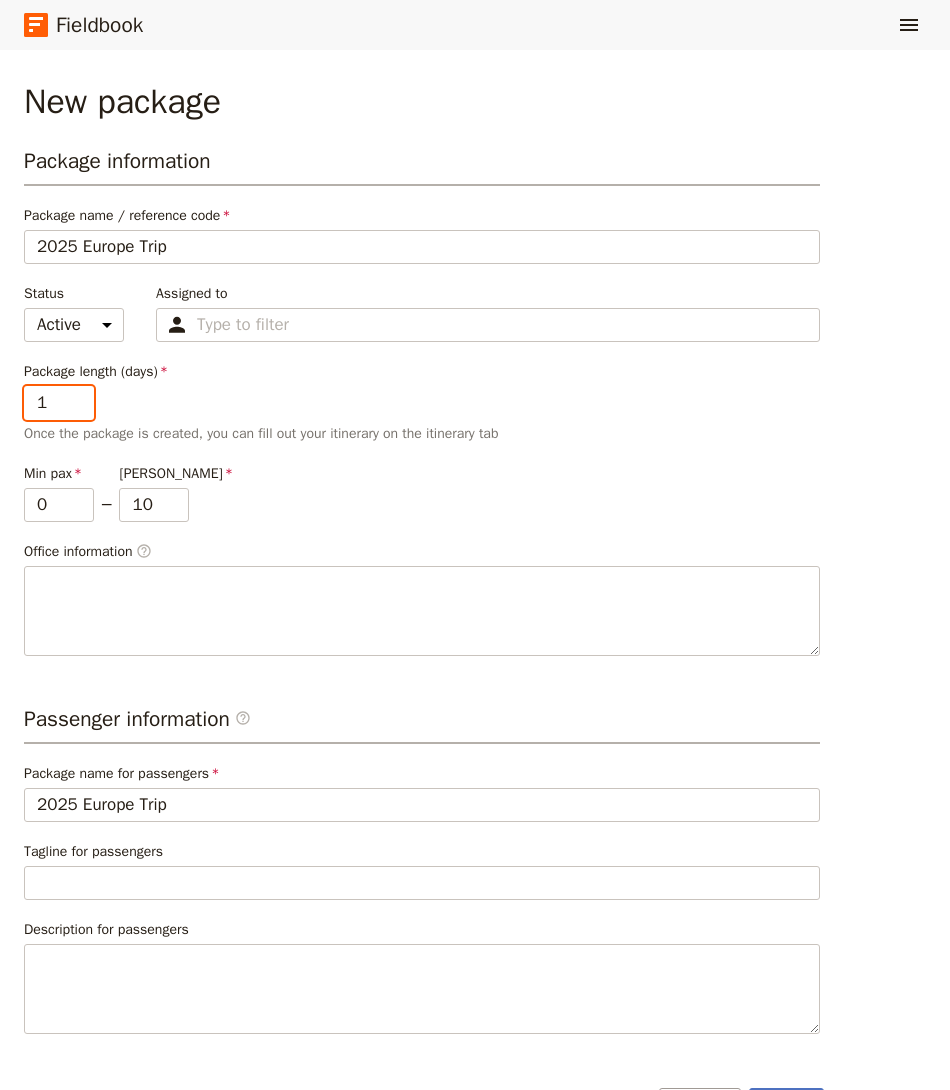 click on "1" at bounding box center (59, 403) 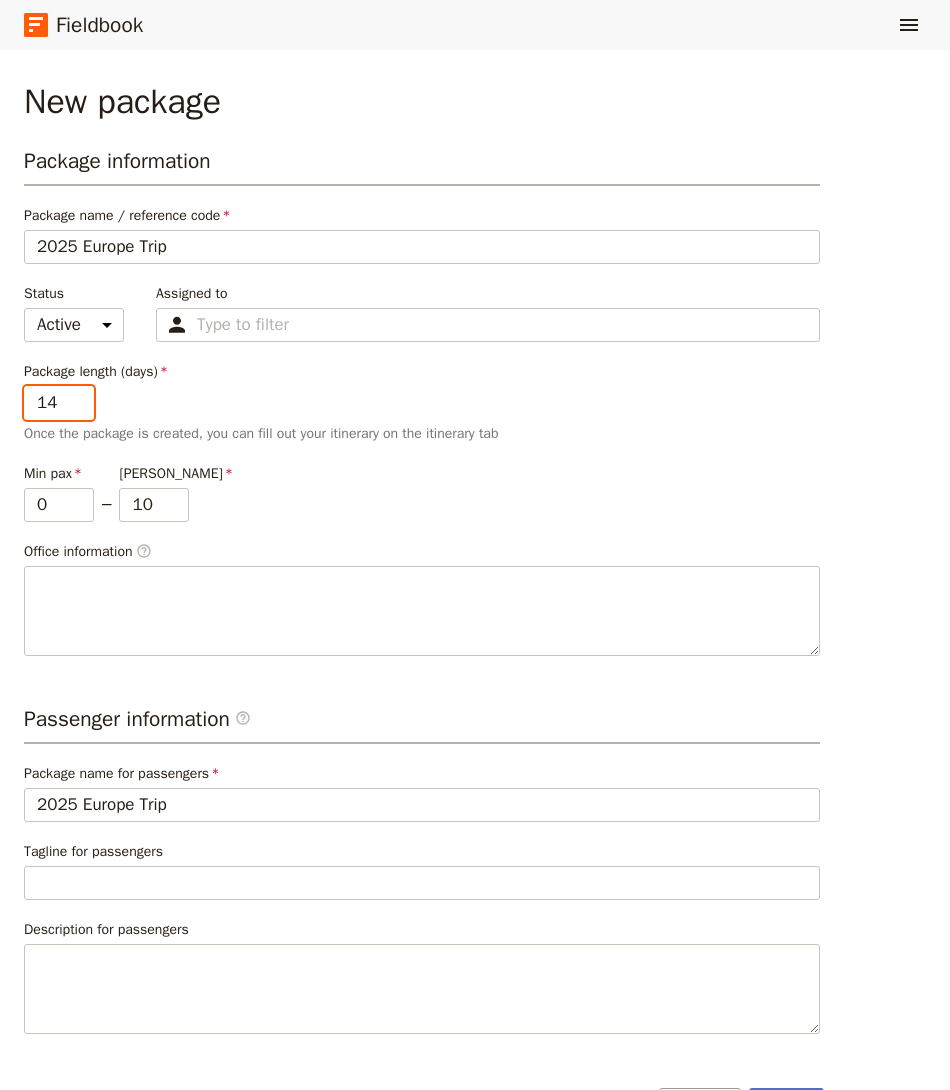 type on "14" 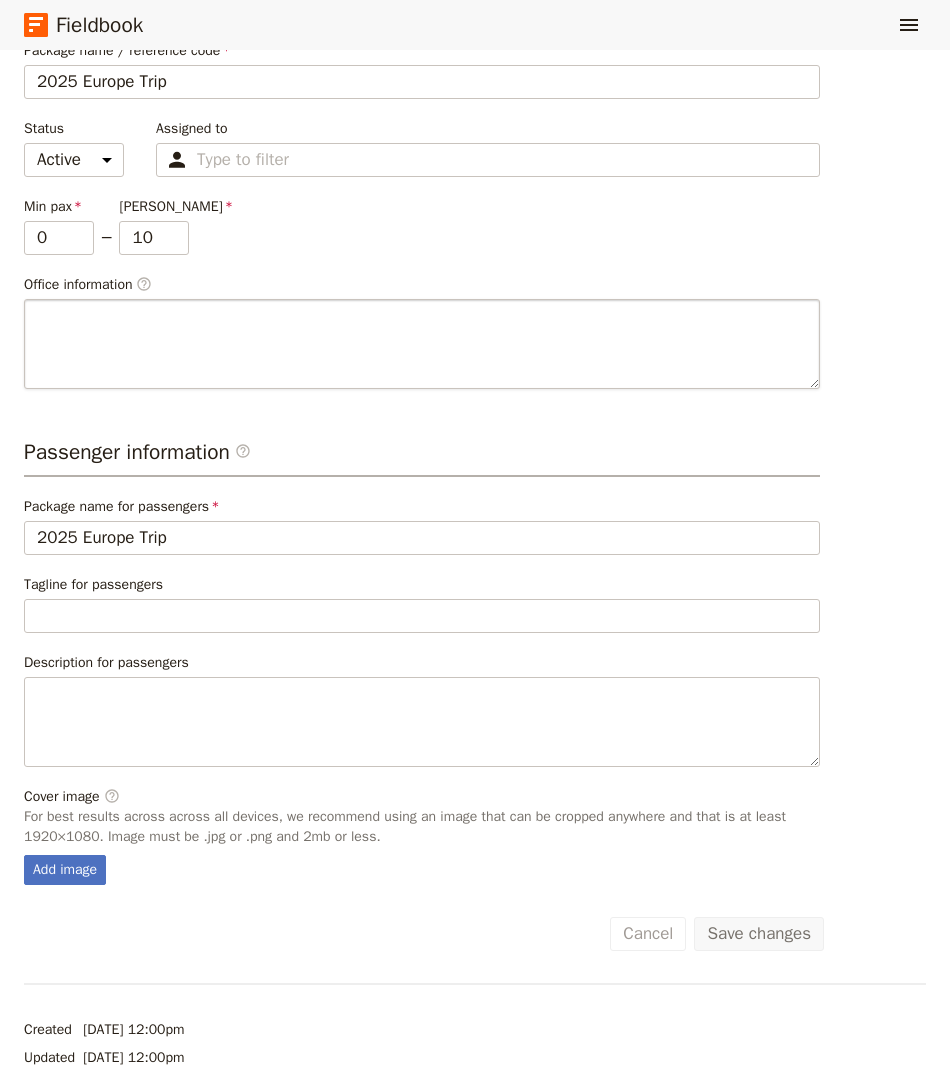 scroll, scrollTop: 0, scrollLeft: 0, axis: both 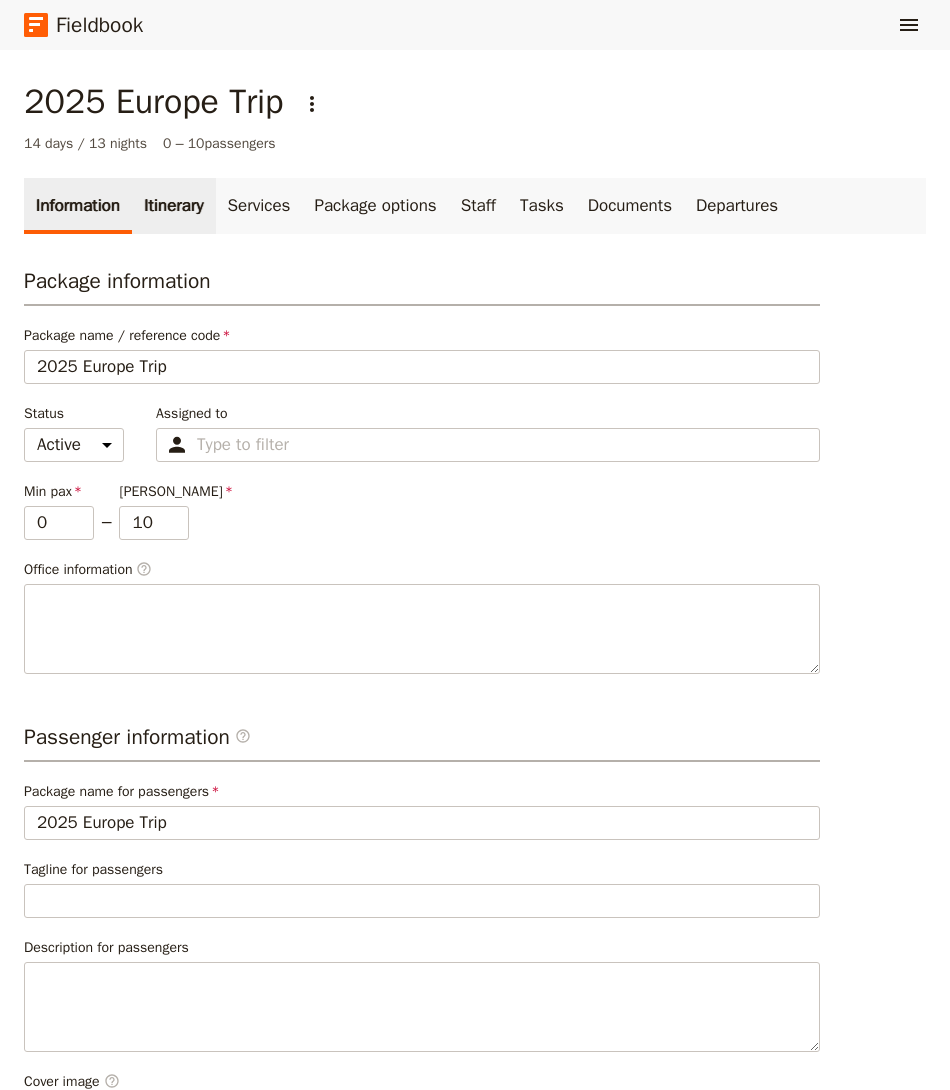click on "Itinerary" at bounding box center (173, 206) 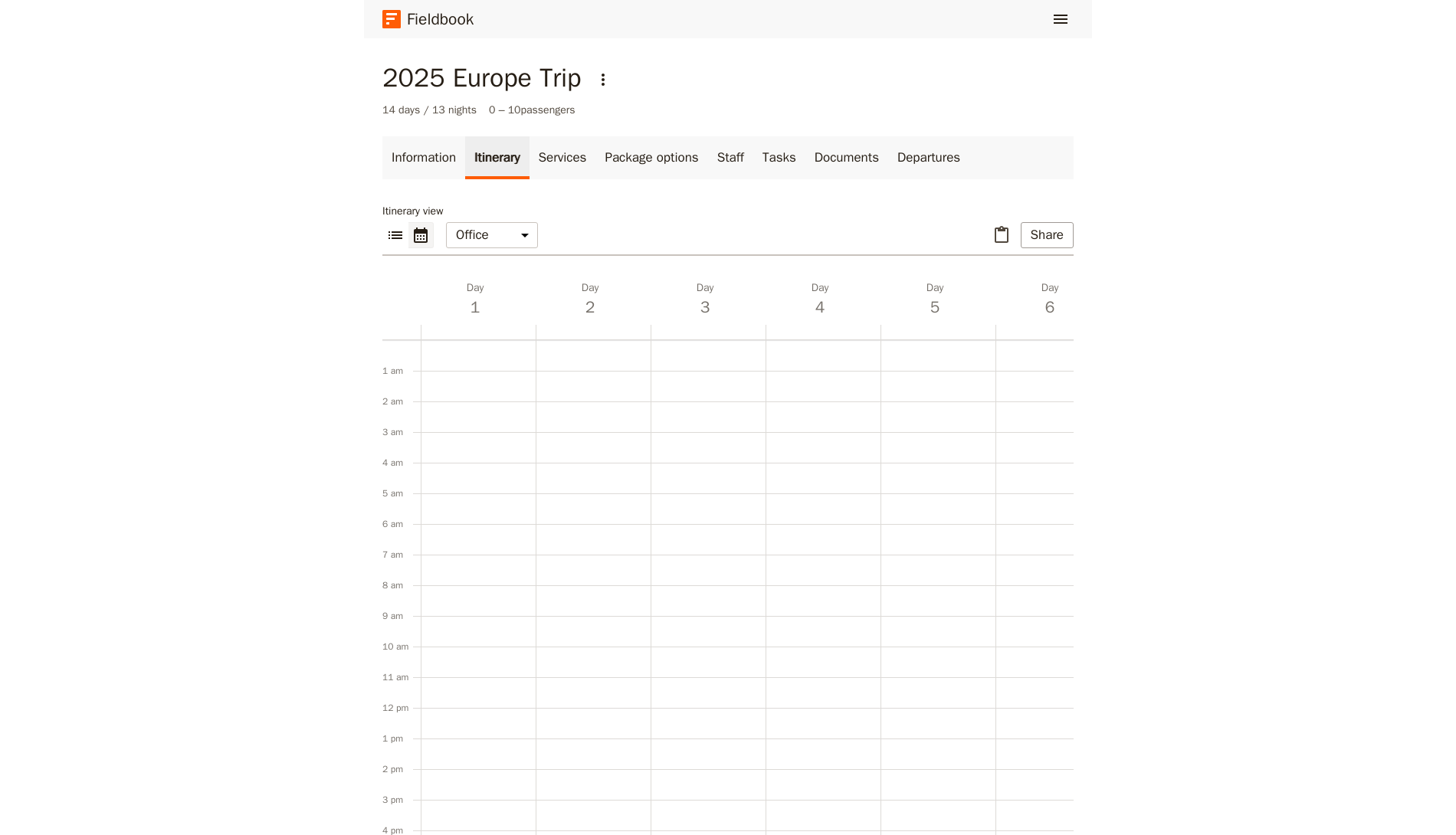 scroll, scrollTop: 199, scrollLeft: 0, axis: vertical 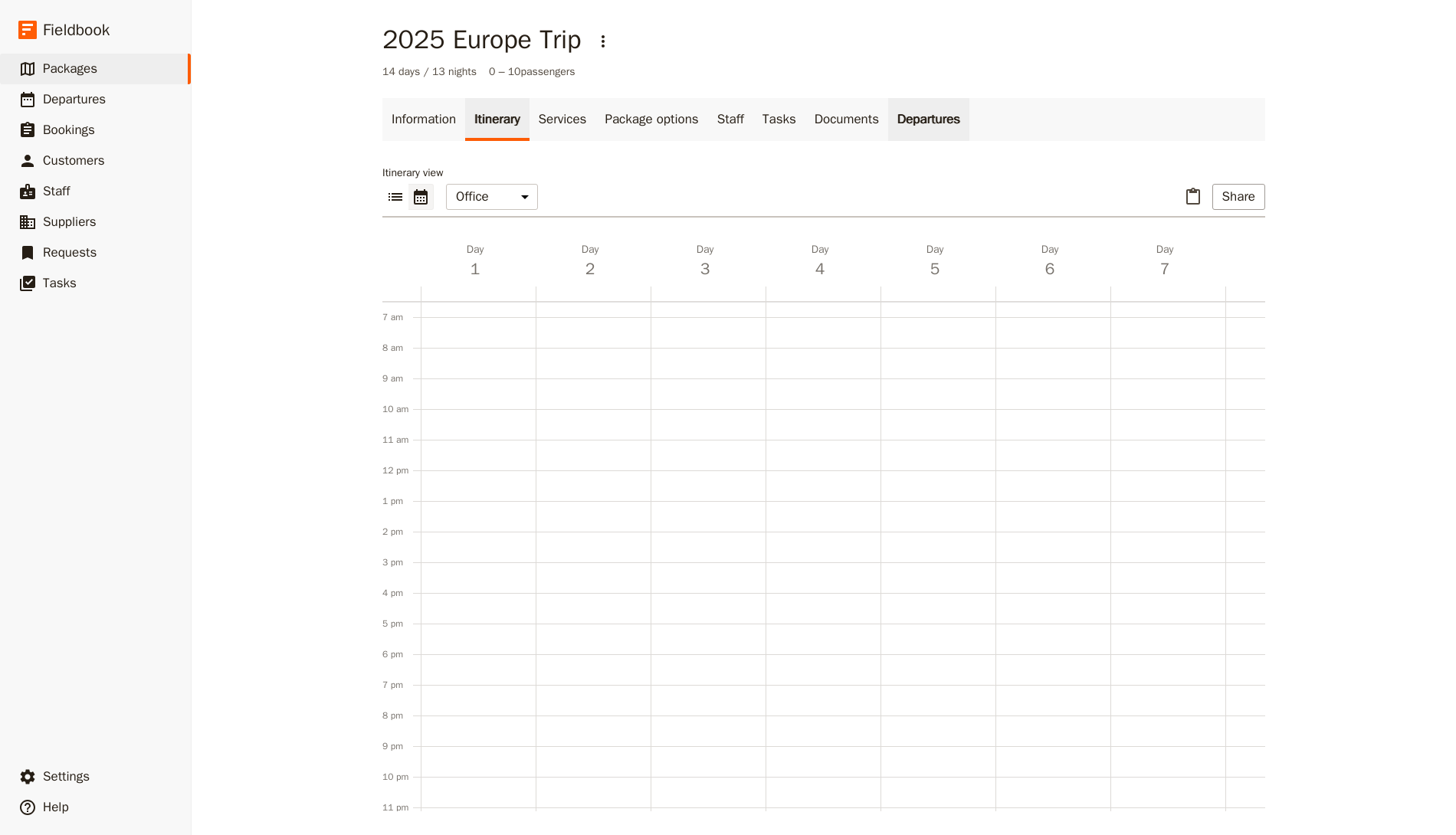 click on "Departures" at bounding box center (929, 120) 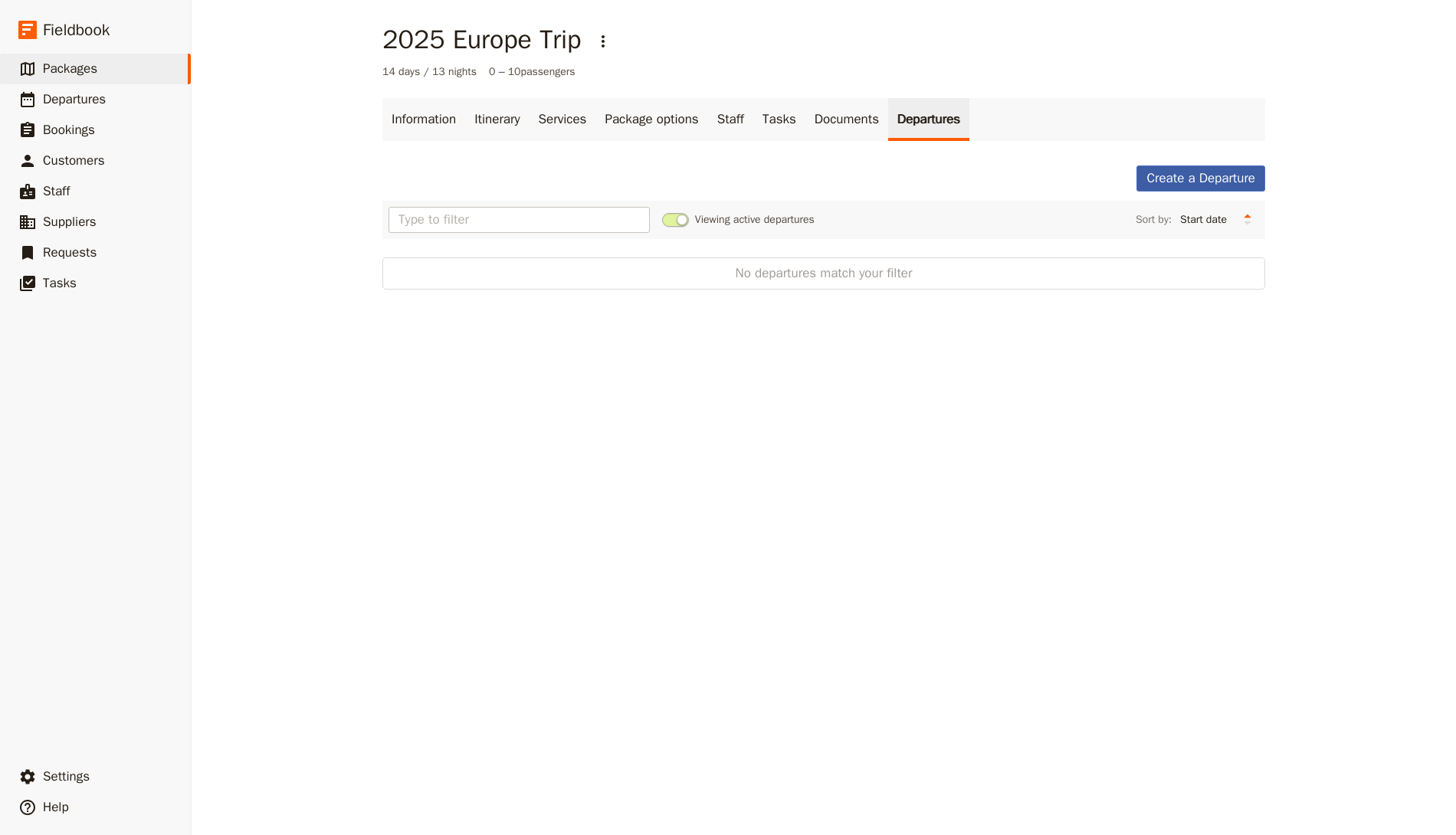 click on "Create a Departure" at bounding box center [1201, 178] 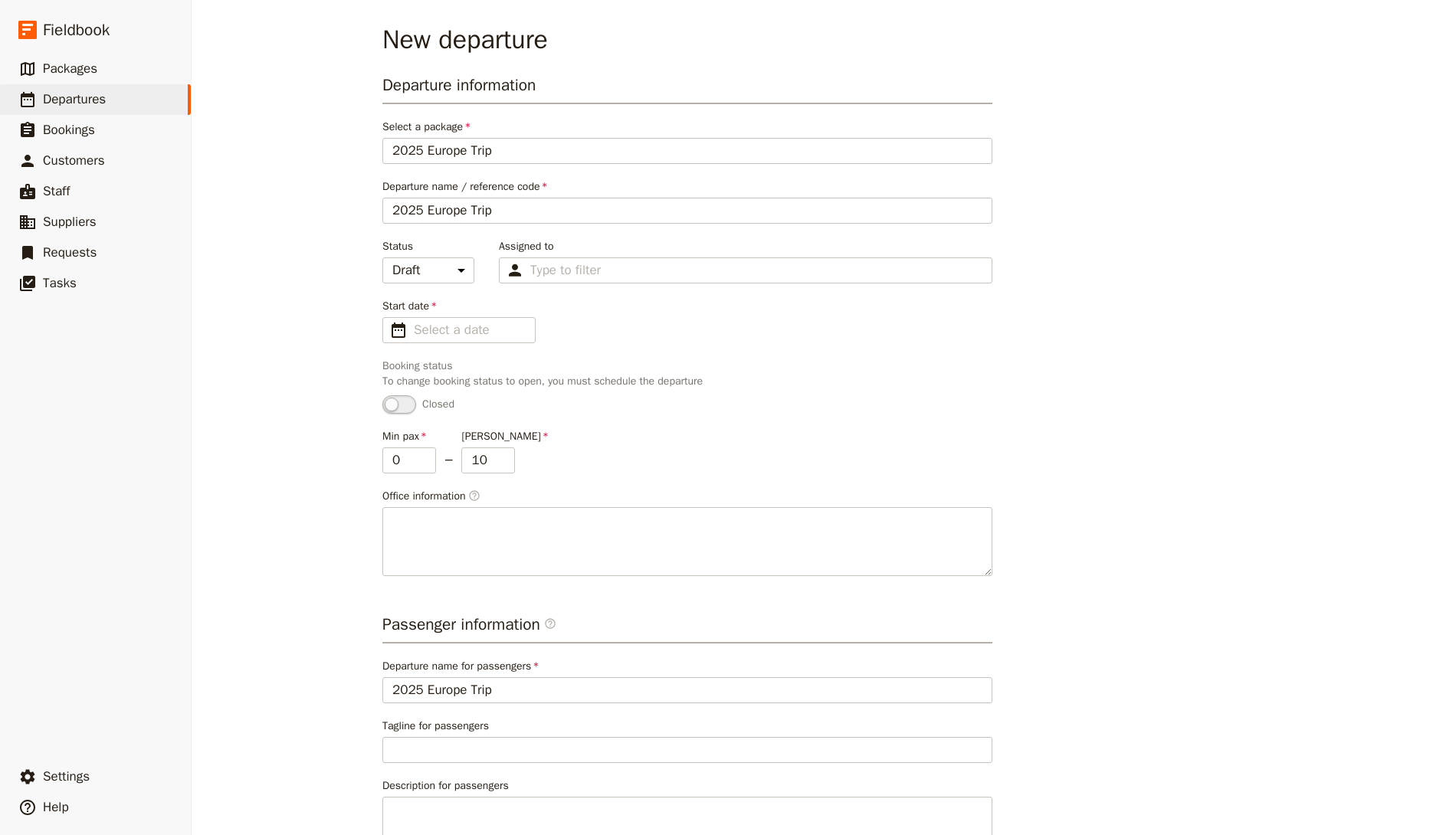 click on "Departure information Select a package 2025 Europe Trip 2025 [GEOGRAPHIC_DATA] Trip Departure name / reference code 2025 Europe Trip Status Draft Scheduled Confirmed Assigned to Type to filter Start date ​ Please fill in this field. Booking status To change booking status to open, you must schedule the departure Closed Min pax 0 – [PERSON_NAME] 10 Office information ​" at bounding box center [687, 325] 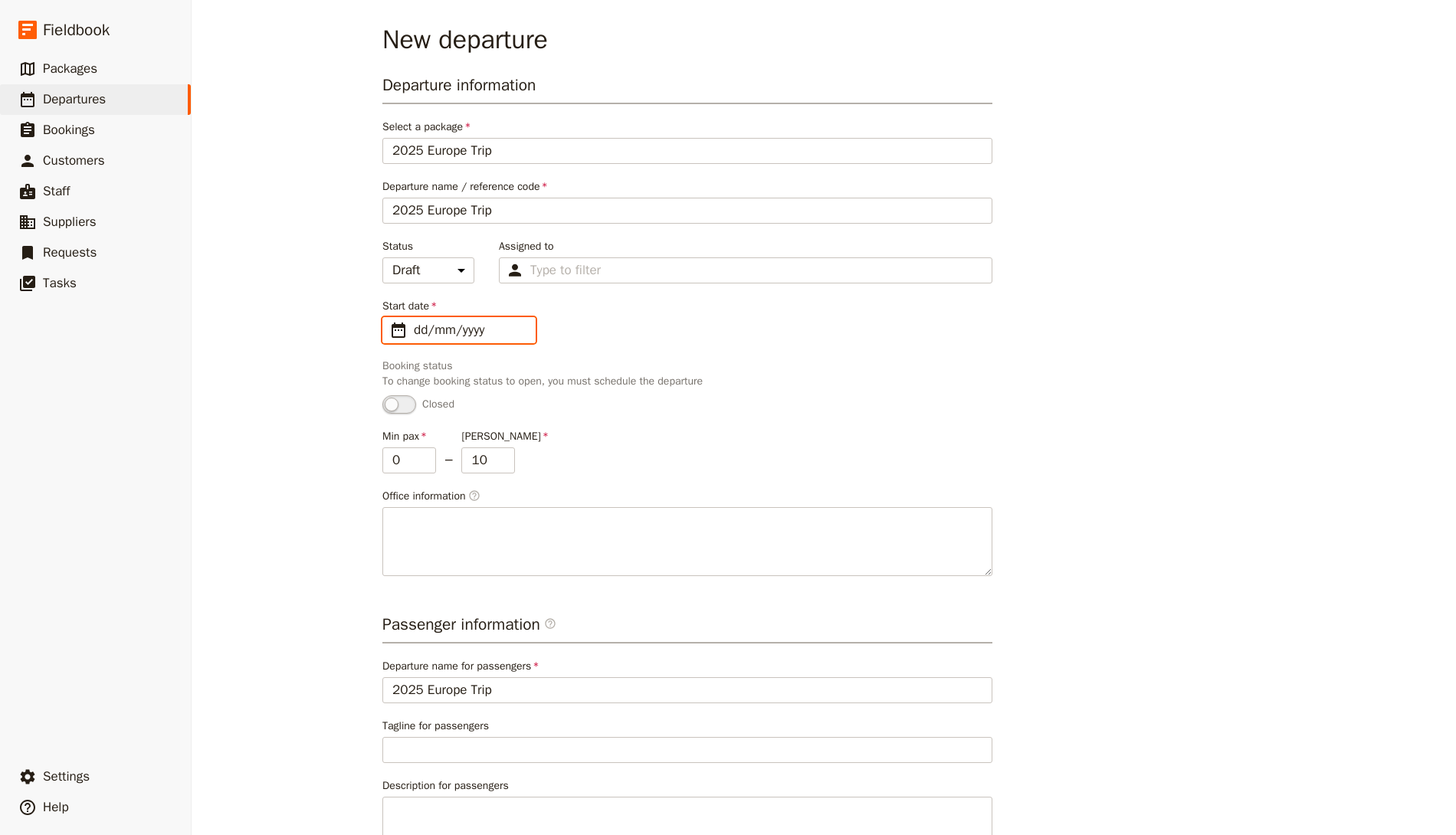 click on "​ dd/mm/yyyy" at bounding box center (459, 330) 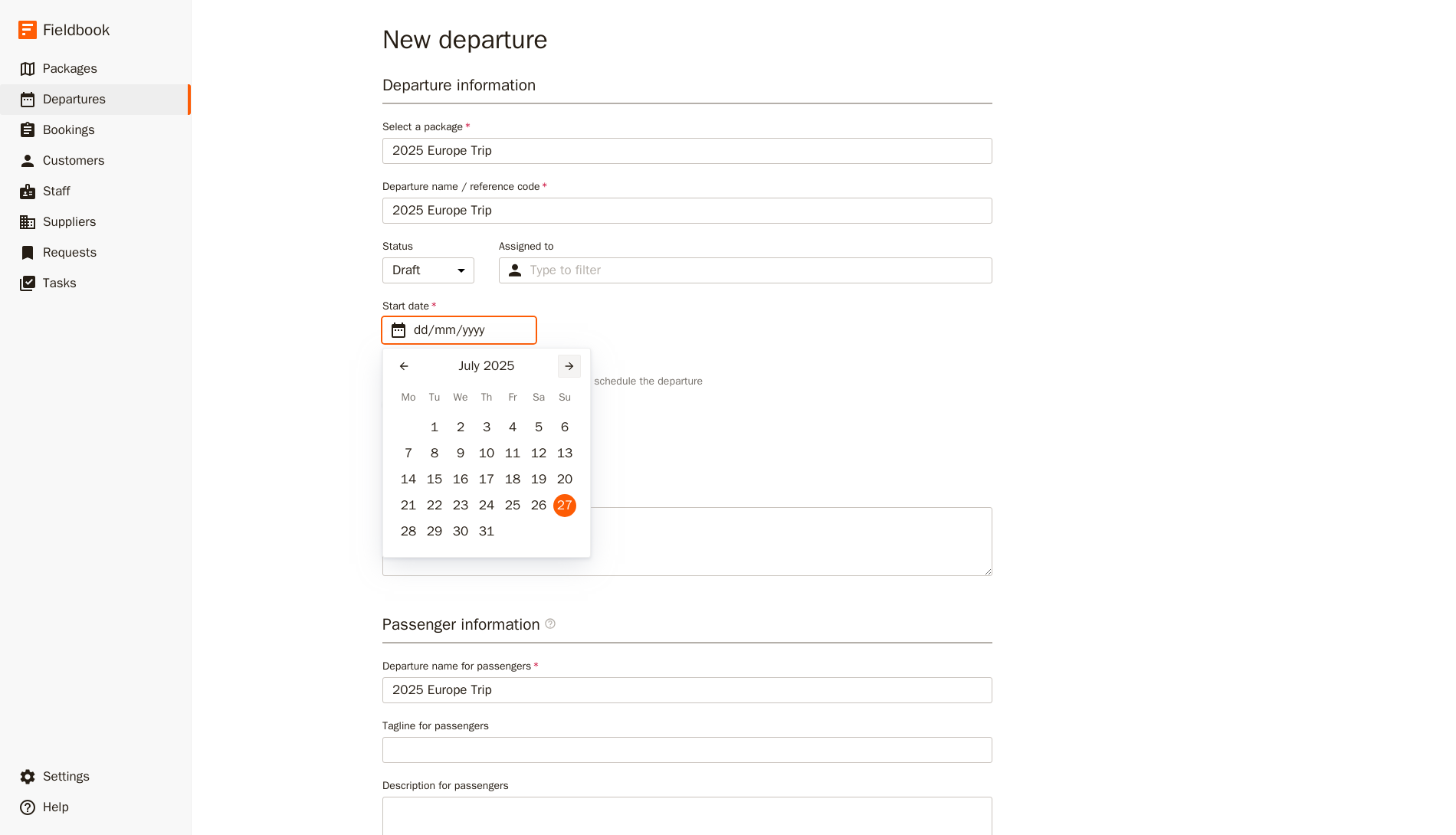 click 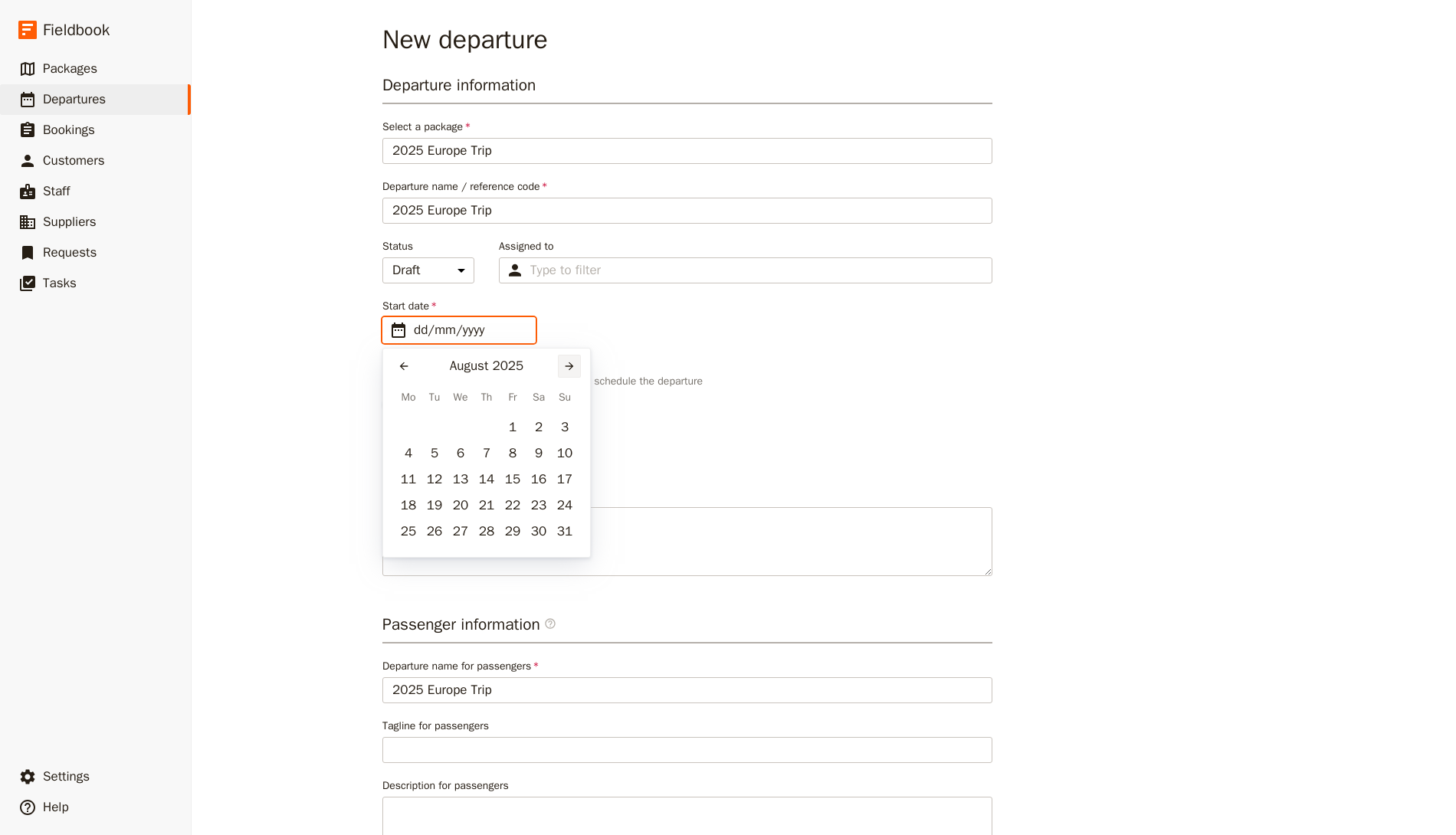 click 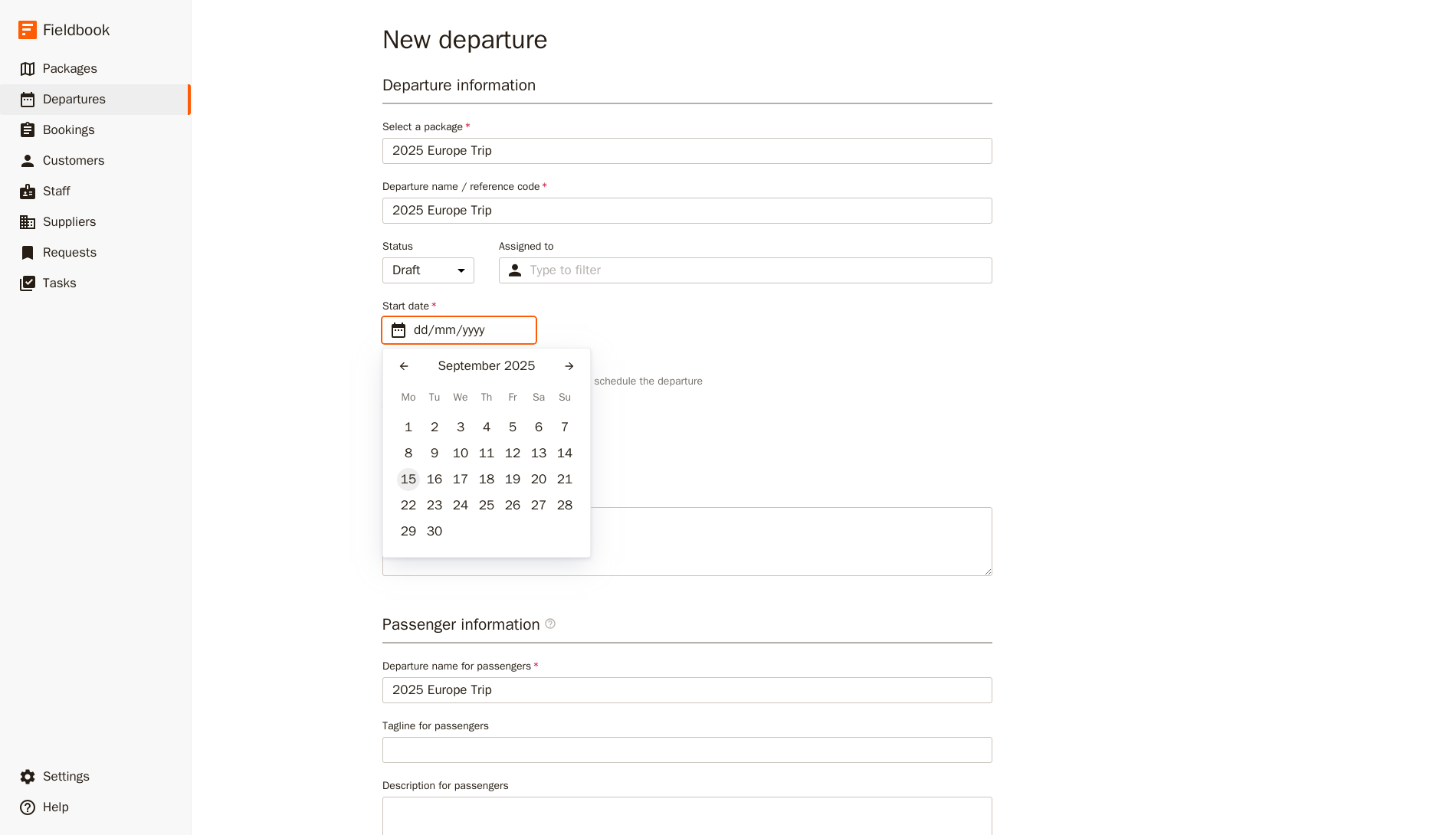 click on "15" at bounding box center (408, 480) 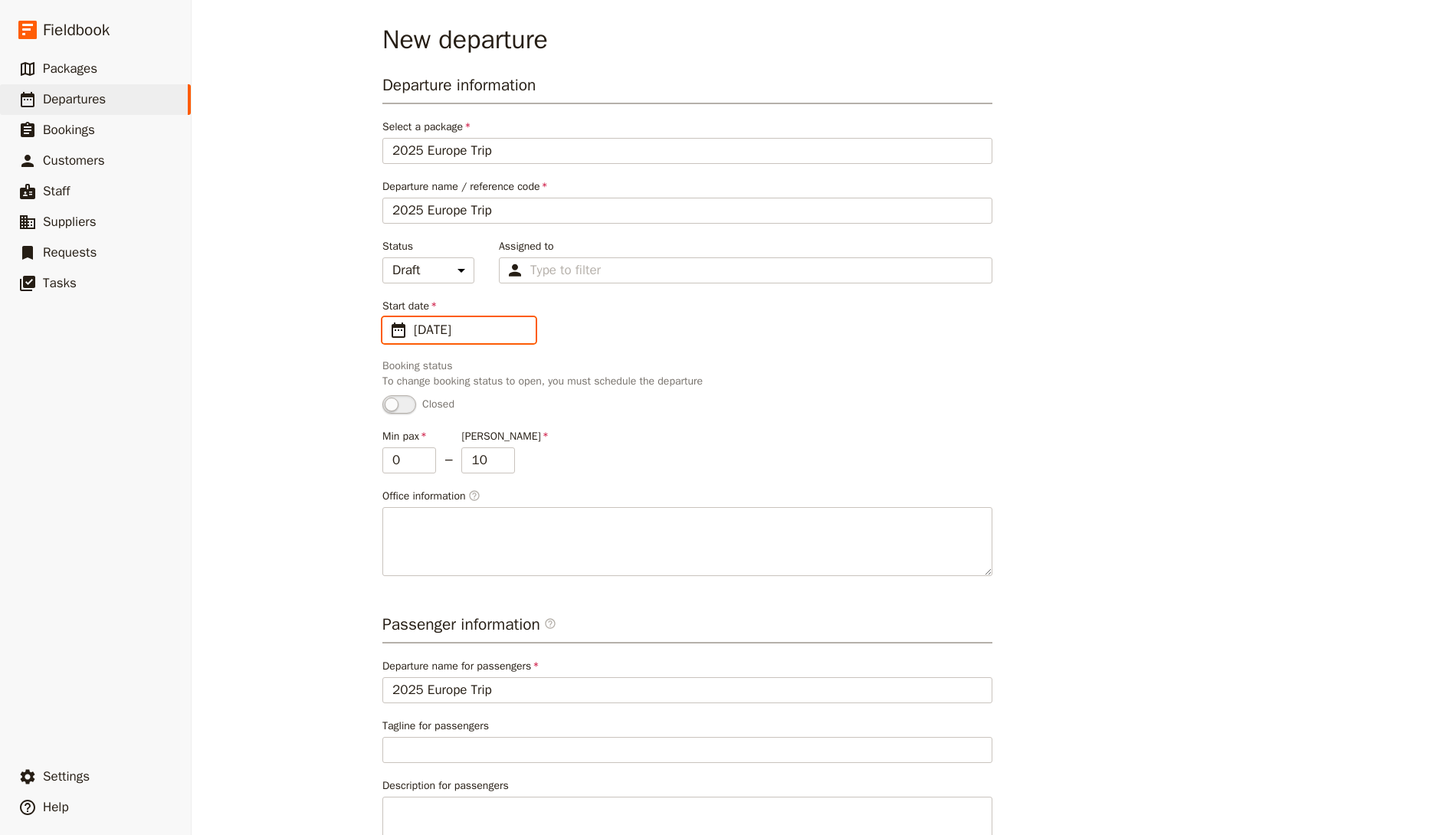 scroll, scrollTop: 115, scrollLeft: 0, axis: vertical 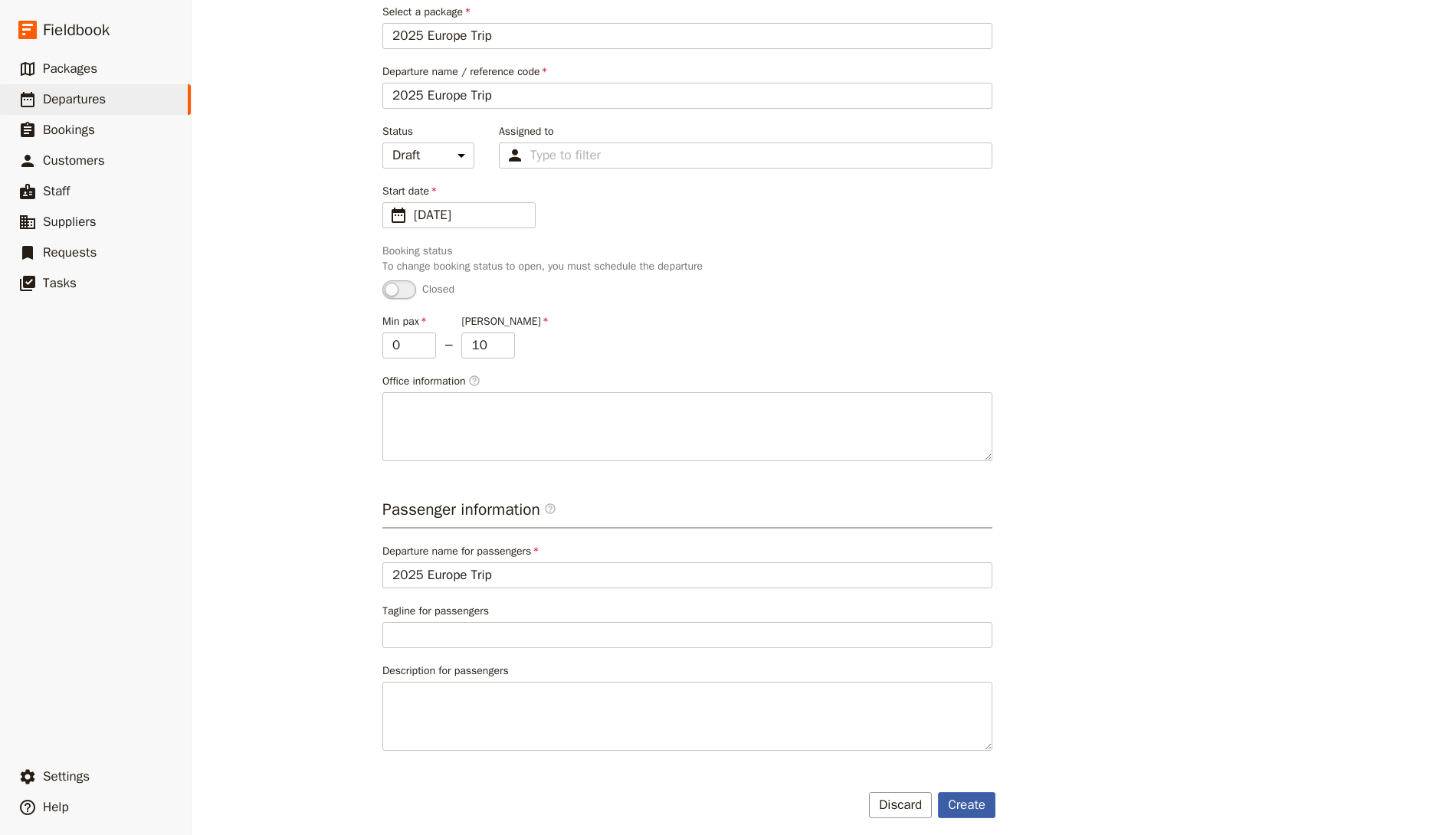 click on "Create" at bounding box center [966, 805] 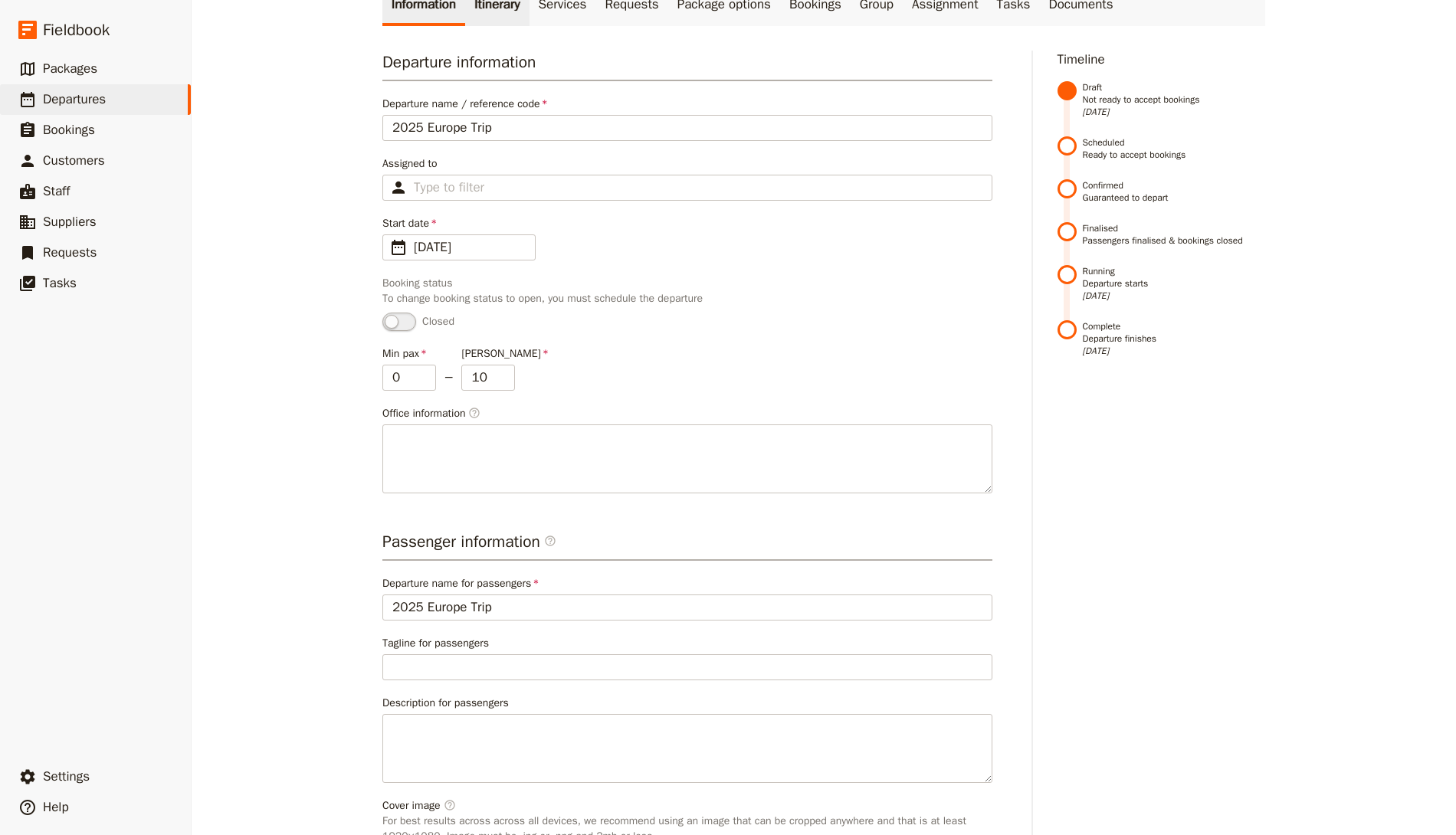 click on "Itinerary" at bounding box center (497, 5) 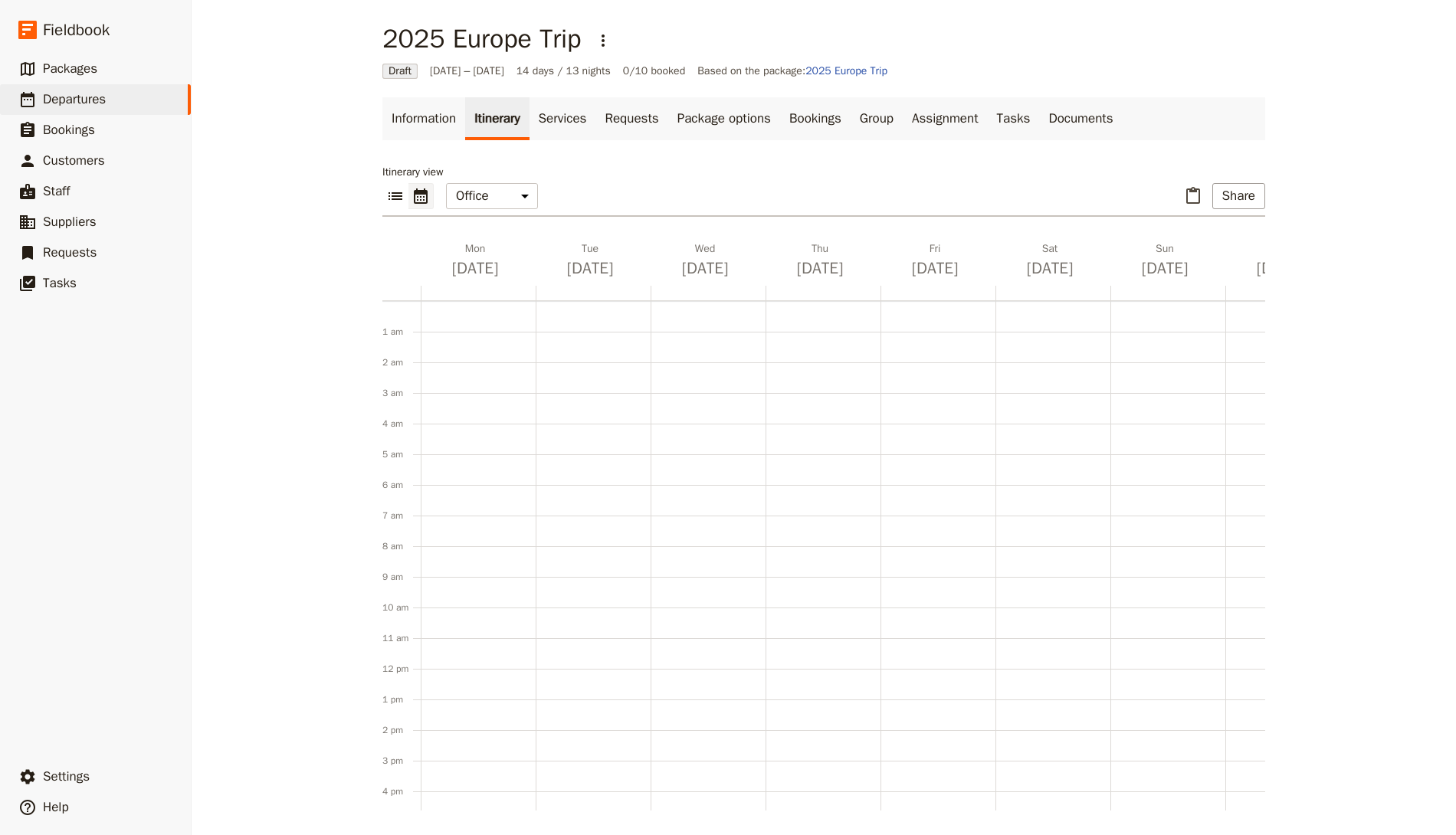 scroll, scrollTop: 0, scrollLeft: 0, axis: both 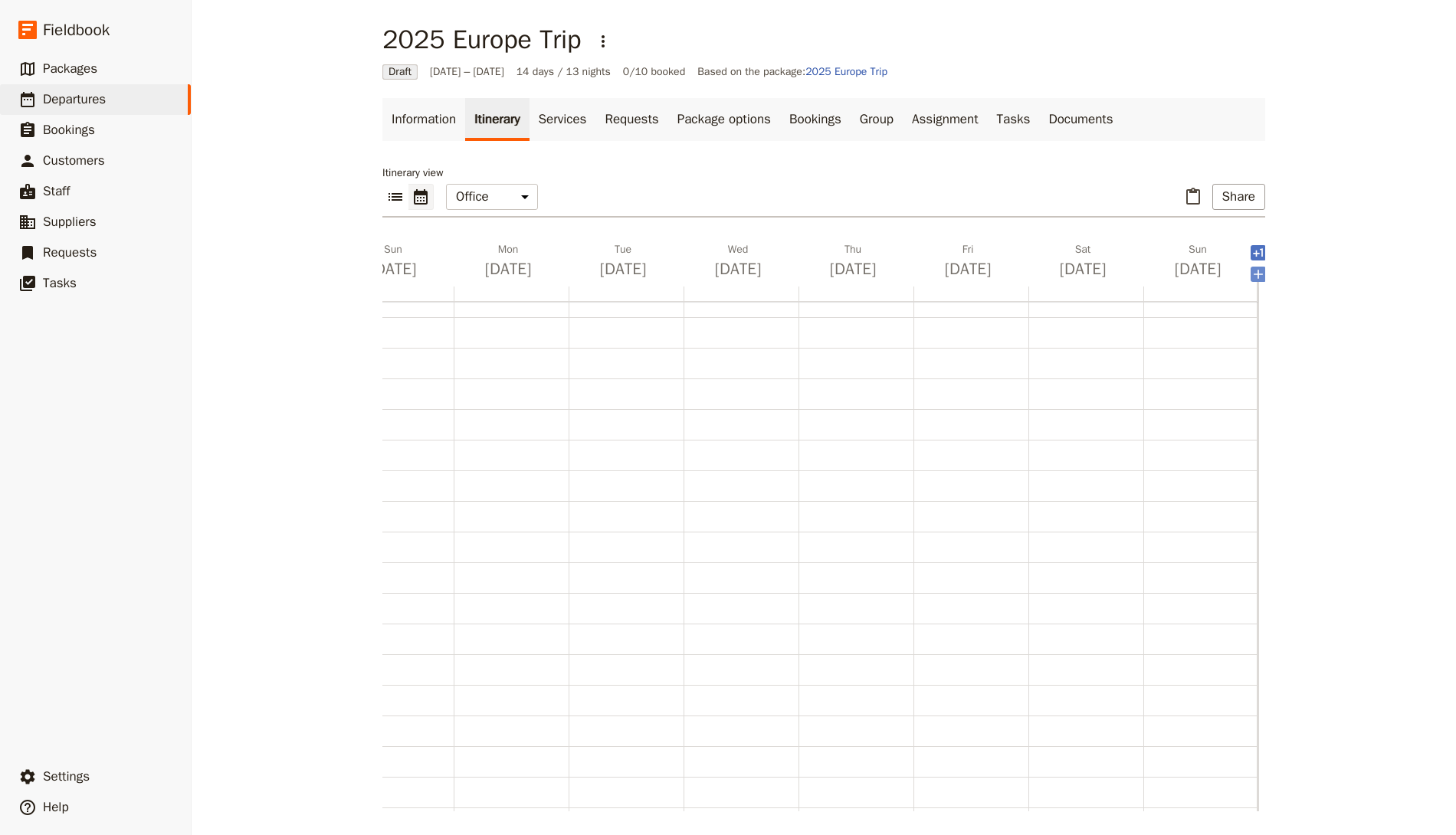 click 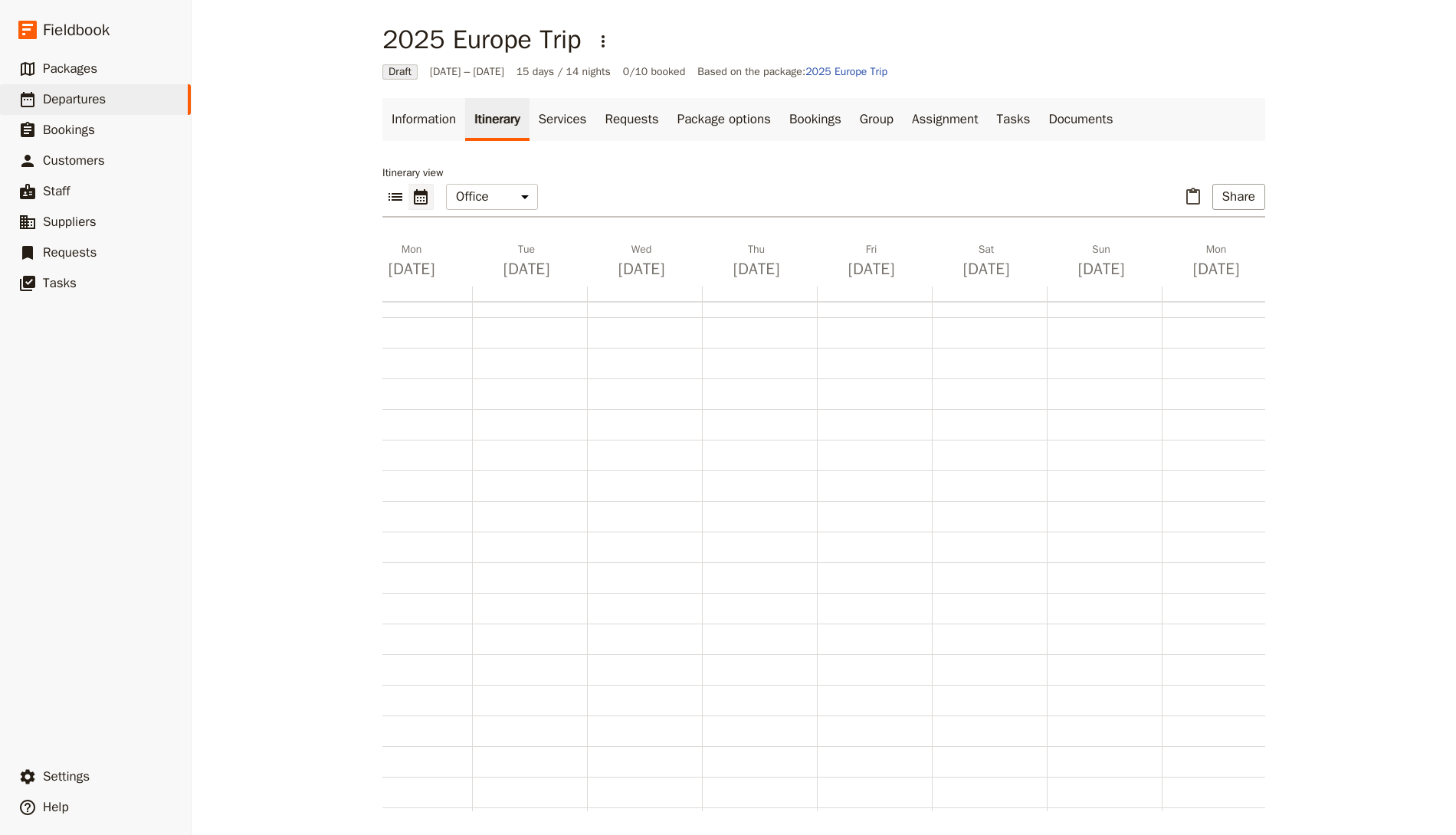 scroll, scrollTop: 0, scrollLeft: 0, axis: both 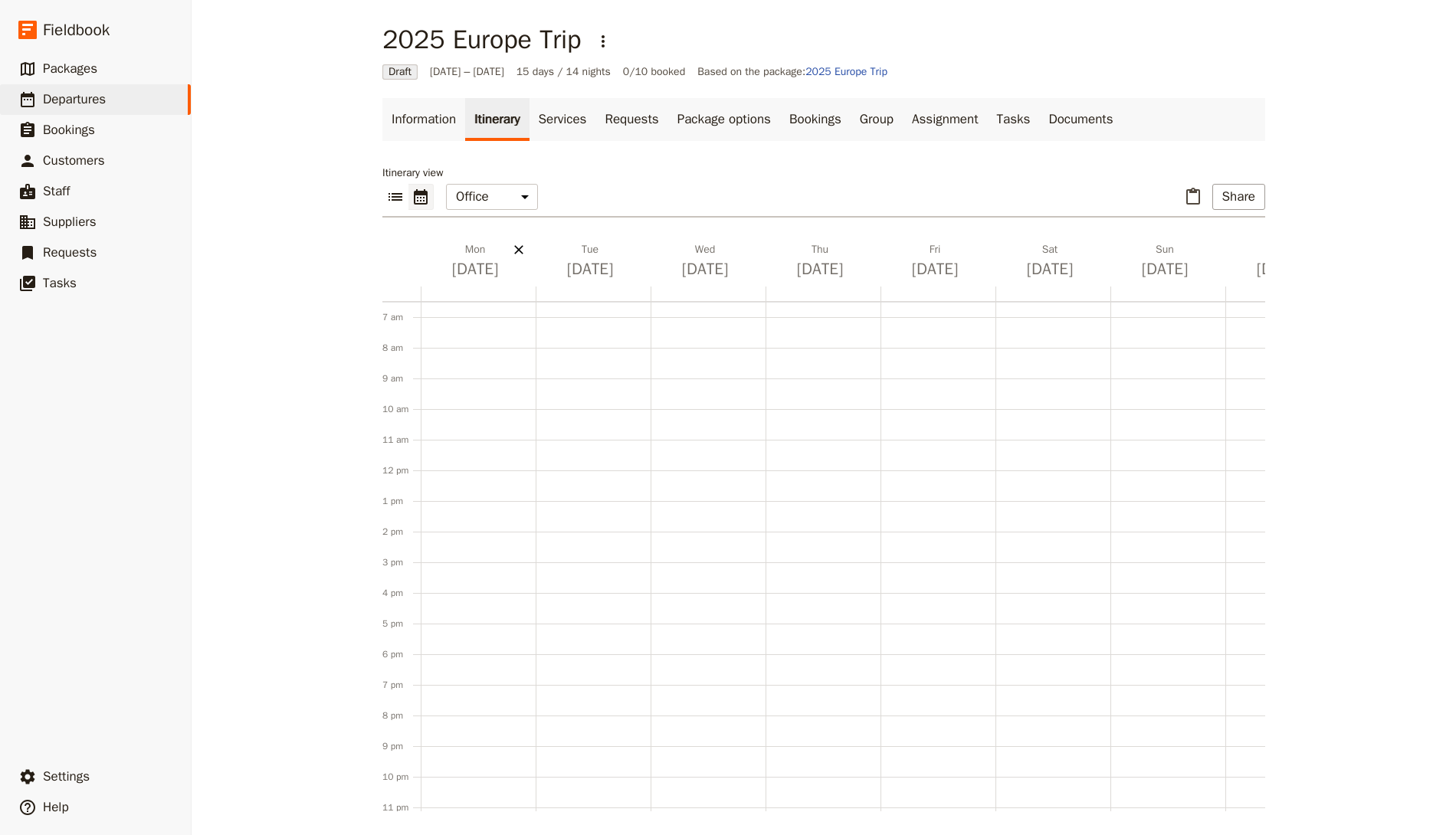 click 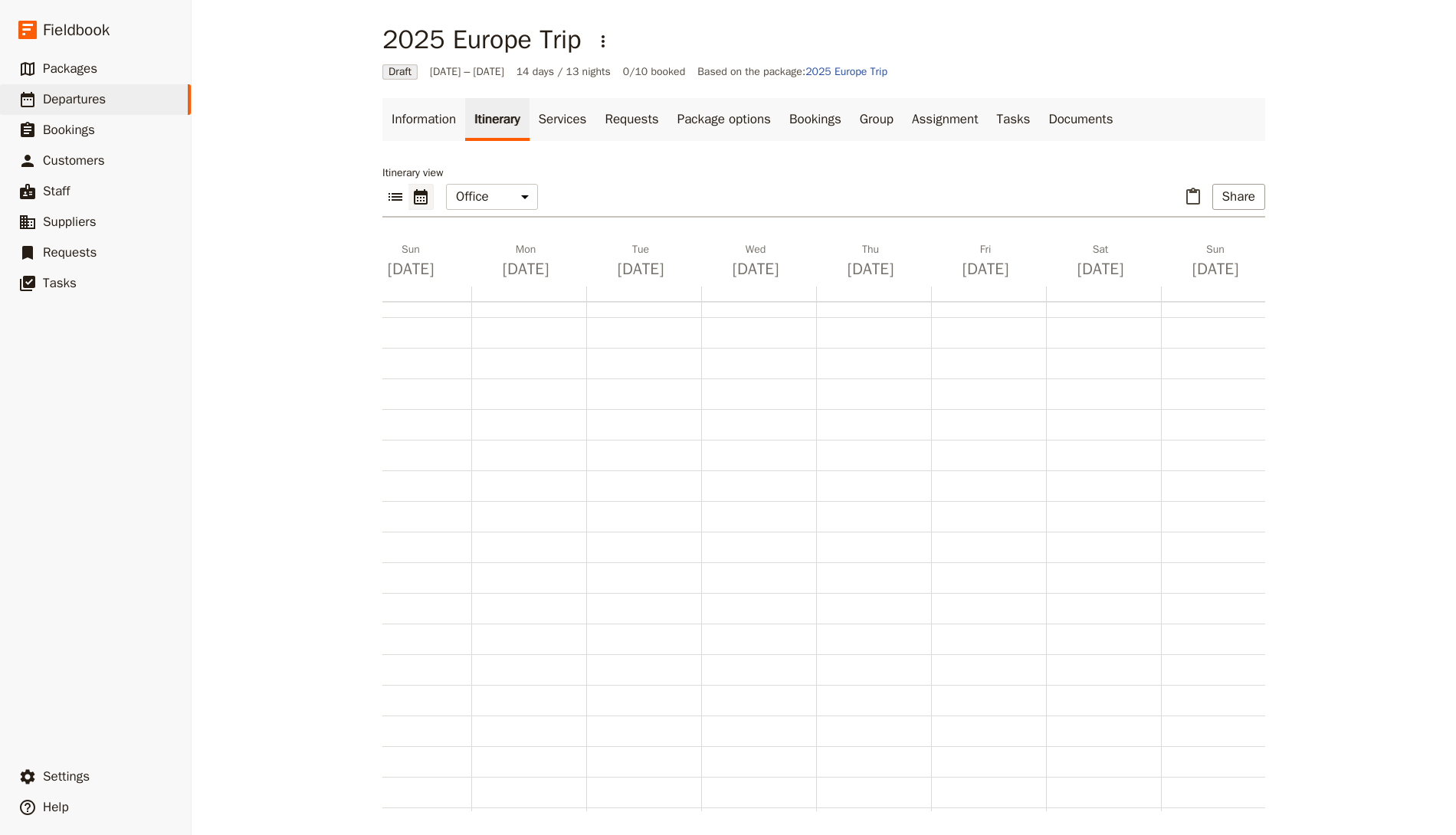 scroll, scrollTop: 0, scrollLeft: 772, axis: horizontal 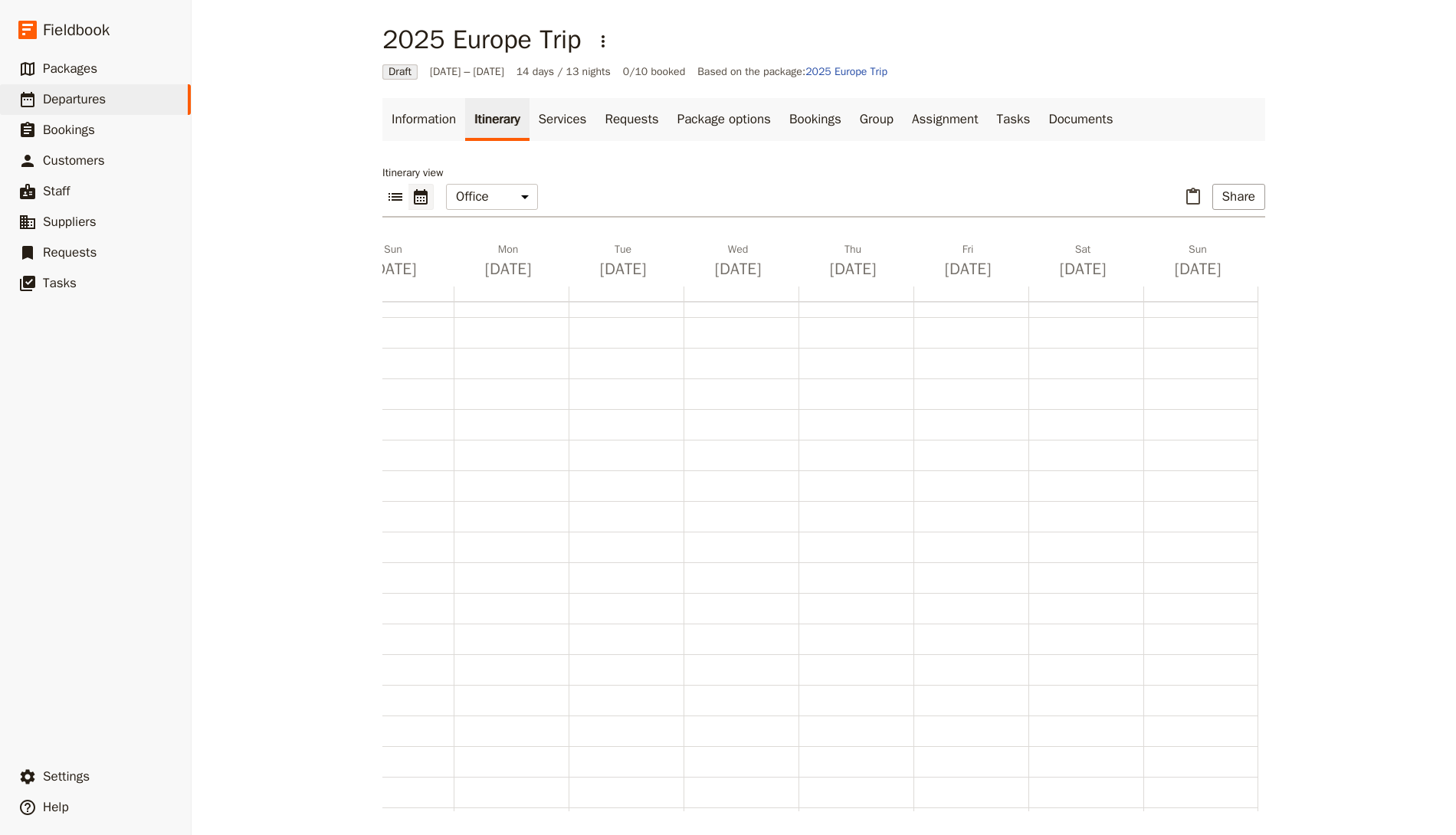 click at bounding box center [971, 293] 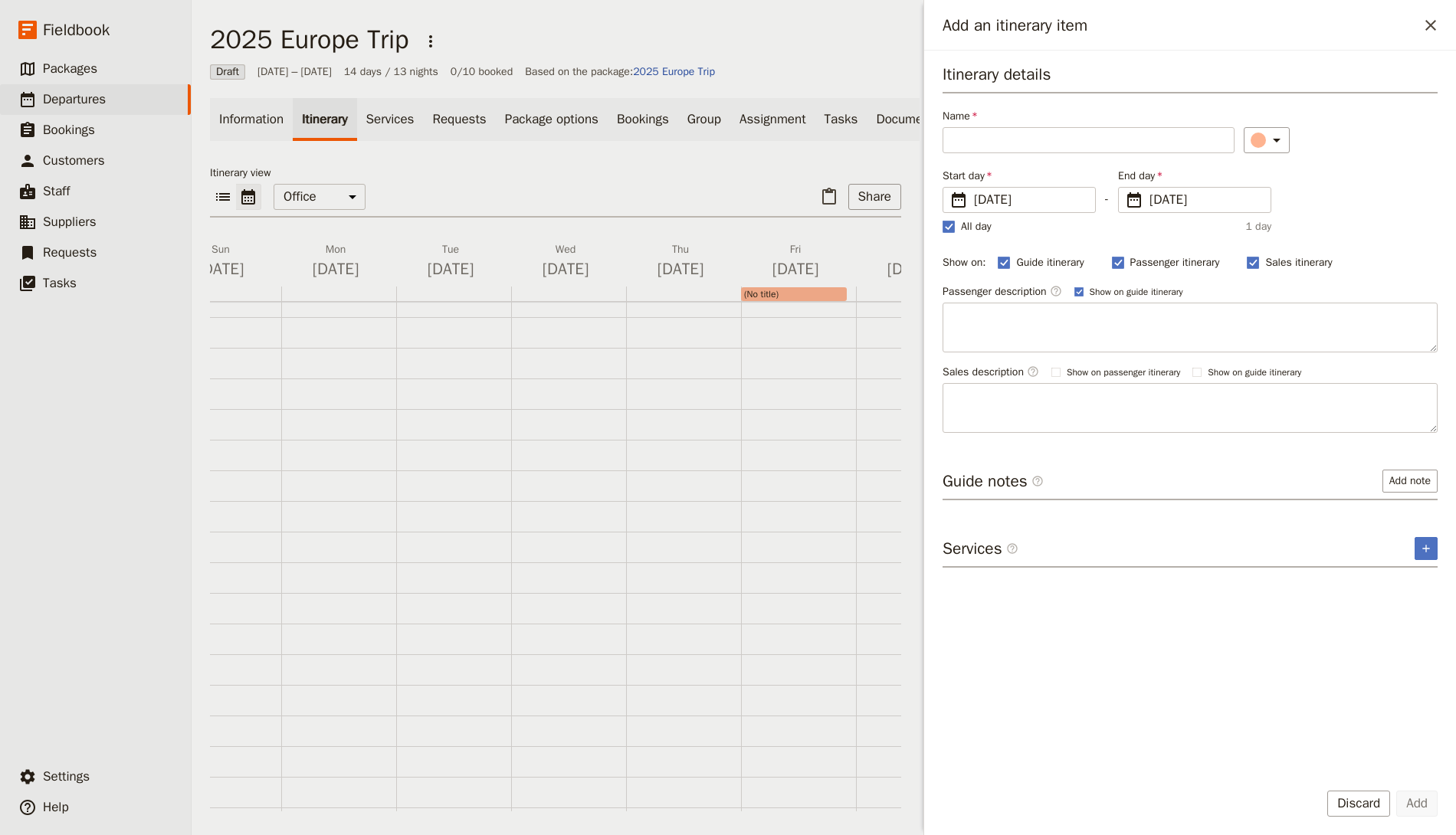 click on "Itinerary view ​ ​ Office Guide Passenger Sales ​ Share [DATE] [DATE] [DATE] [DATE] [DATE] [DATE] [DATE] [DATE] [DATE] [DATE] [DATE] [DATE] [DATE] [DATE] (No title) 1 am 2 am 3 am 4 am 5 am 6 am 7 am 8 am 9 am 10 am 11 am 12 pm 1 pm 2 pm 3 pm 4 pm 5 pm 6 pm 7 pm 8 pm 9 pm 10 pm 11 pm" at bounding box center [556, 488] 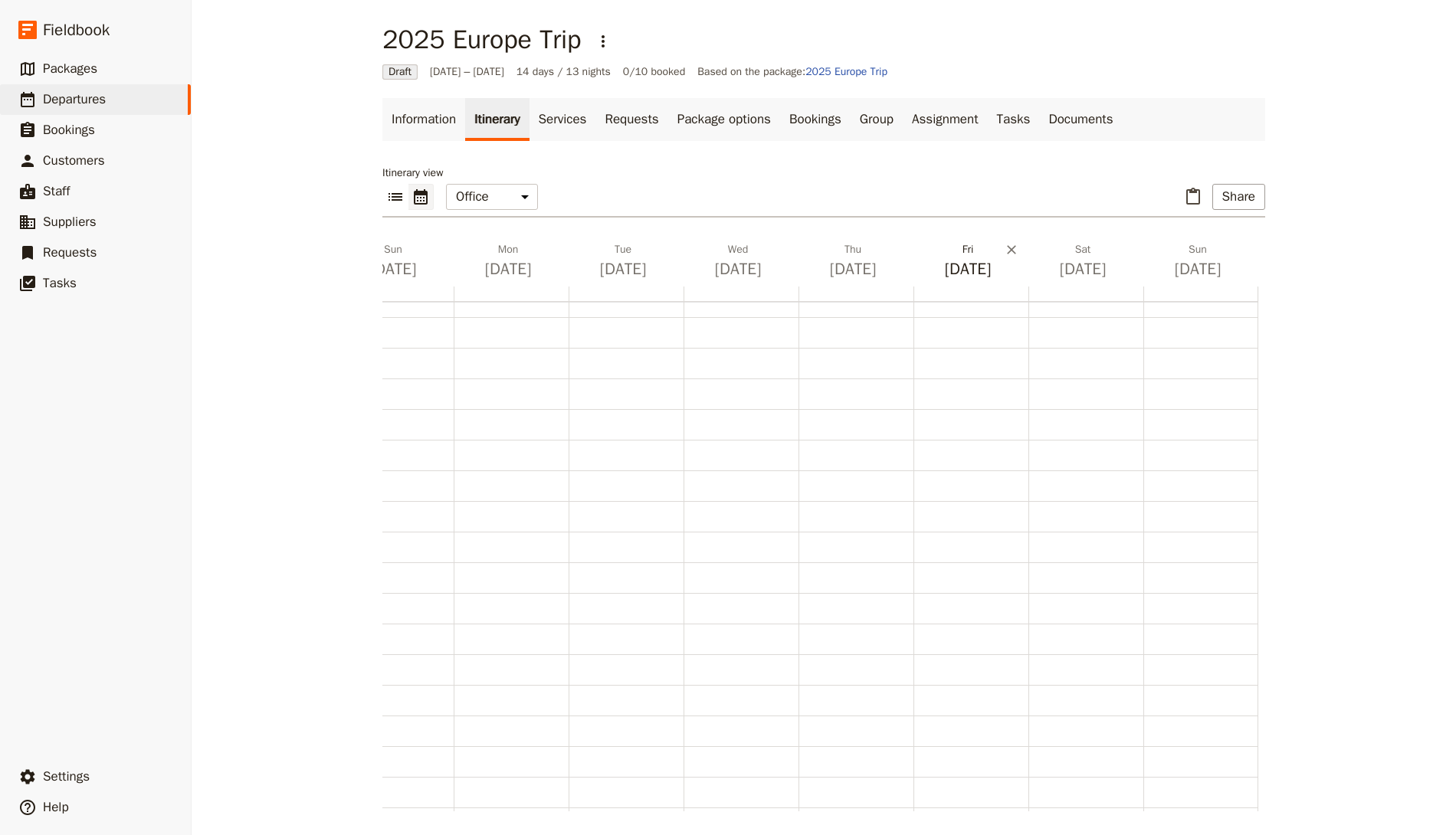 click 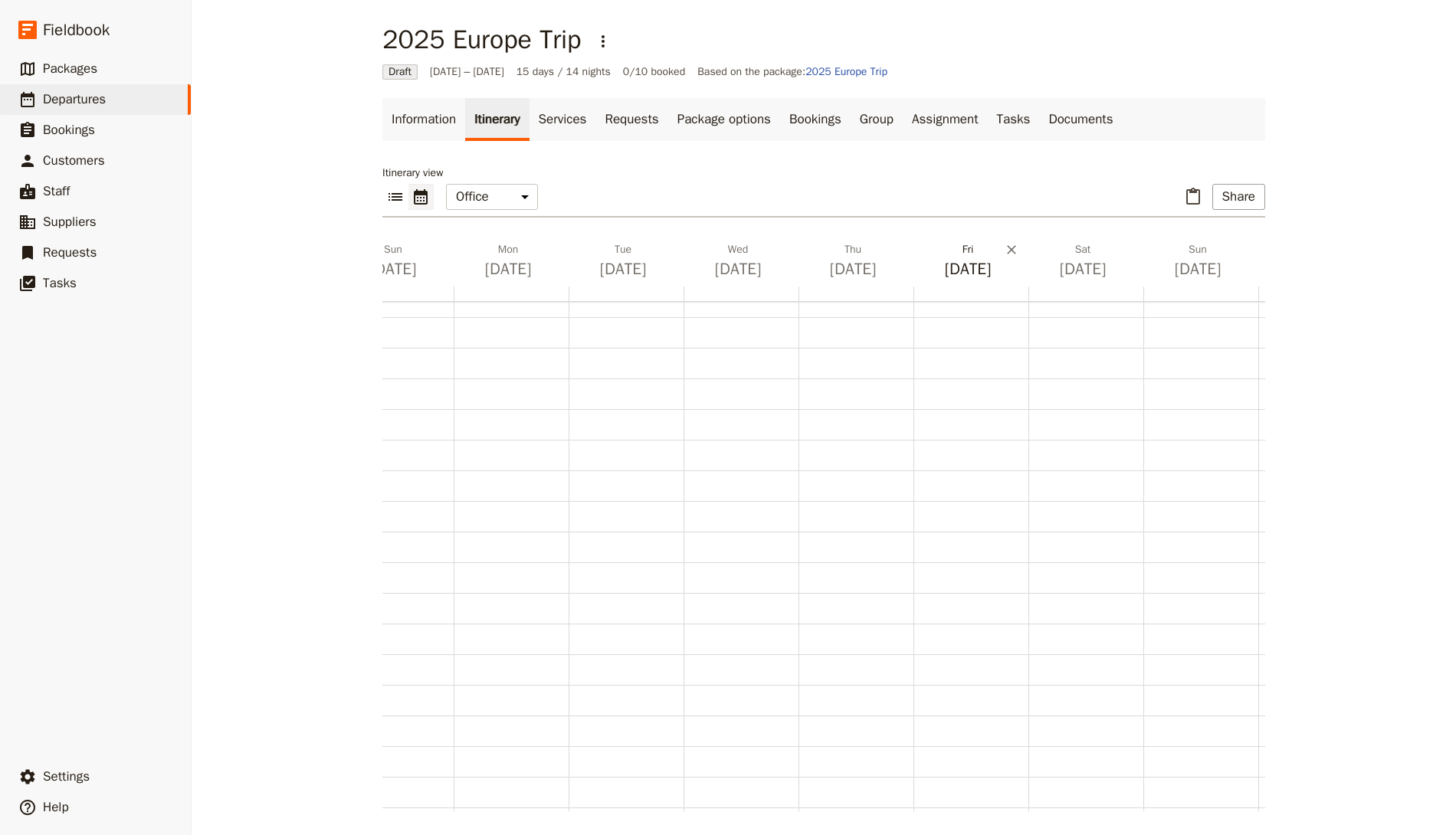 click on "[DATE]" at bounding box center [968, 261] 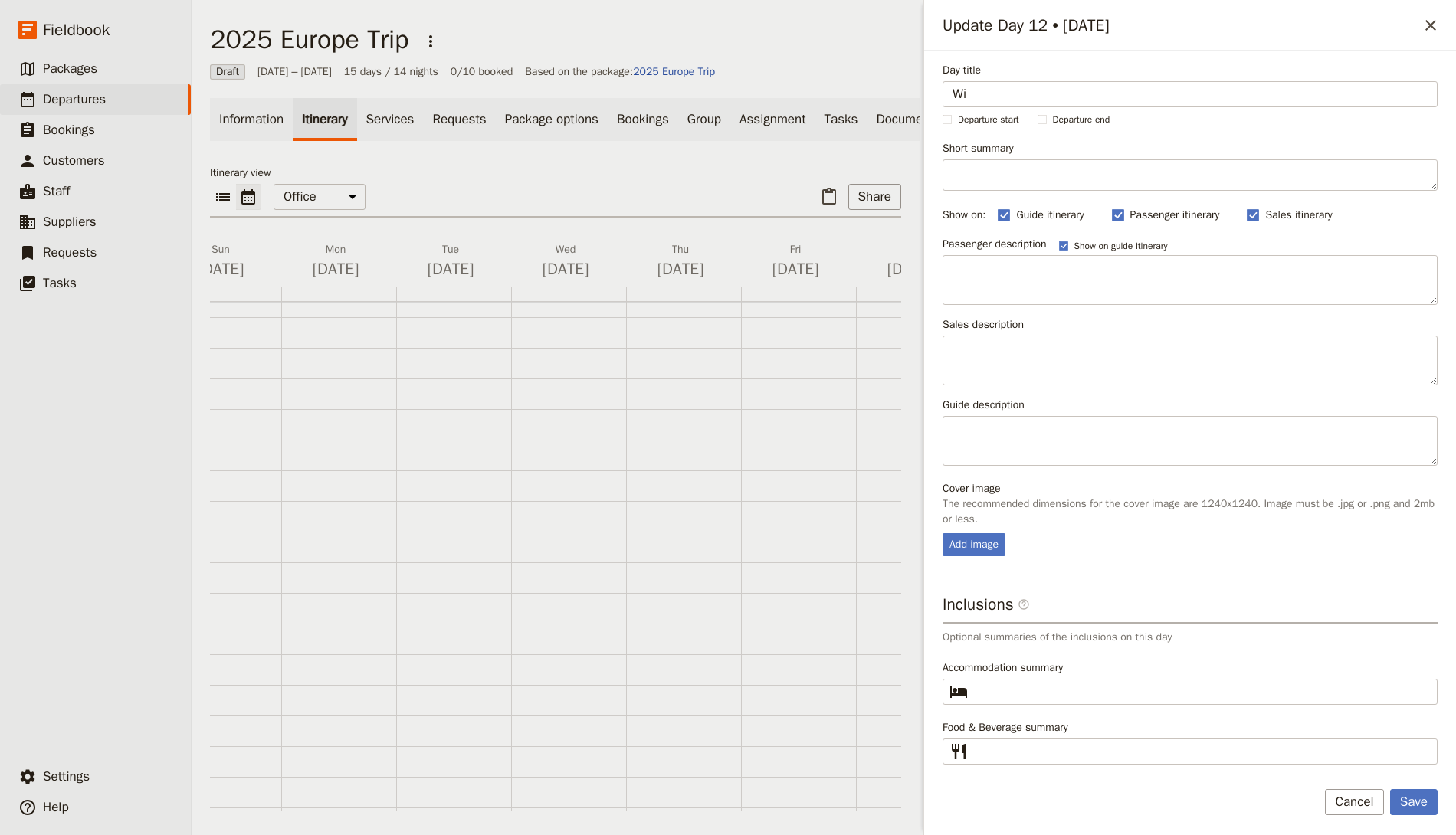 type on "W" 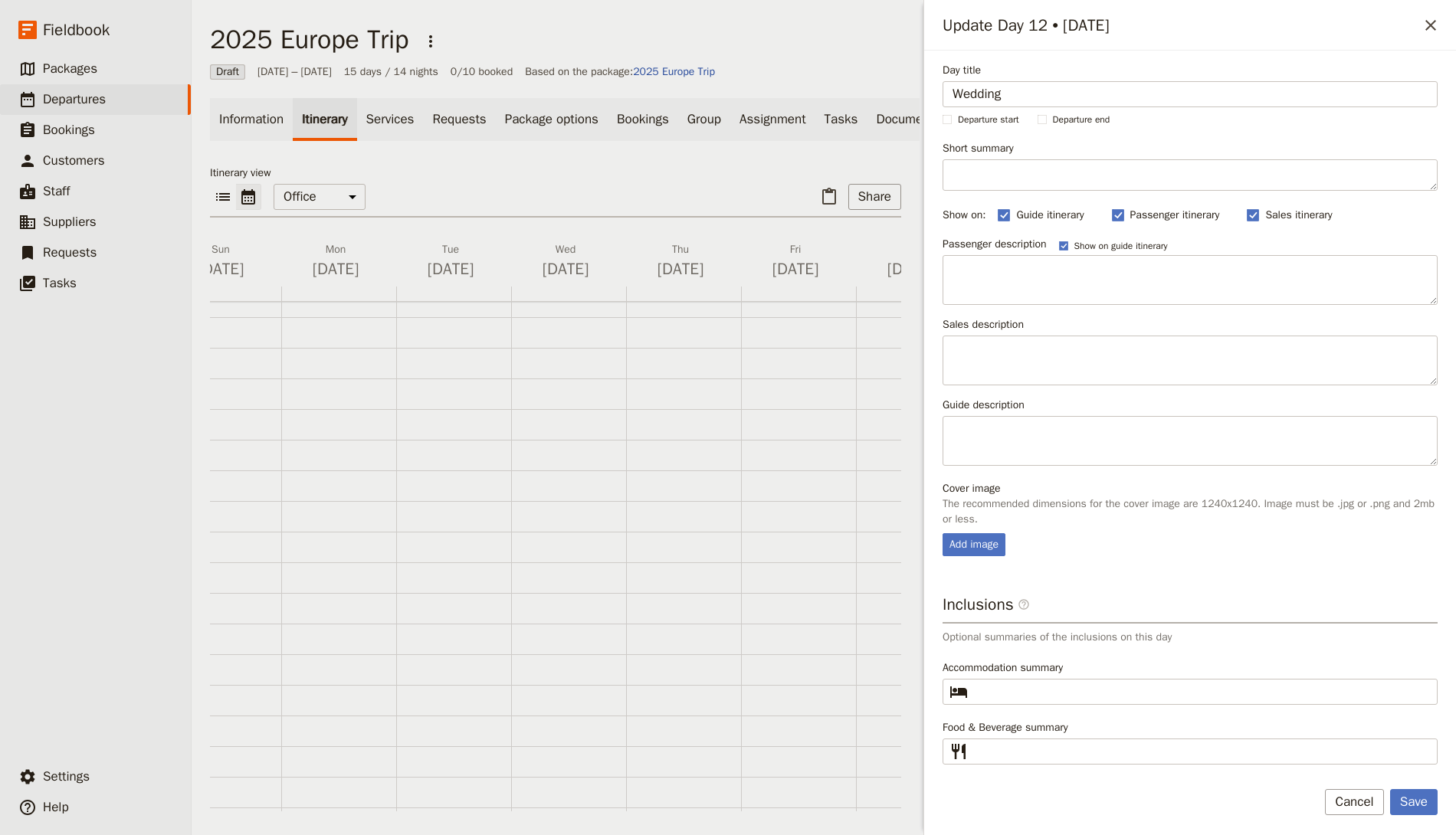 type on "Wedding" 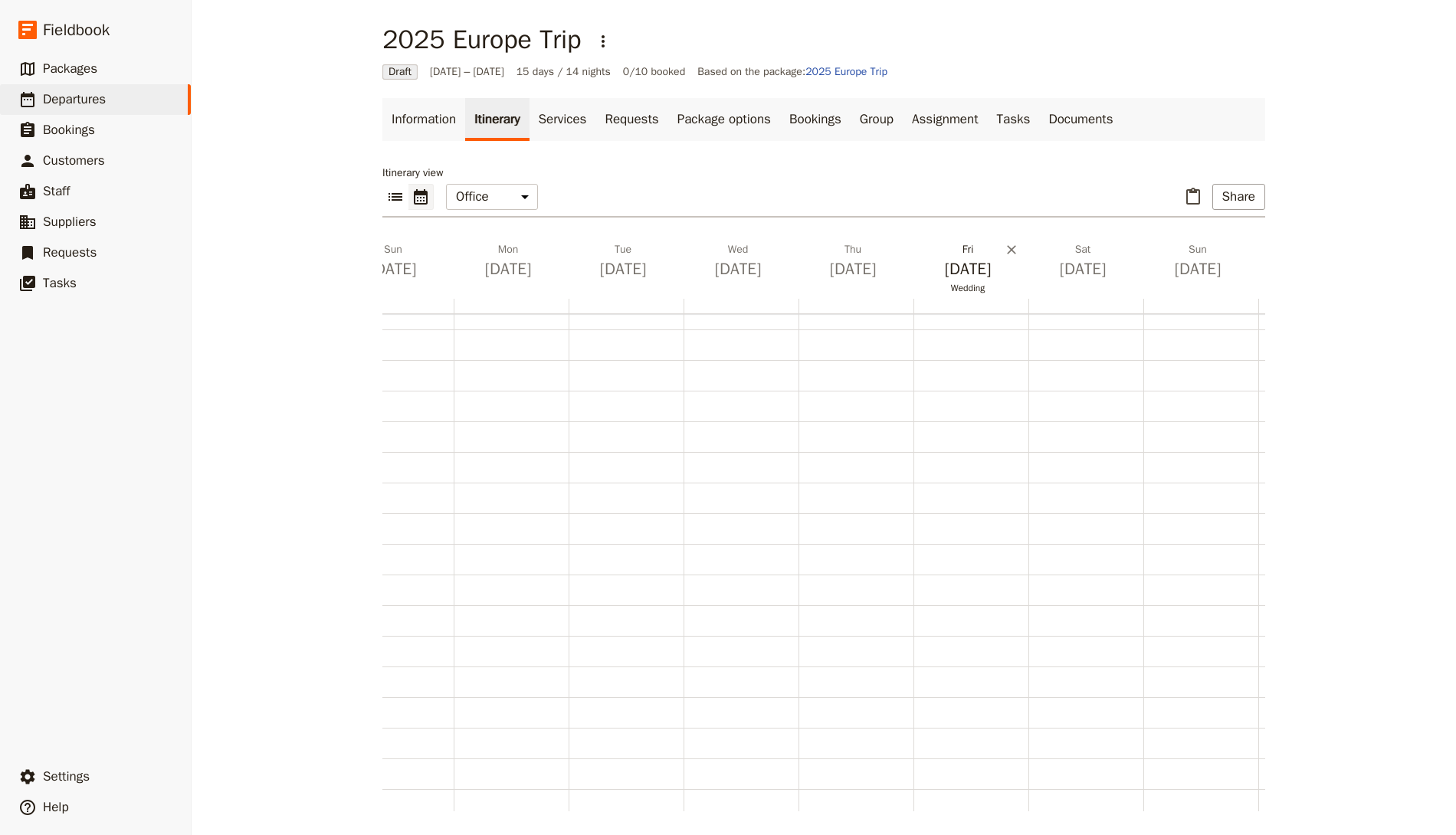 scroll, scrollTop: 0, scrollLeft: 887, axis: horizontal 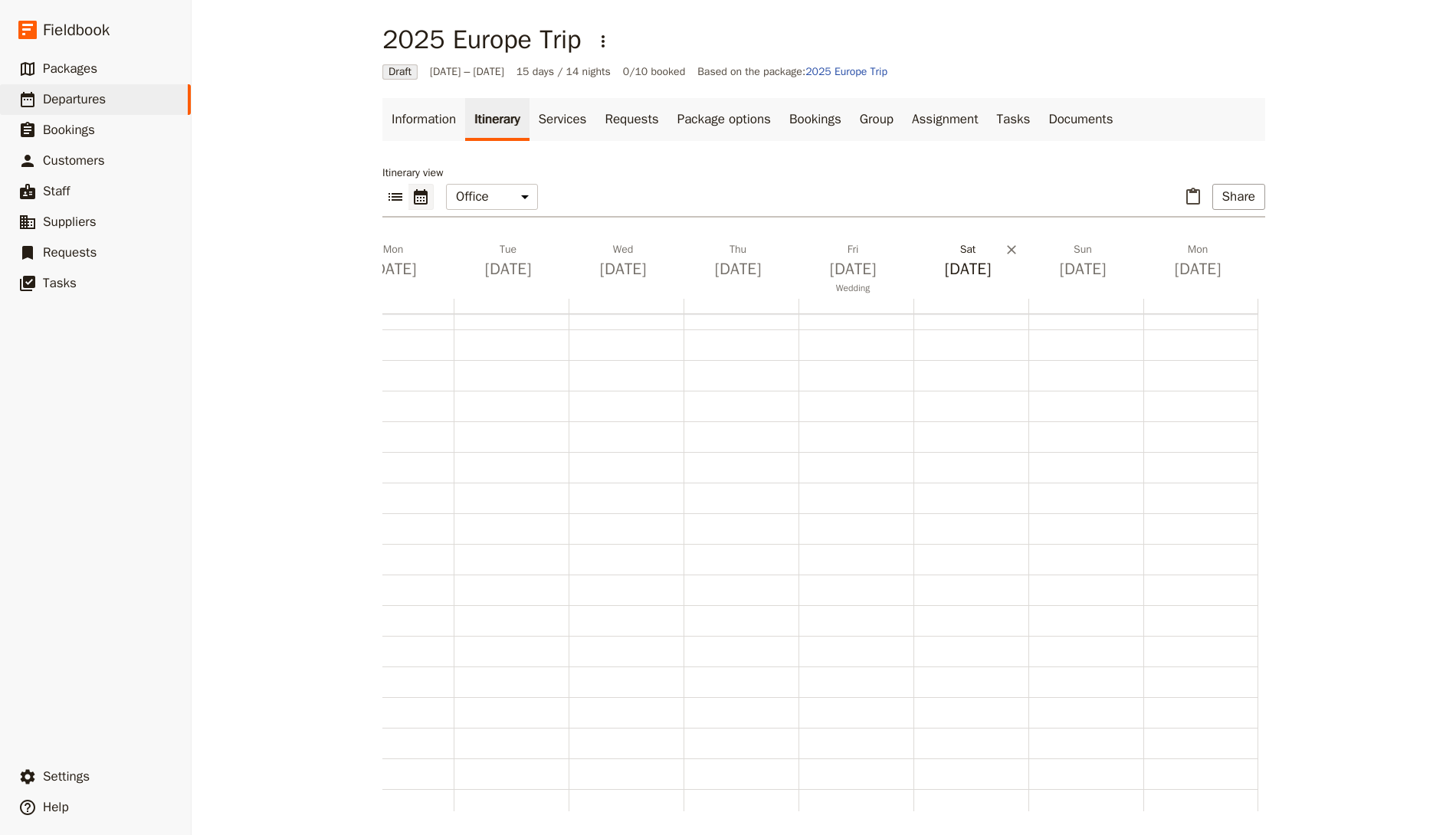 click on "[DATE]" at bounding box center (968, 269) 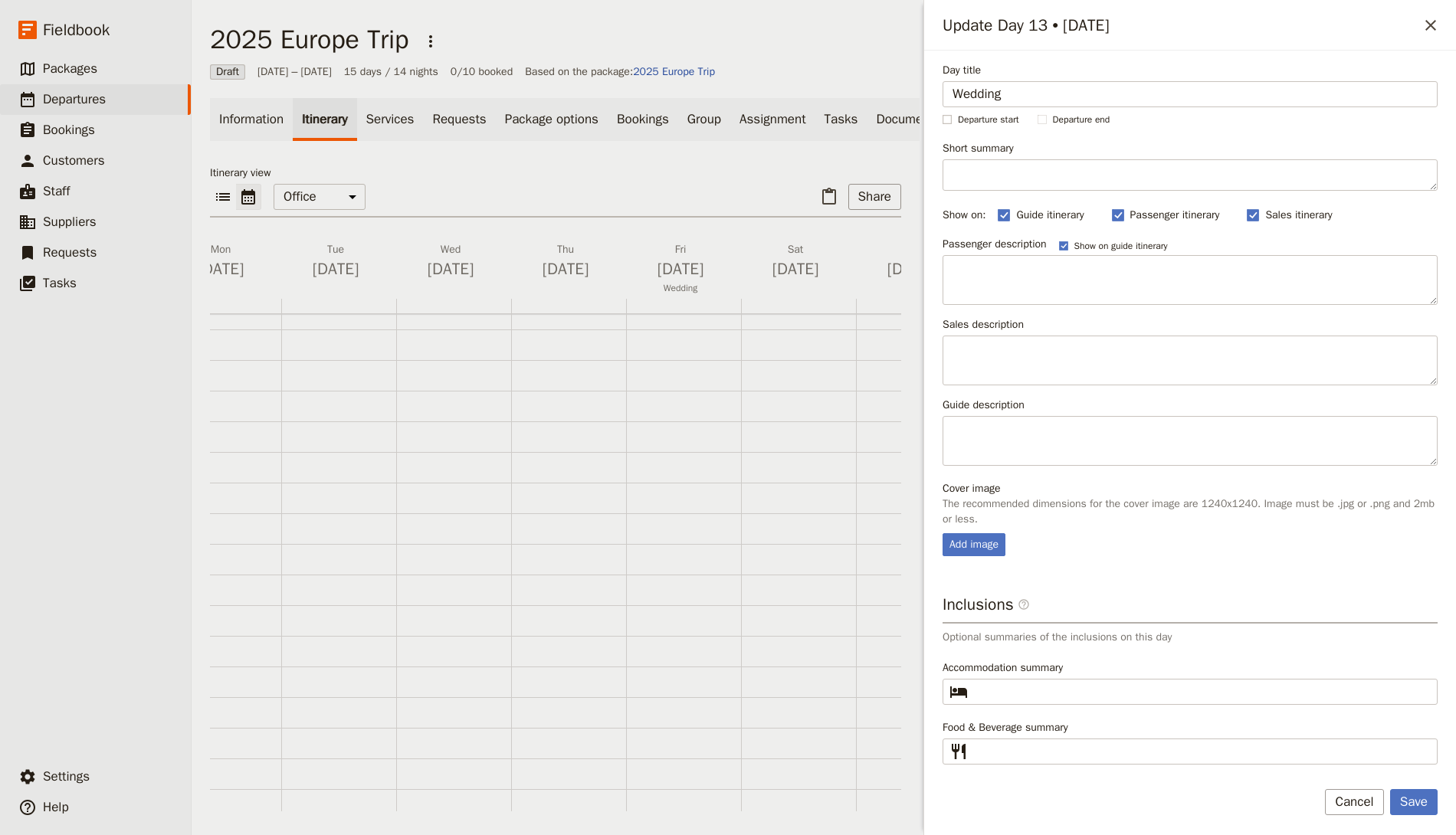 type on "Wedding" 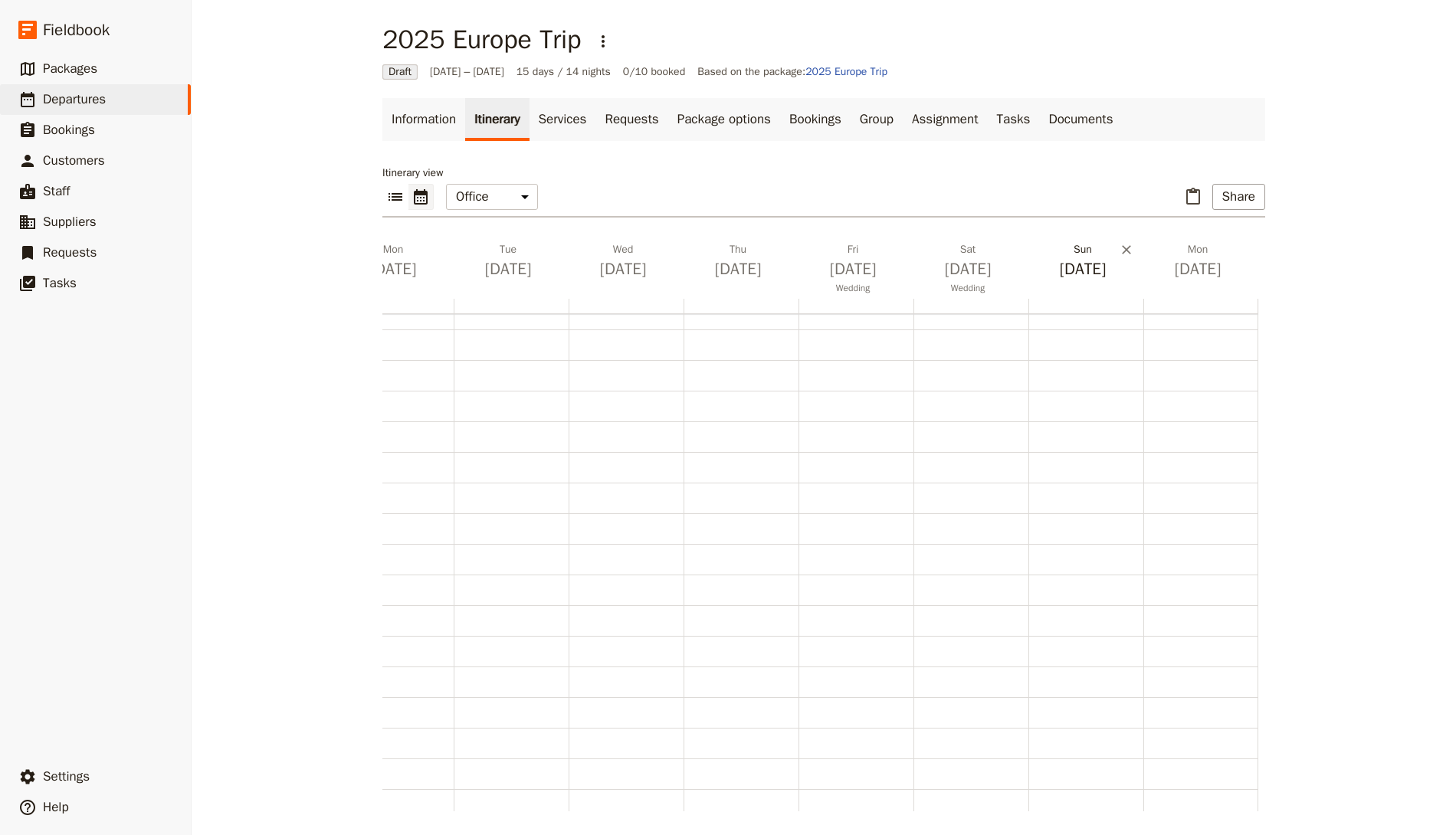 click on "[DATE]" at bounding box center (1083, 269) 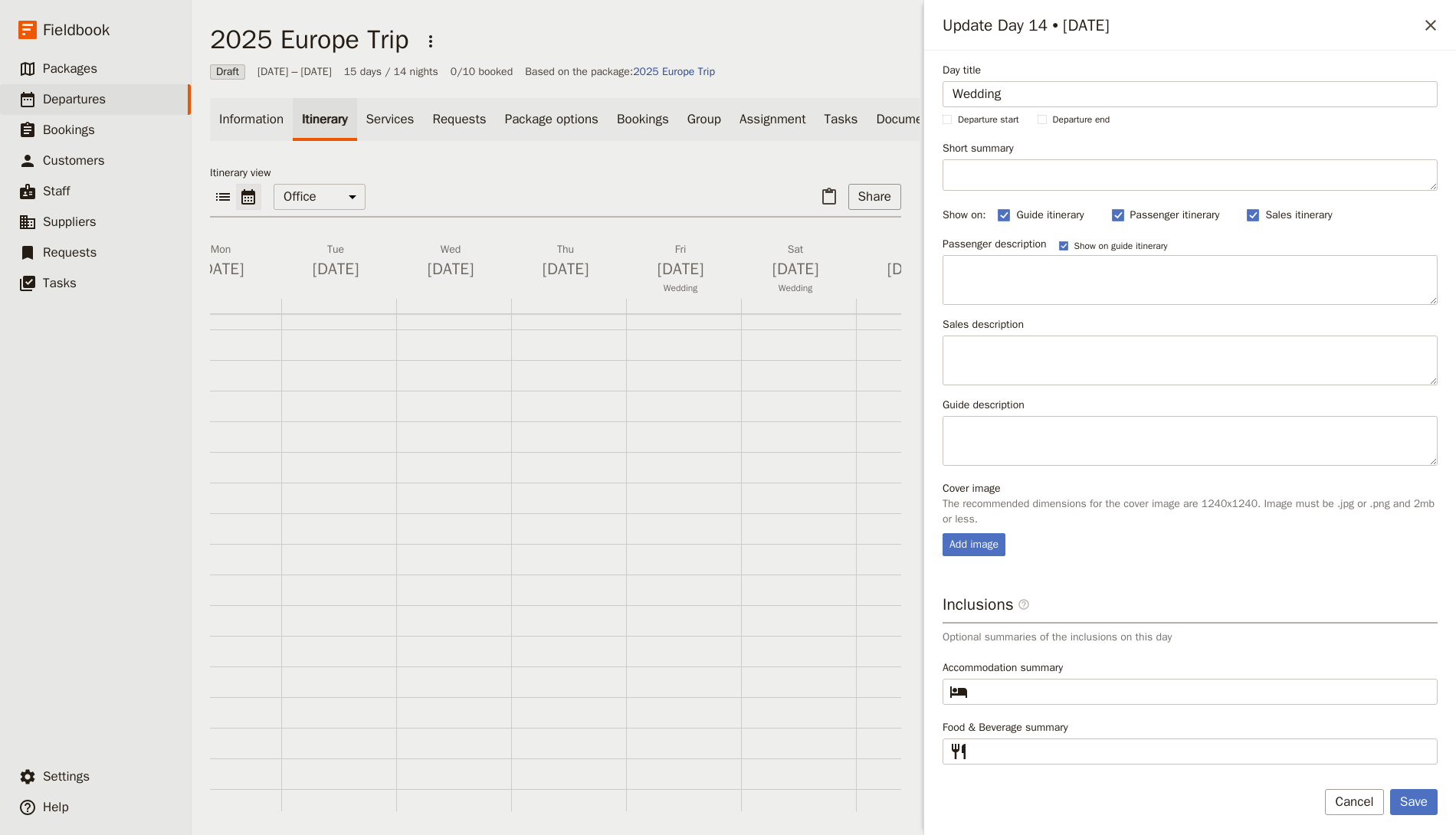 type on "Wedding" 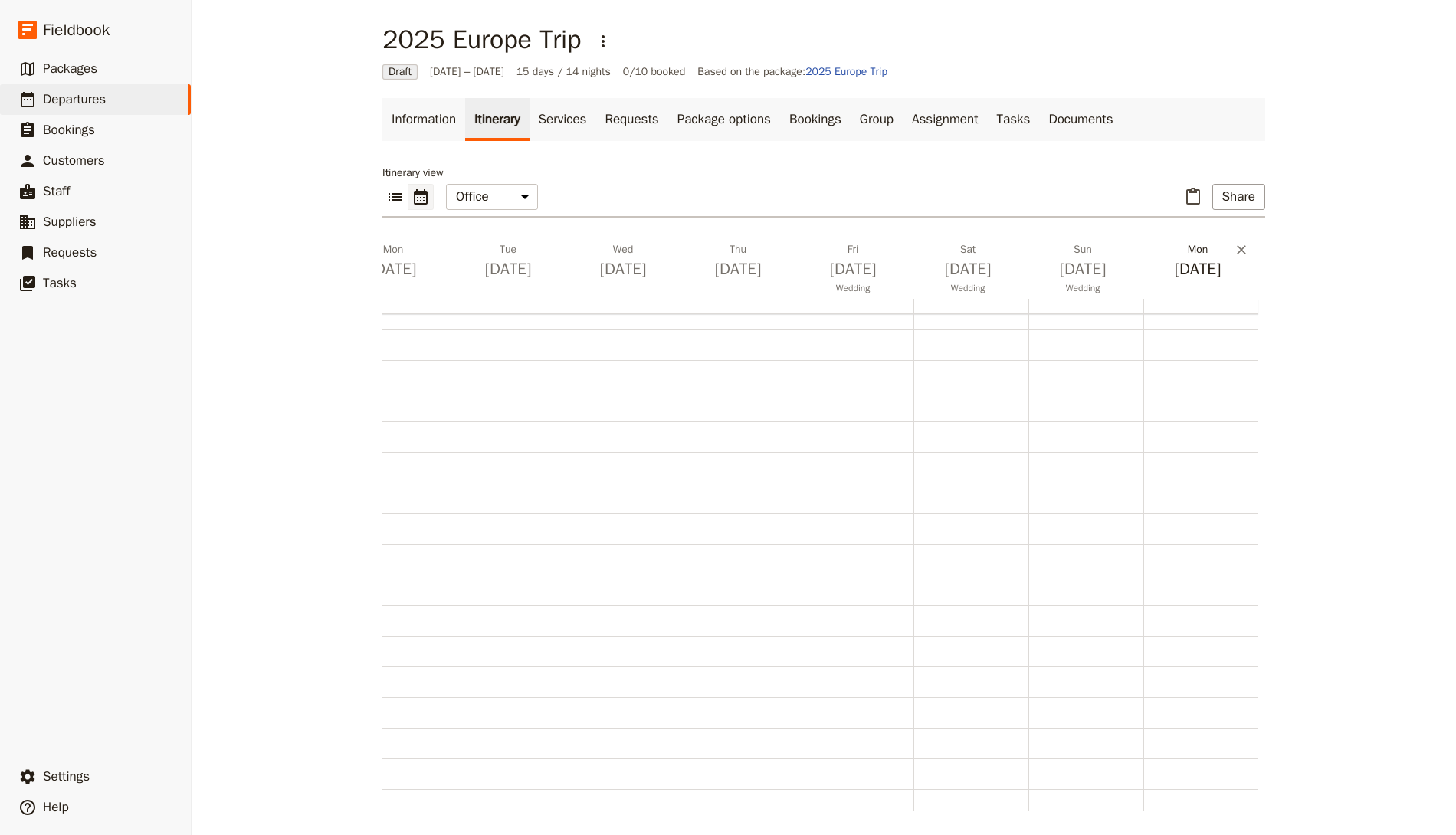 click on "[DATE]" at bounding box center [1198, 269] 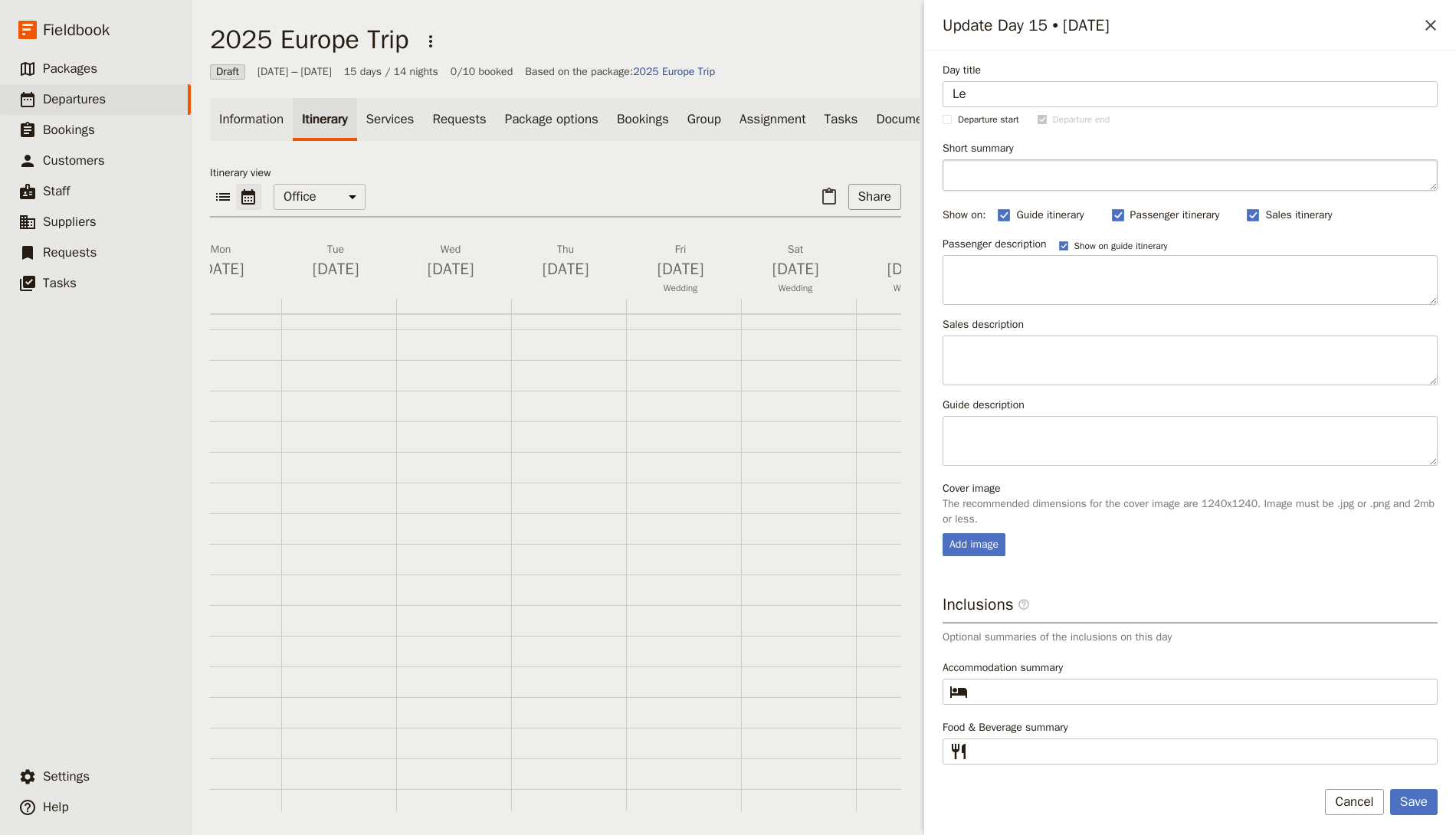 type on "L" 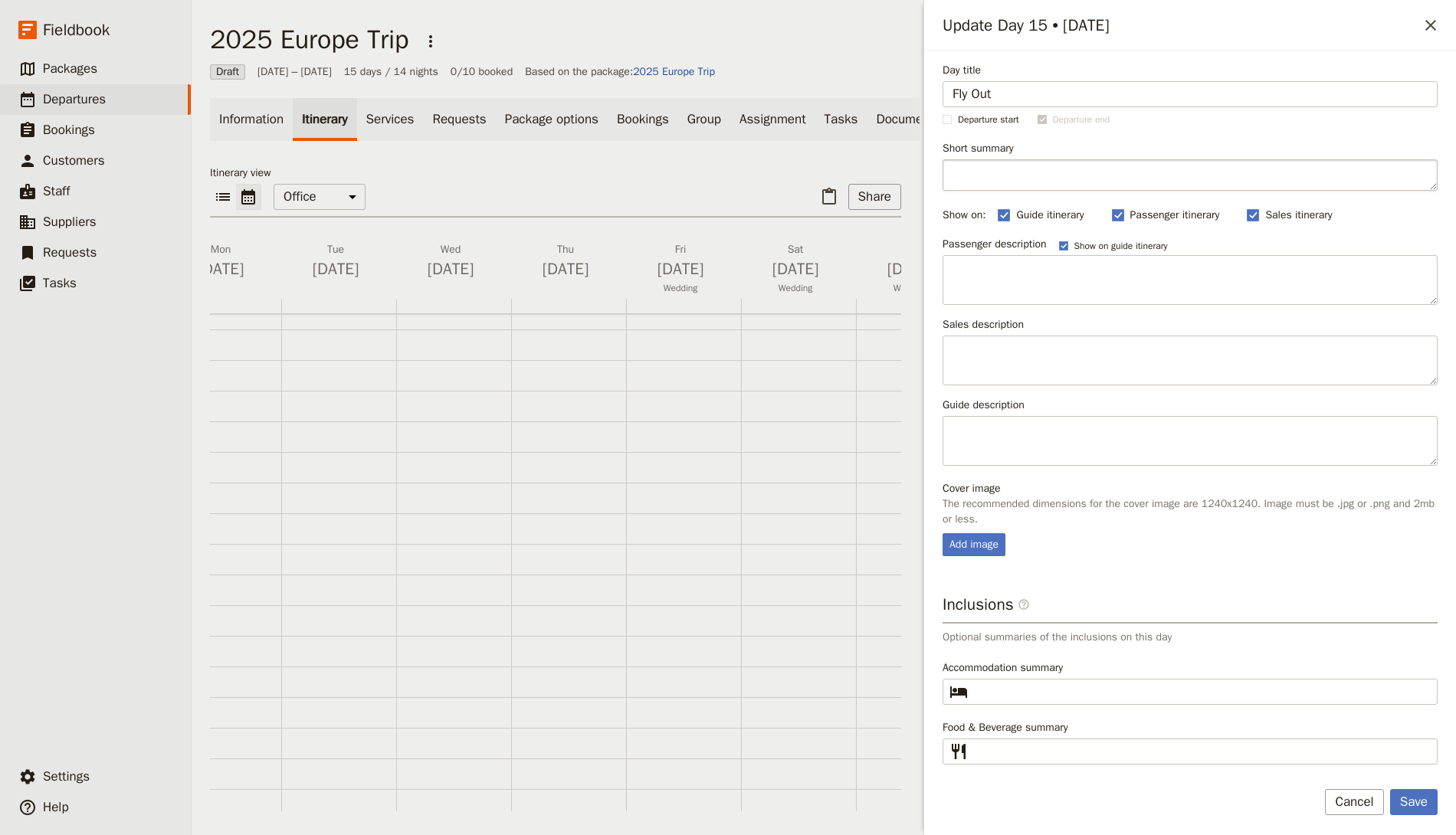 type on "Fly Out" 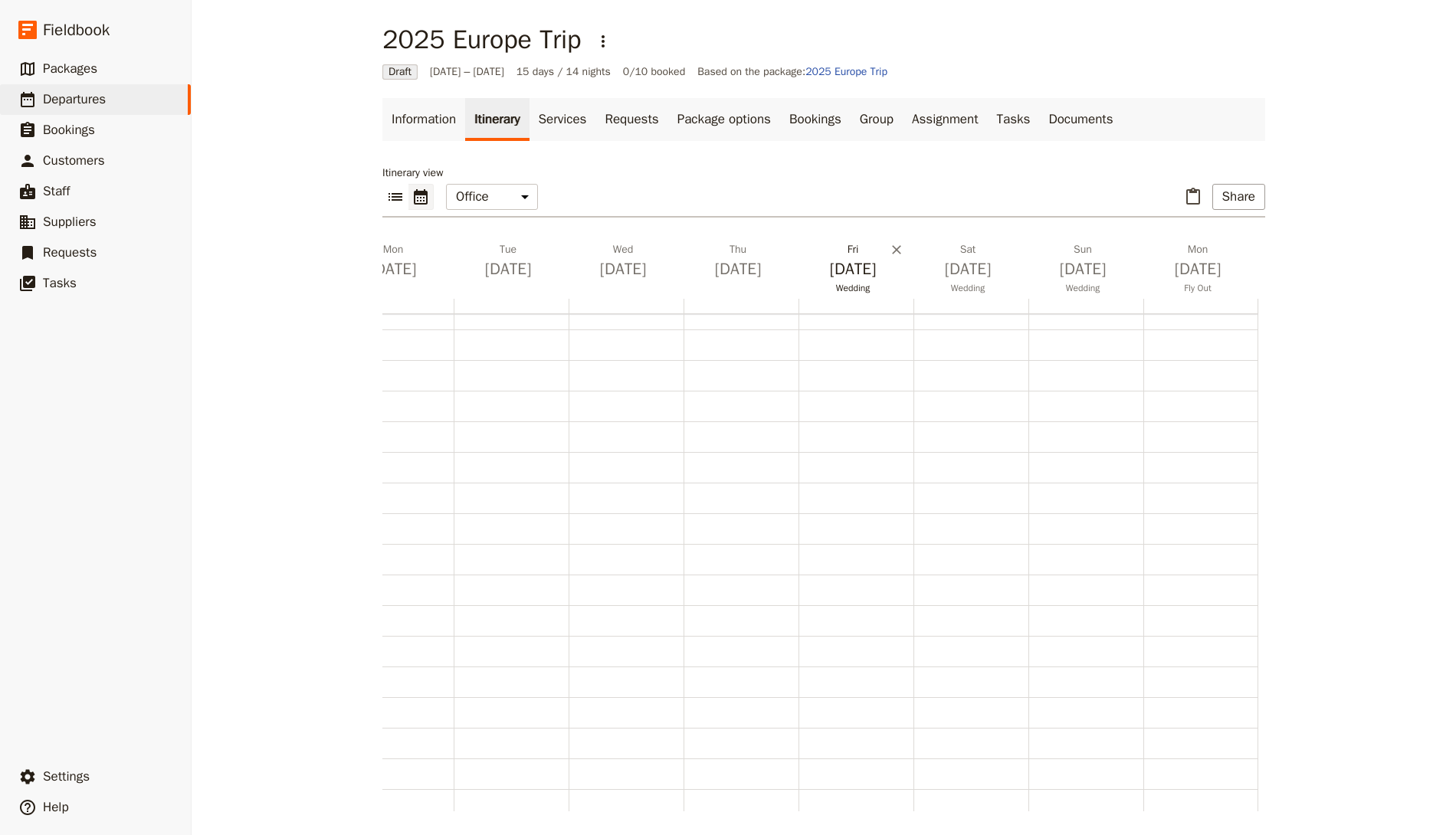 click on "Wedding" at bounding box center [853, 288] 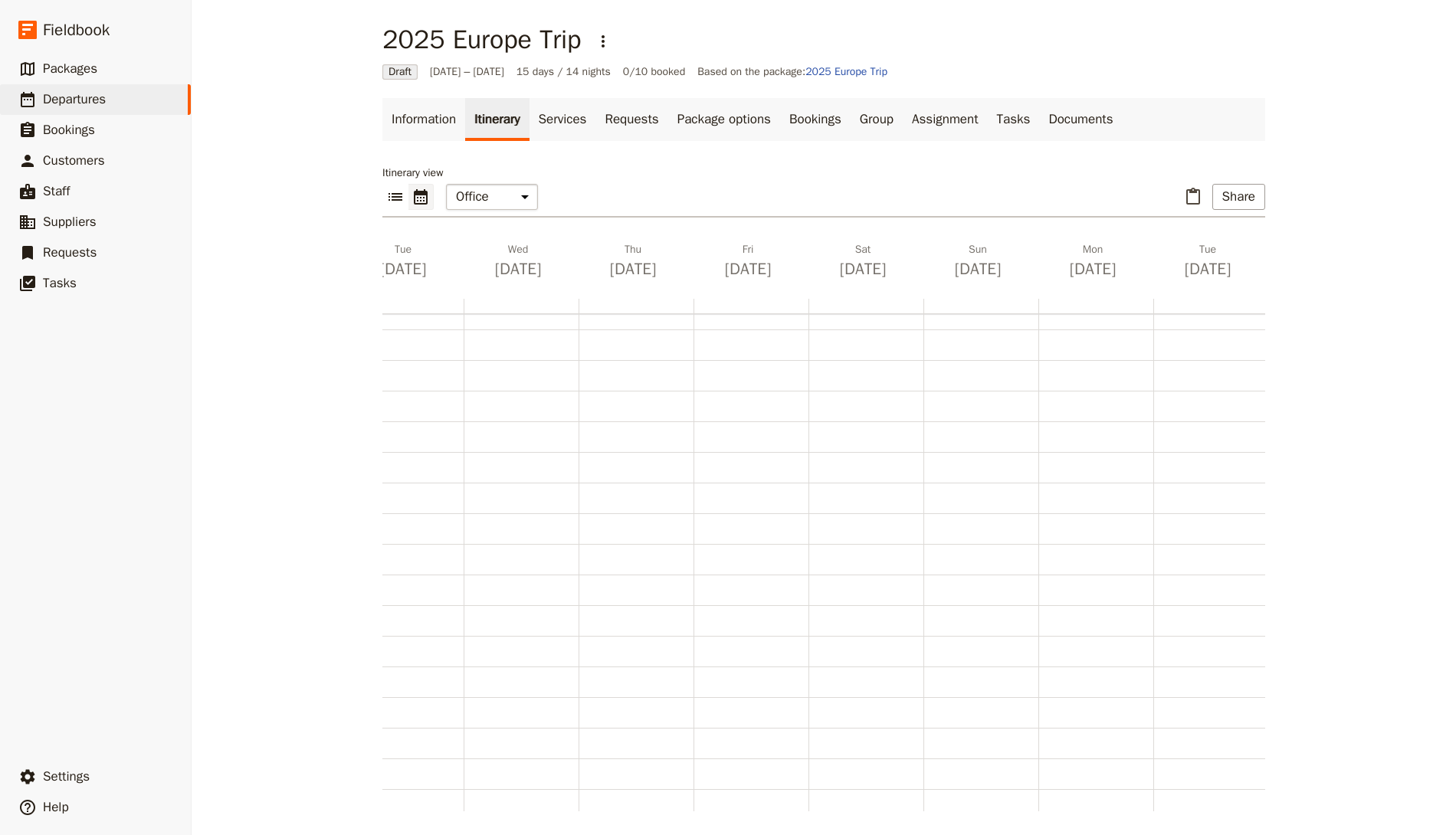 scroll, scrollTop: 0, scrollLeft: 126, axis: horizontal 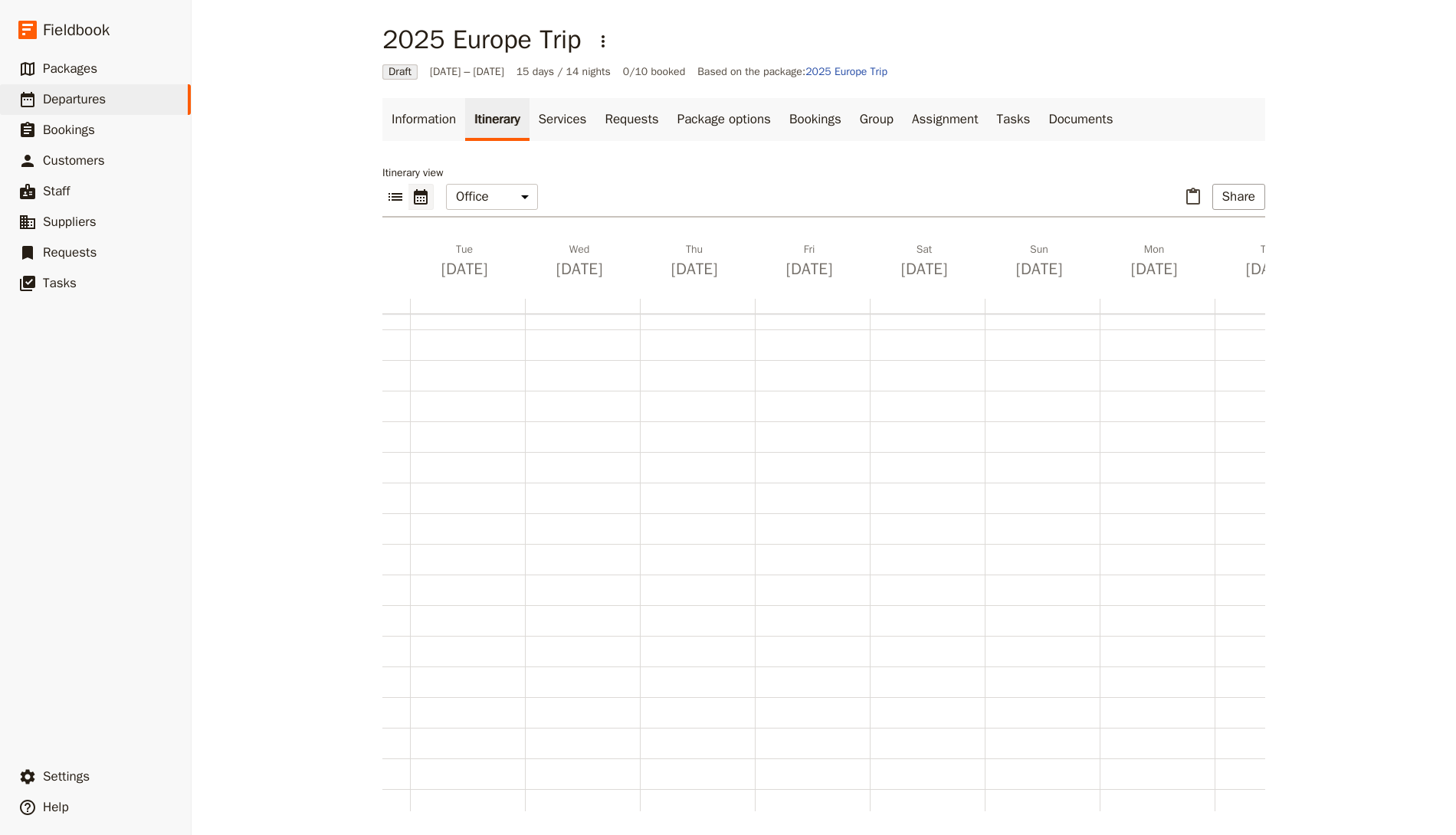 click on "Itinerary view ​ ​ Office Guide Passenger Sales ​ Share [DATE] [DATE] [DATE] [DATE] [DATE] [DATE] [DATE] [DATE] [DATE] [DATE] [DATE] [DATE] Wedding [DATE] Wedding [DATE] Wedding [DATE] Fly Out 1 am 2 am 3 am 4 am 5 am 6 am 7 am 8 am 9 am 10 am 11 am 12 pm 1 pm 2 pm 3 pm 4 pm 5 pm 6 pm 7 pm 8 pm 9 pm 10 pm 11 pm" at bounding box center [824, 488] 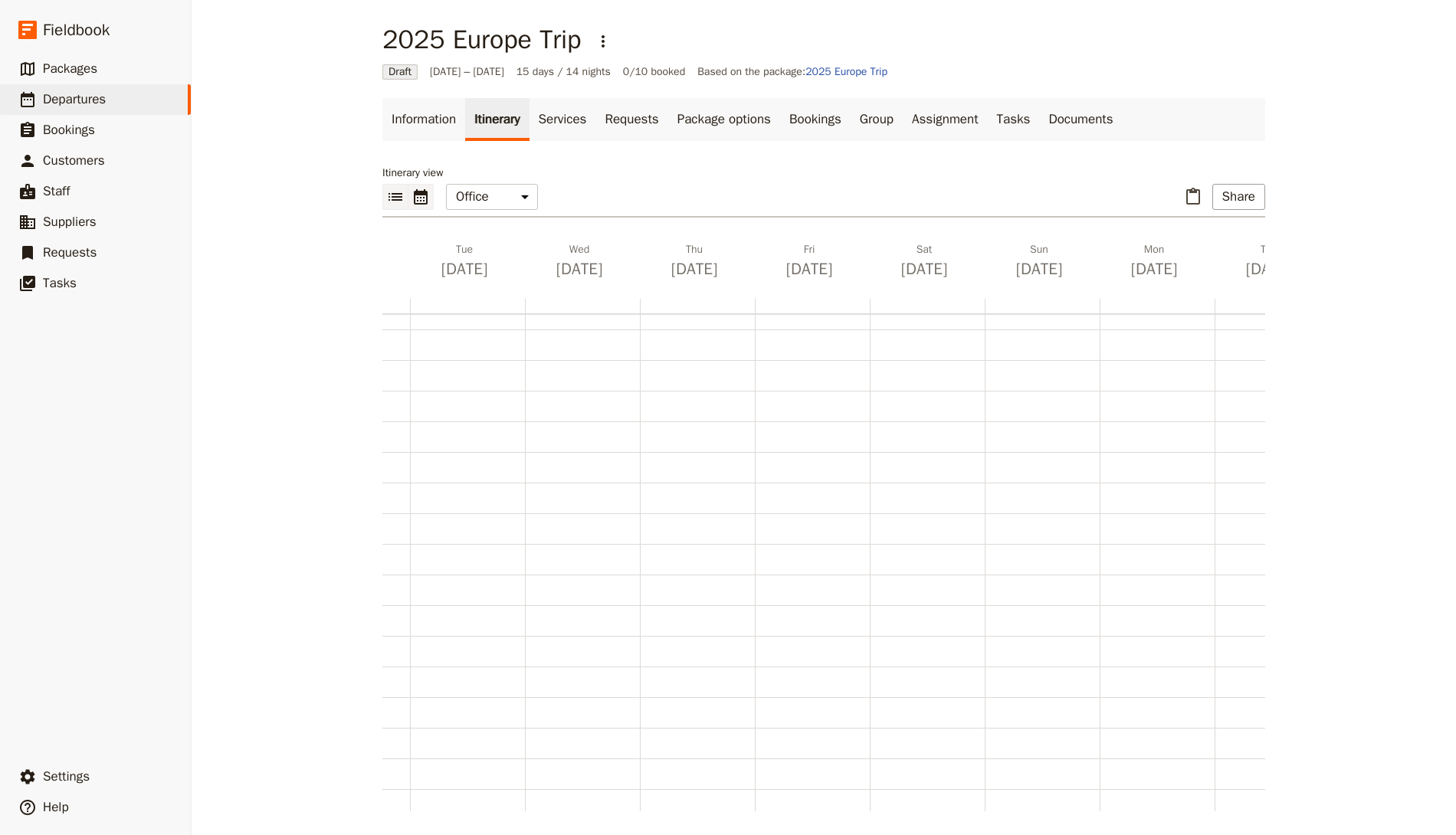 click 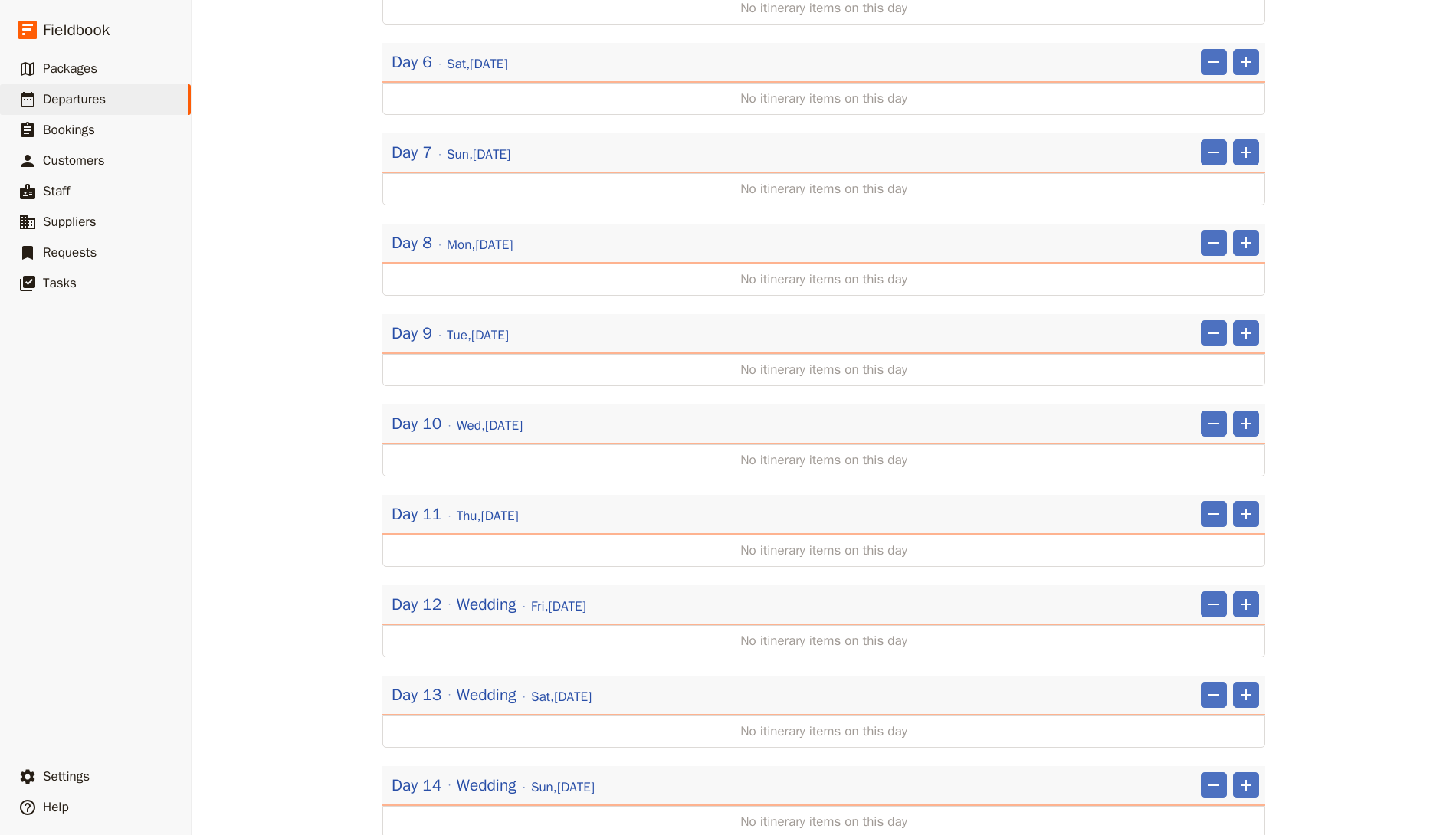 scroll, scrollTop: 0, scrollLeft: 0, axis: both 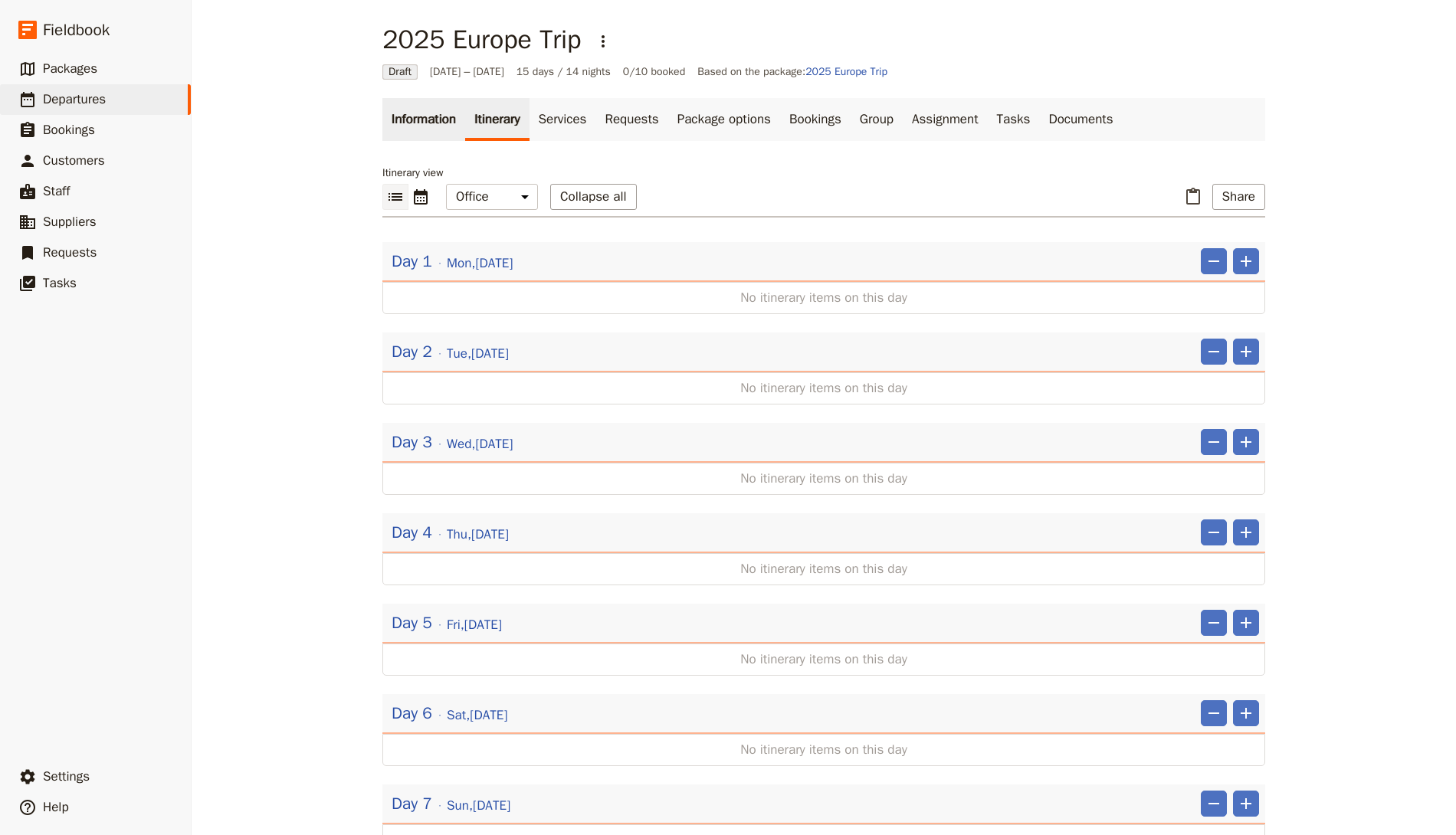 click on "Information" at bounding box center (424, 120) 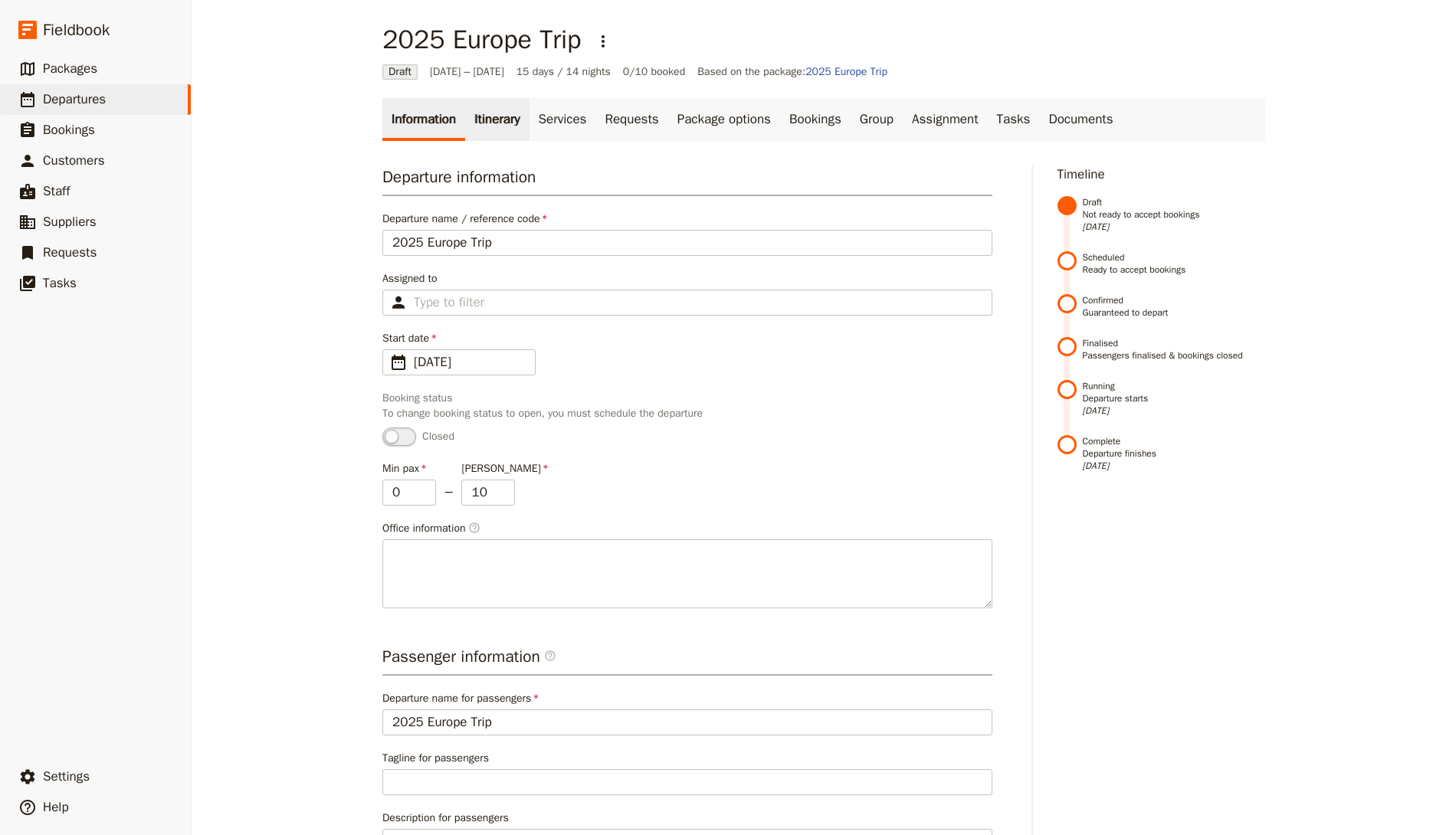 click on "Itinerary" at bounding box center [497, 120] 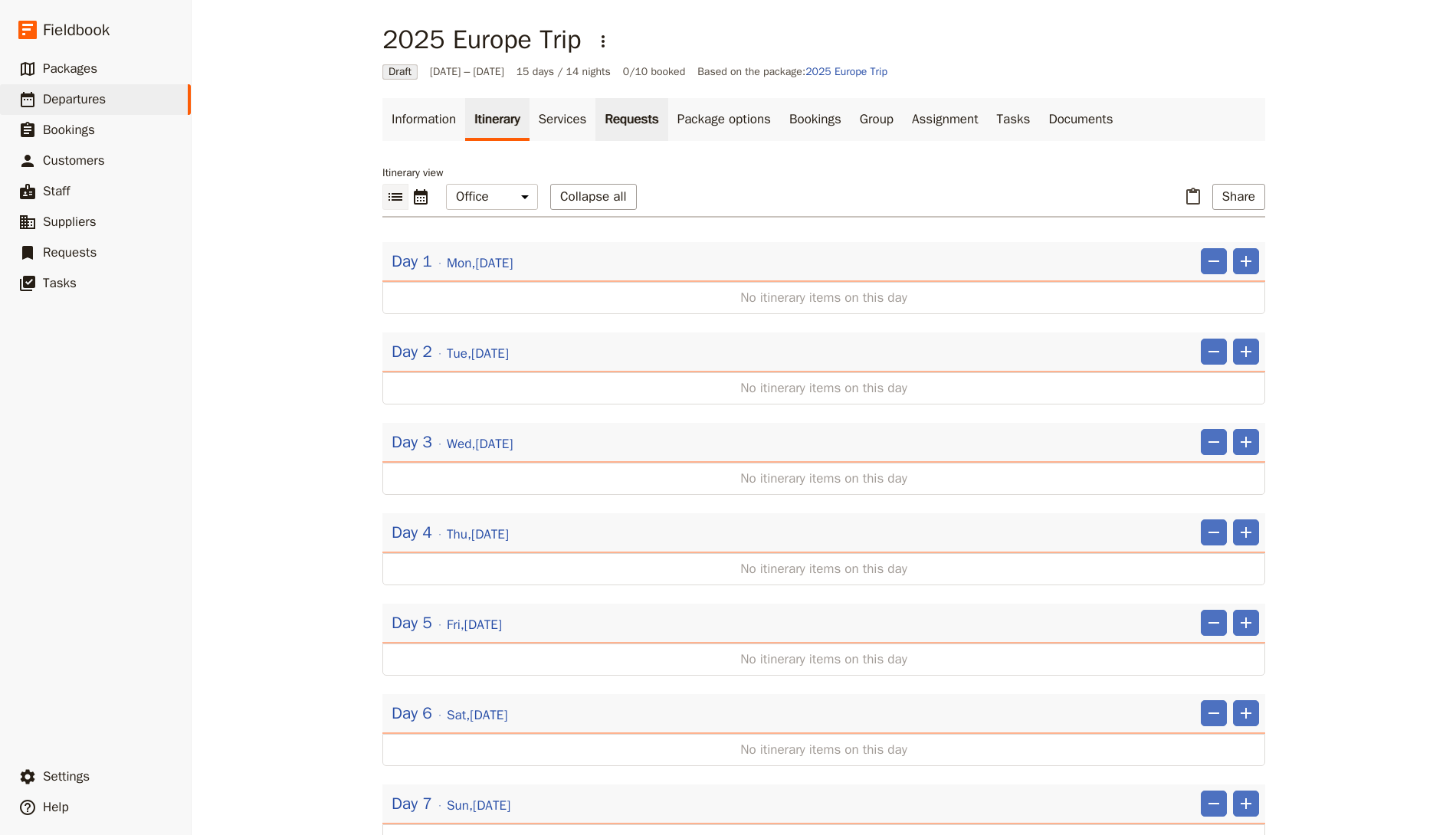click on "Requests" at bounding box center [631, 120] 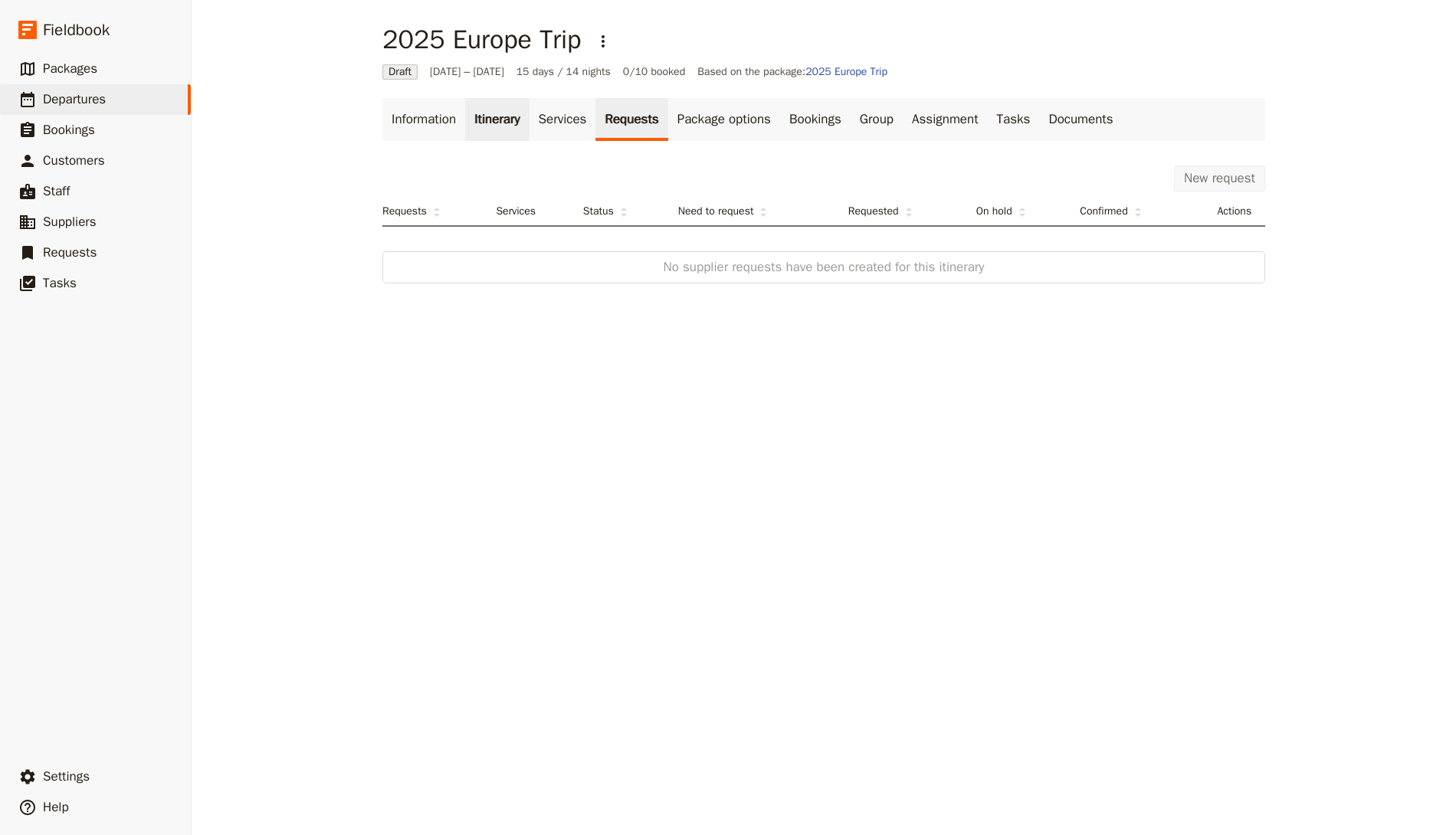 click on "Itinerary" at bounding box center (497, 120) 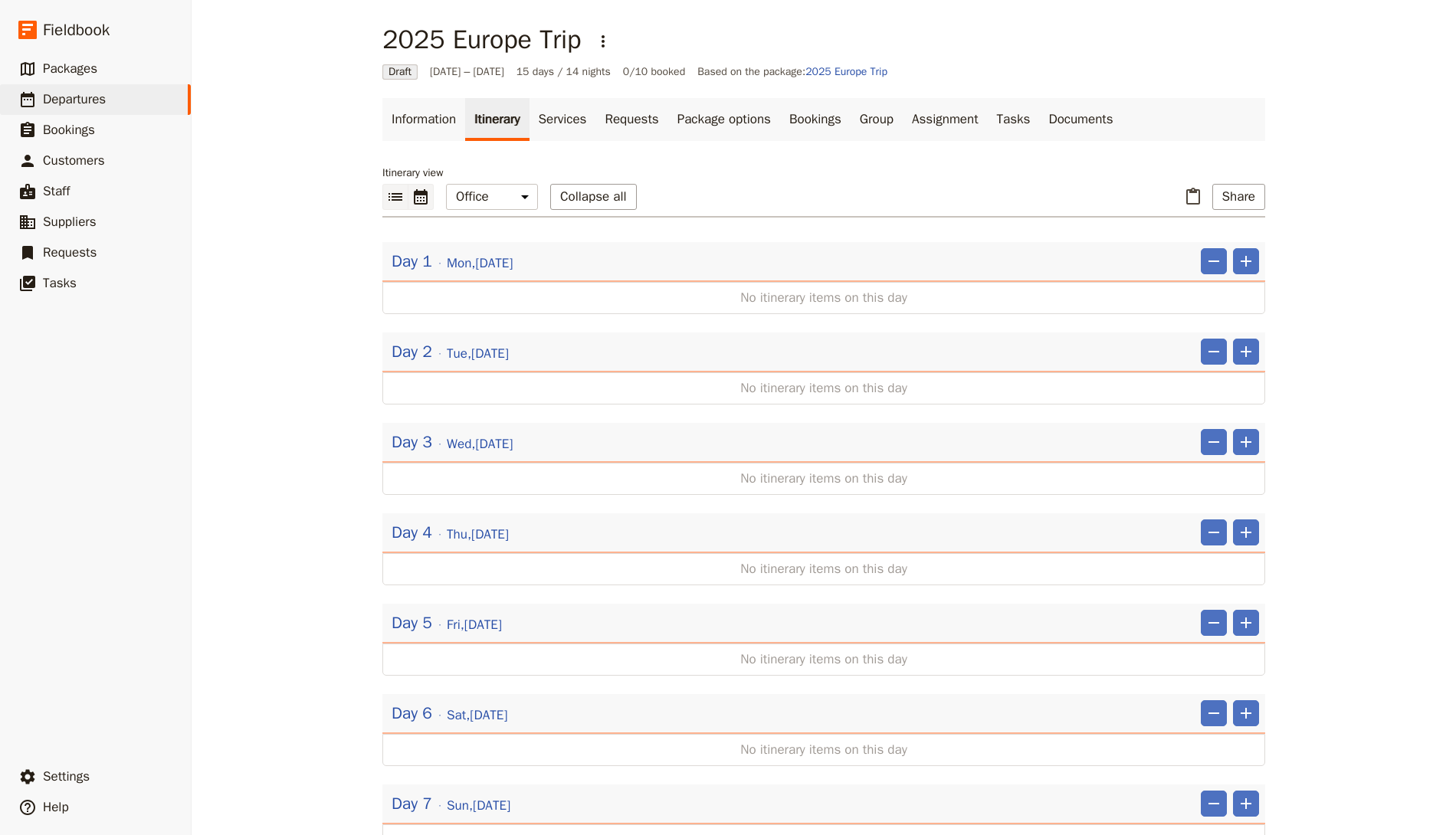 click 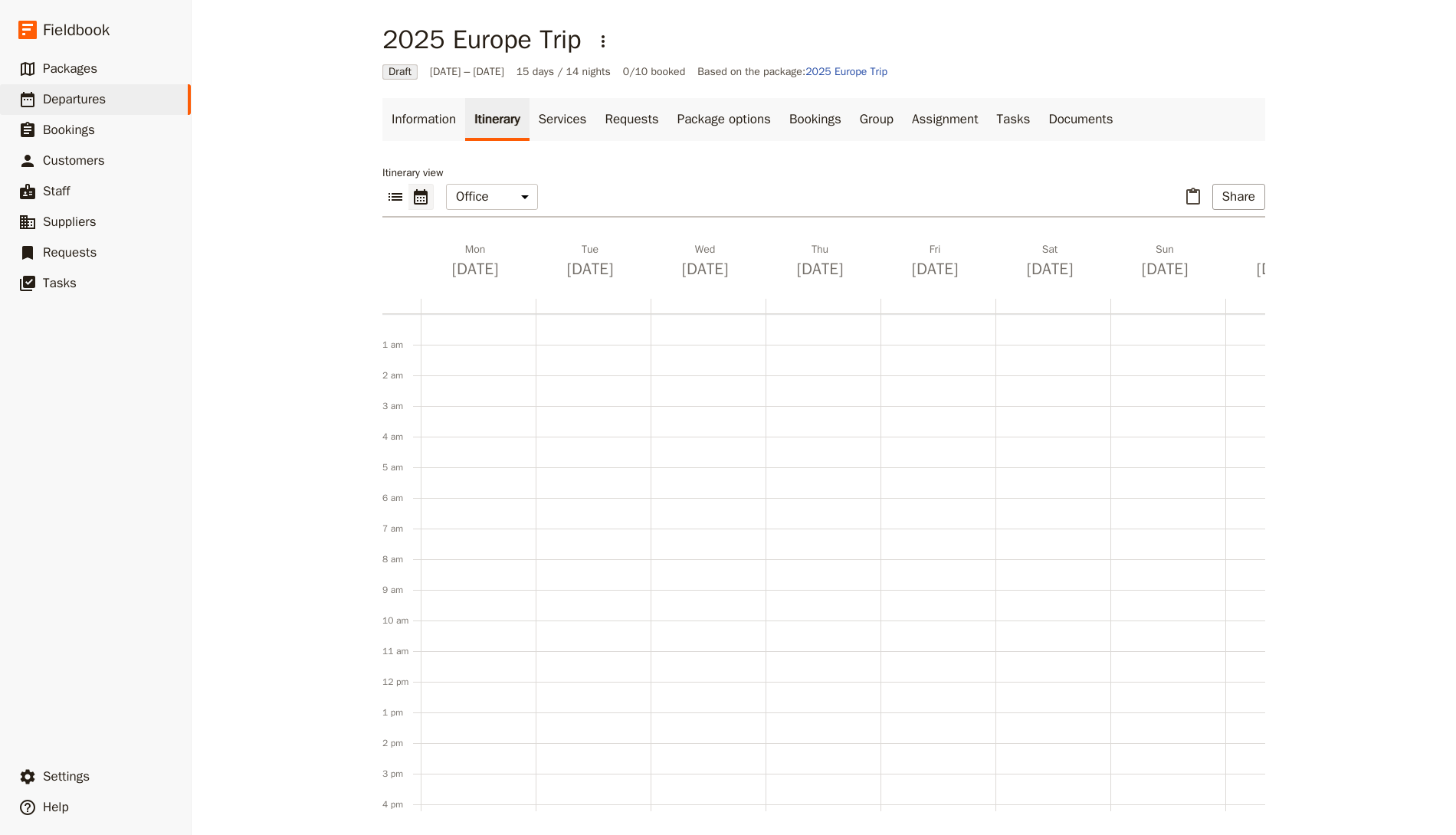 scroll, scrollTop: 199, scrollLeft: 0, axis: vertical 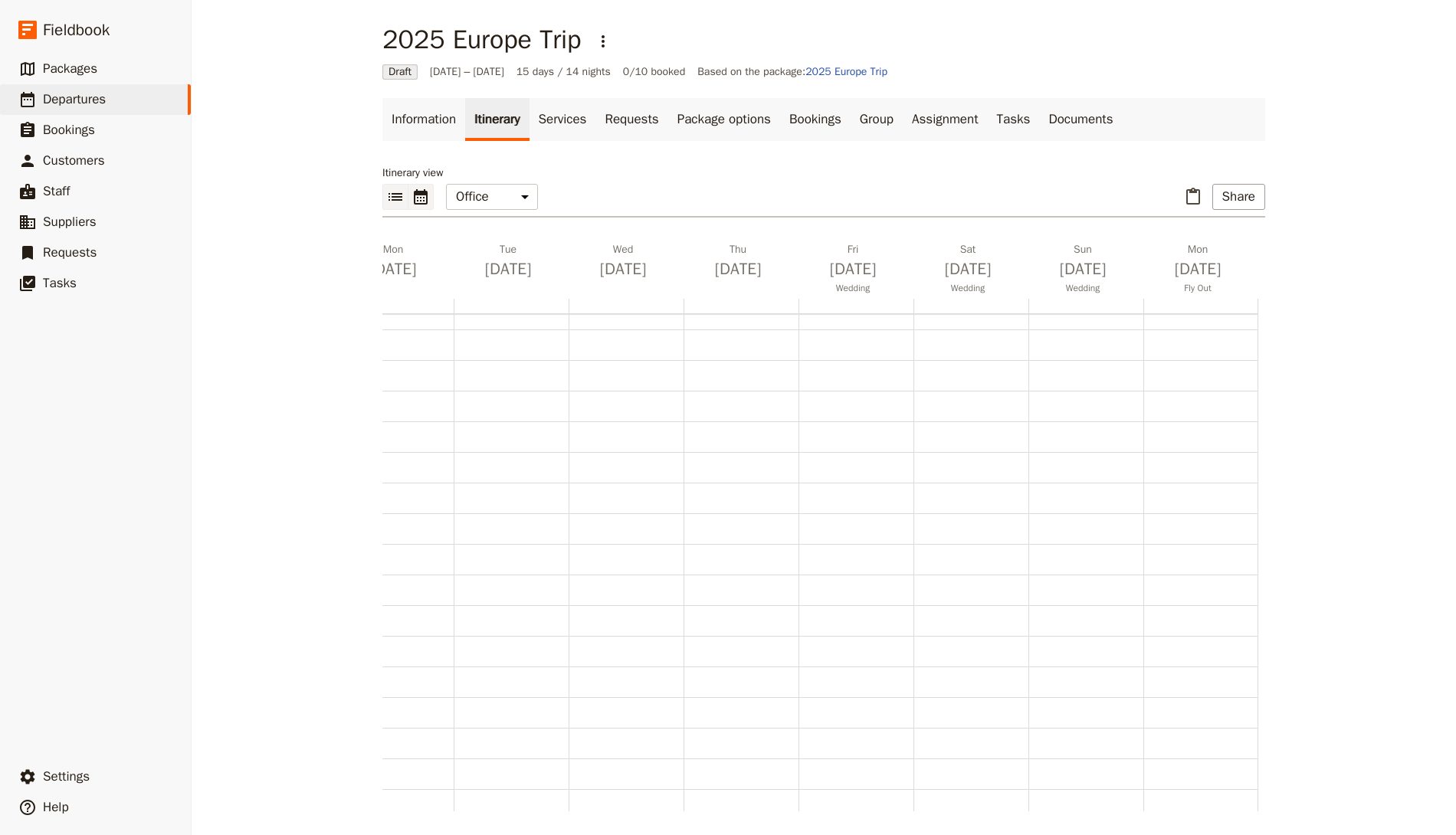 click 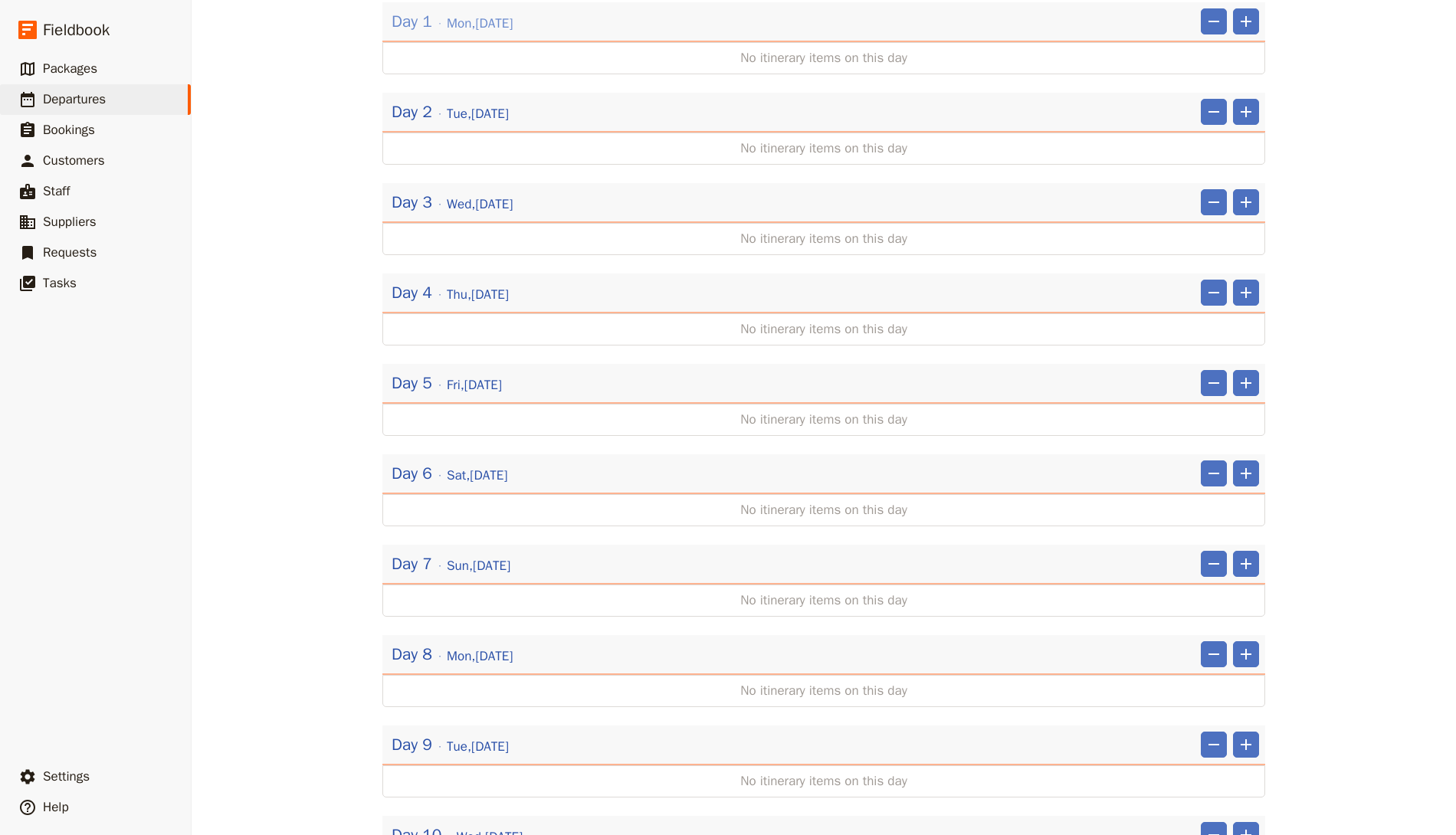type 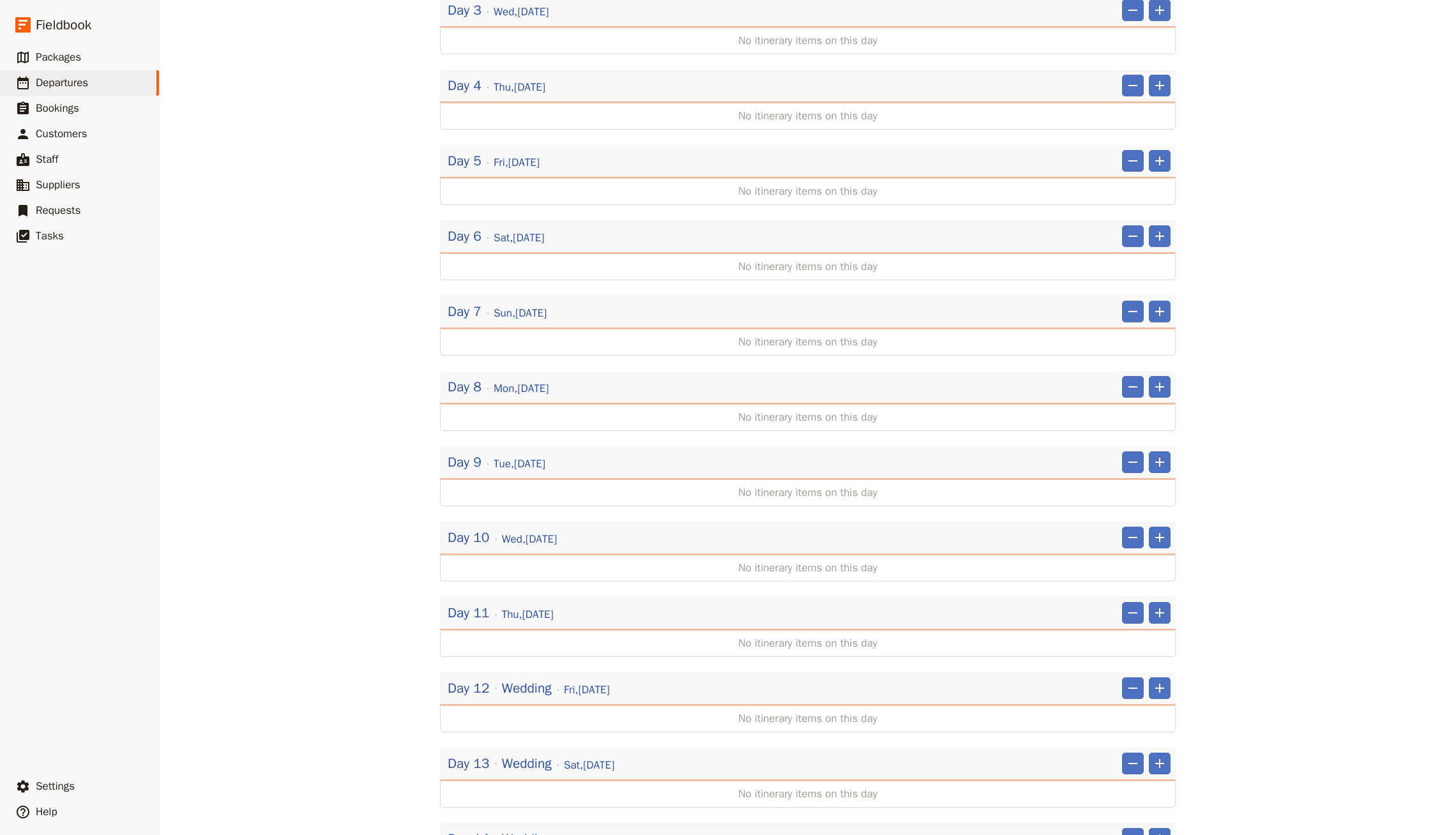 scroll, scrollTop: 363, scrollLeft: 0, axis: vertical 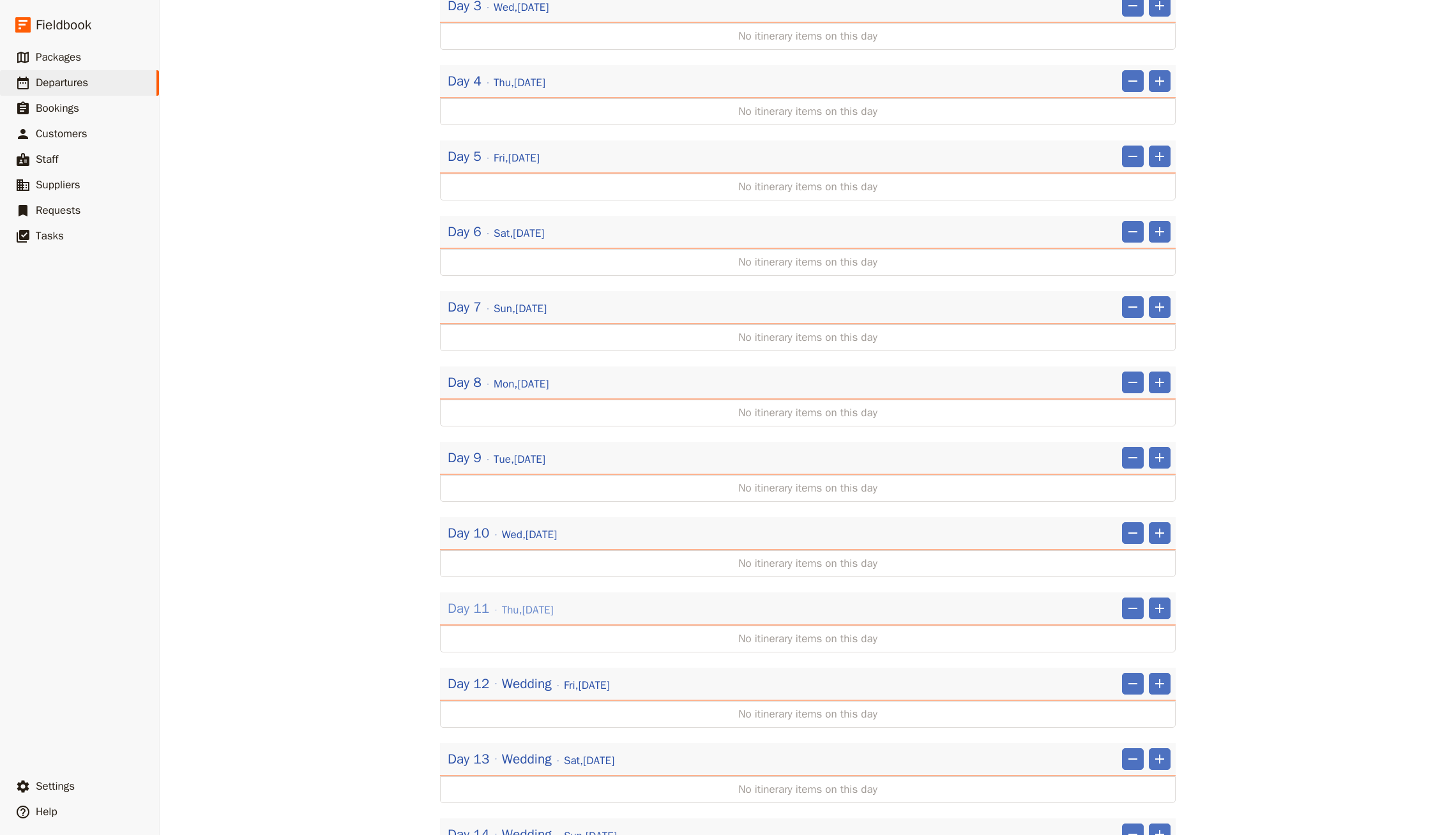 click on "[DATE]" at bounding box center [527, 610] 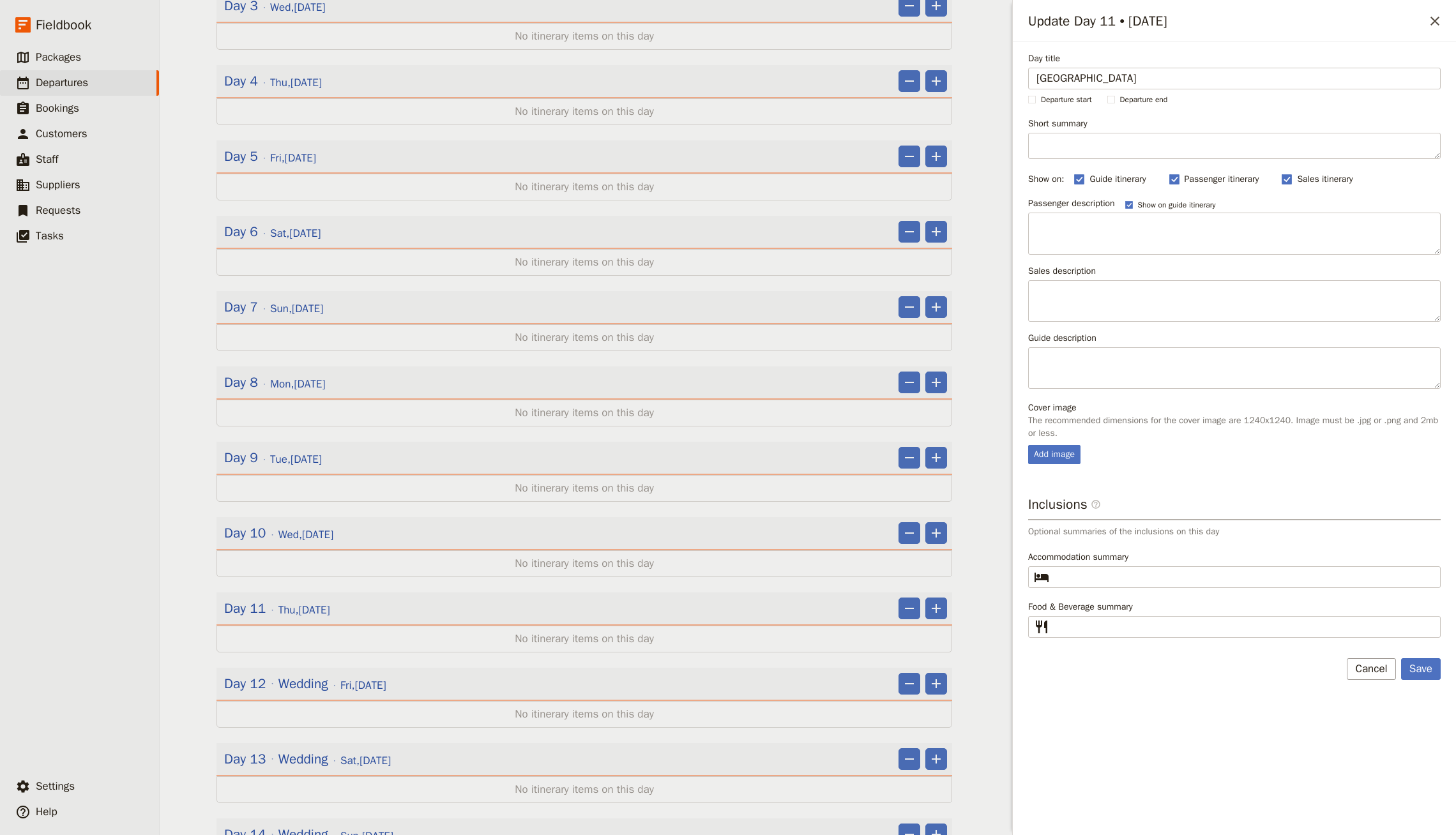 type on "[GEOGRAPHIC_DATA]" 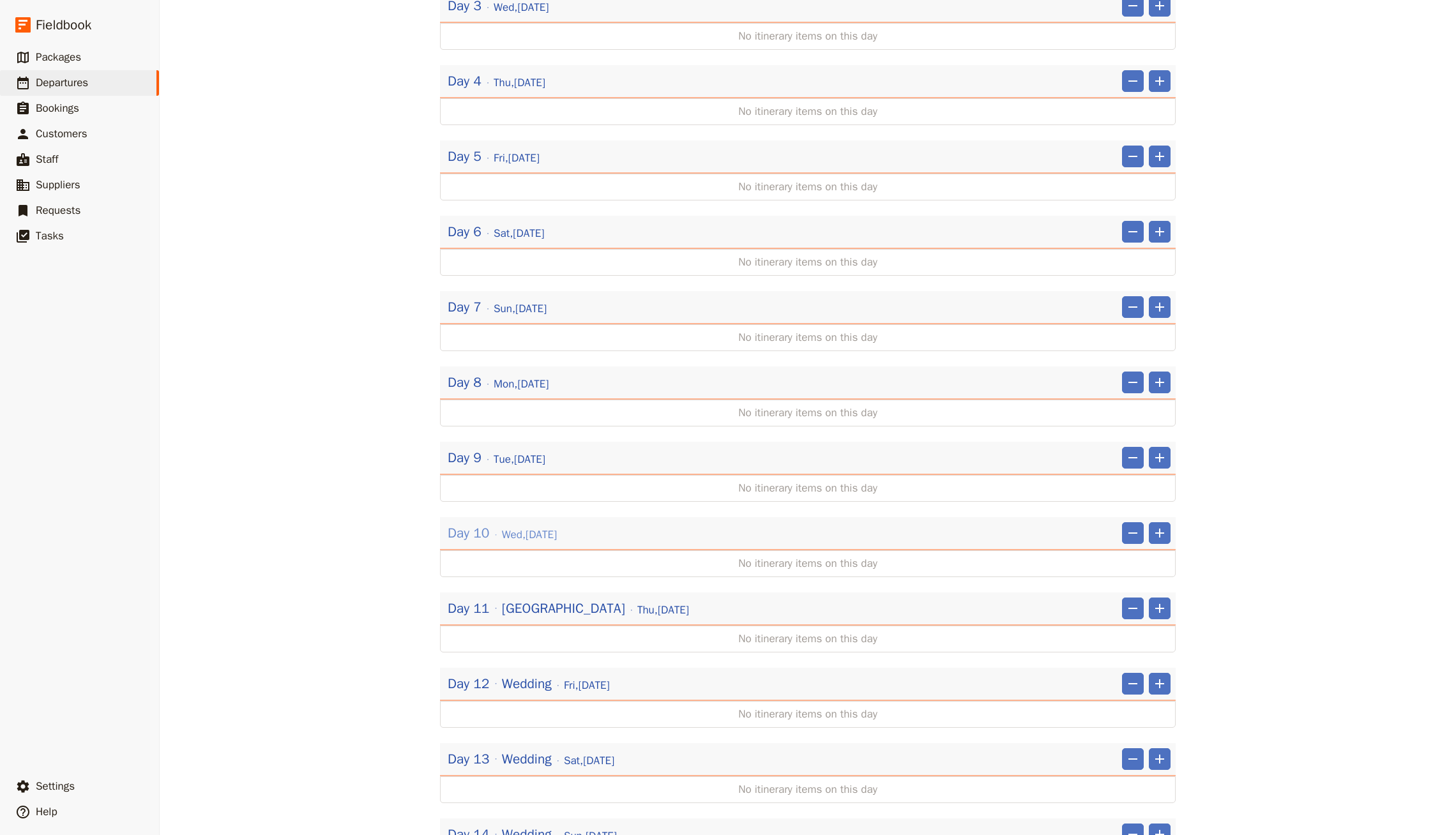 click on "[DATE]" at bounding box center (529, 535) 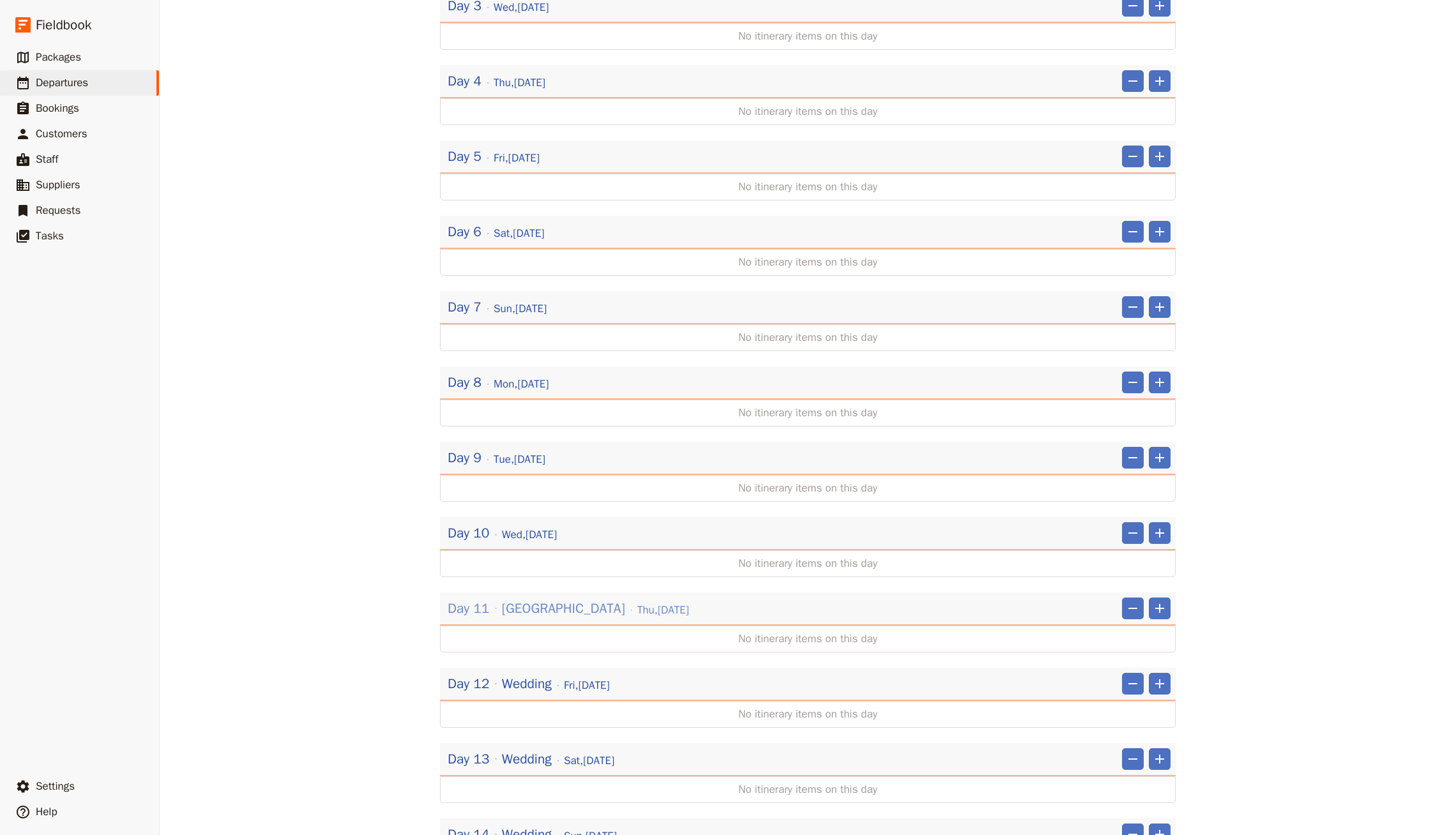 click on "Day 11 Milan [DATE]" at bounding box center (568, 608) 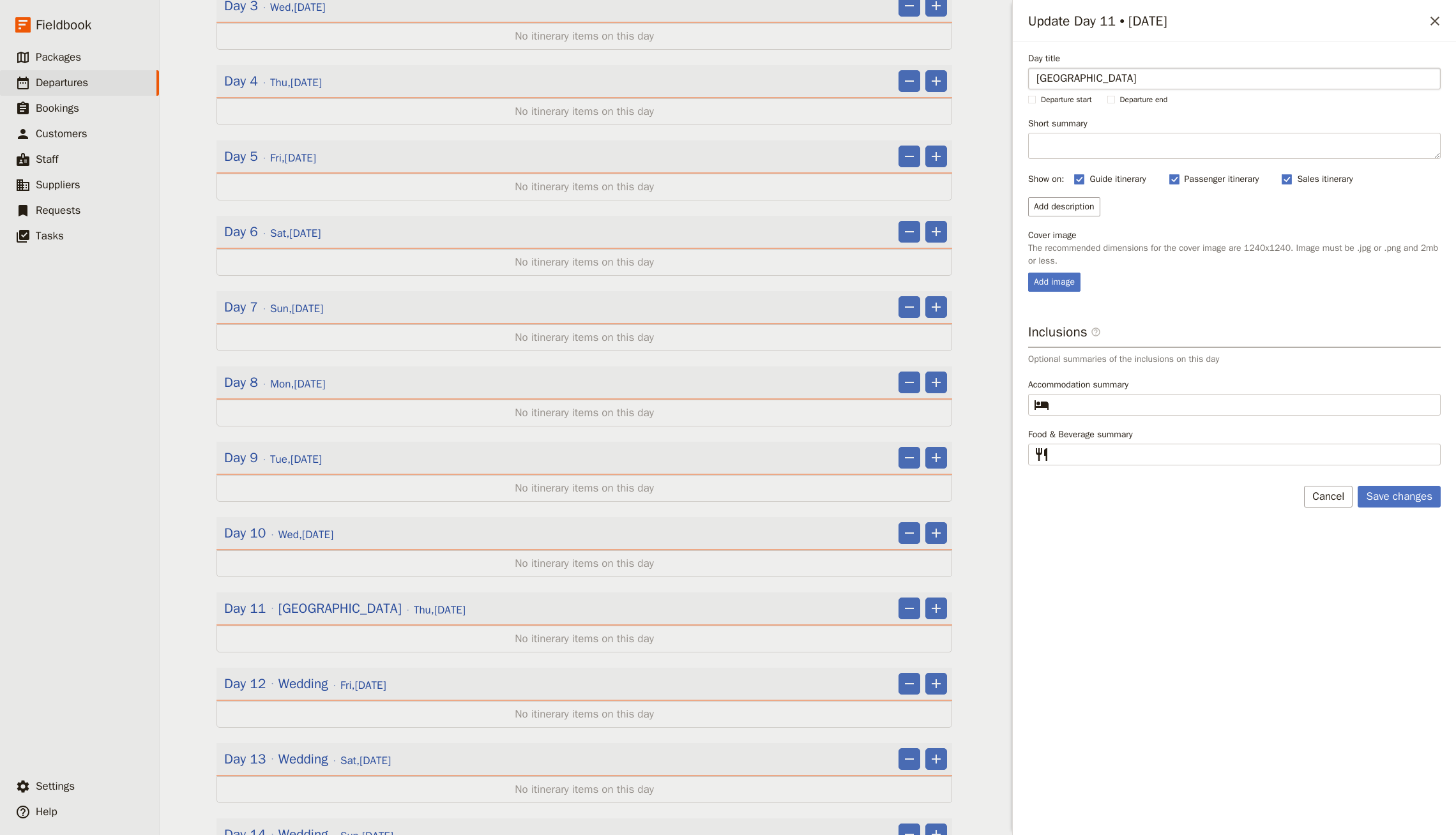 type on "[GEOGRAPHIC_DATA]" 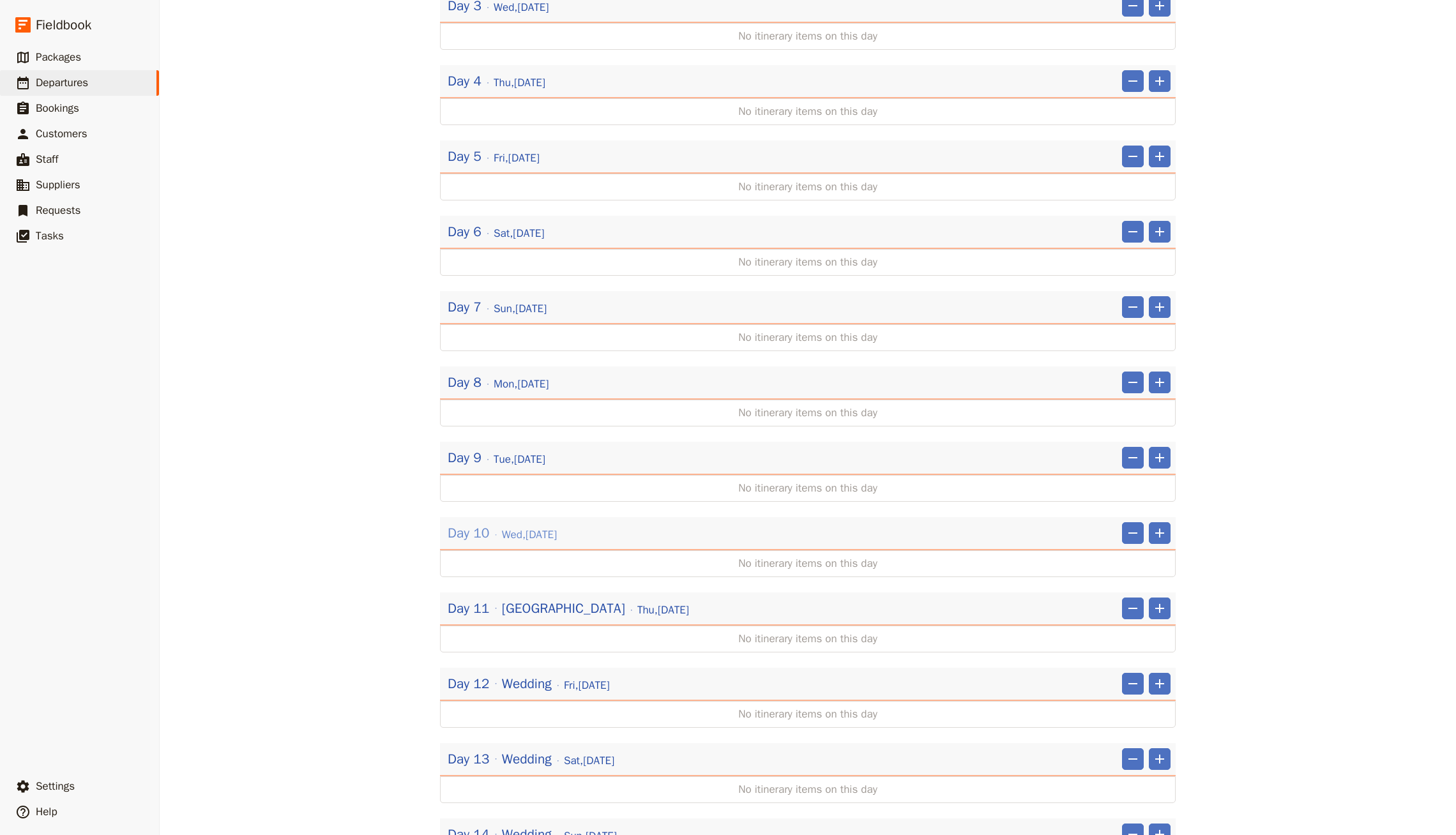 click on "[DATE]" at bounding box center [529, 535] 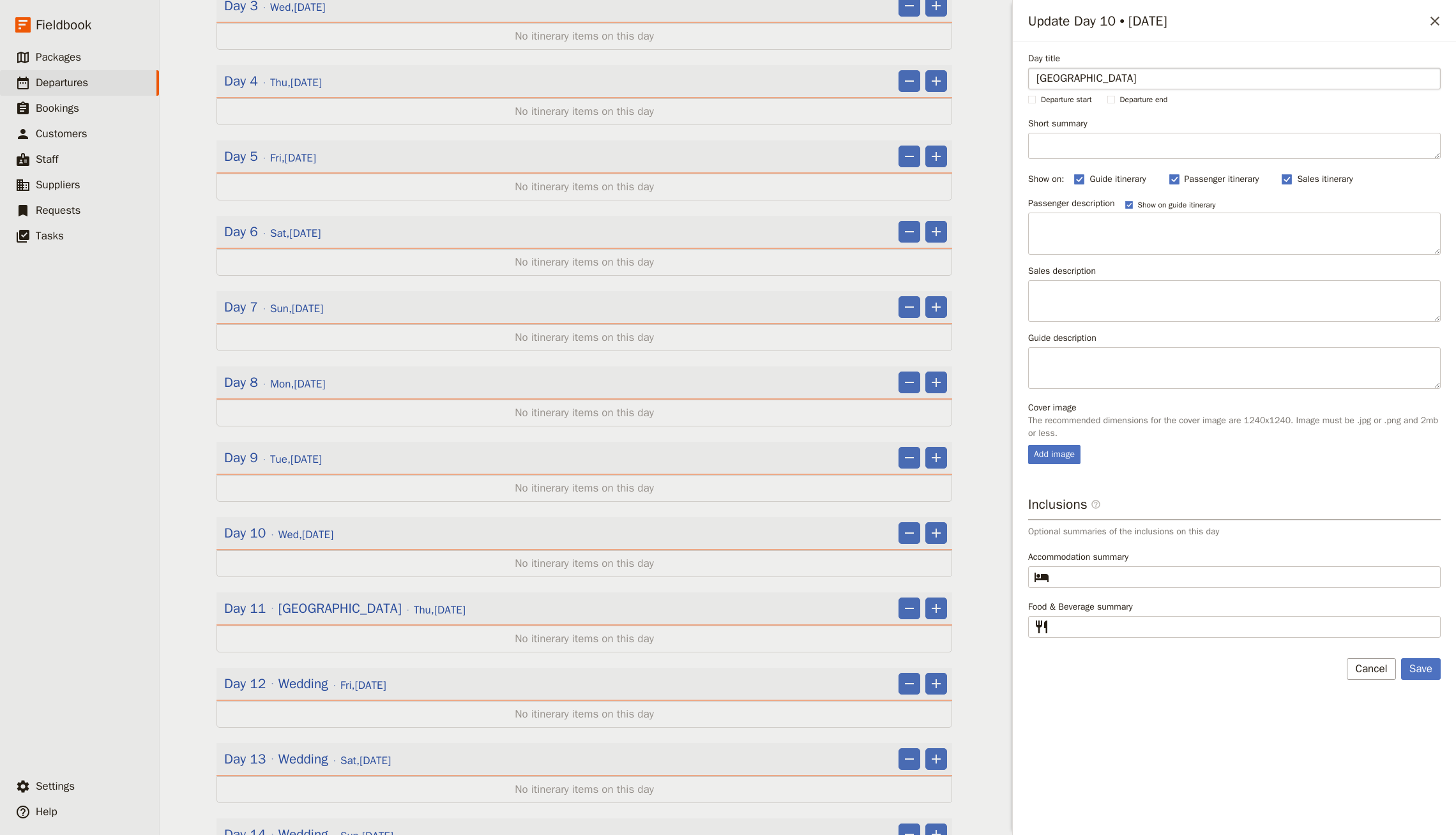 type on "[GEOGRAPHIC_DATA]" 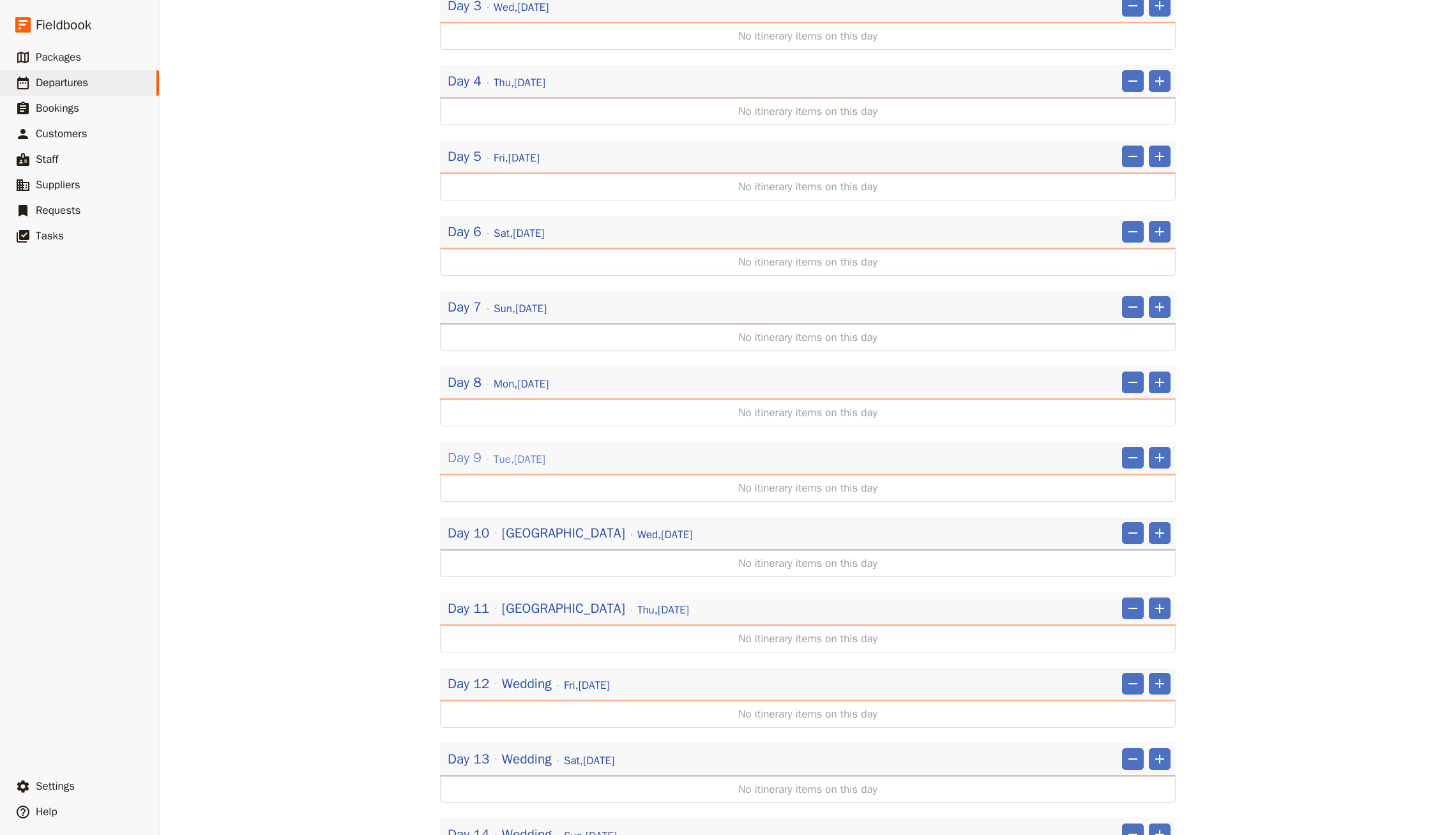 click on "[DATE]" at bounding box center (519, 460) 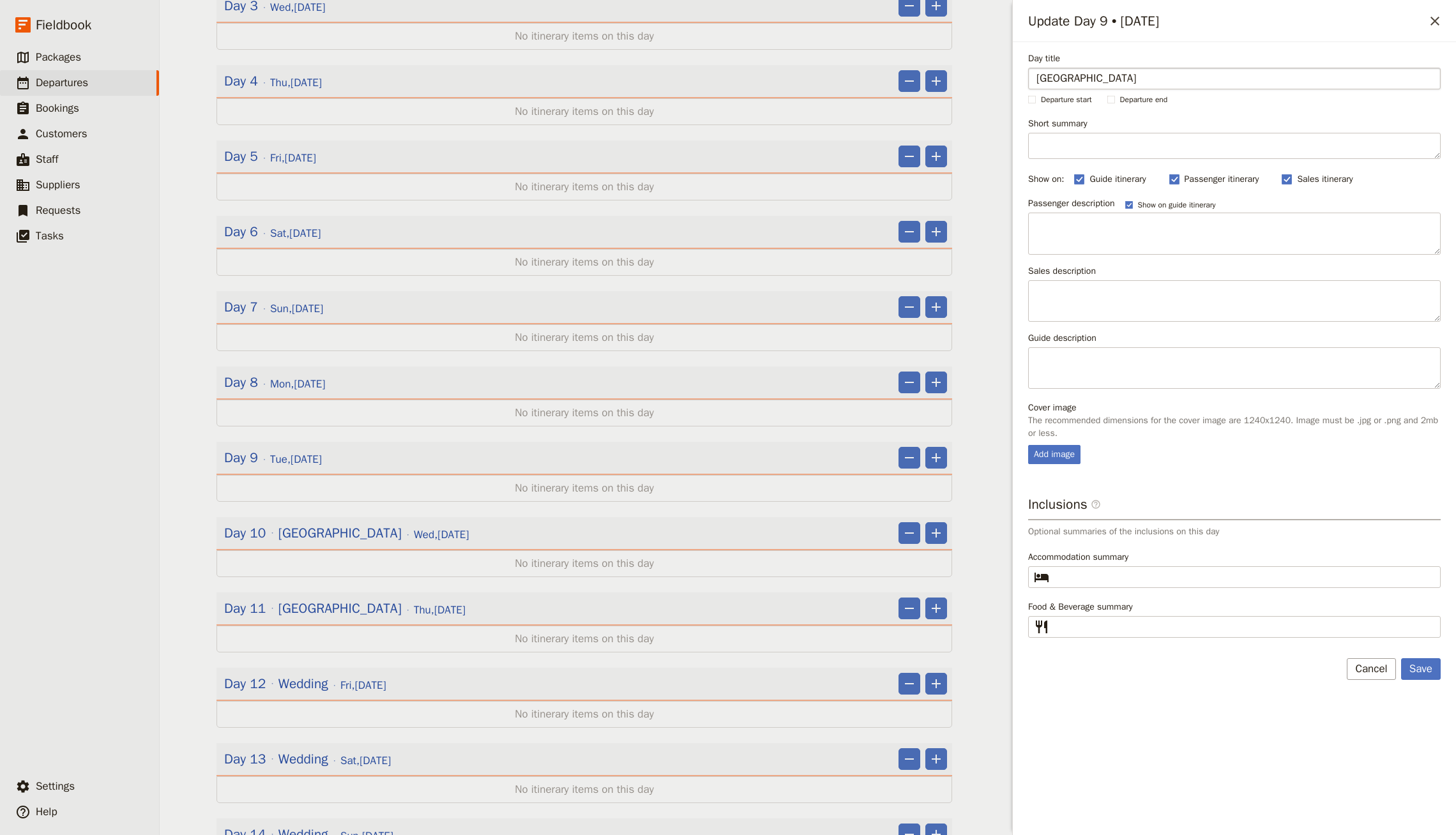 type on "[GEOGRAPHIC_DATA]" 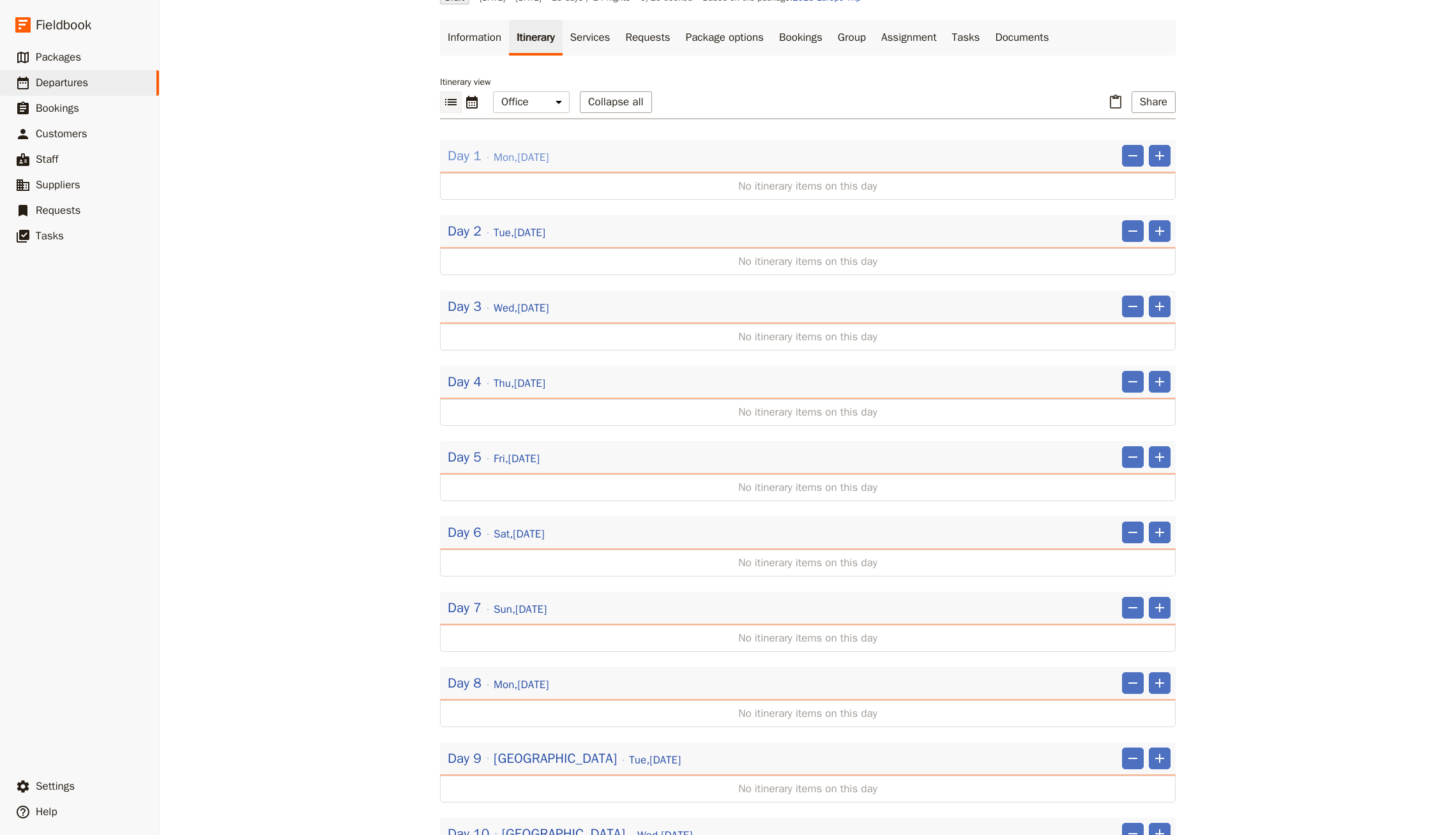 scroll, scrollTop: 118, scrollLeft: 0, axis: vertical 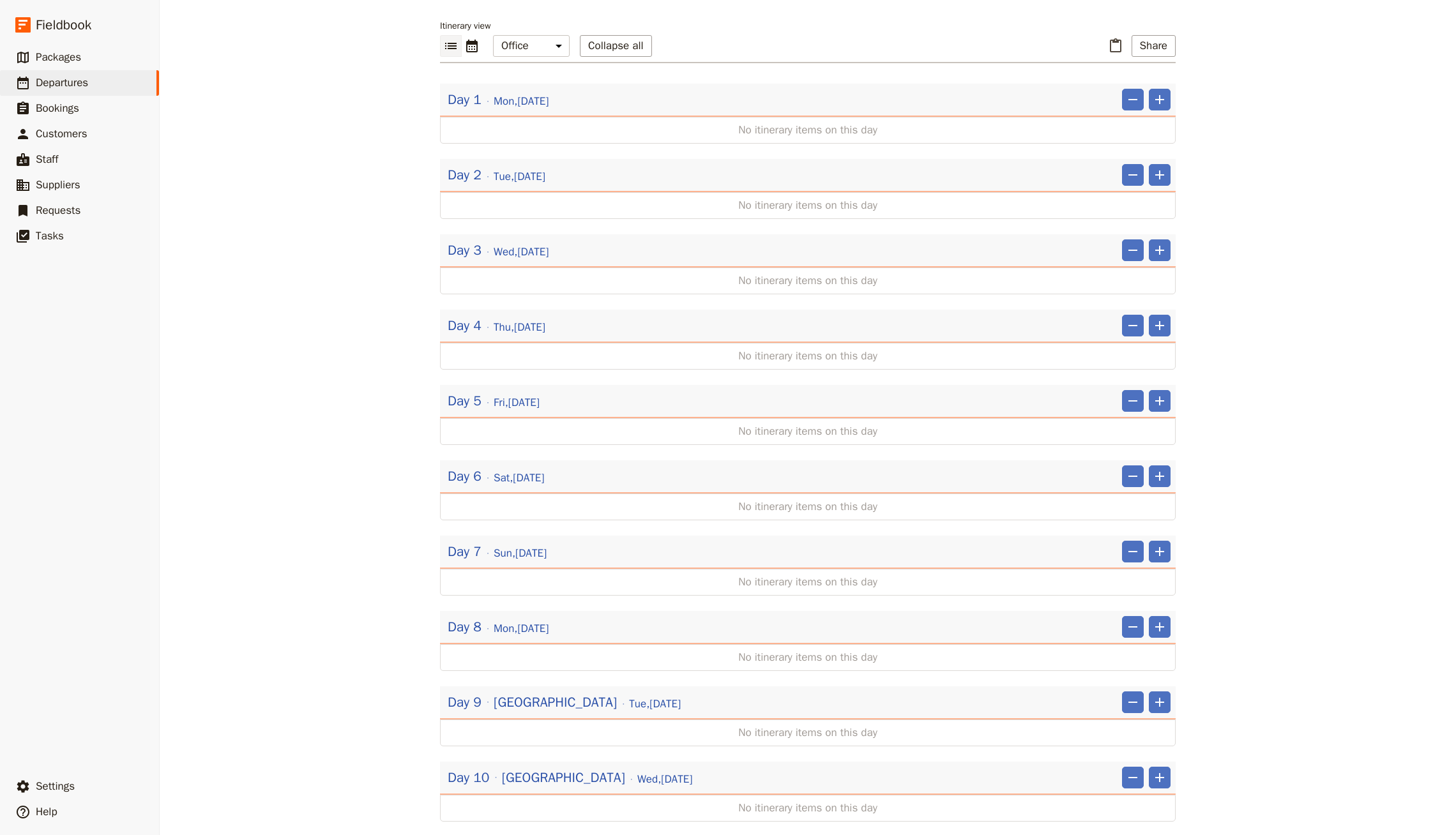 click on "No itinerary items on this day" at bounding box center (808, 130) 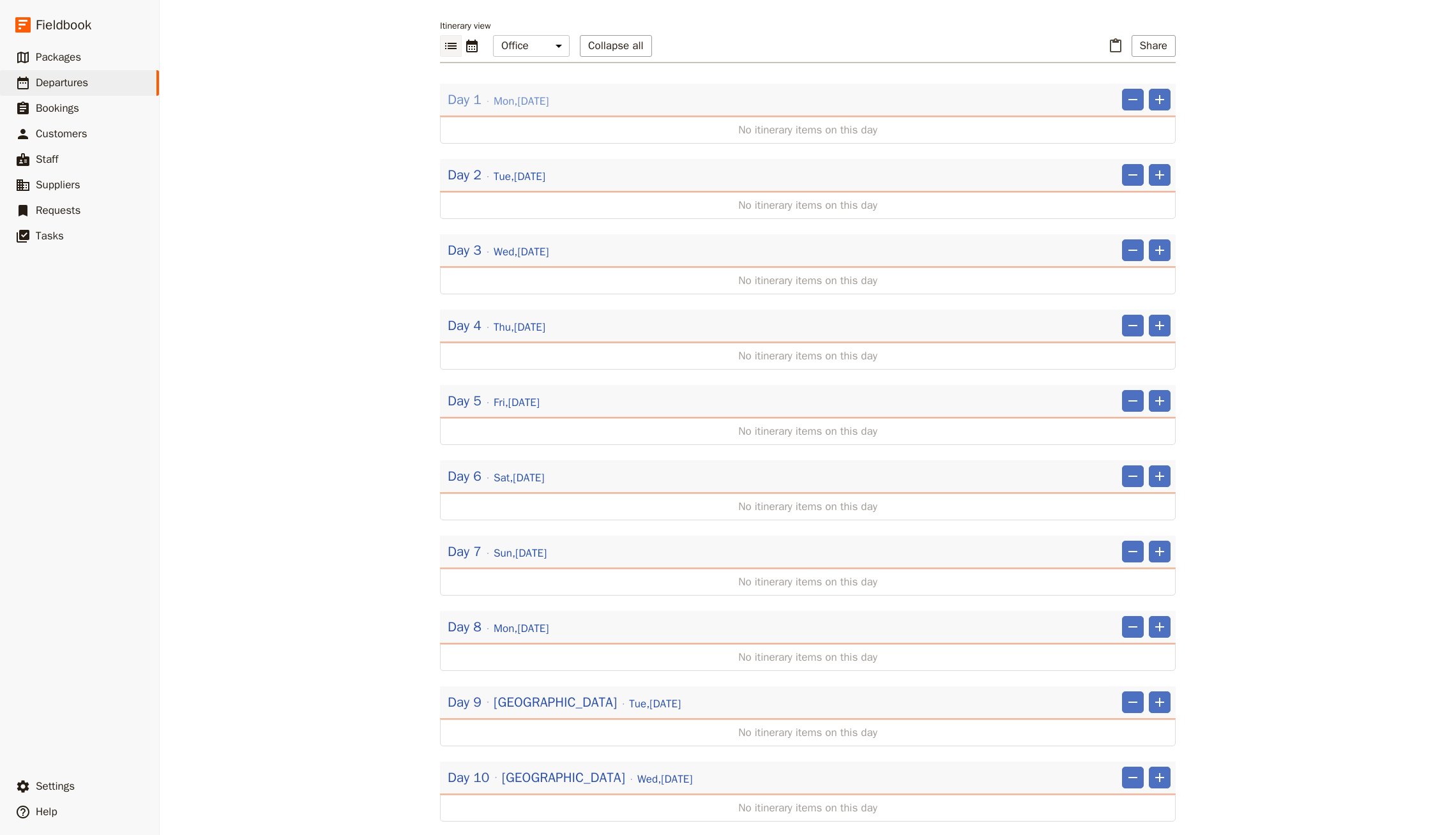 click on "[DATE]" at bounding box center (521, 102) 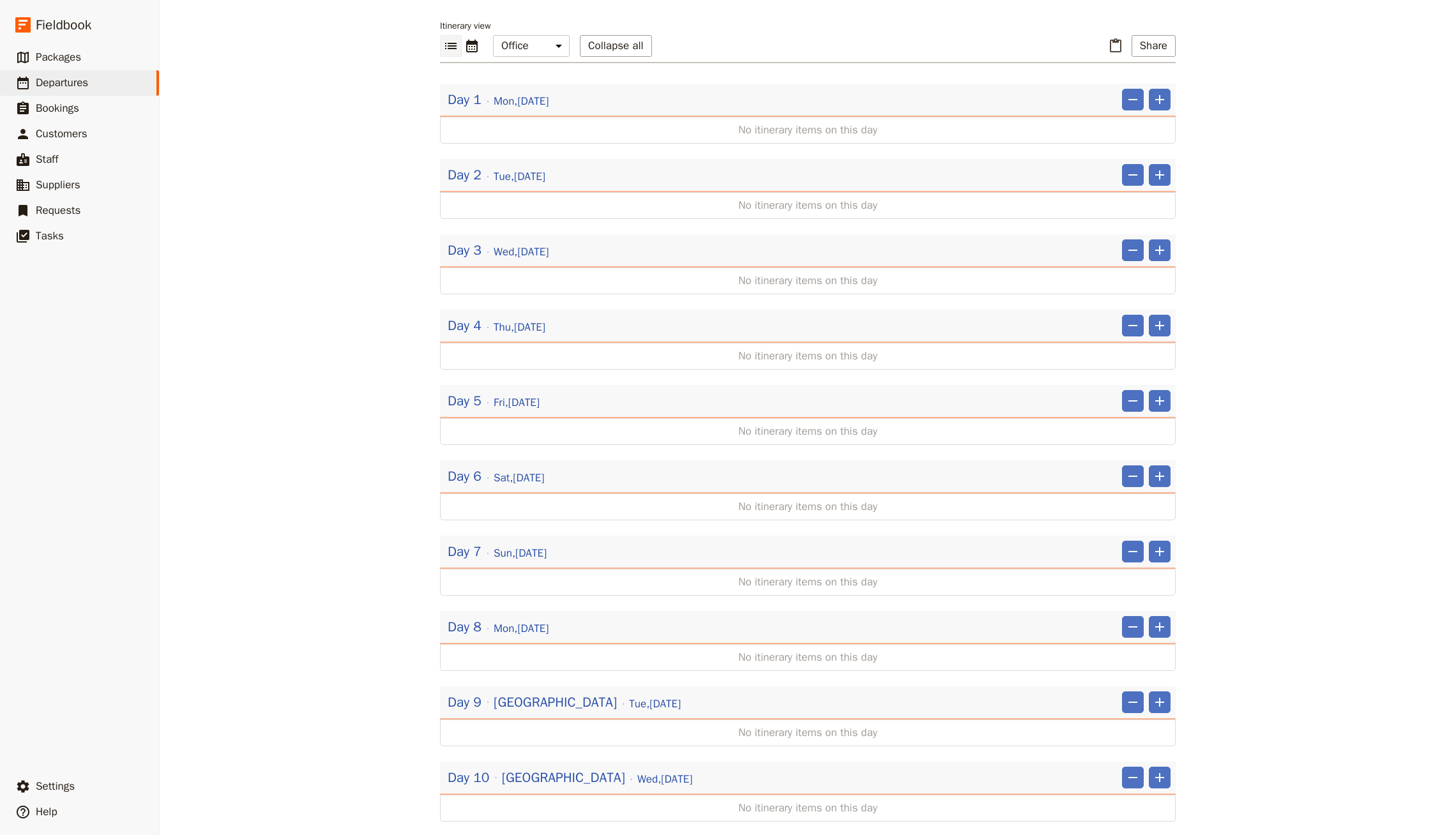 scroll, scrollTop: 213, scrollLeft: 0, axis: vertical 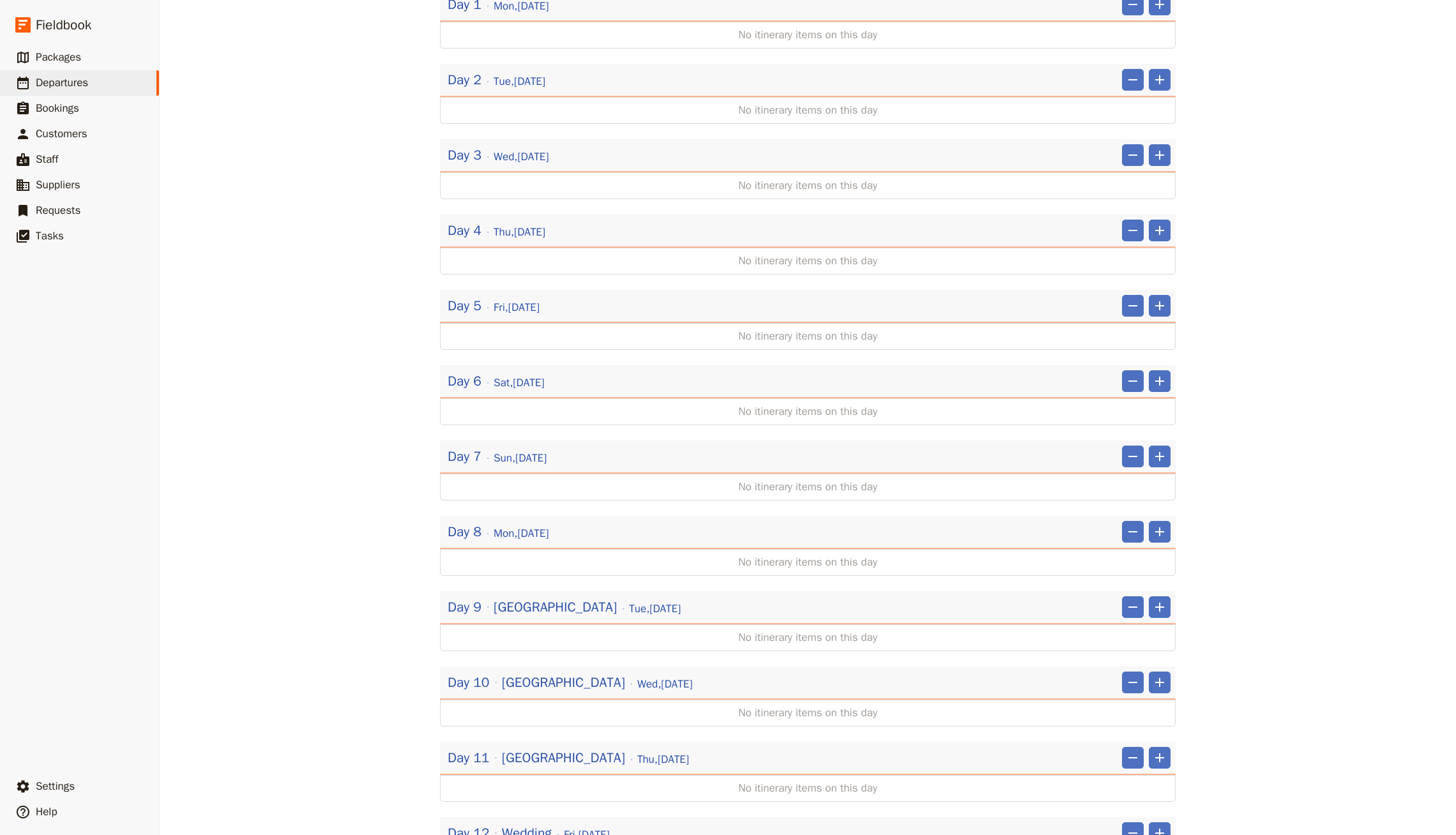 type 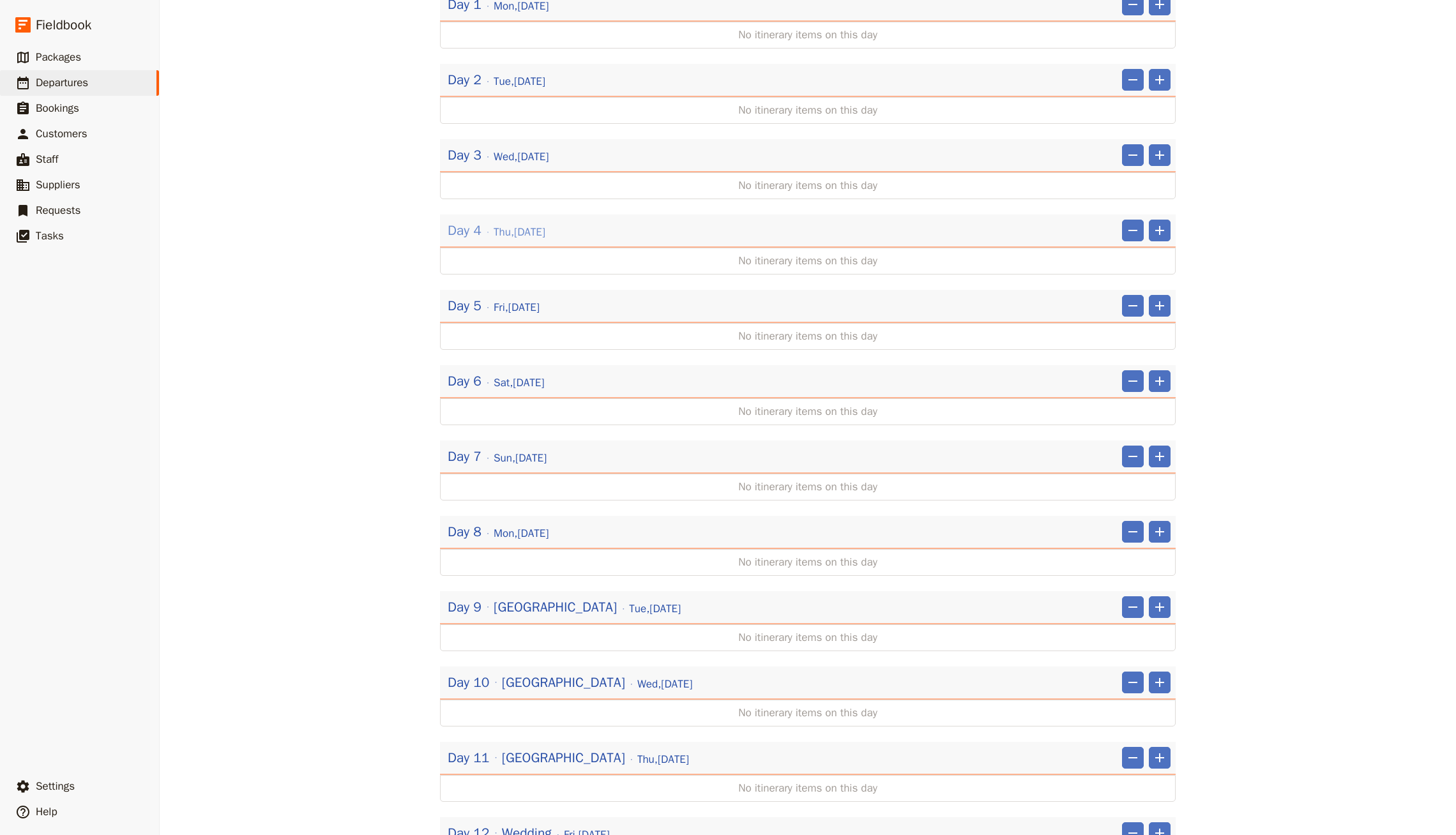 scroll, scrollTop: 0, scrollLeft: 0, axis: both 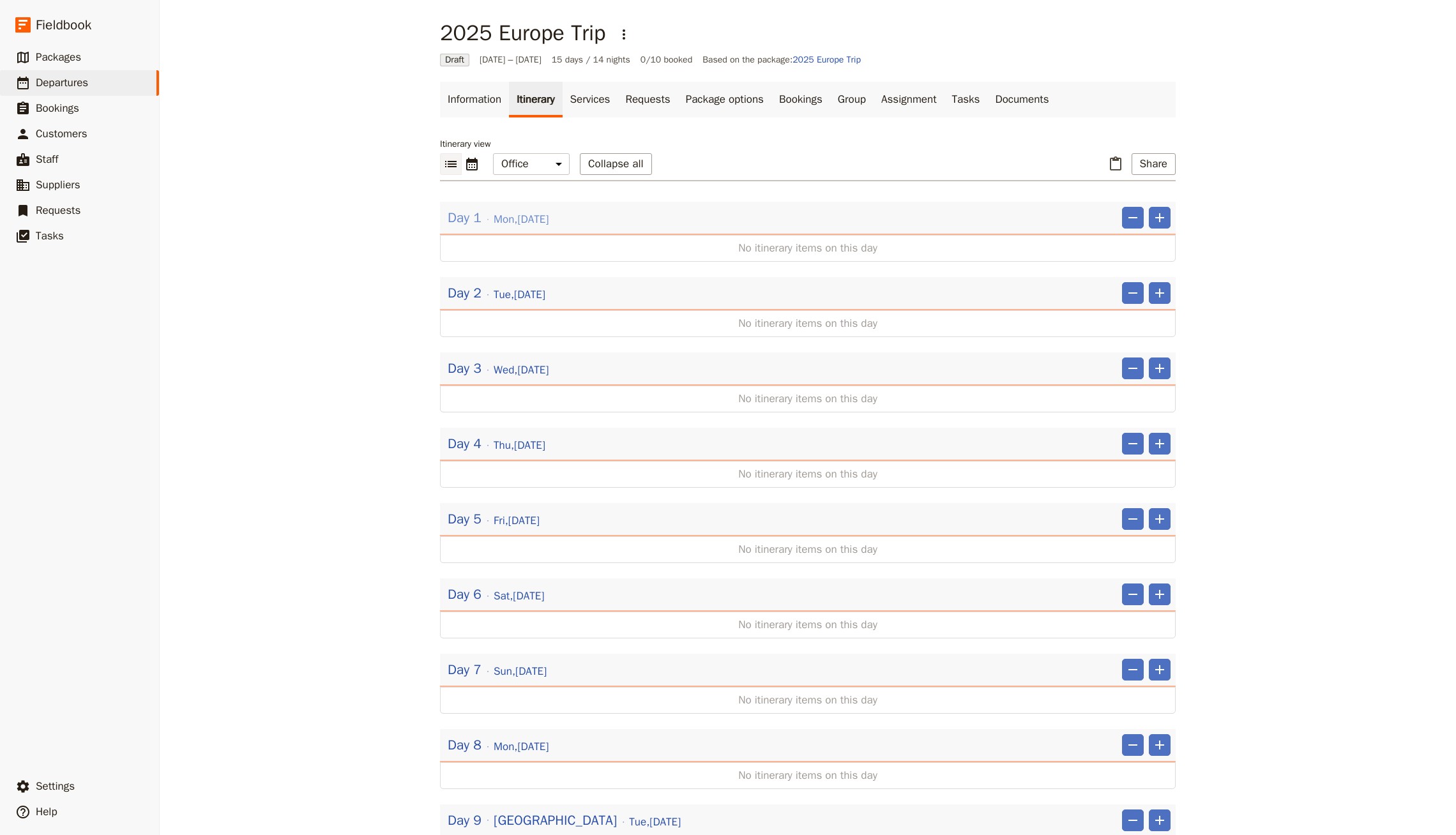 click on "Day 1 [DATE]" at bounding box center (498, 218) 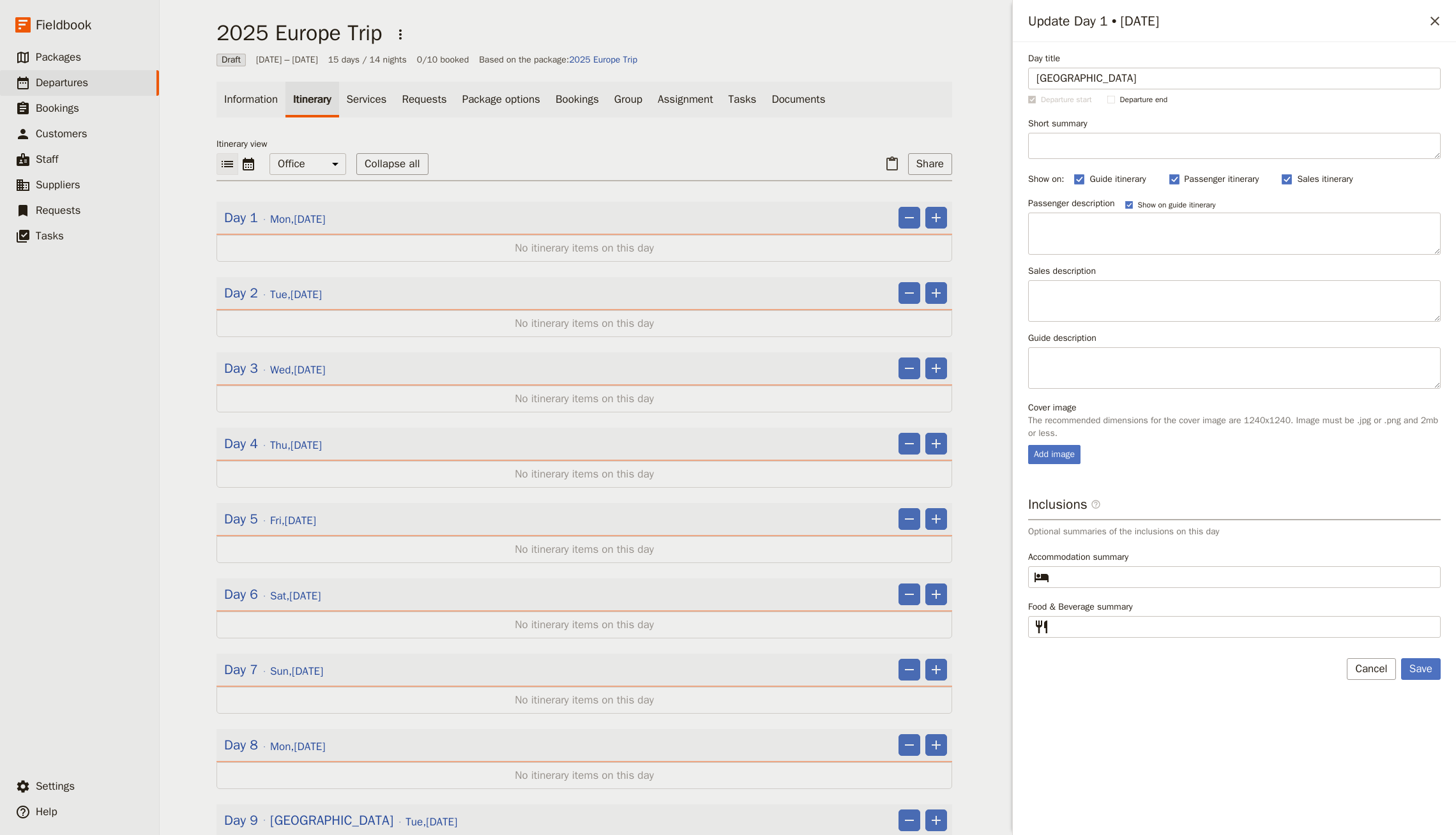type on "German" 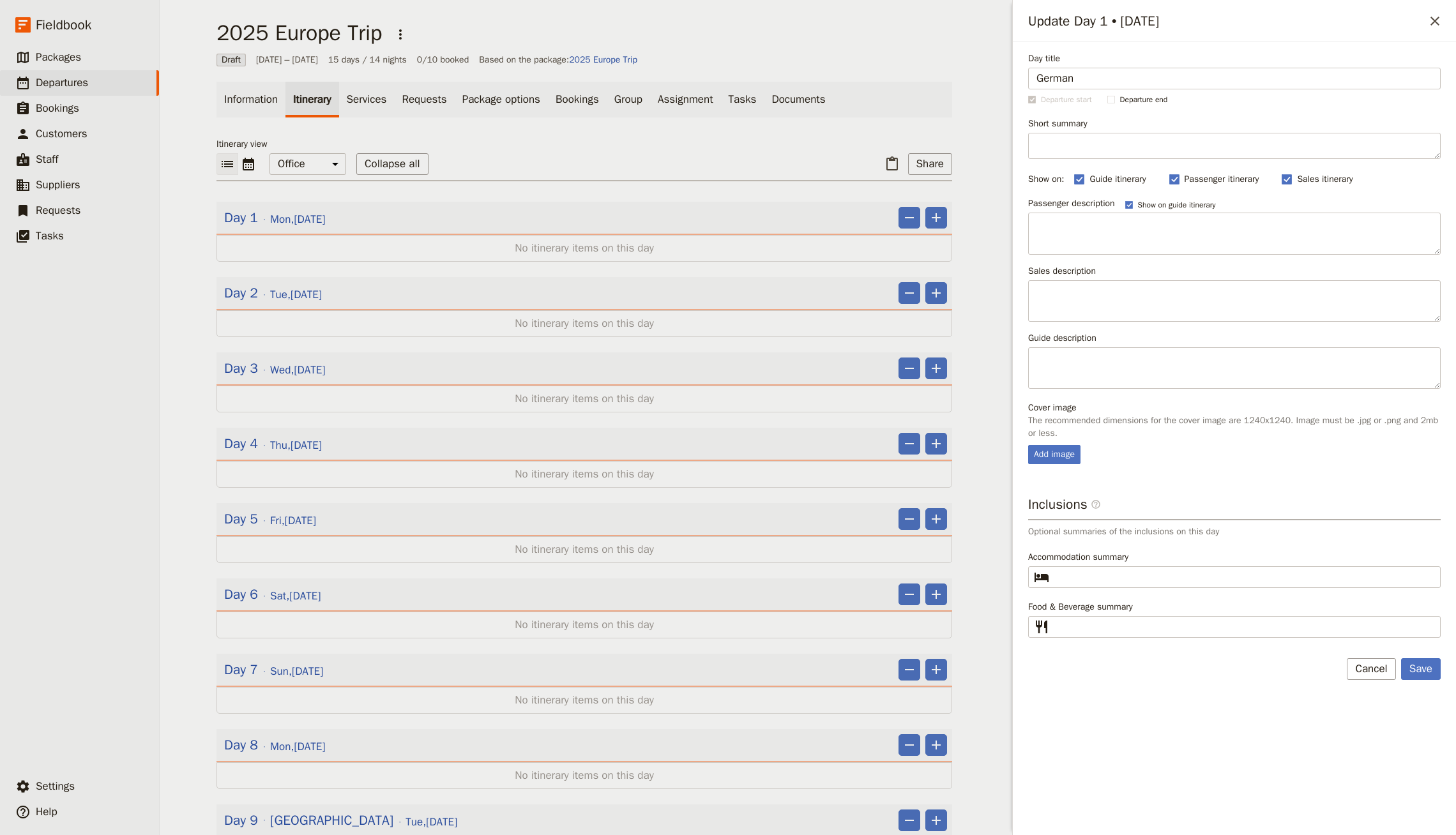 type on "[GEOGRAPHIC_DATA]" 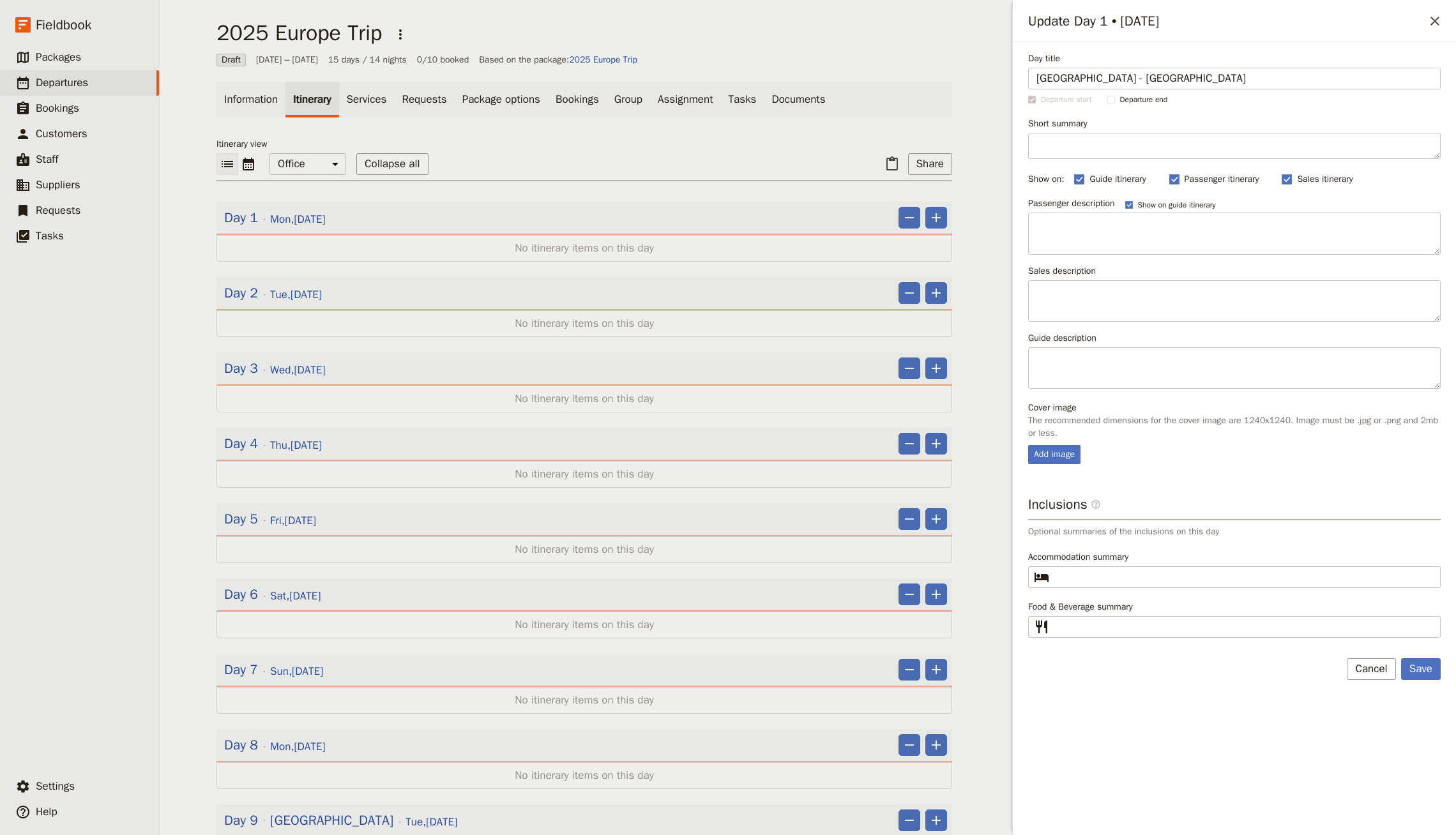 type on "[GEOGRAPHIC_DATA] - [GEOGRAPHIC_DATA]" 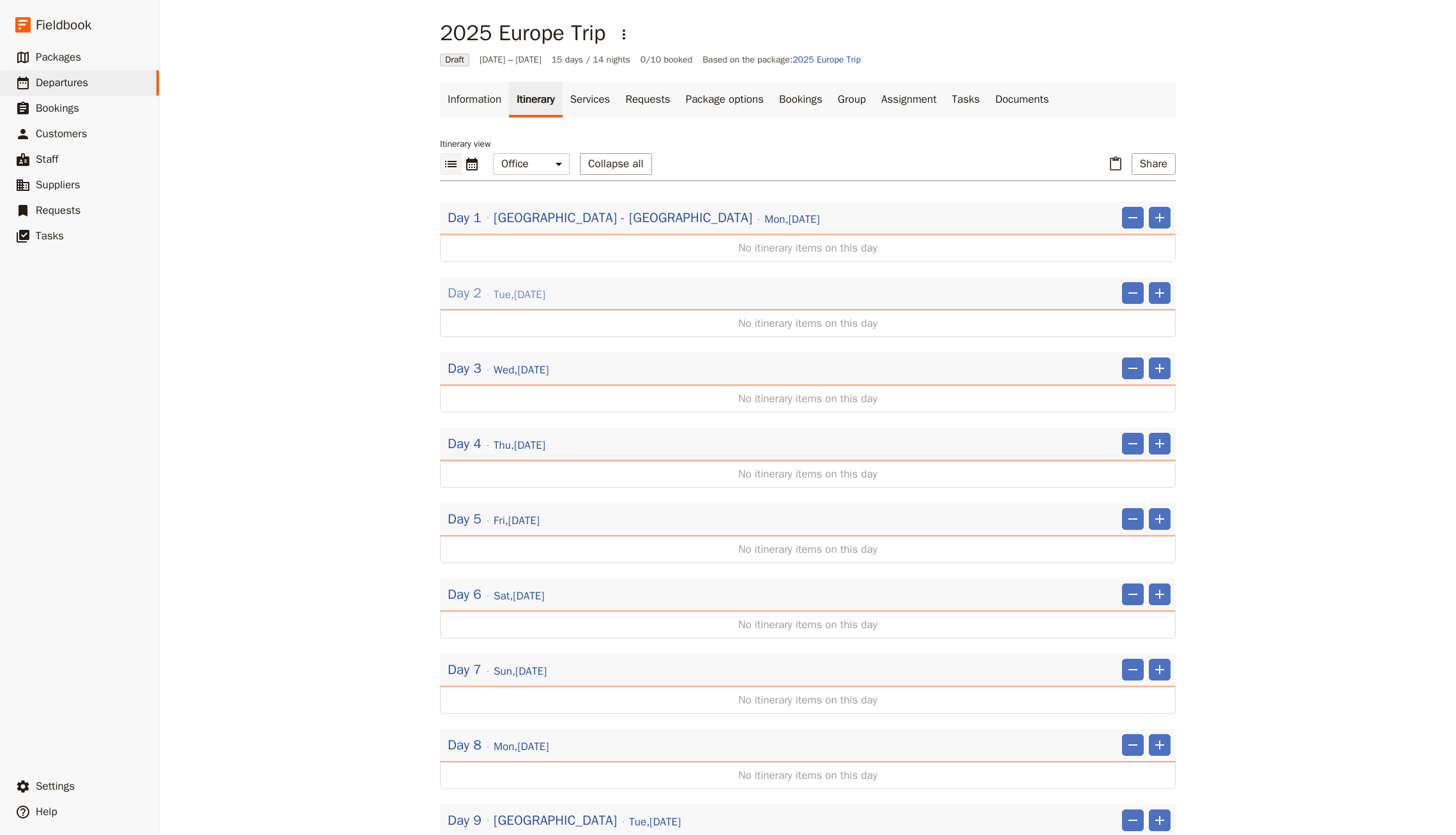 click on "[DATE]" at bounding box center [519, 295] 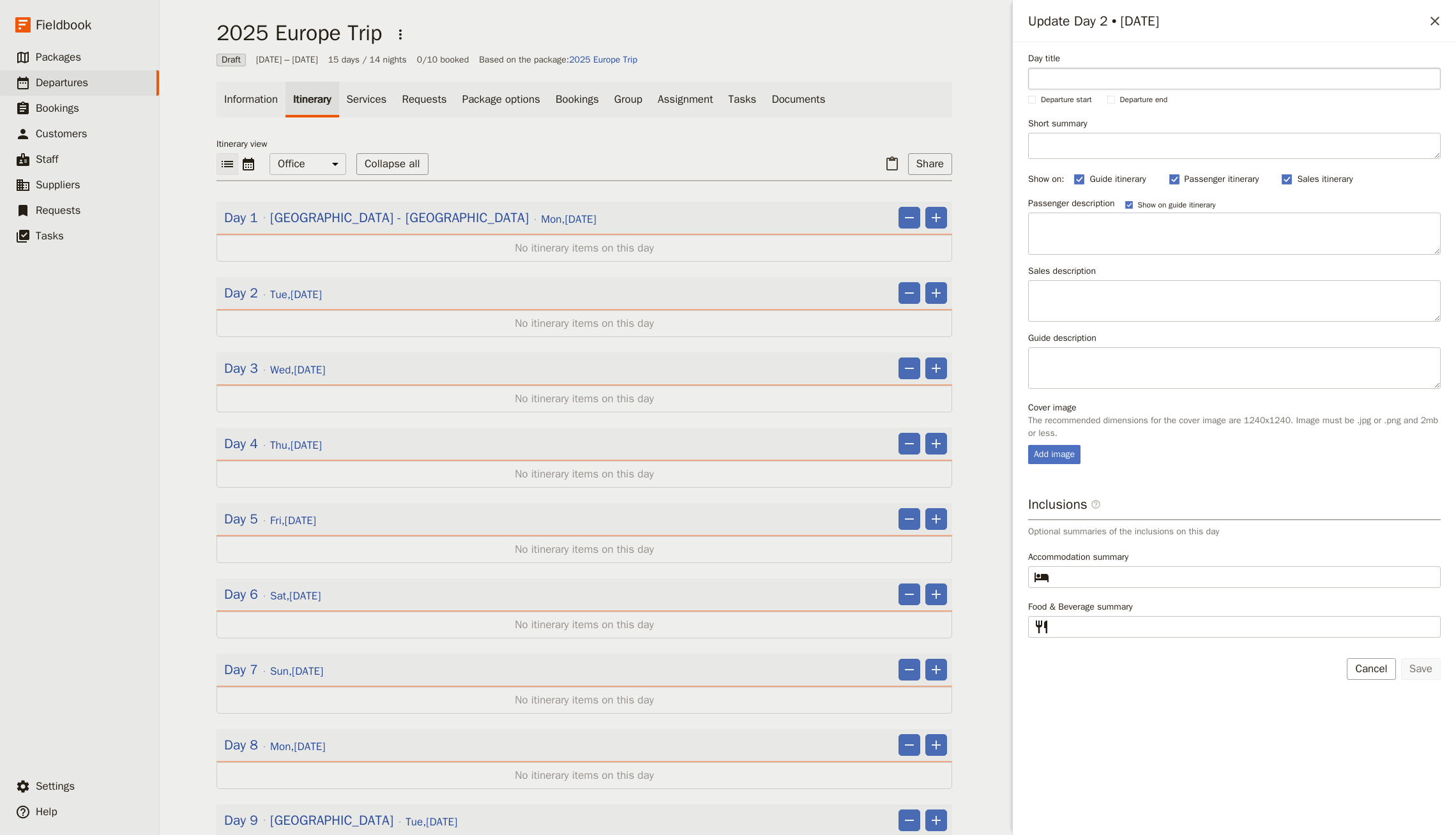 click on "Day title" at bounding box center [1234, 79] 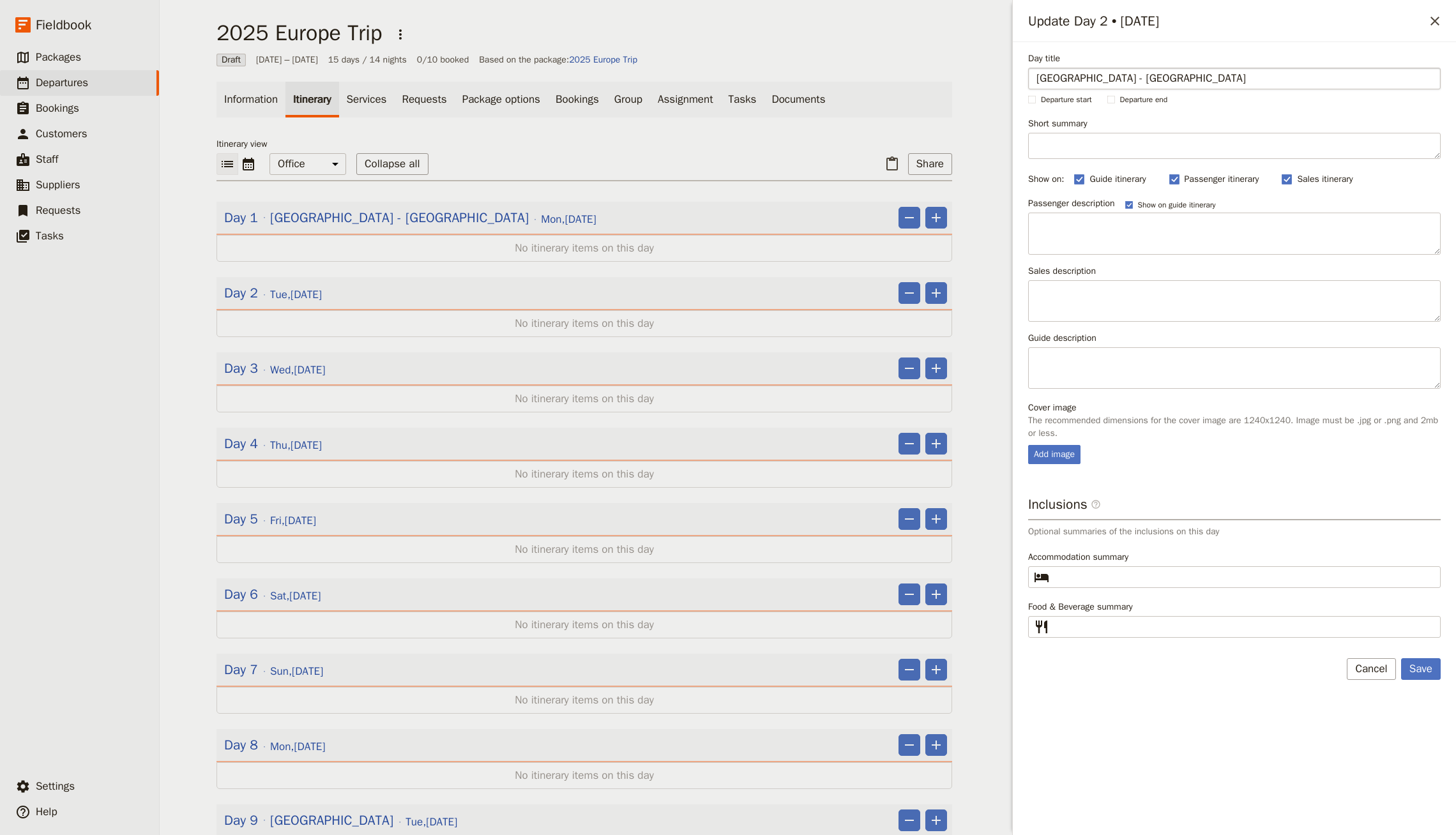 type on "[GEOGRAPHIC_DATA] - [GEOGRAPHIC_DATA]" 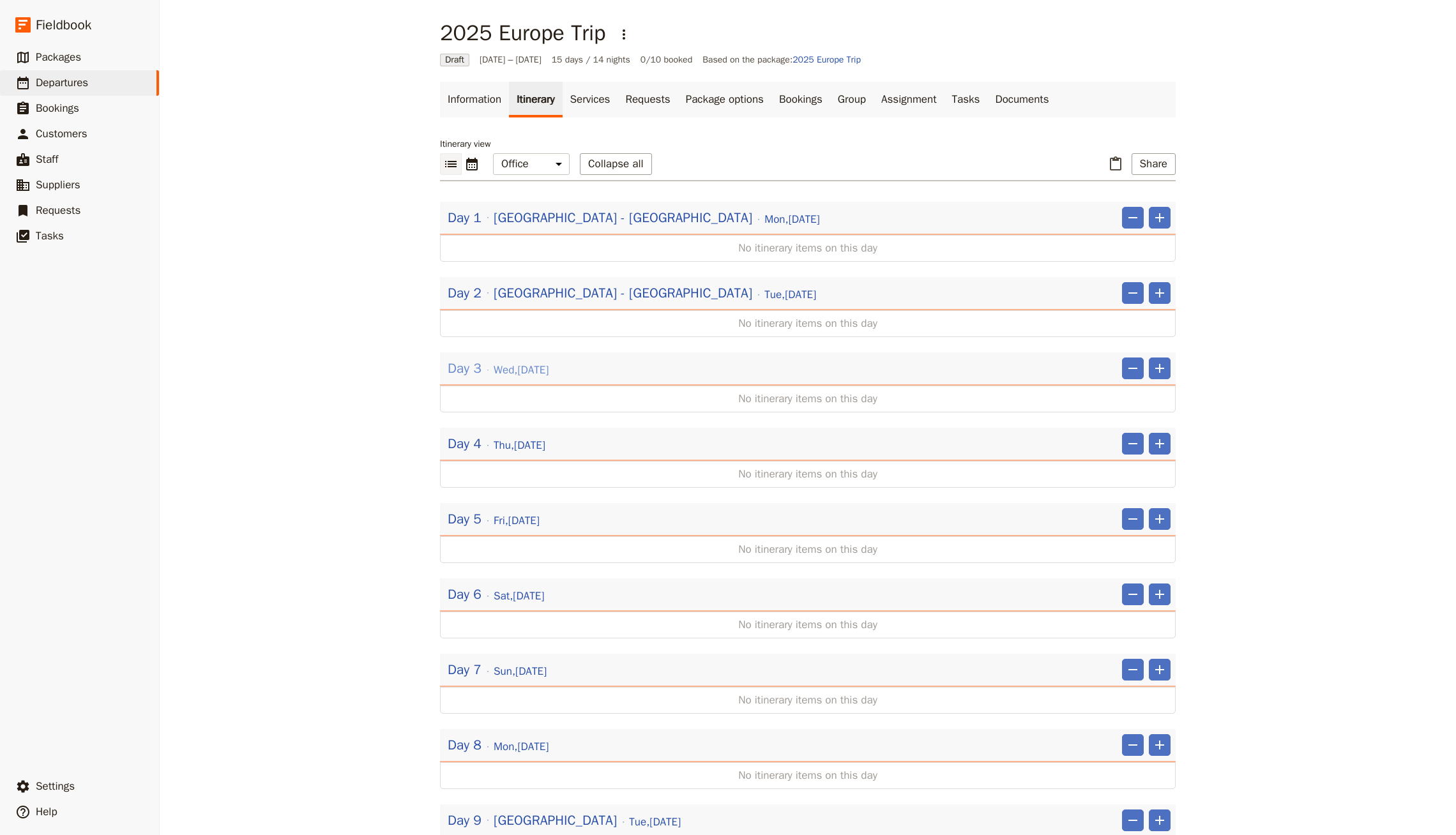 click on "Day 3 [DATE]" at bounding box center [498, 368] 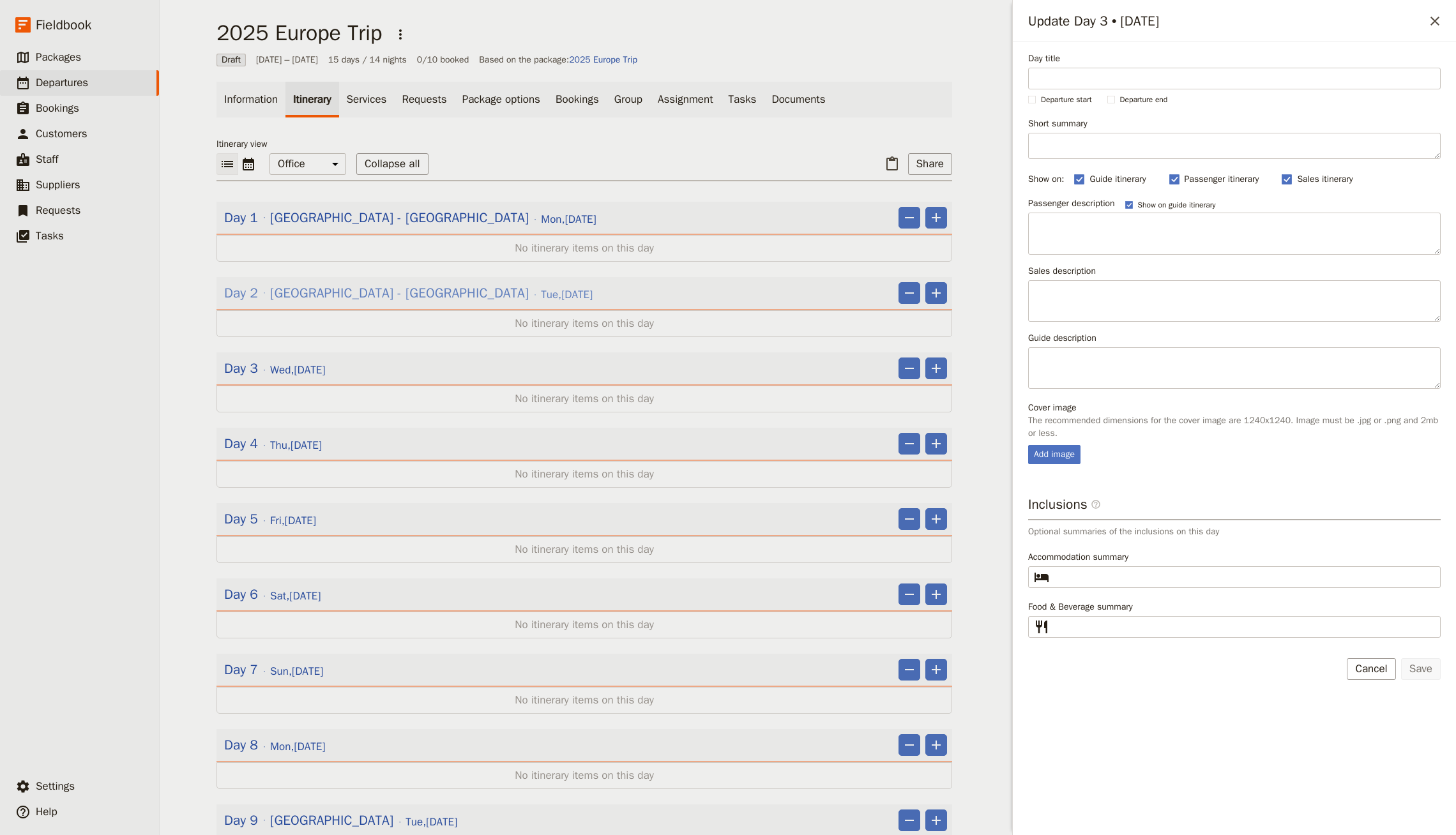 click on "[GEOGRAPHIC_DATA] - [GEOGRAPHIC_DATA]" at bounding box center [399, 293] 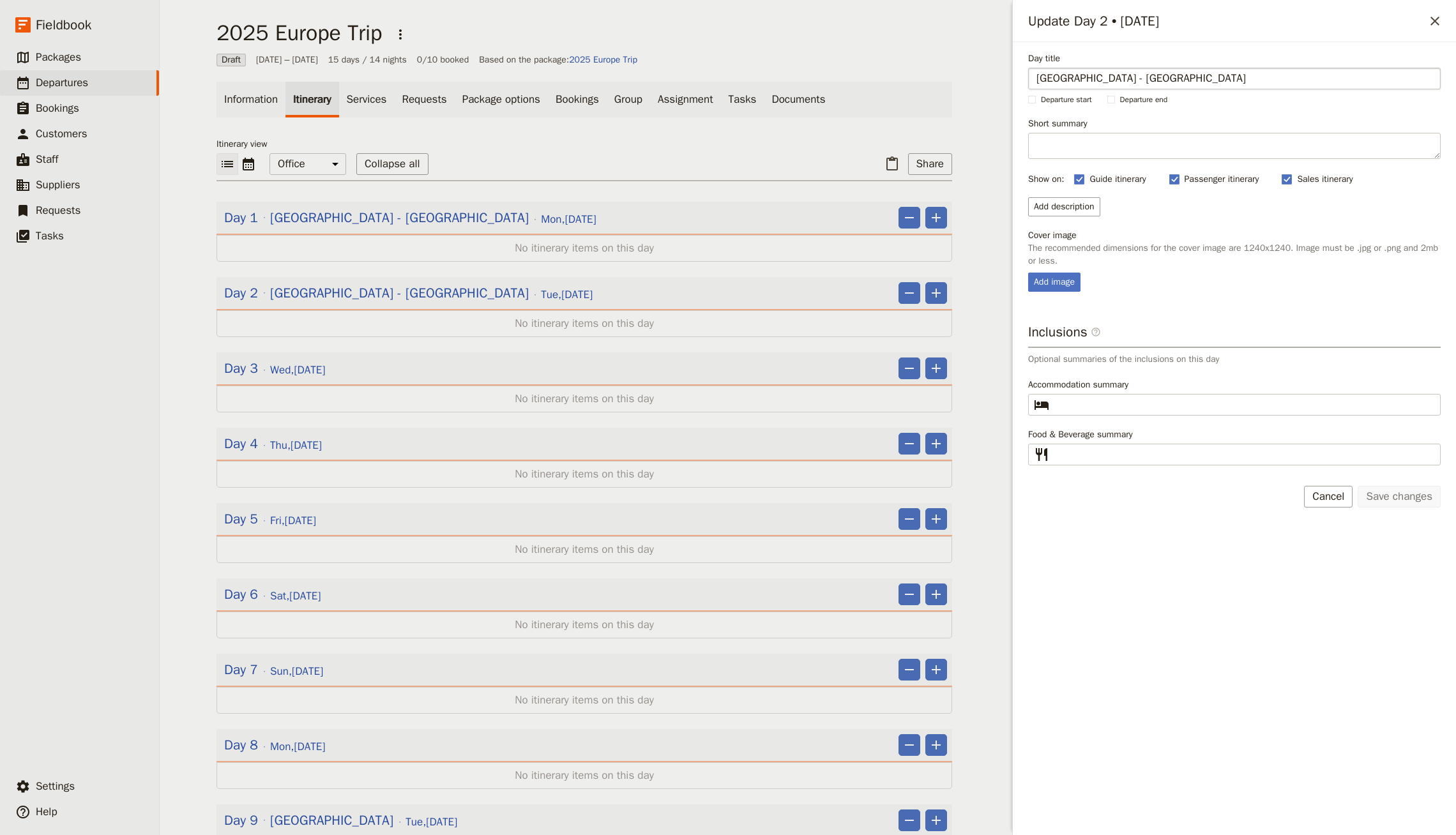 click on "[GEOGRAPHIC_DATA] - [GEOGRAPHIC_DATA]" at bounding box center (1234, 79) 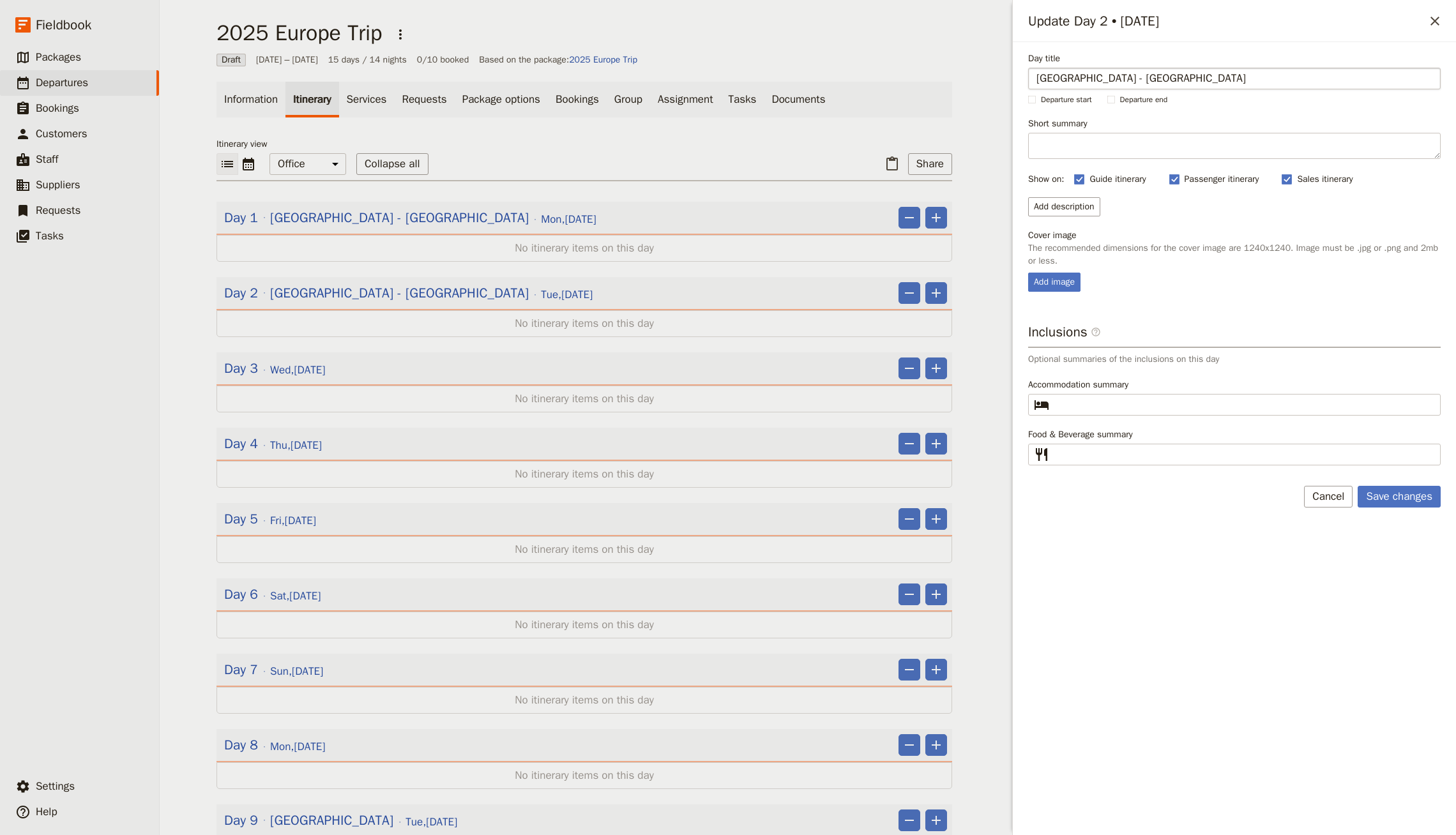 type on "[GEOGRAPHIC_DATA] - [GEOGRAPHIC_DATA]" 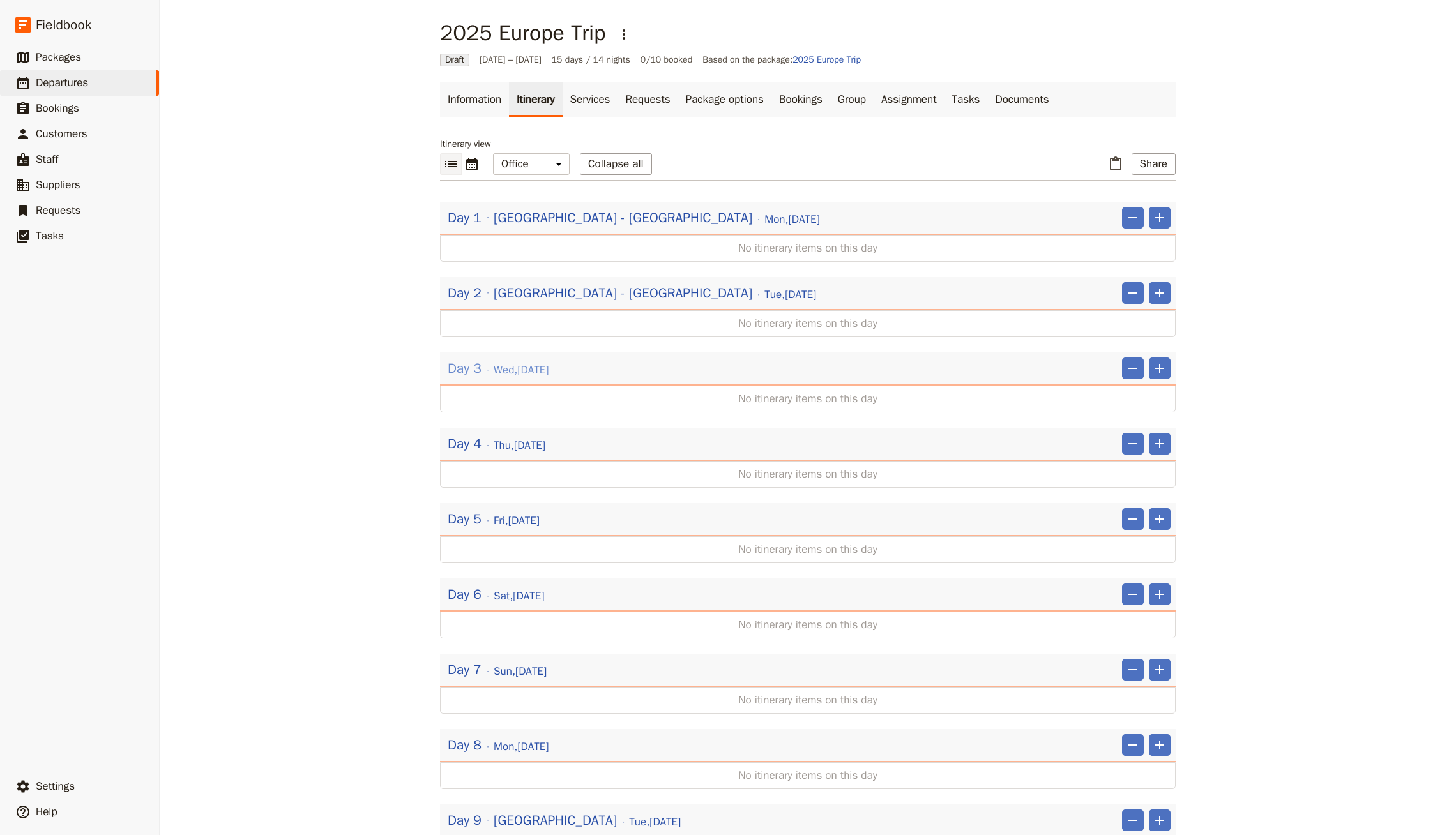 click on "Day 3 [DATE]" at bounding box center (498, 368) 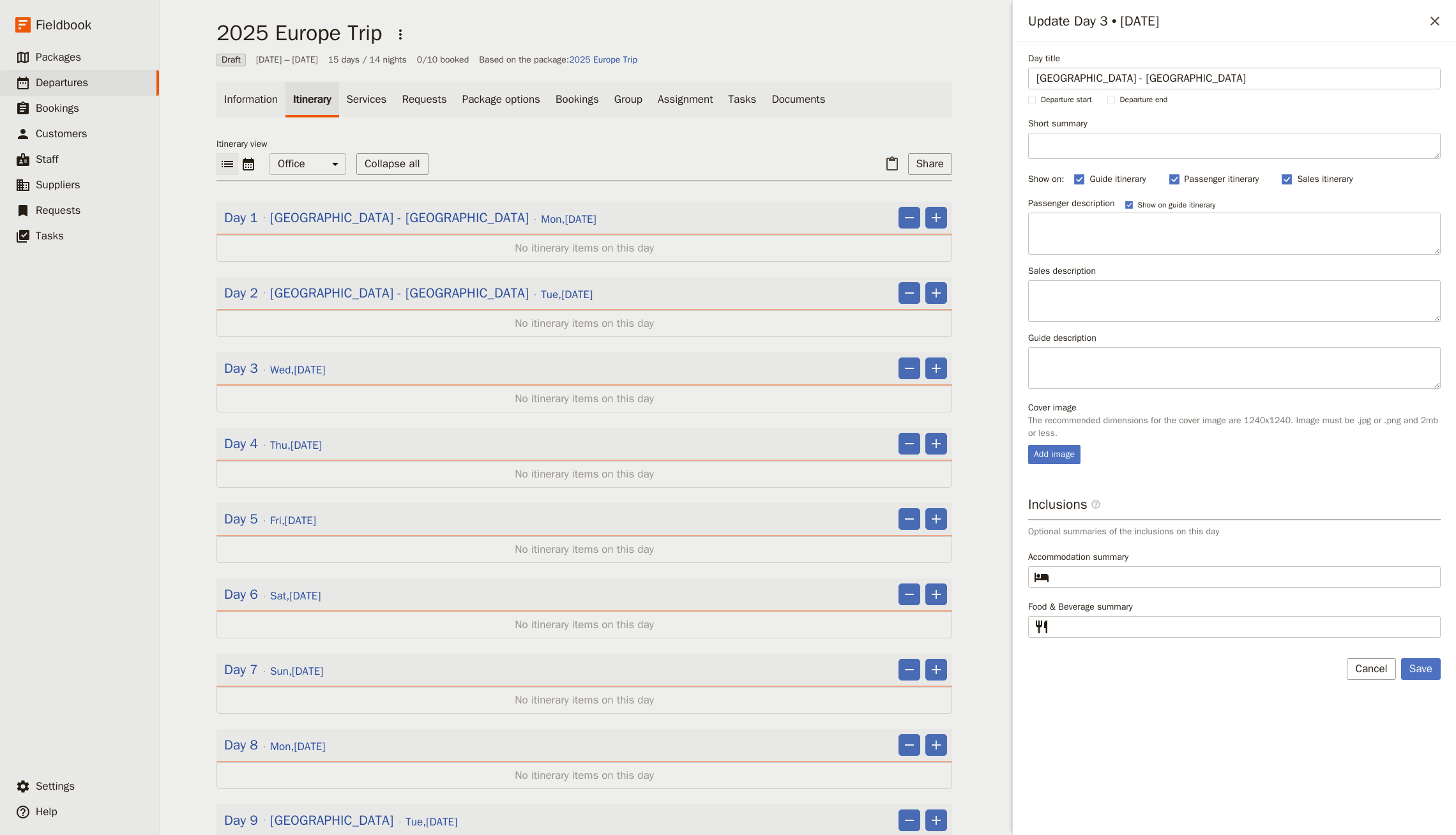 type on "[GEOGRAPHIC_DATA] - [GEOGRAPHIC_DATA]" 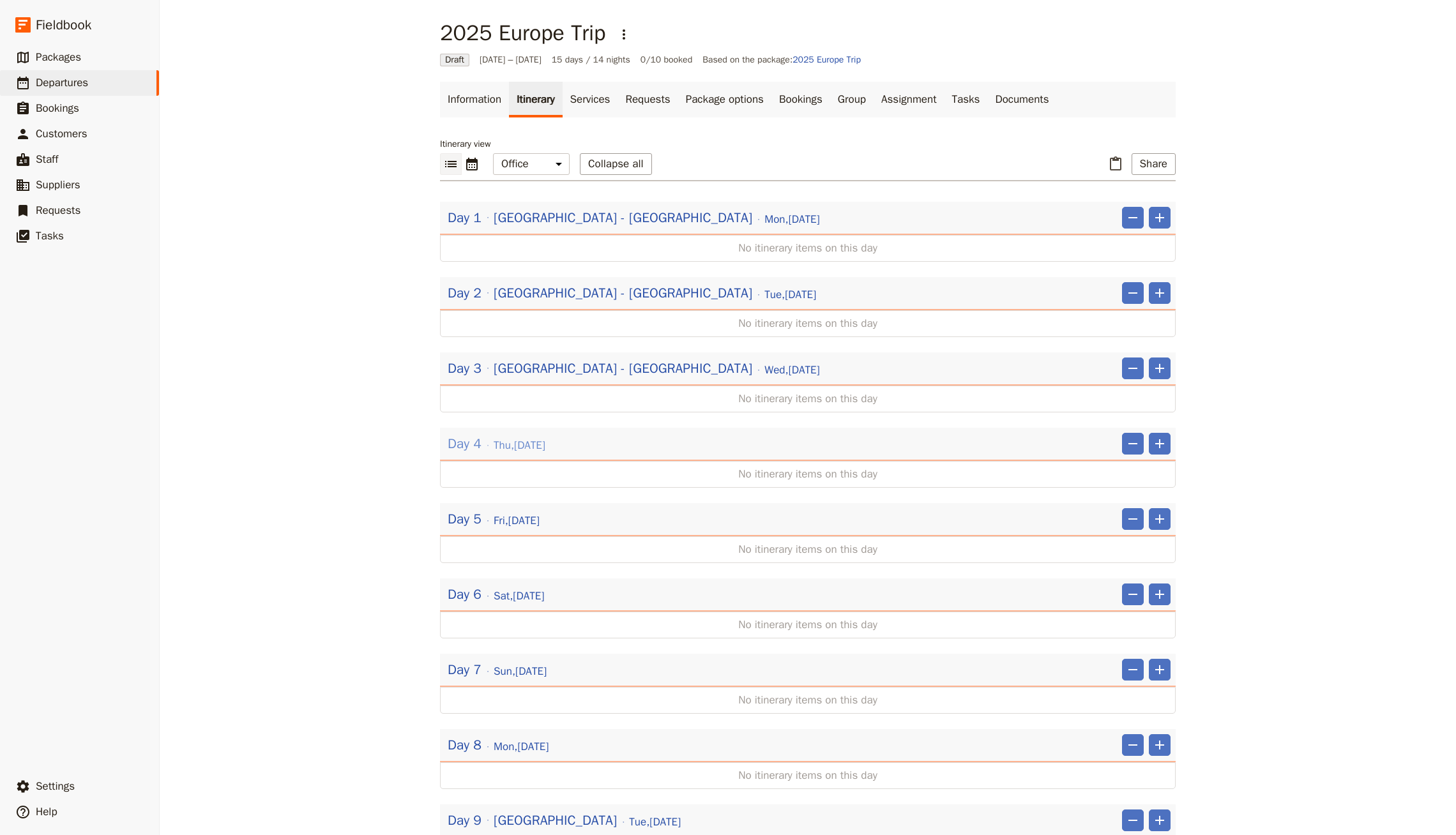 click on "[DATE]" at bounding box center [519, 446] 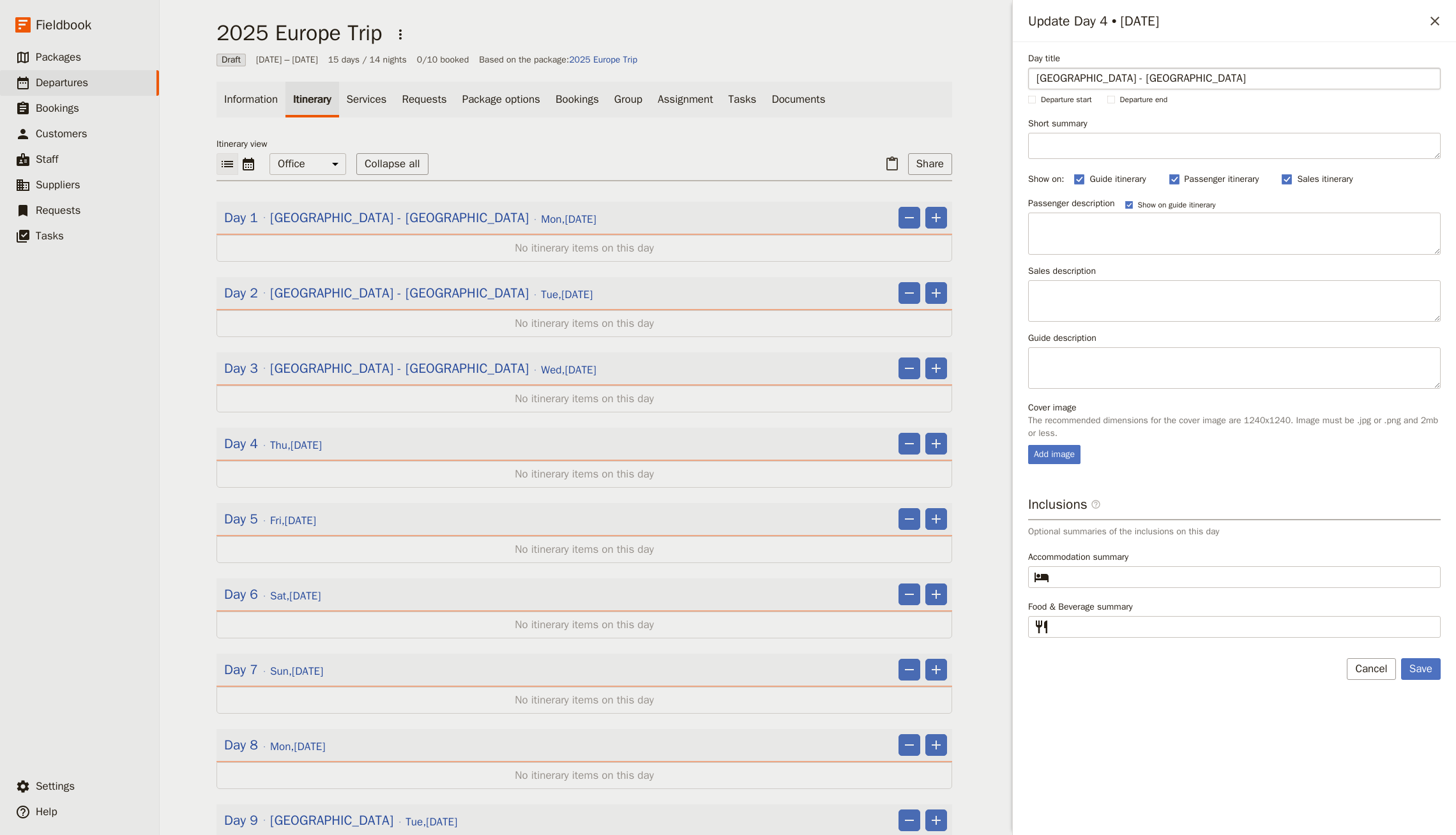 type on "[GEOGRAPHIC_DATA] - [GEOGRAPHIC_DATA]" 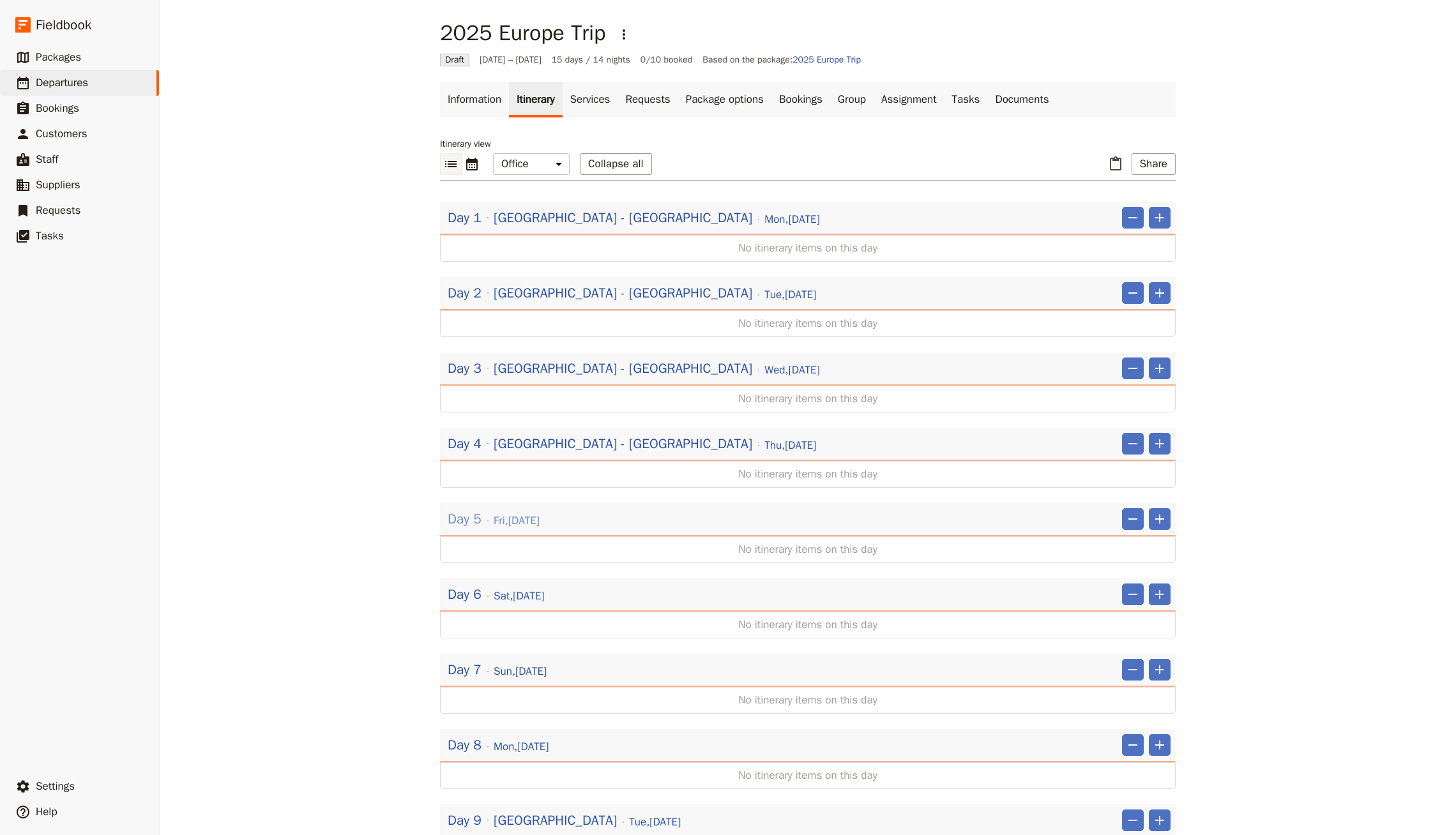 click on "[DATE]" at bounding box center [517, 521] 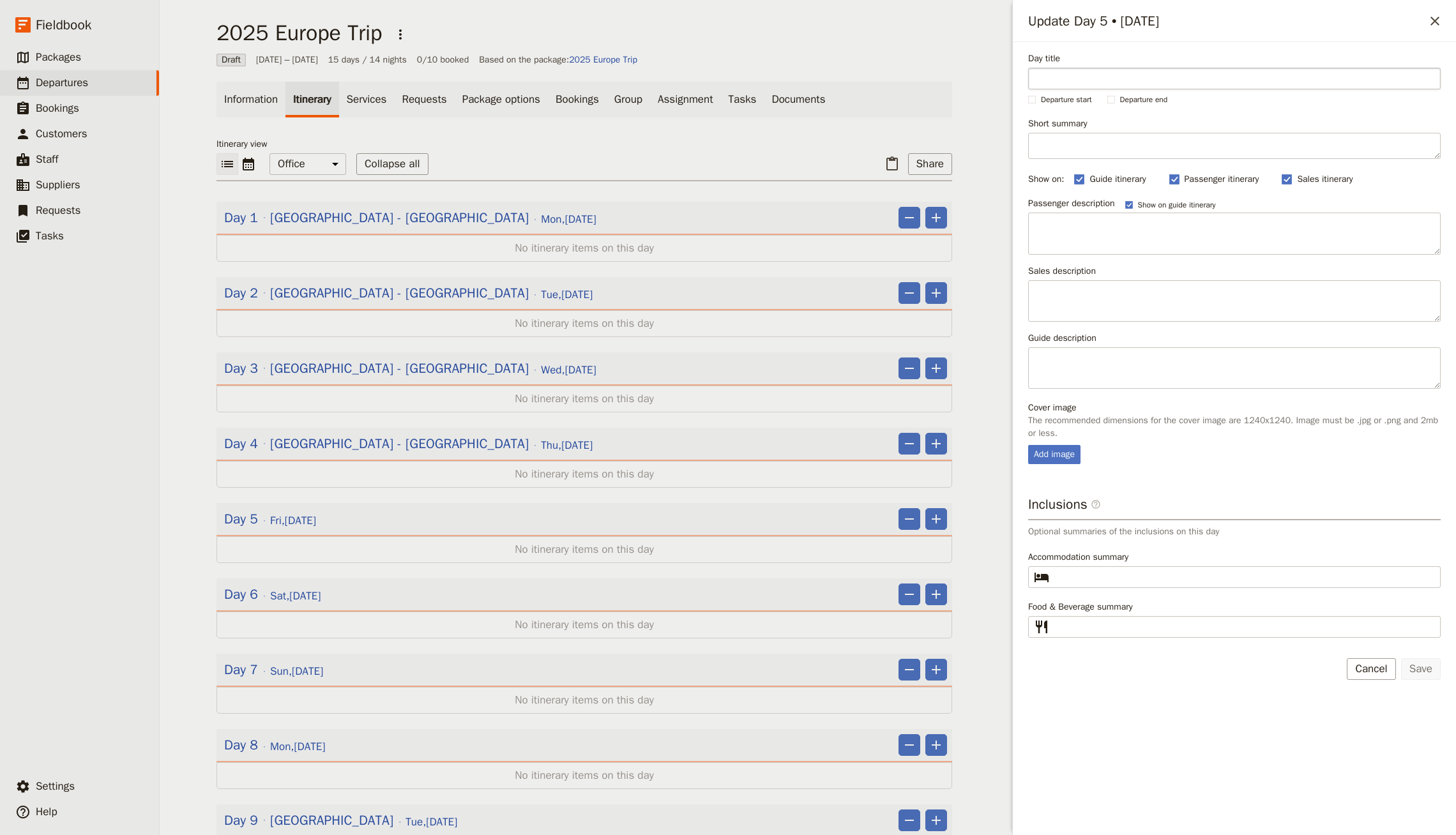 type on "E" 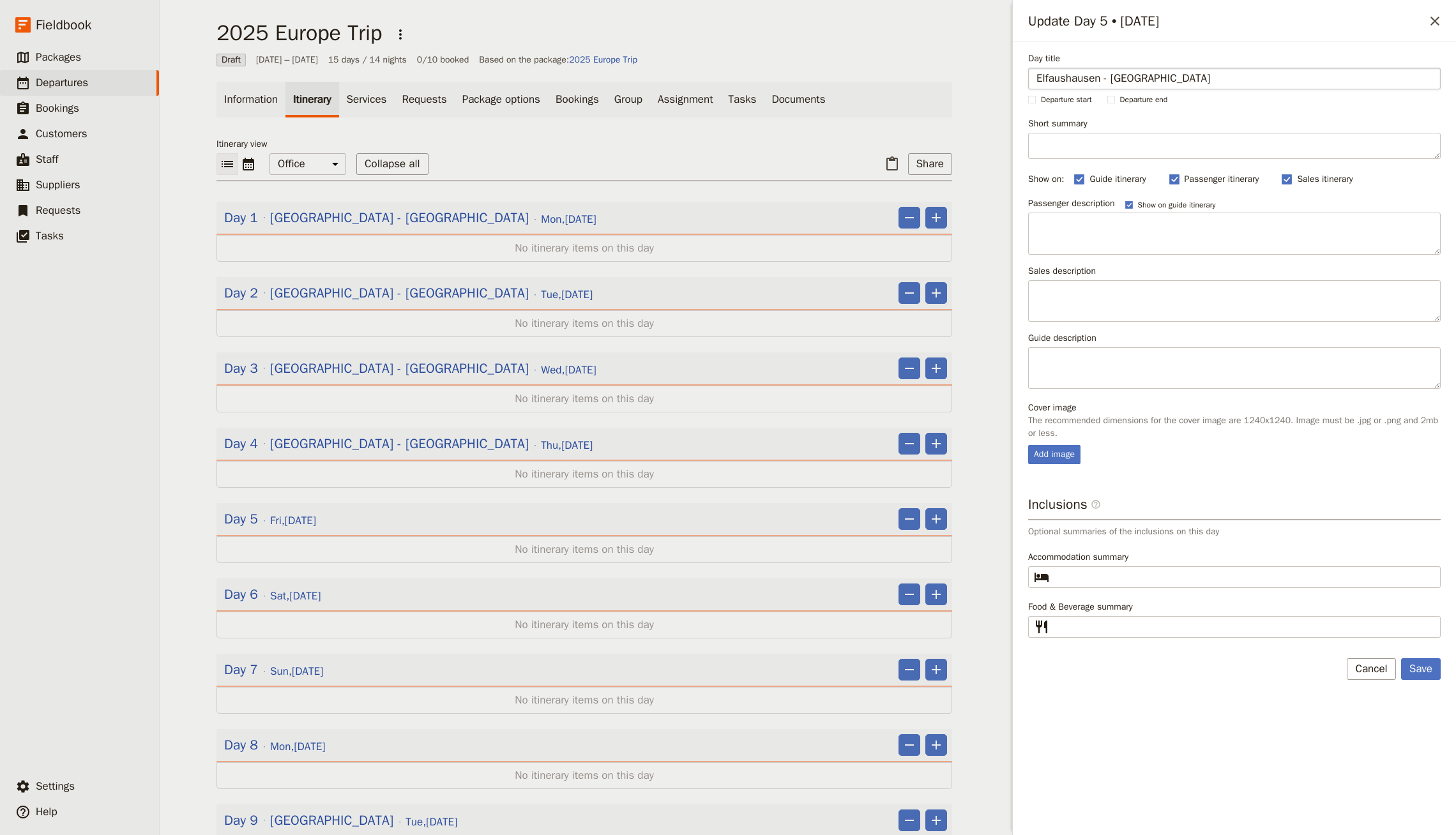 type on "Elfaushausen - [GEOGRAPHIC_DATA]" 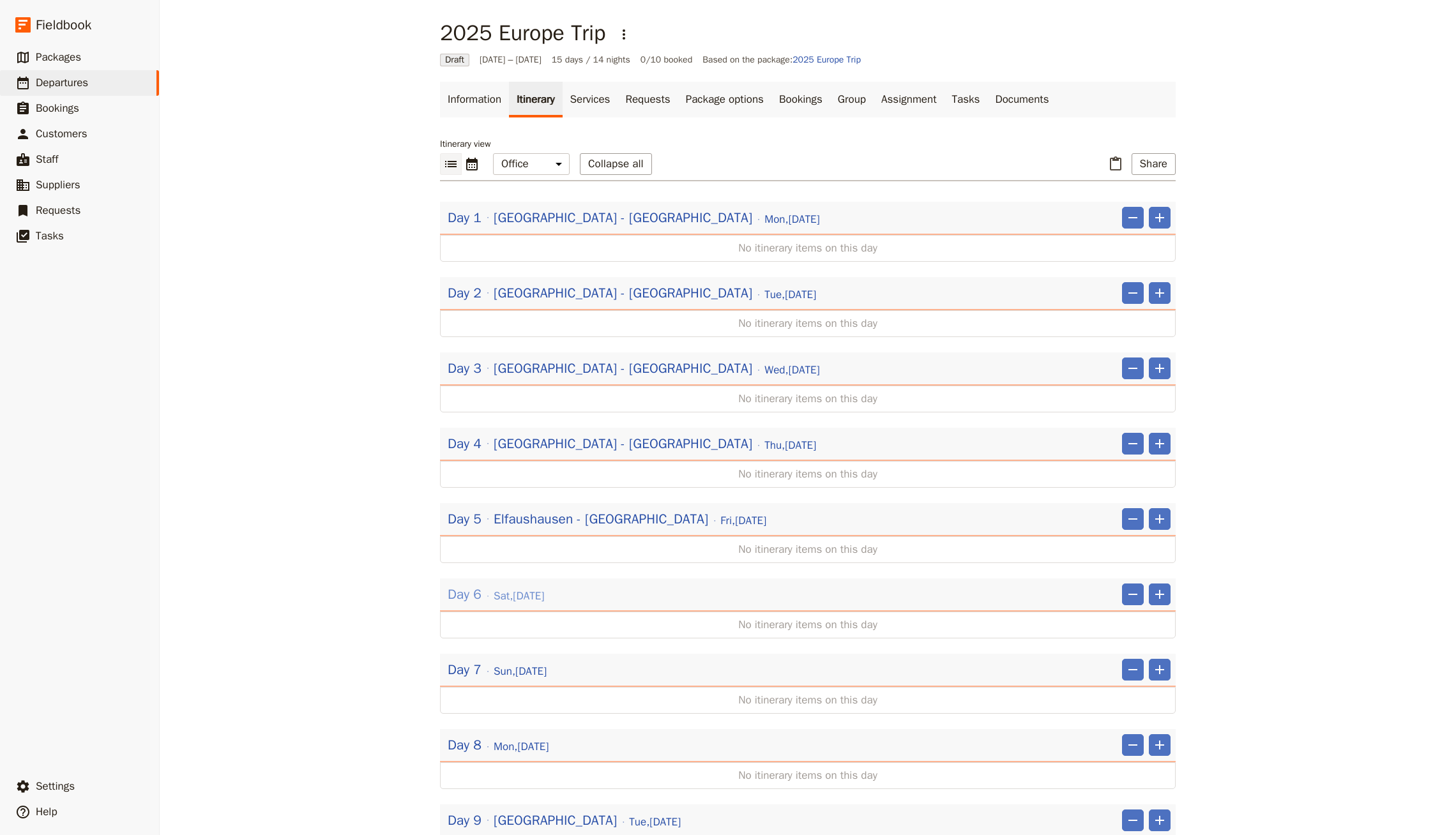 click on "[DATE]" at bounding box center [519, 596] 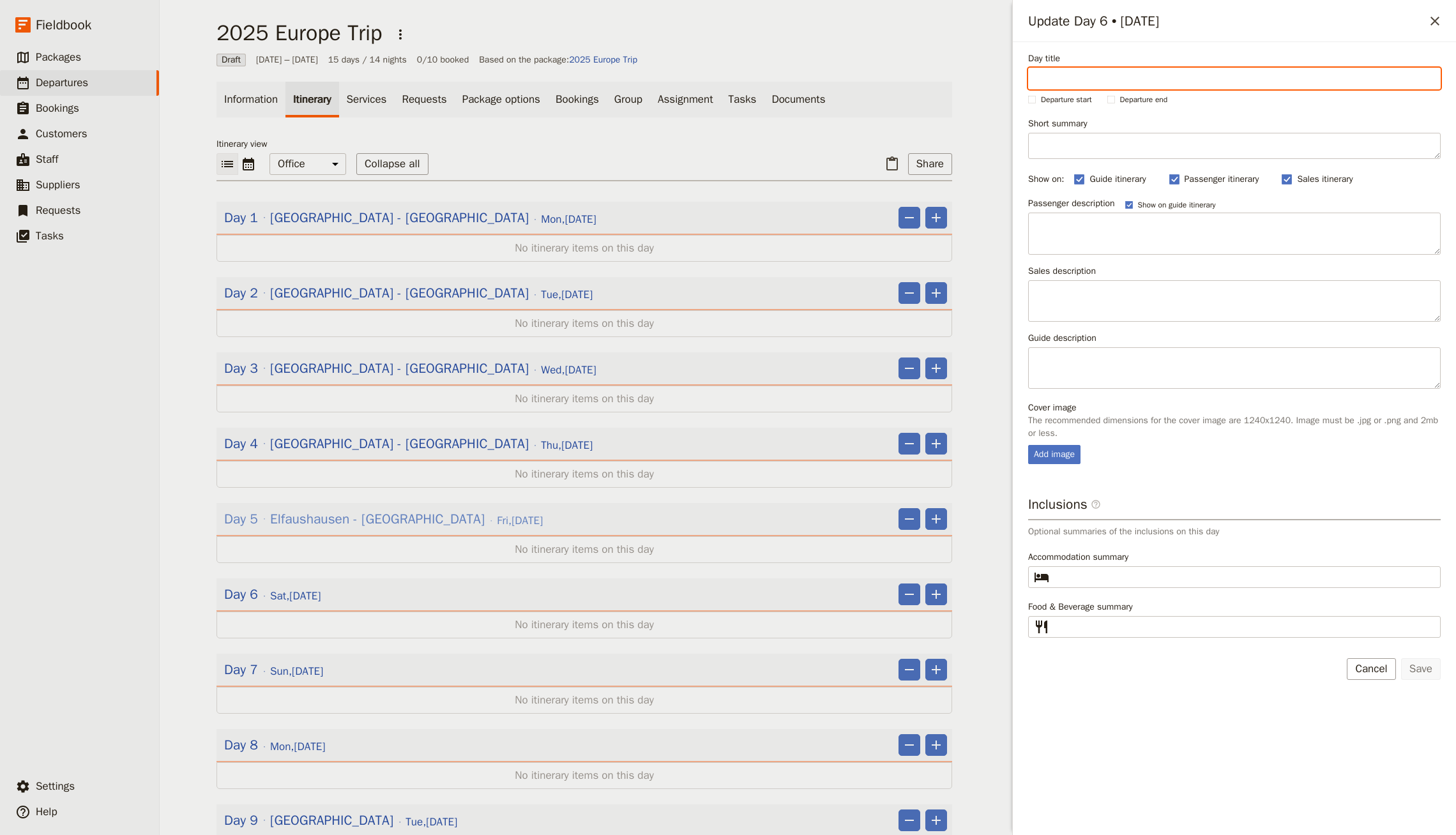 click on "Elfaushausen - [GEOGRAPHIC_DATA]" at bounding box center [377, 519] 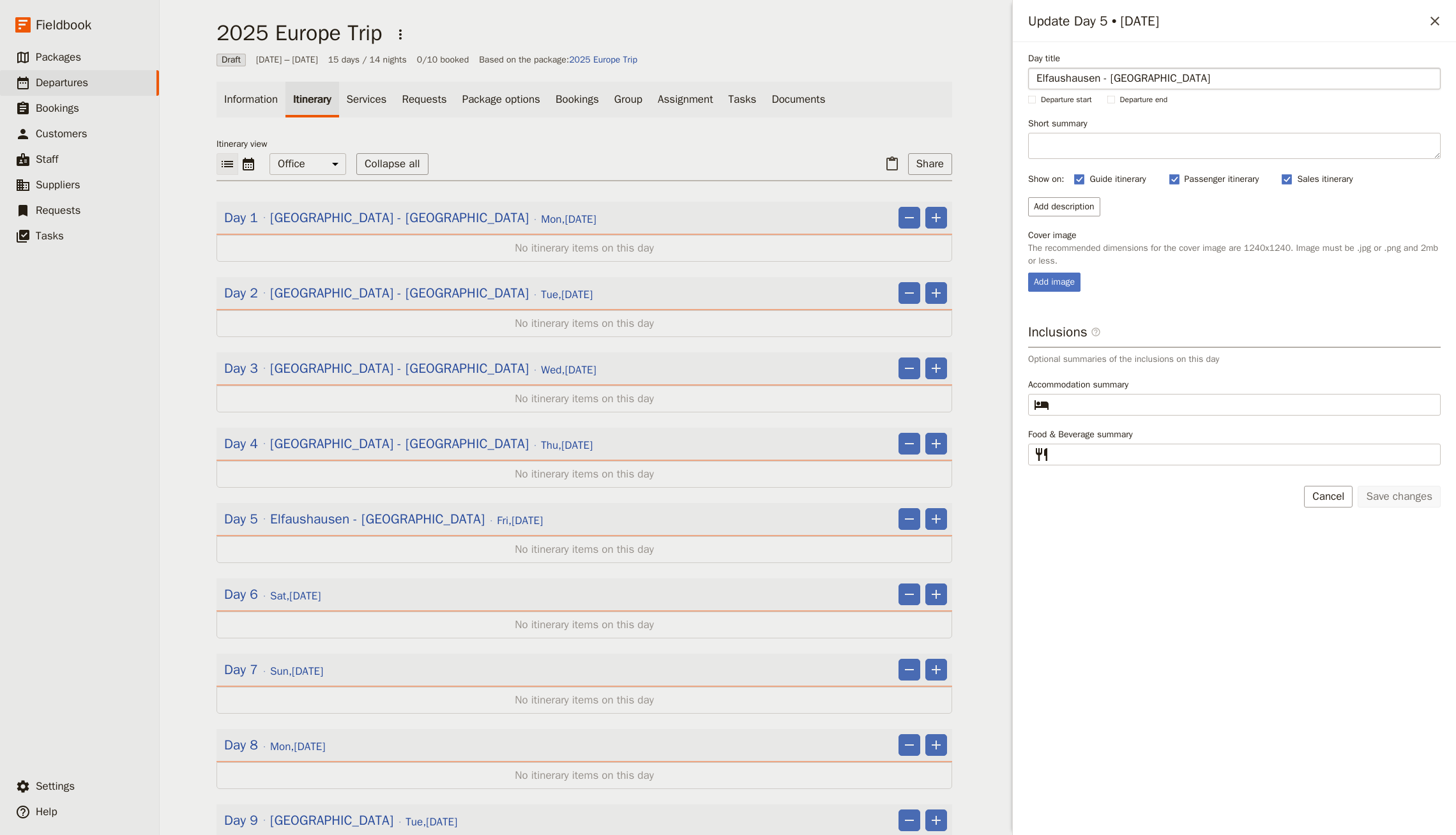 click on "Elfaushausen - [GEOGRAPHIC_DATA]" at bounding box center (1234, 79) 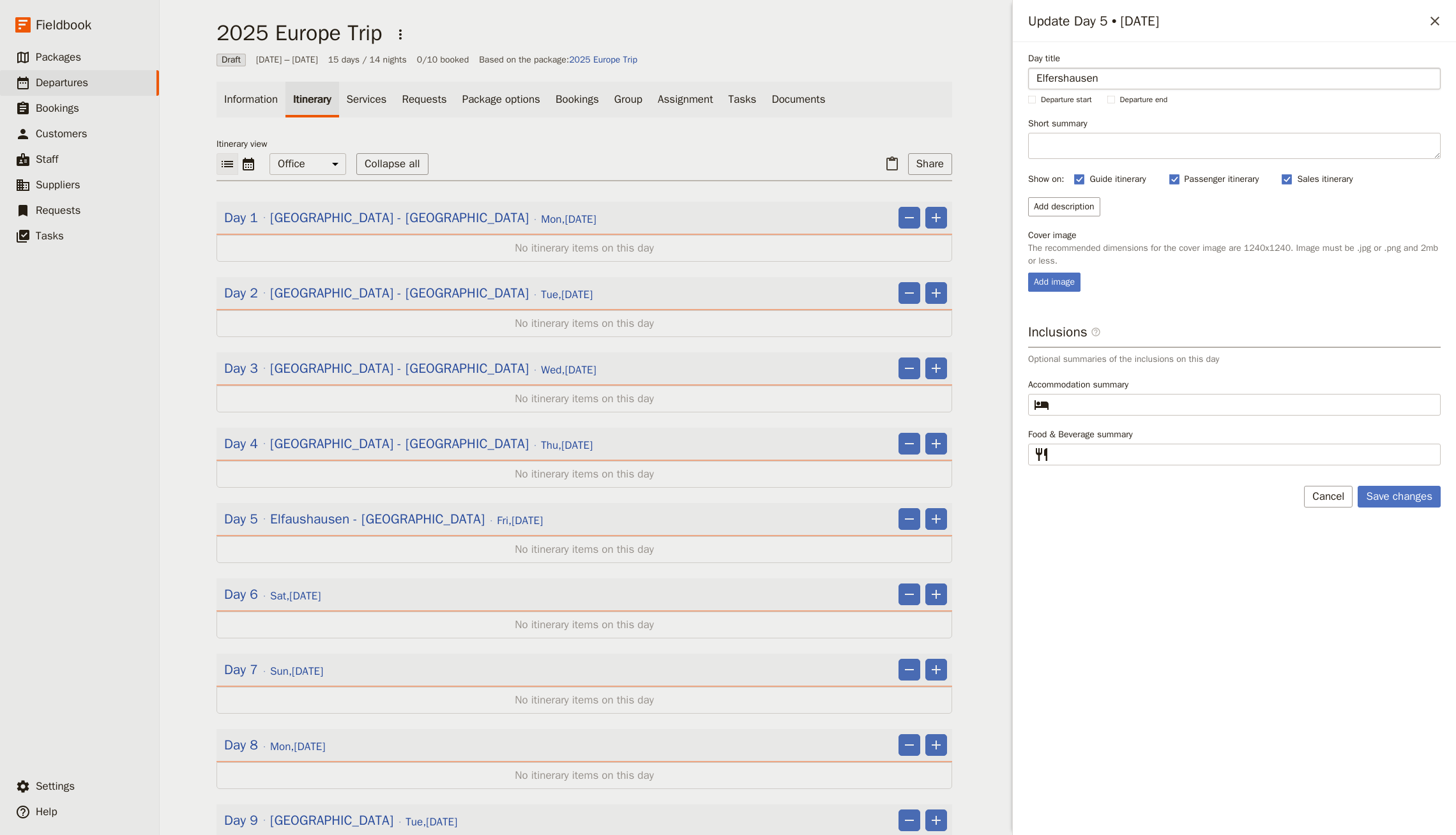type on "Elfershausen" 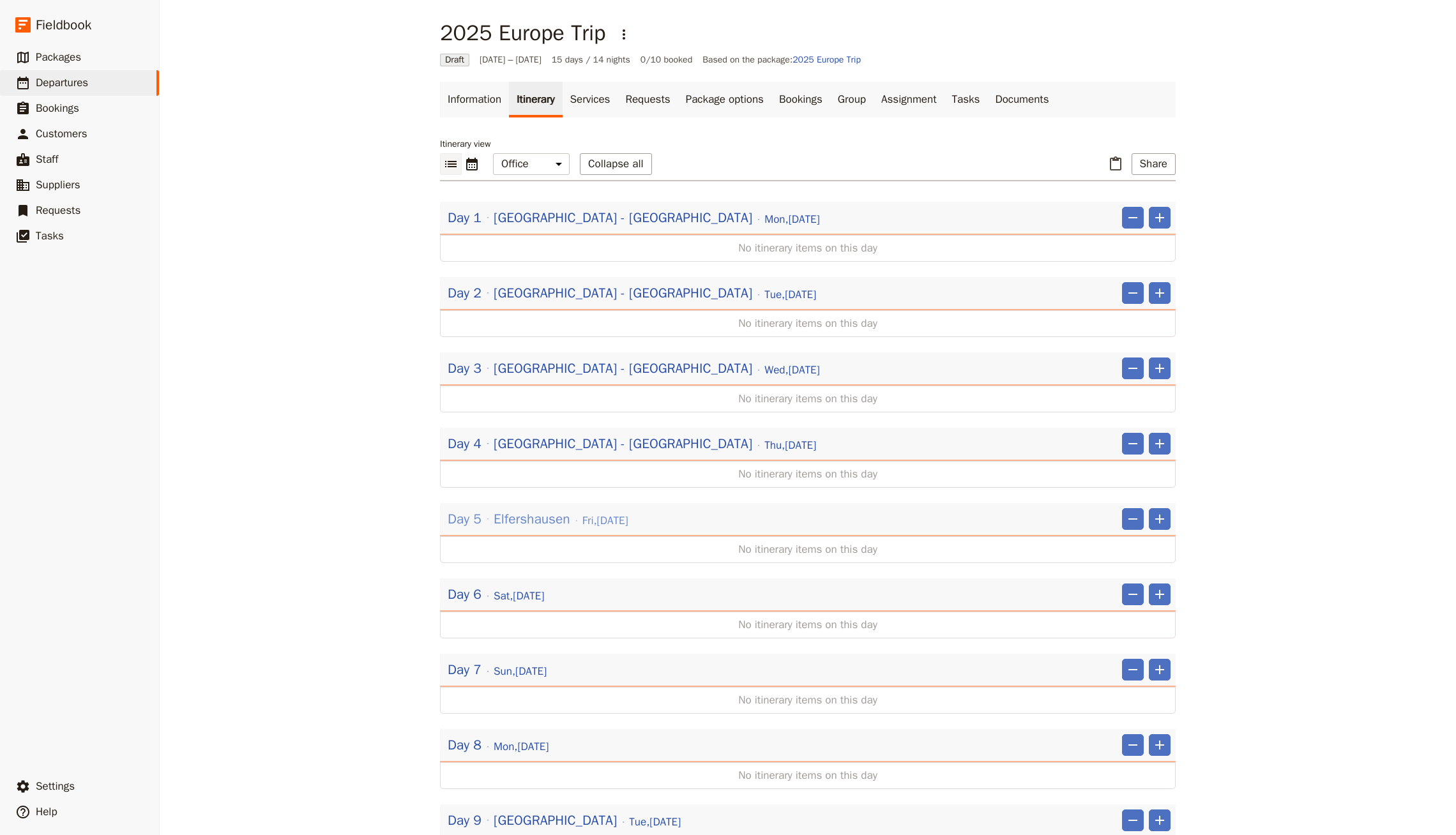 click on "Elfershausen" at bounding box center (532, 519) 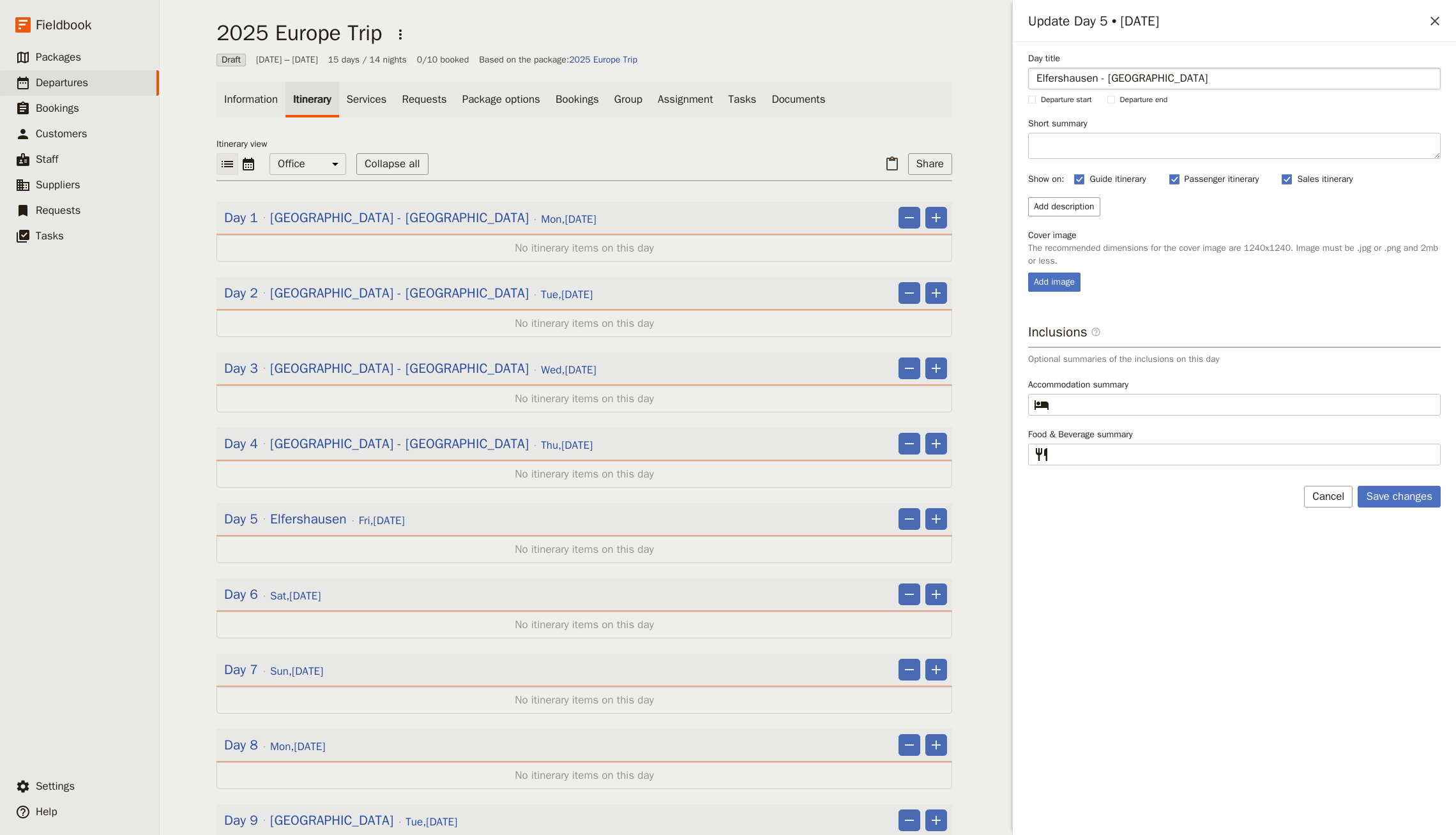 type on "Elfershausen - [GEOGRAPHIC_DATA]" 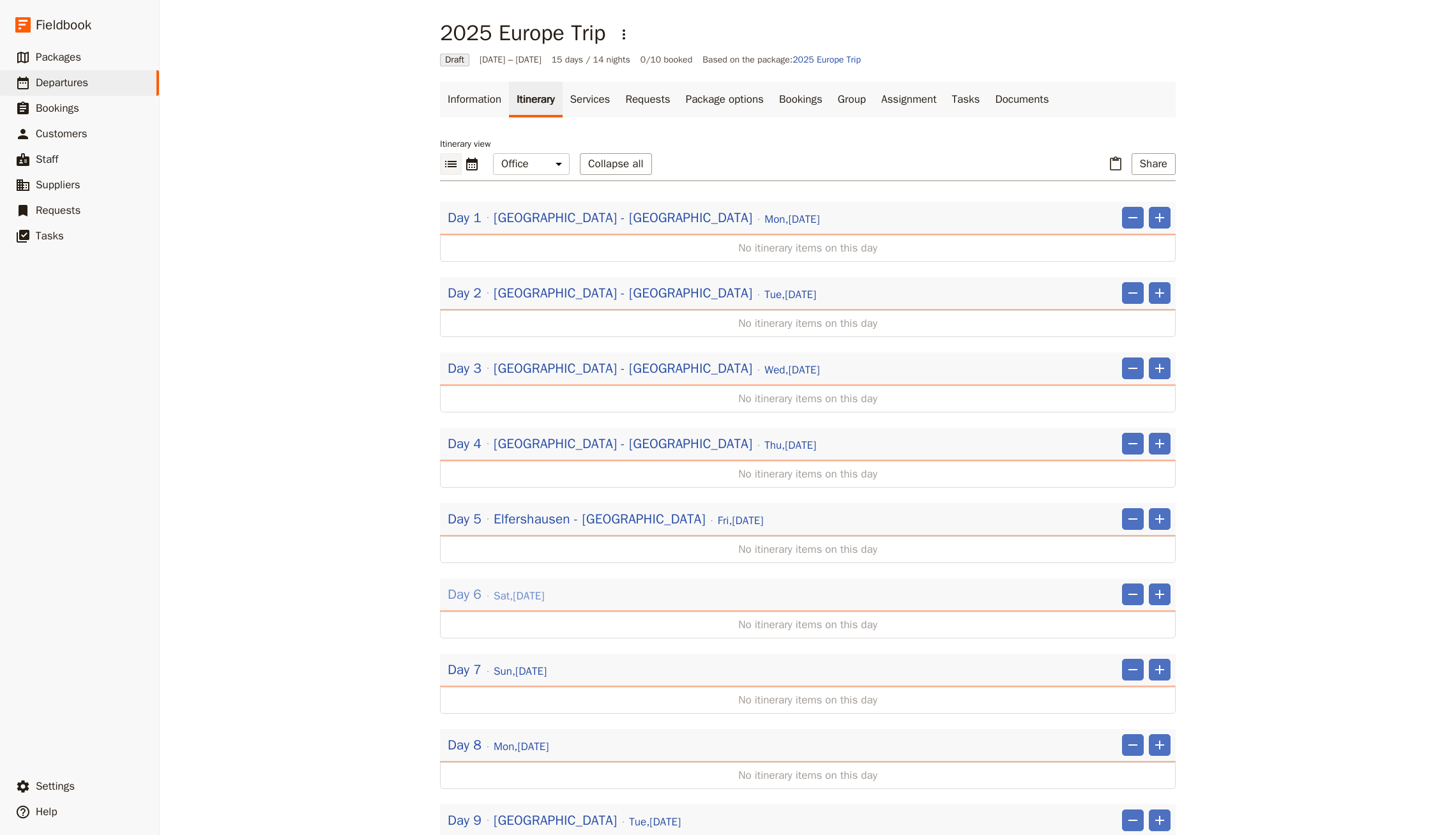 click on "Day 6 [DATE]" at bounding box center [496, 594] 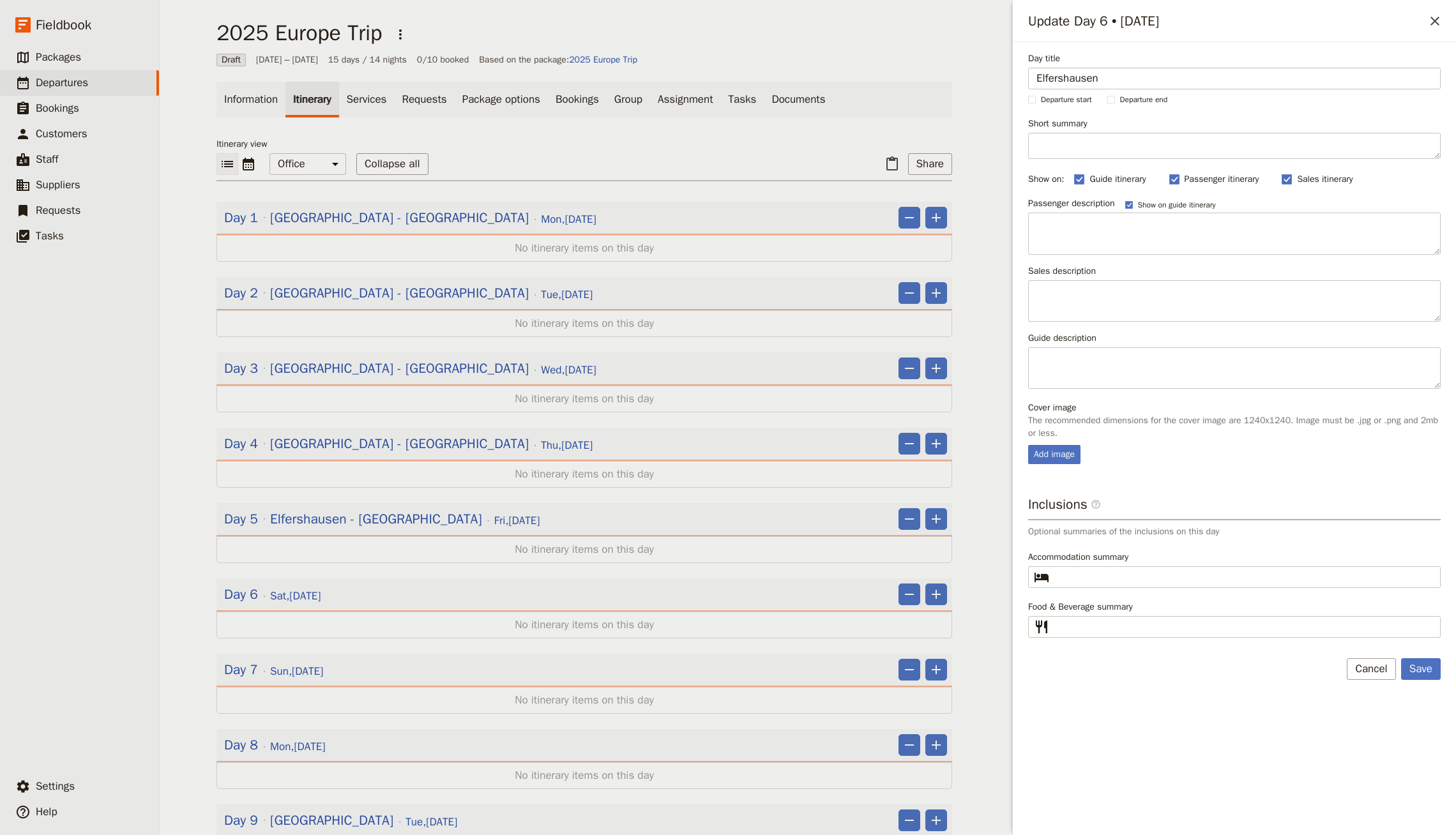 type on "Elfershausen" 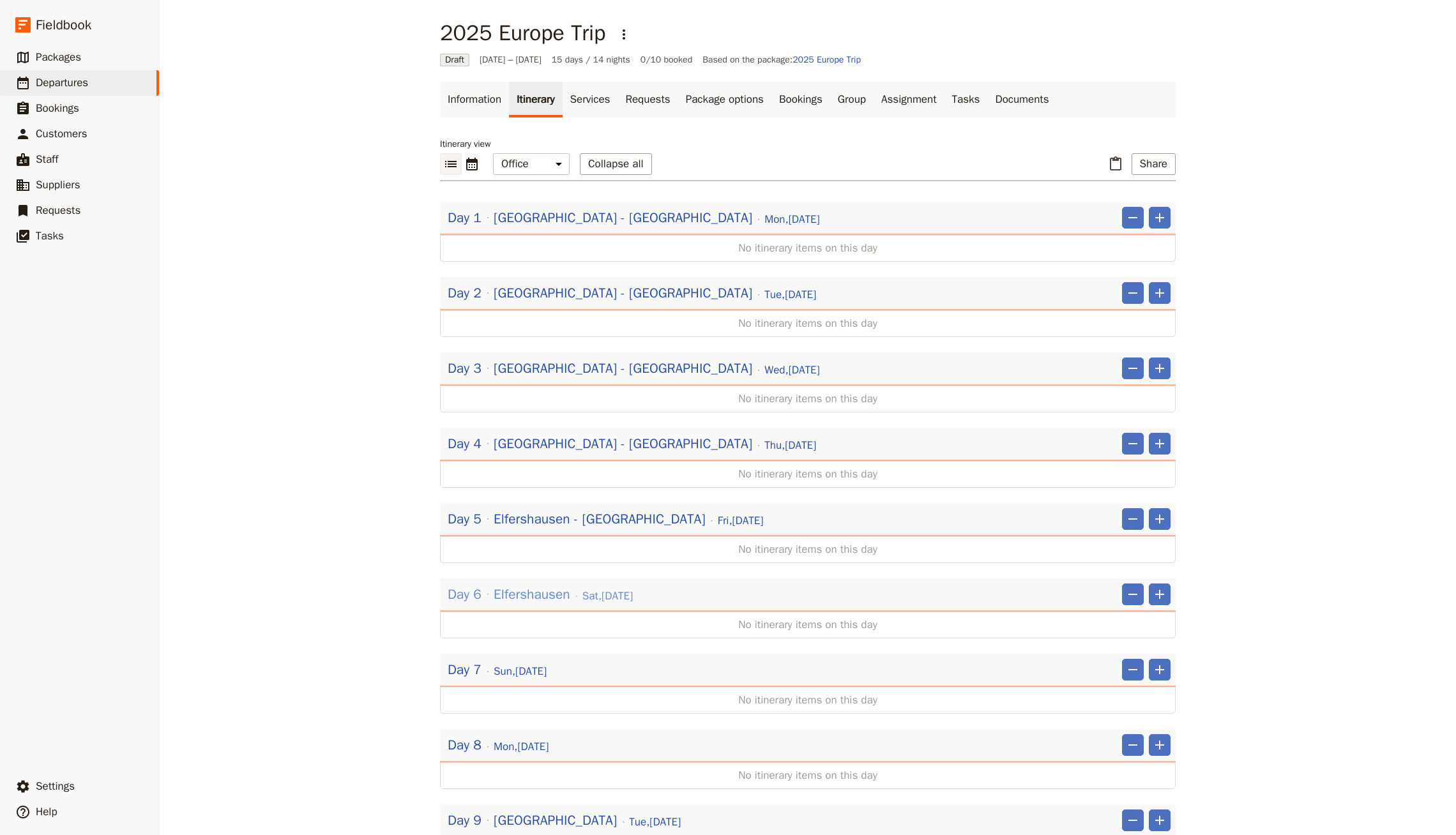 click on "[DATE]" at bounding box center (607, 596) 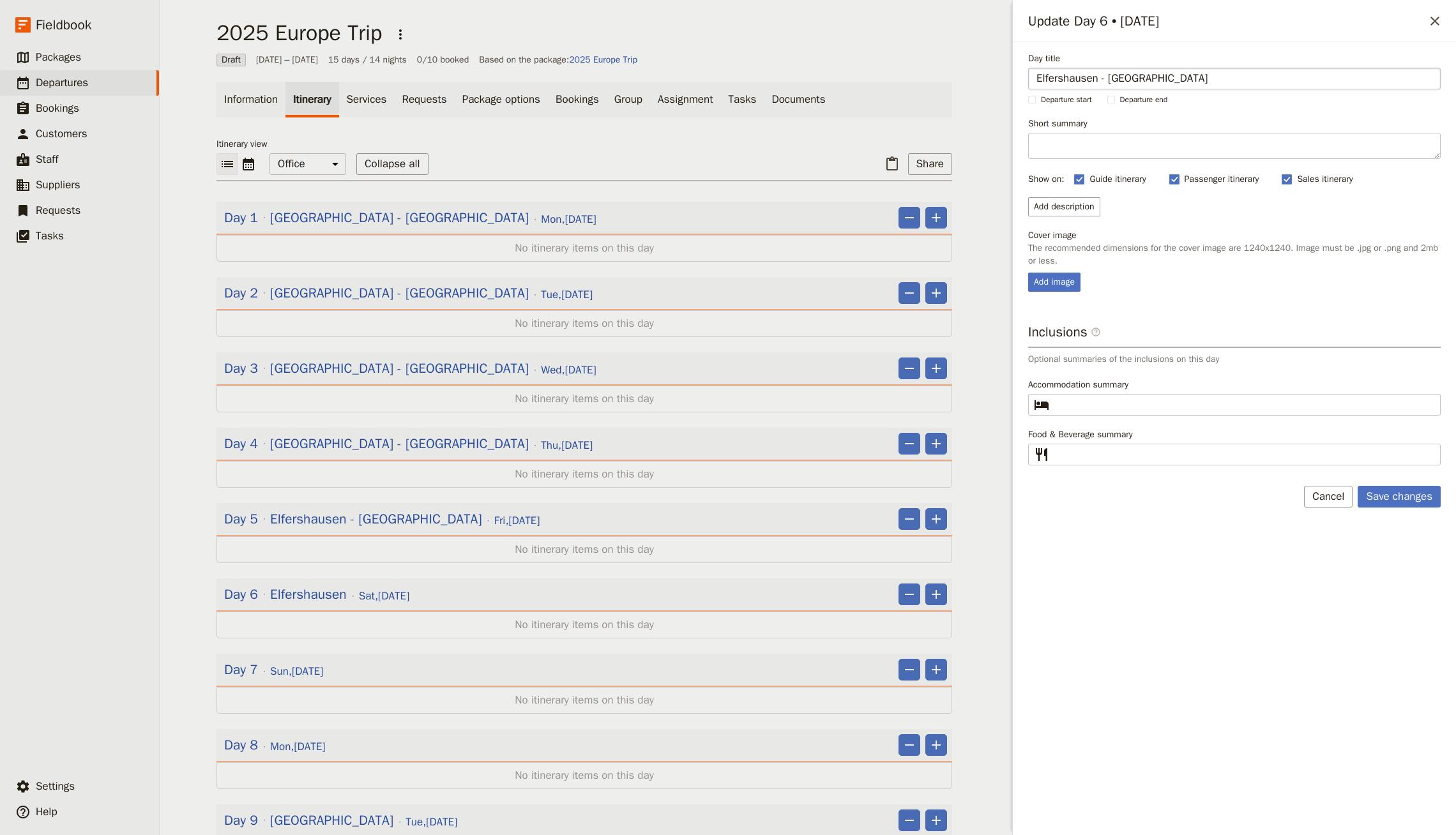 type on "Elfershausen - [GEOGRAPHIC_DATA]" 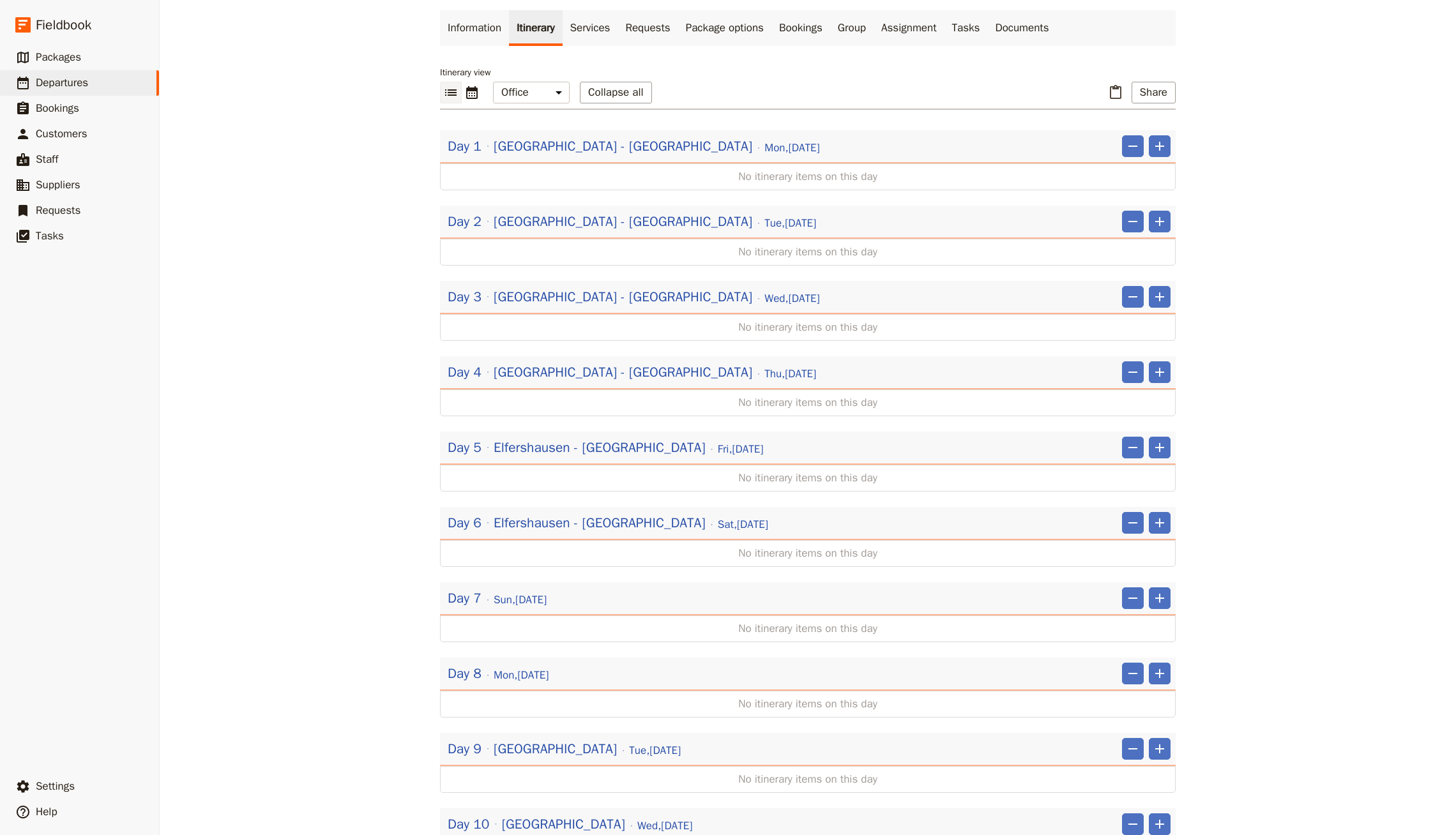 scroll, scrollTop: 110, scrollLeft: 0, axis: vertical 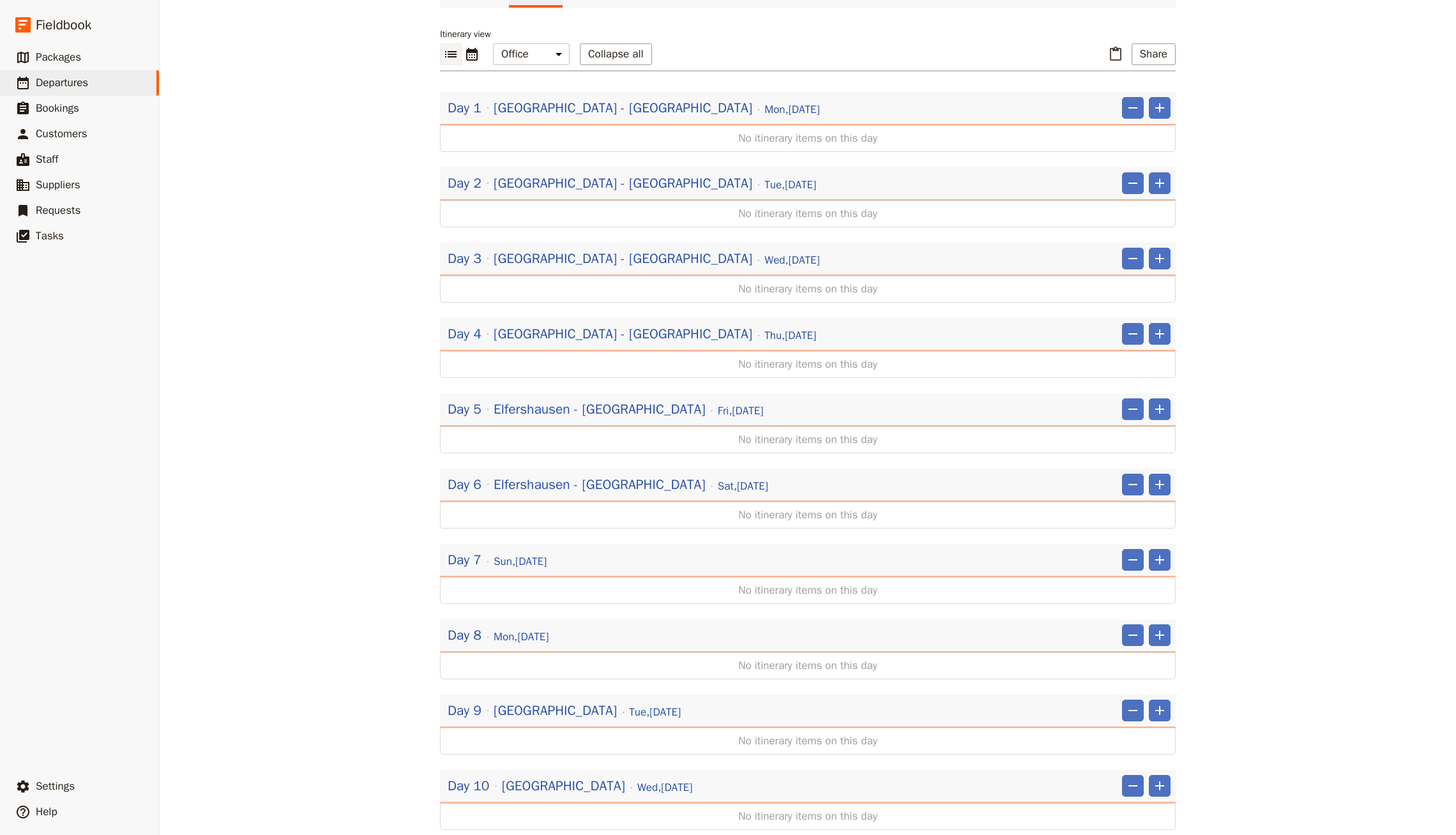 click on "2025 Europe Trip ​ Draft [DATE] – [DATE] 15 days   /   14 nights 0/10 booked Based on the package:  2025 Europe Trip Information Itinerary Services Requests Package options Bookings Group Assignment Tasks Documents Itinerary view ​ ​ Office Guide Passenger Sales Collapse all ​ Share Day 1 [GEOGRAPHIC_DATA] - [GEOGRAPHIC_DATA] [GEOGRAPHIC_DATA][DATE] ​ ​ No itinerary items on this day Day 2 [GEOGRAPHIC_DATA] - [GEOGRAPHIC_DATA] [DATE] ​ ​ No itinerary items on this day Day 3 [GEOGRAPHIC_DATA] - [GEOGRAPHIC_DATA] [DATE] ​ ​ No itinerary items on this day Day 4 [GEOGRAPHIC_DATA] - [GEOGRAPHIC_DATA] [DATE] ​ ​ No itinerary items on this day Day 5 [GEOGRAPHIC_DATA] - [GEOGRAPHIC_DATA] [DATE] ​ ​ No itinerary items on this day Day 6 [GEOGRAPHIC_DATA] - [GEOGRAPHIC_DATA] [GEOGRAPHIC_DATA][DATE] ​ ​ No itinerary items on this day Day 7 [DATE] ​ ​ No itinerary items on this day Day 8 [DATE] ​ ​ No itinerary items on this day Day 9 [GEOGRAPHIC_DATA] [GEOGRAPHIC_DATA][DATE] ​ ​ No itinerary items on this day Day 10 [GEOGRAPHIC_DATA] [DATE]" at bounding box center [808, 418] 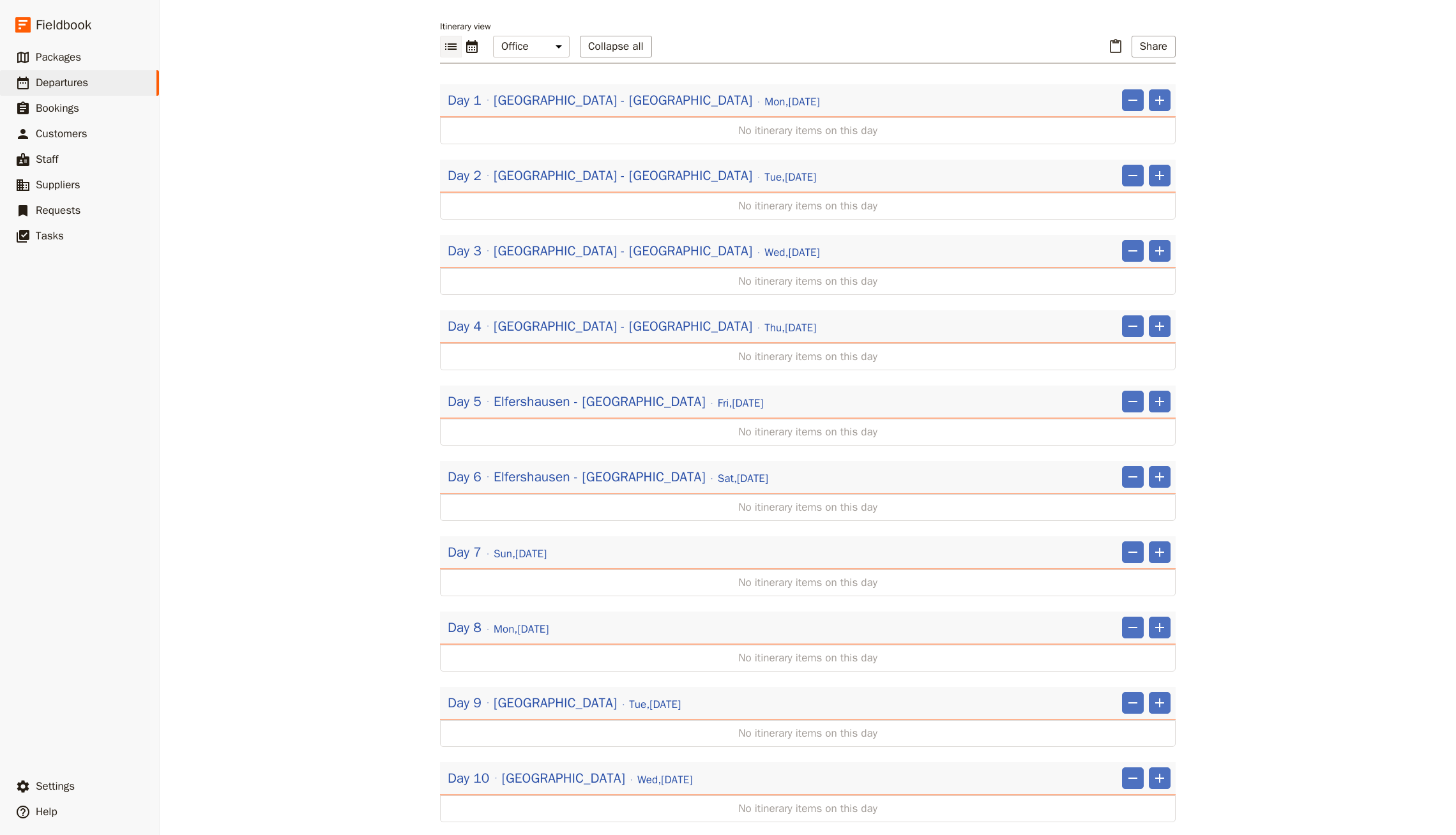 click on "Day 7 [DATE] ​ ​" at bounding box center (808, 555) 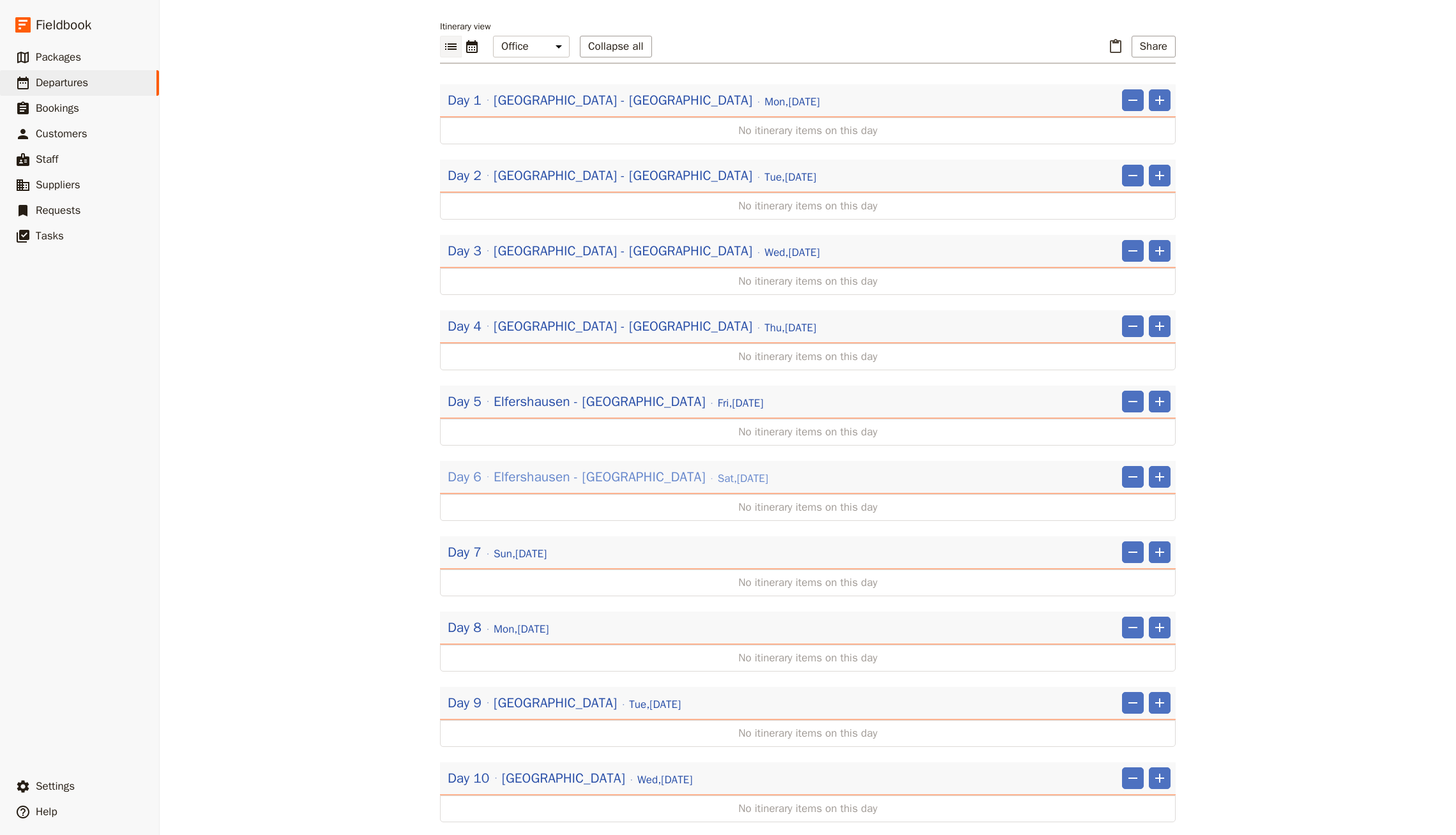 click on "Elfershausen - [GEOGRAPHIC_DATA]" at bounding box center (599, 477) 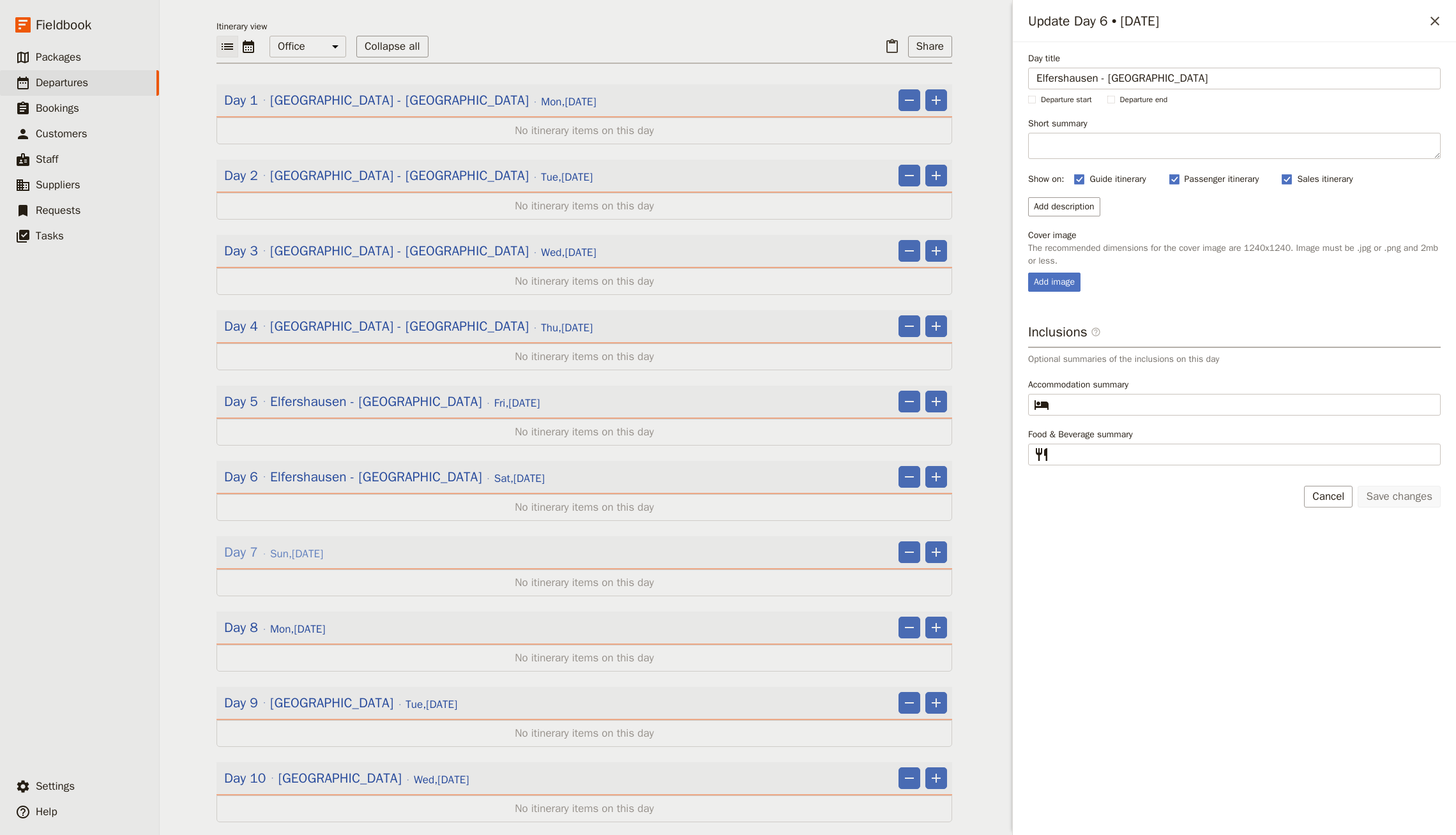 click on "[DATE]" at bounding box center (296, 554) 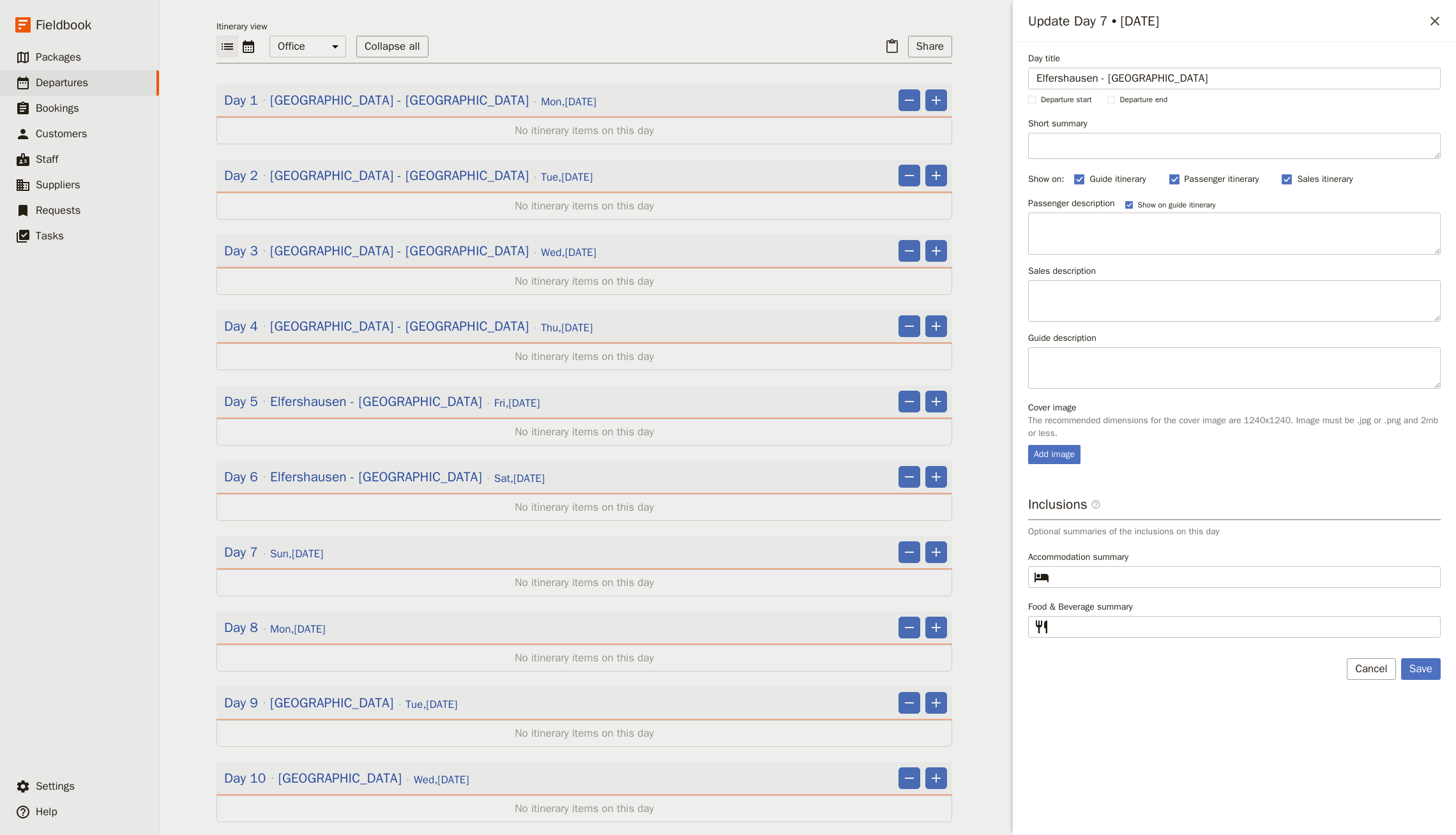 type on "Elfershausen - [GEOGRAPHIC_DATA]" 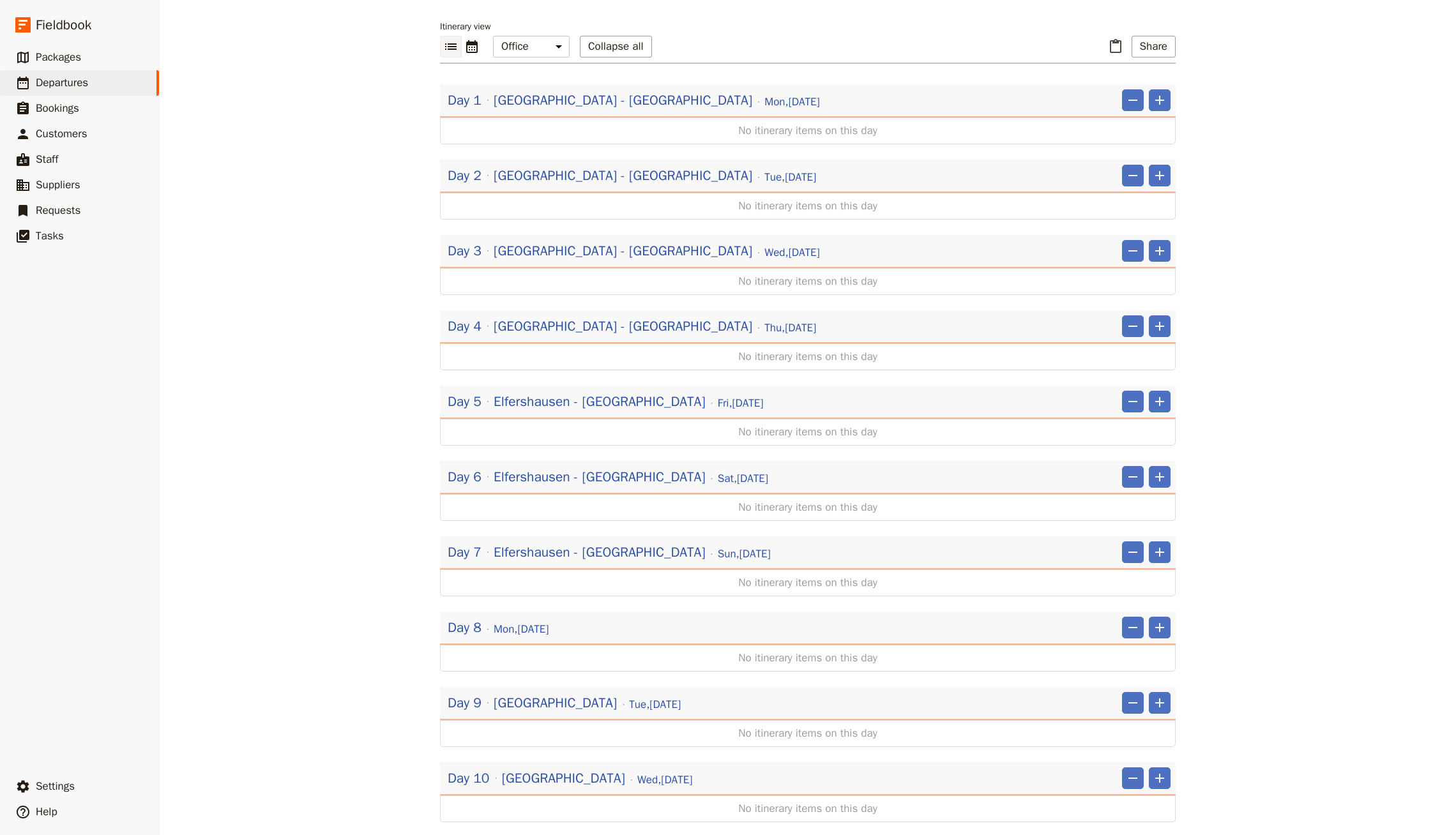 scroll, scrollTop: 0, scrollLeft: 0, axis: both 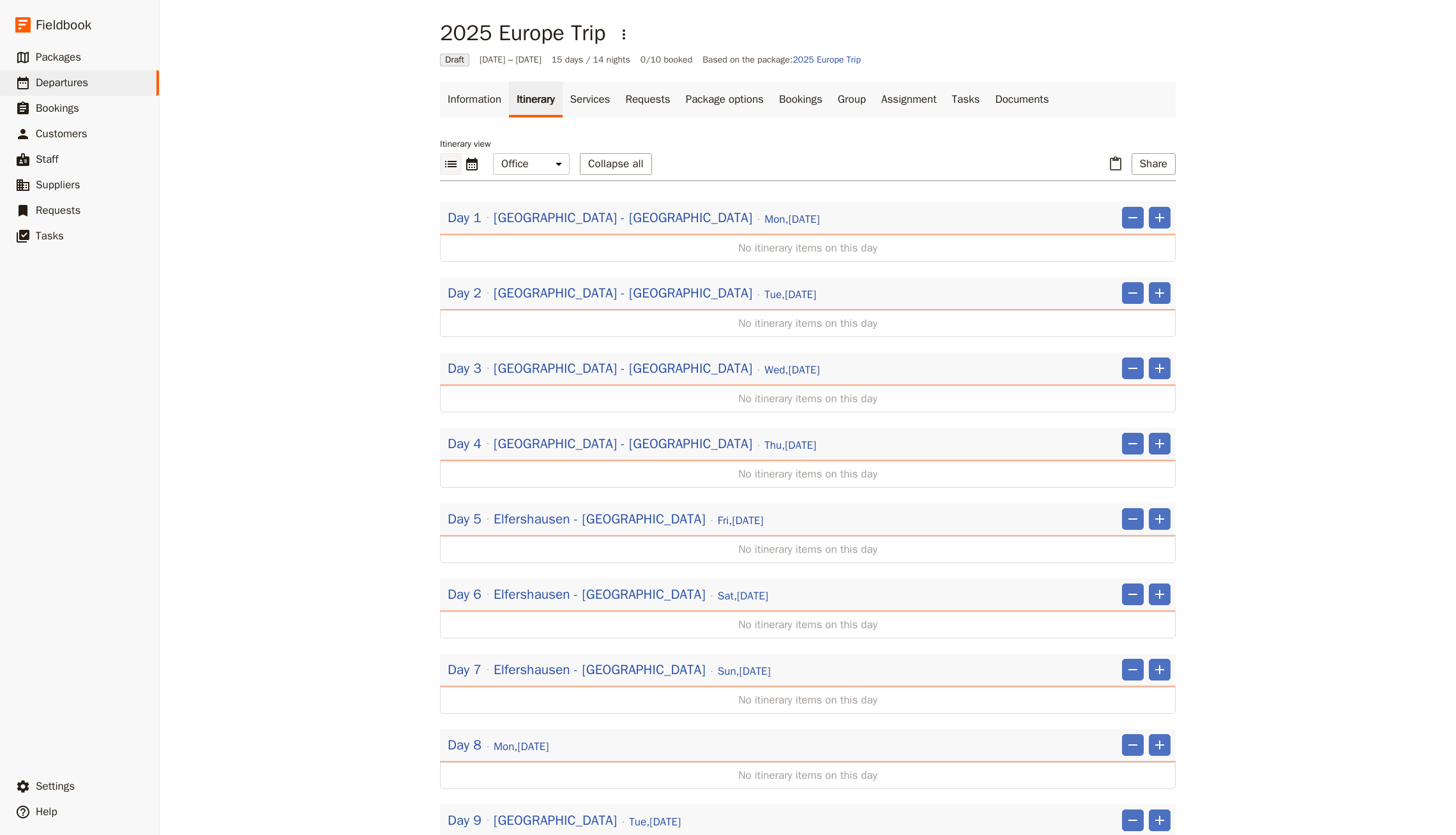 click on "Day 7 [GEOGRAPHIC_DATA] - [GEOGRAPHIC_DATA] [DATE] ​ ​" at bounding box center (808, 673) 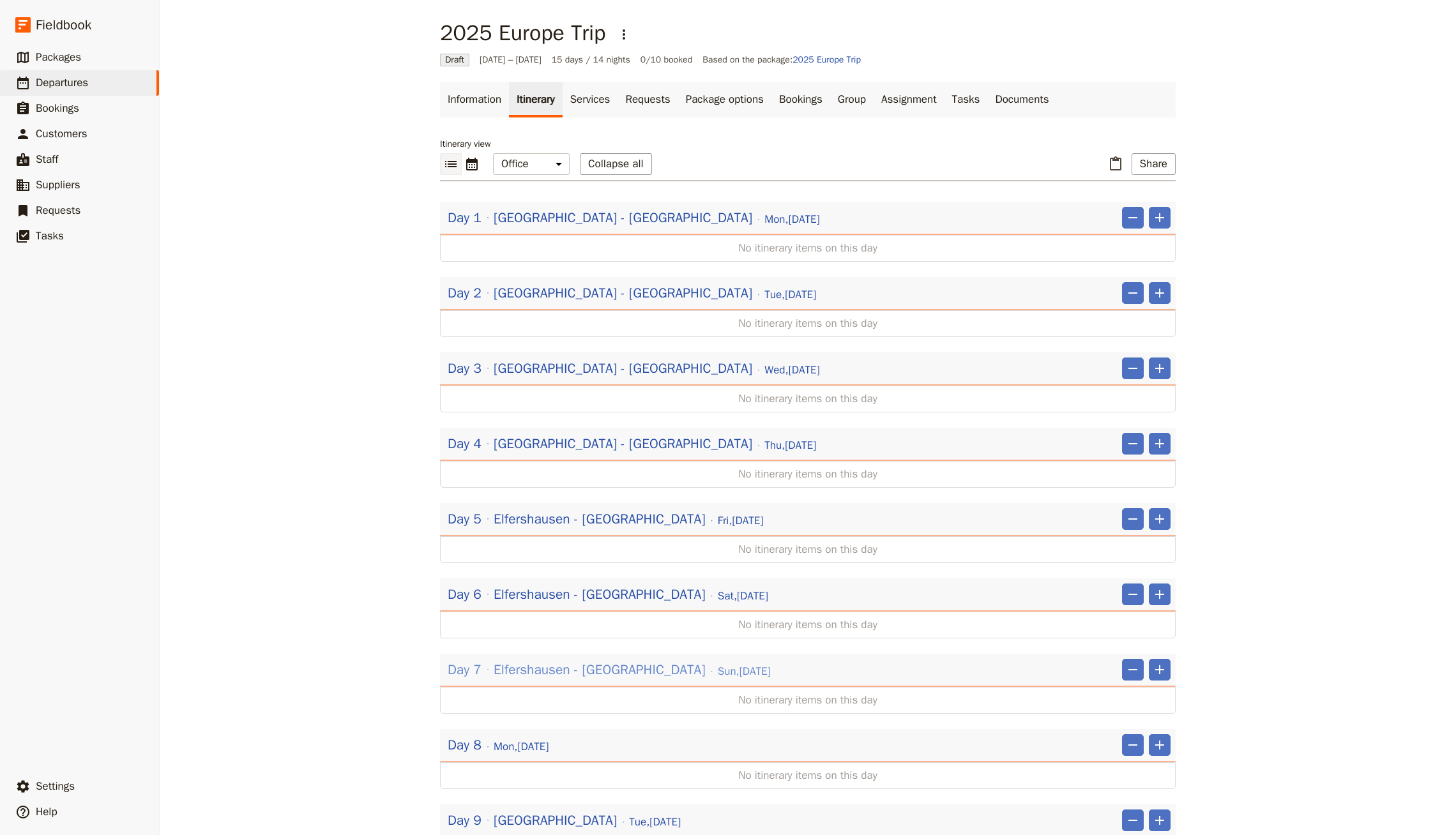 click on "Elfershausen - [GEOGRAPHIC_DATA]" at bounding box center [599, 670] 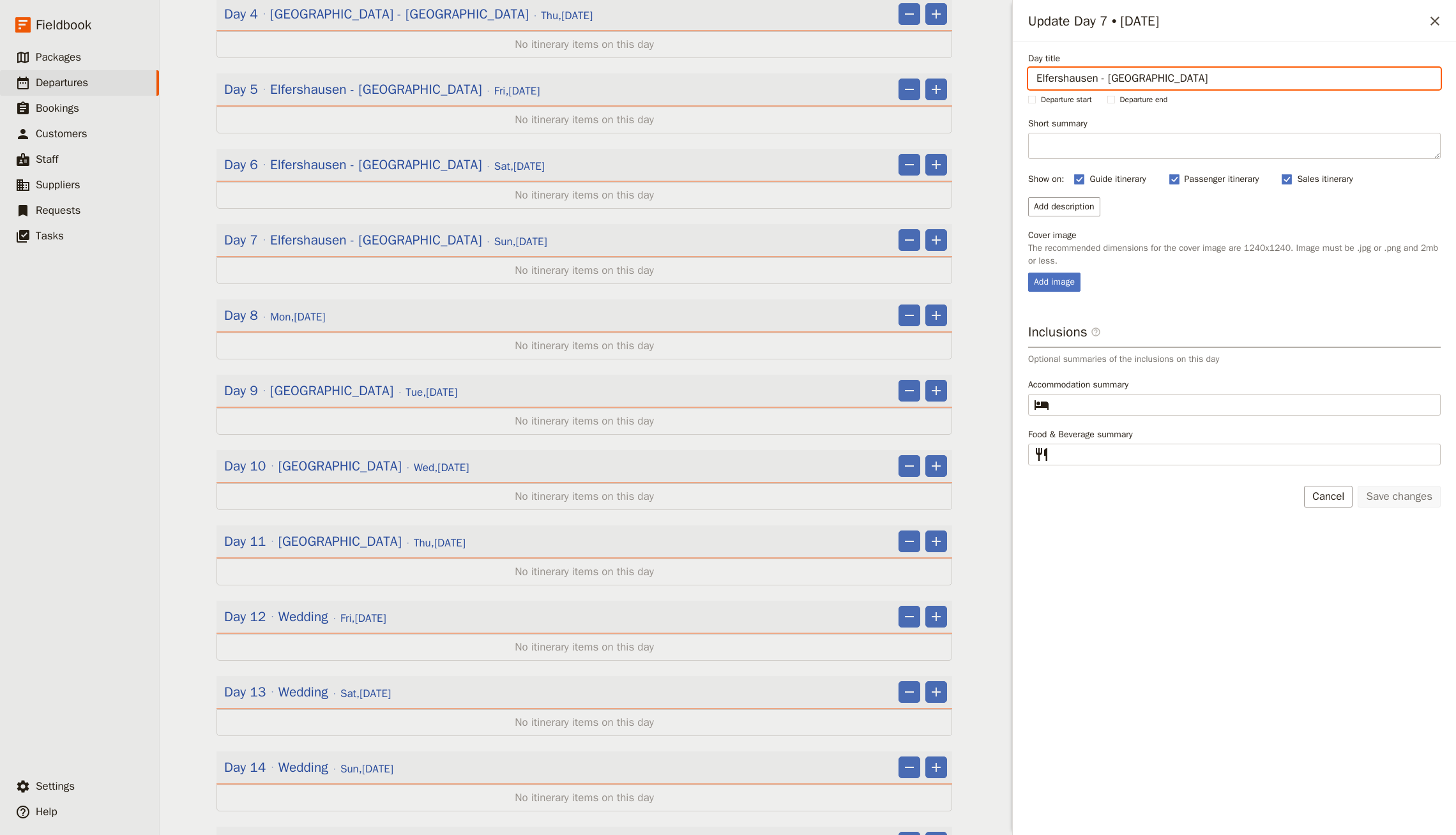 scroll, scrollTop: 423, scrollLeft: 0, axis: vertical 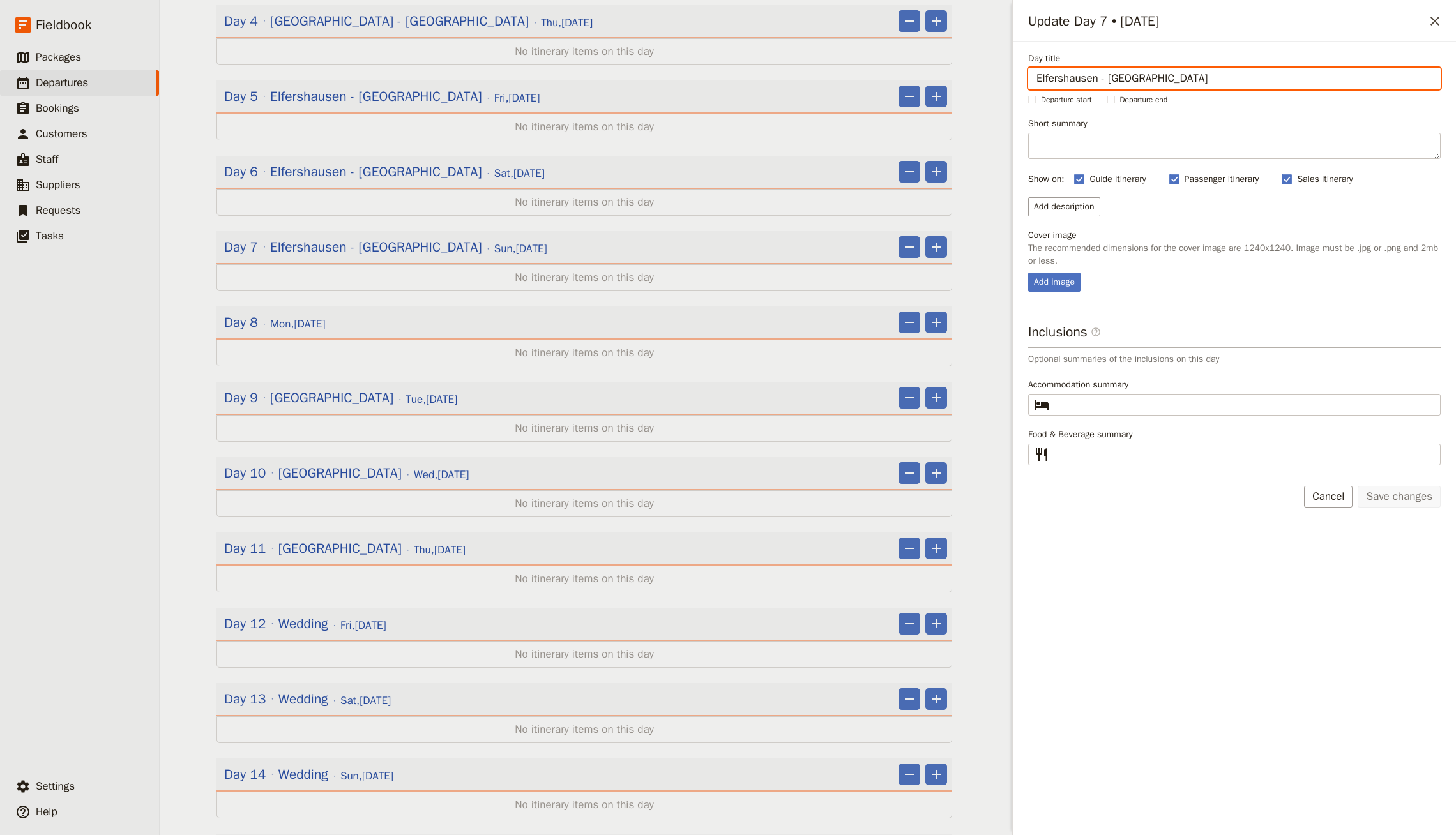 click on "Itinerary view ​ ​ Office Guide Passenger Sales Collapse all ​ Share Day 1 [GEOGRAPHIC_DATA] - [GEOGRAPHIC_DATA] [GEOGRAPHIC_DATA][DATE] ​ ​ No itinerary items on this day Day 2 [GEOGRAPHIC_DATA] - [GEOGRAPHIC_DATA] [GEOGRAPHIC_DATA][DATE] ​ ​ No itinerary items on this day Day 3 [GEOGRAPHIC_DATA] - [GEOGRAPHIC_DATA] [DATE] ​ ​ No itinerary items on this day Day 4 [GEOGRAPHIC_DATA] - [GEOGRAPHIC_DATA] [DATE] ​ ​ No itinerary items on this day Day 5 [GEOGRAPHIC_DATA] - [GEOGRAPHIC_DATA] [DATE] ​ ​ No itinerary items on this day Day 6 [GEOGRAPHIC_DATA] - [GEOGRAPHIC_DATA] [DATE] ​ ​ No itinerary items on this day Day 7 [GEOGRAPHIC_DATA] - [GEOGRAPHIC_DATA] [DATE] ​ ​ No itinerary items on this day Day 8 [DATE] ​ ​ No itinerary items on this day Day 9 [GEOGRAPHIC_DATA] [GEOGRAPHIC_DATA][DATE] ​ ​ No itinerary items on this day Day 10 [GEOGRAPHIC_DATA] [DATE] ​ ​ No itinerary items on this day Day 11 [GEOGRAPHIC_DATA] [DATE] ​ ​ No itinerary items on this day Day 12 Wedding [DATE] ​ ​ No itinerary items on this day Day 13 Wedding" at bounding box center [584, 305] 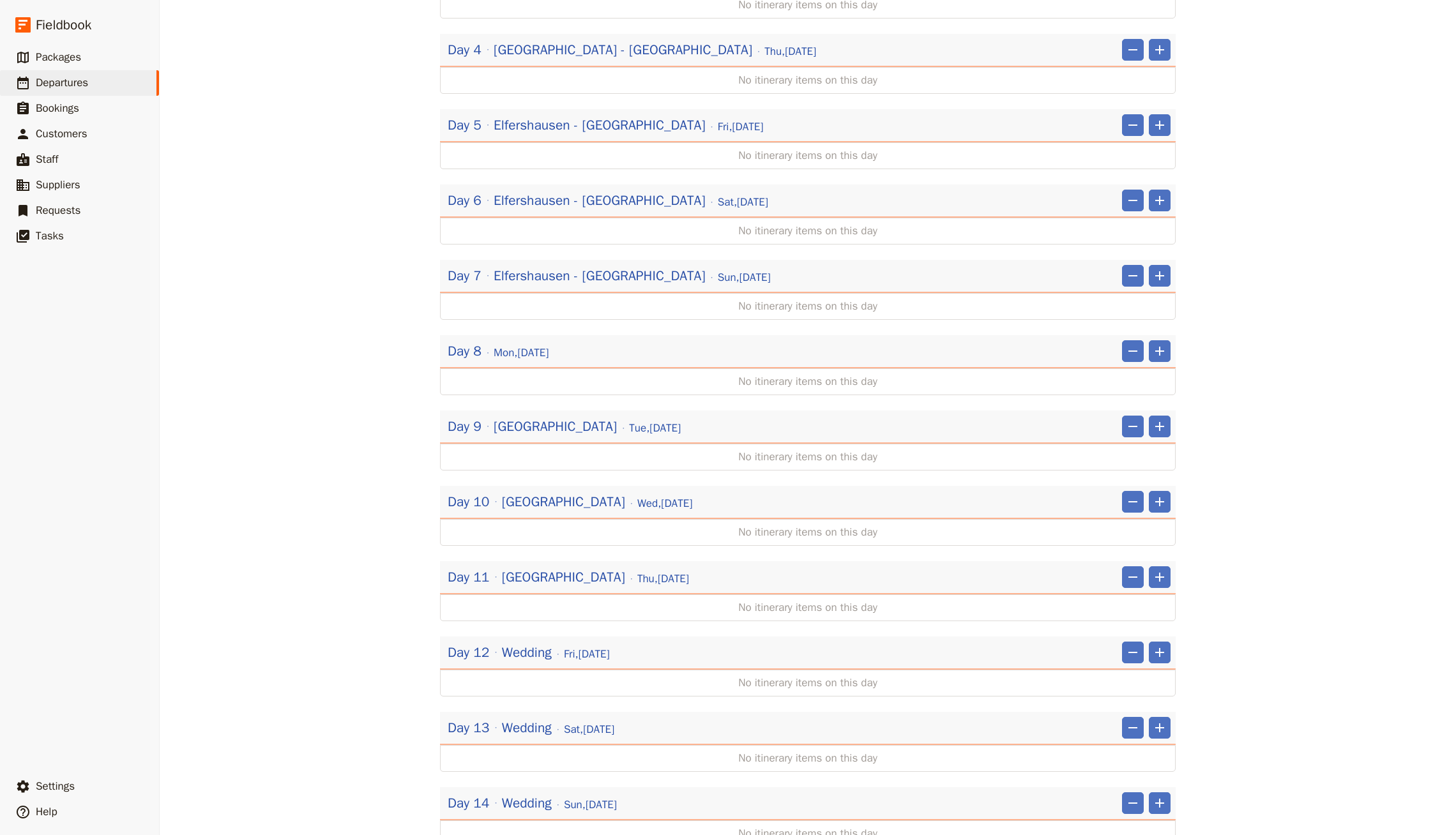 scroll, scrollTop: 357, scrollLeft: 0, axis: vertical 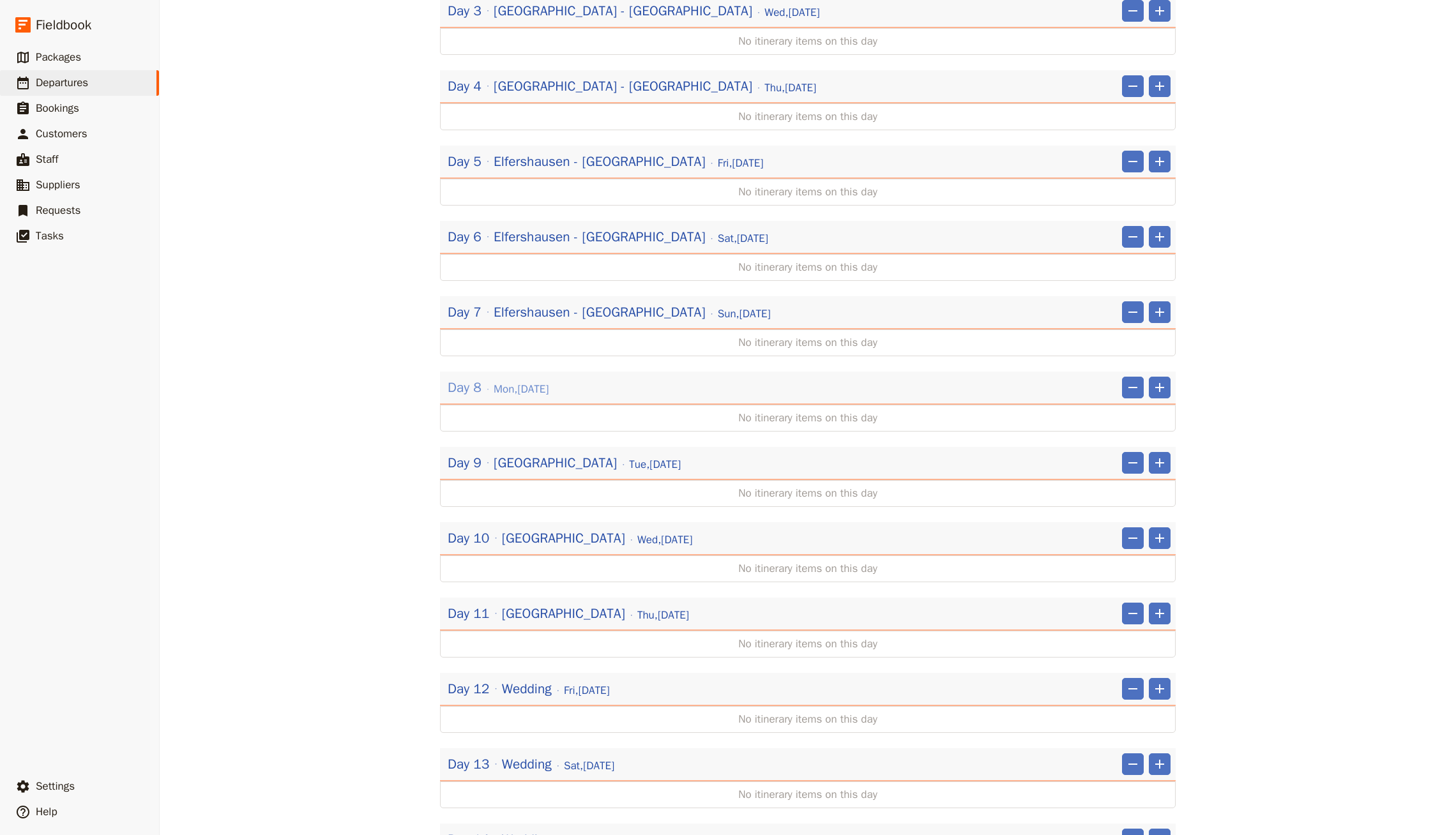 click on "[DATE]" at bounding box center [521, 389] 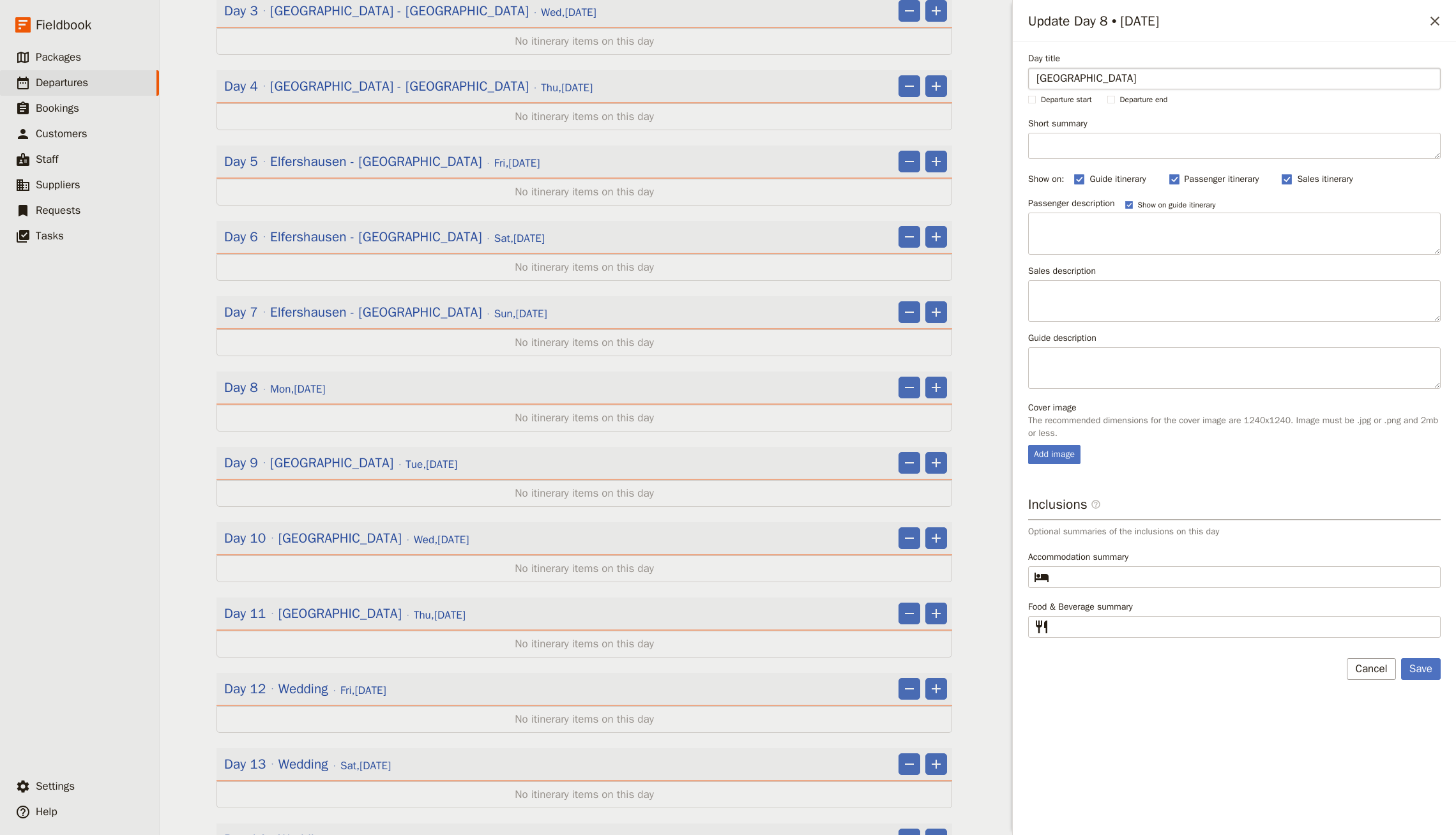 type on "[GEOGRAPHIC_DATA]" 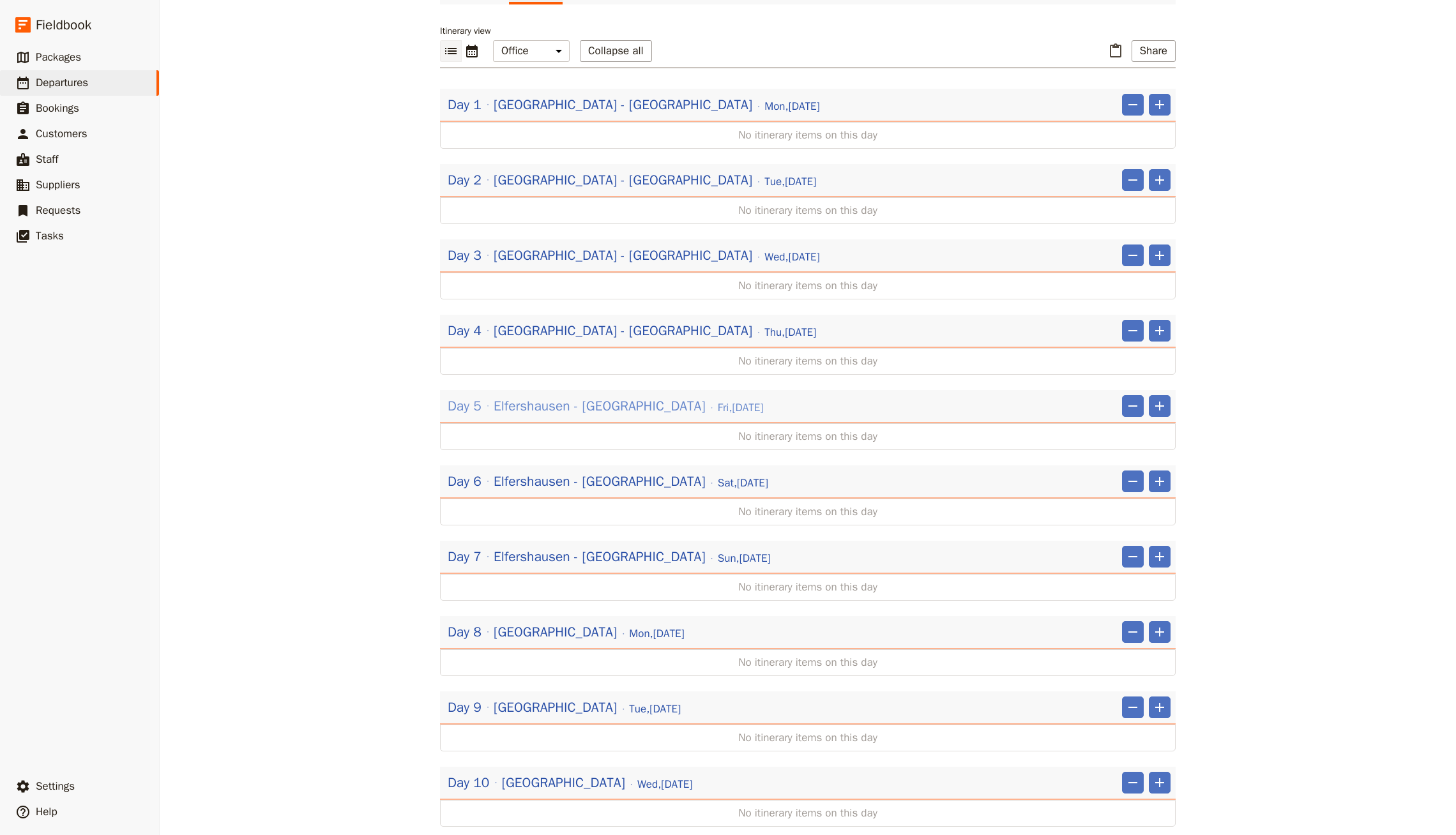 scroll, scrollTop: 114, scrollLeft: 0, axis: vertical 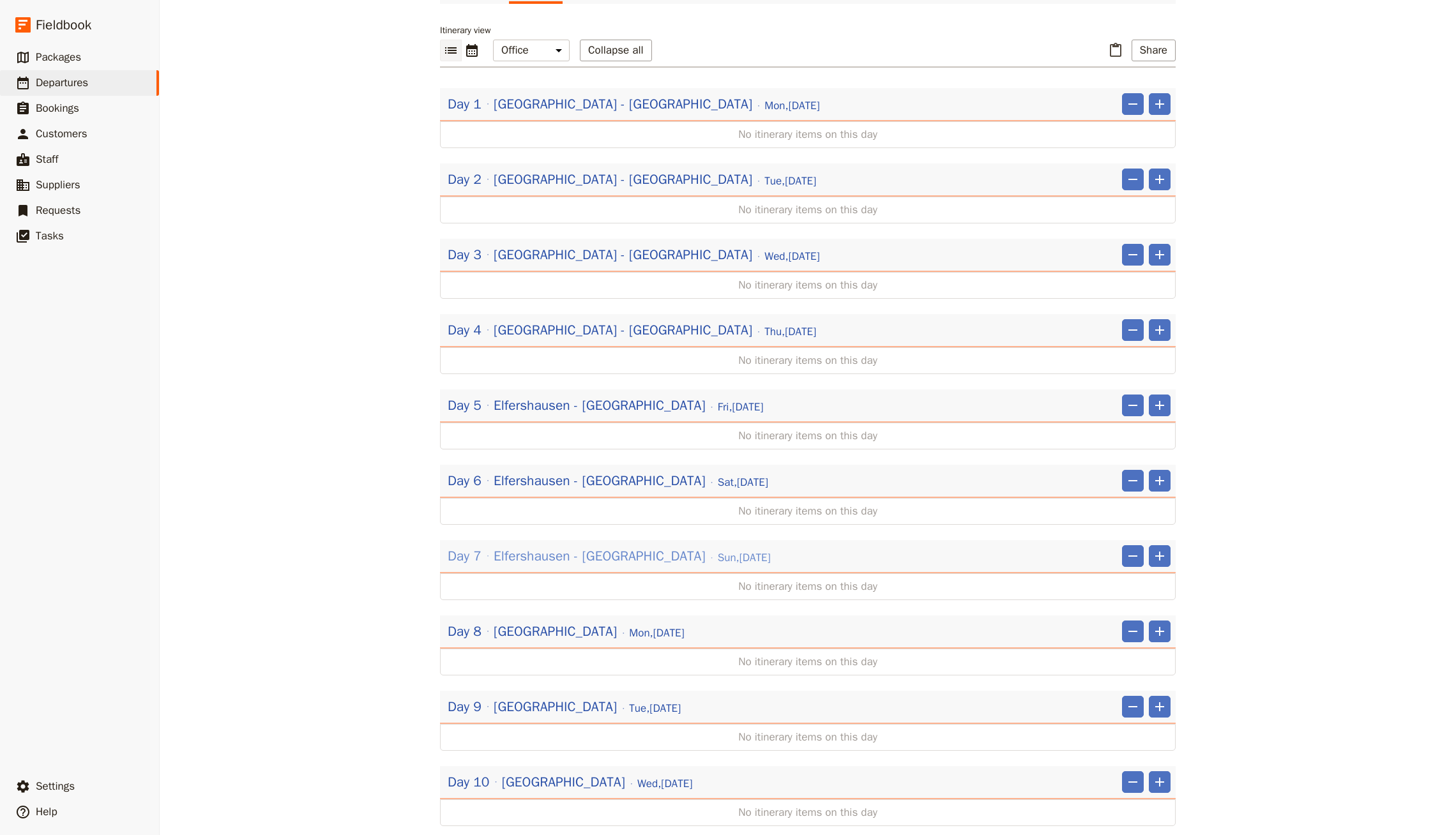 click on "Elfershausen - [GEOGRAPHIC_DATA]" at bounding box center [599, 556] 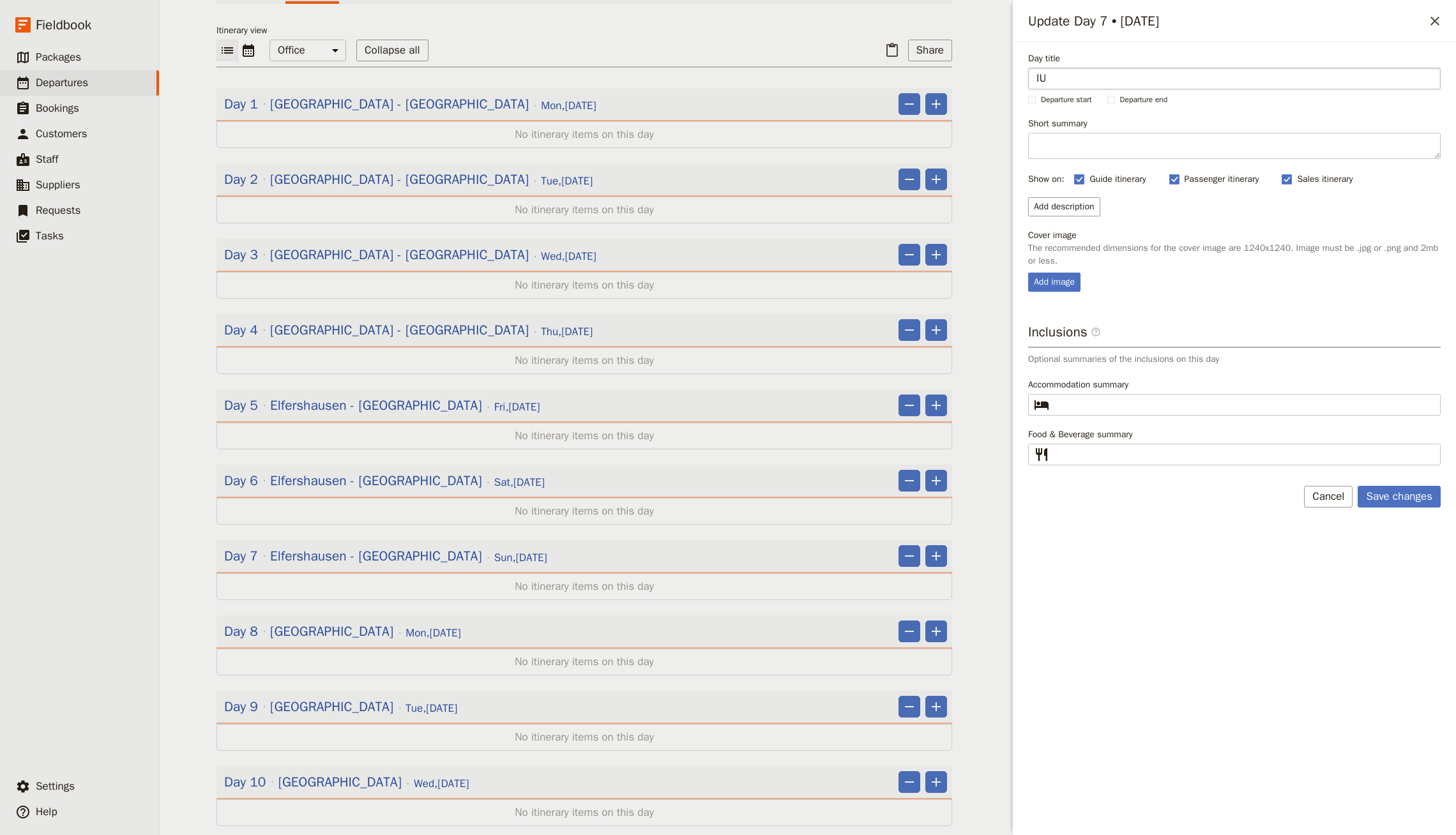 type on "I" 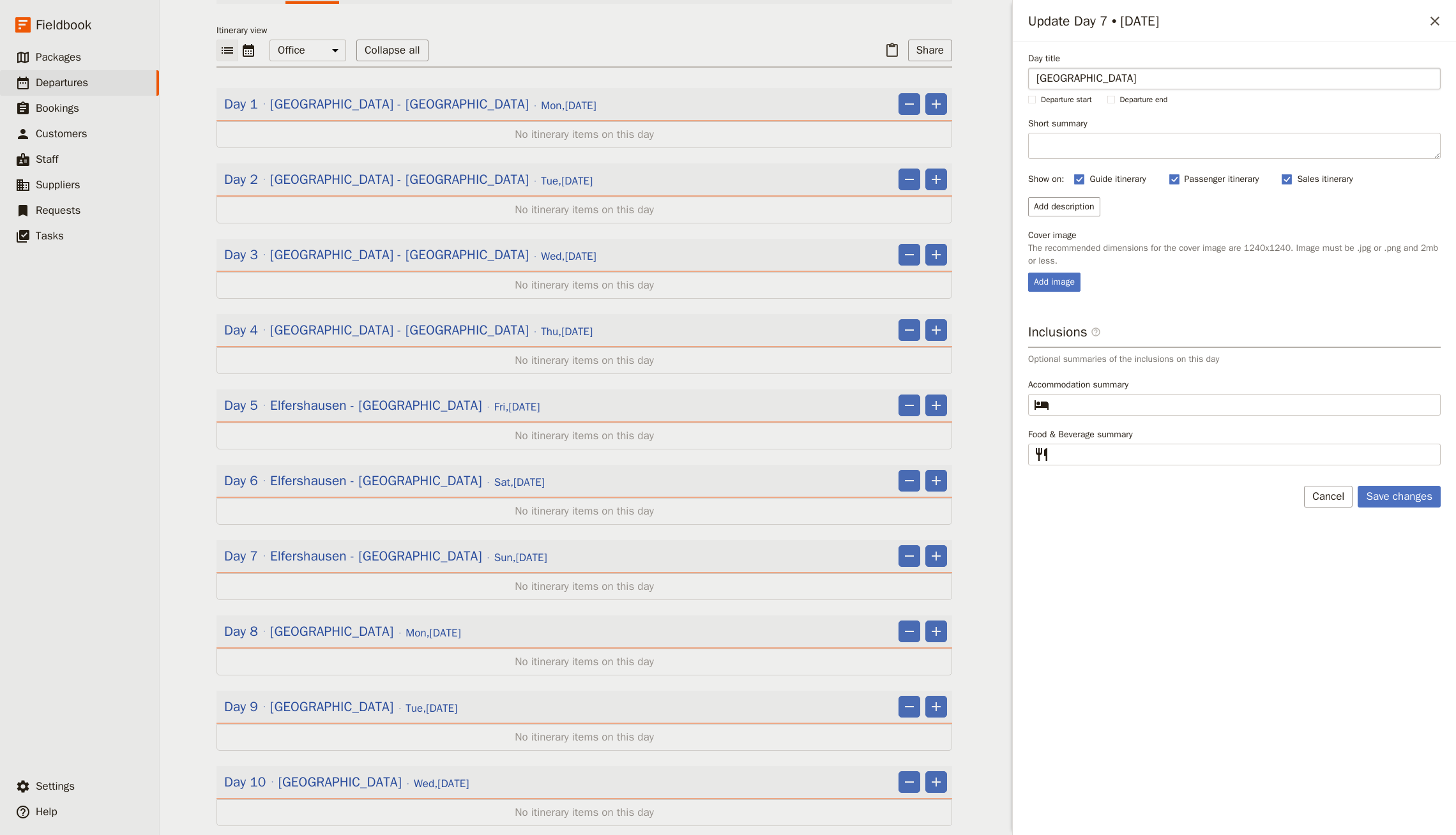type on "[GEOGRAPHIC_DATA]" 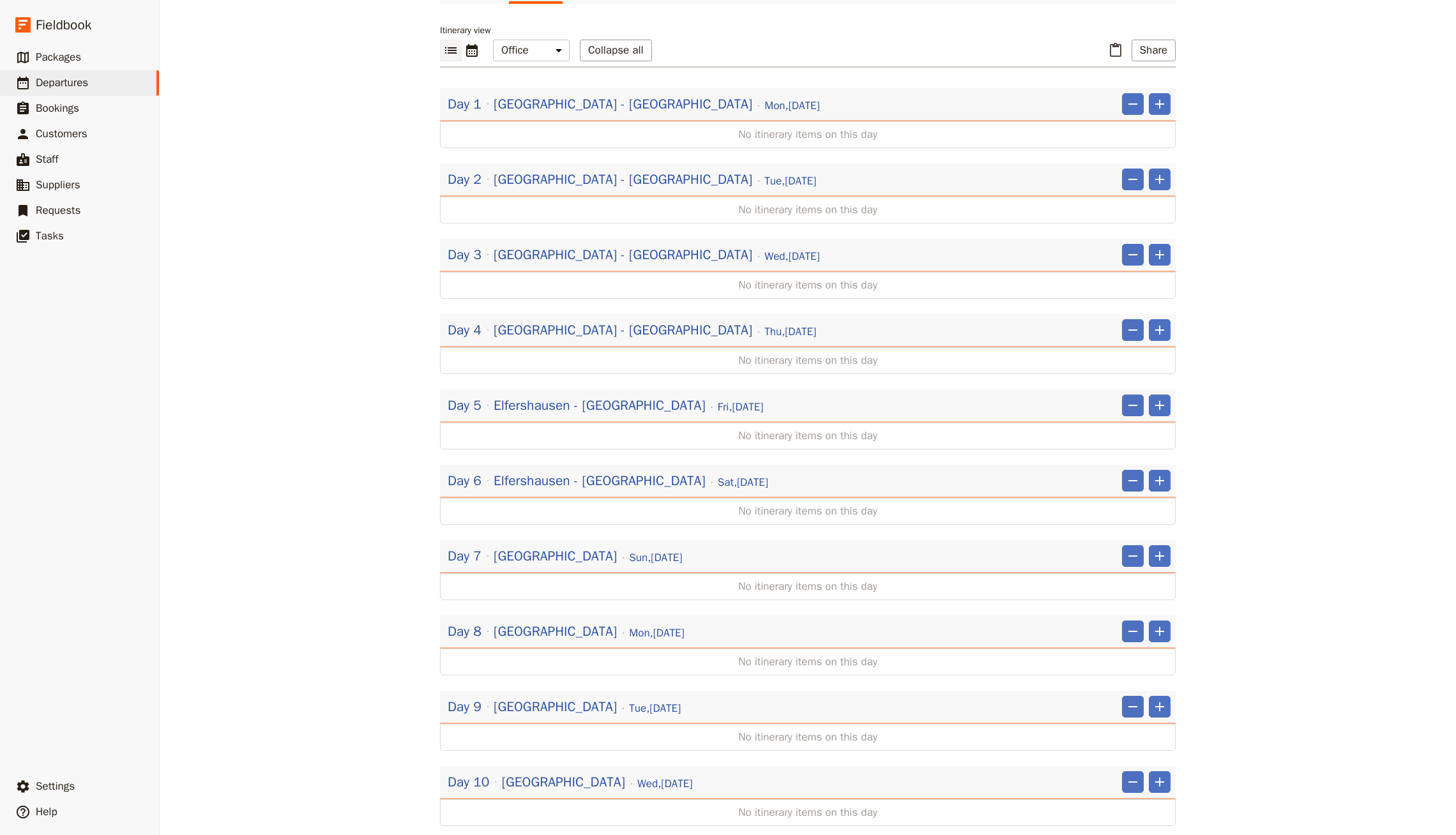 scroll, scrollTop: 0, scrollLeft: 0, axis: both 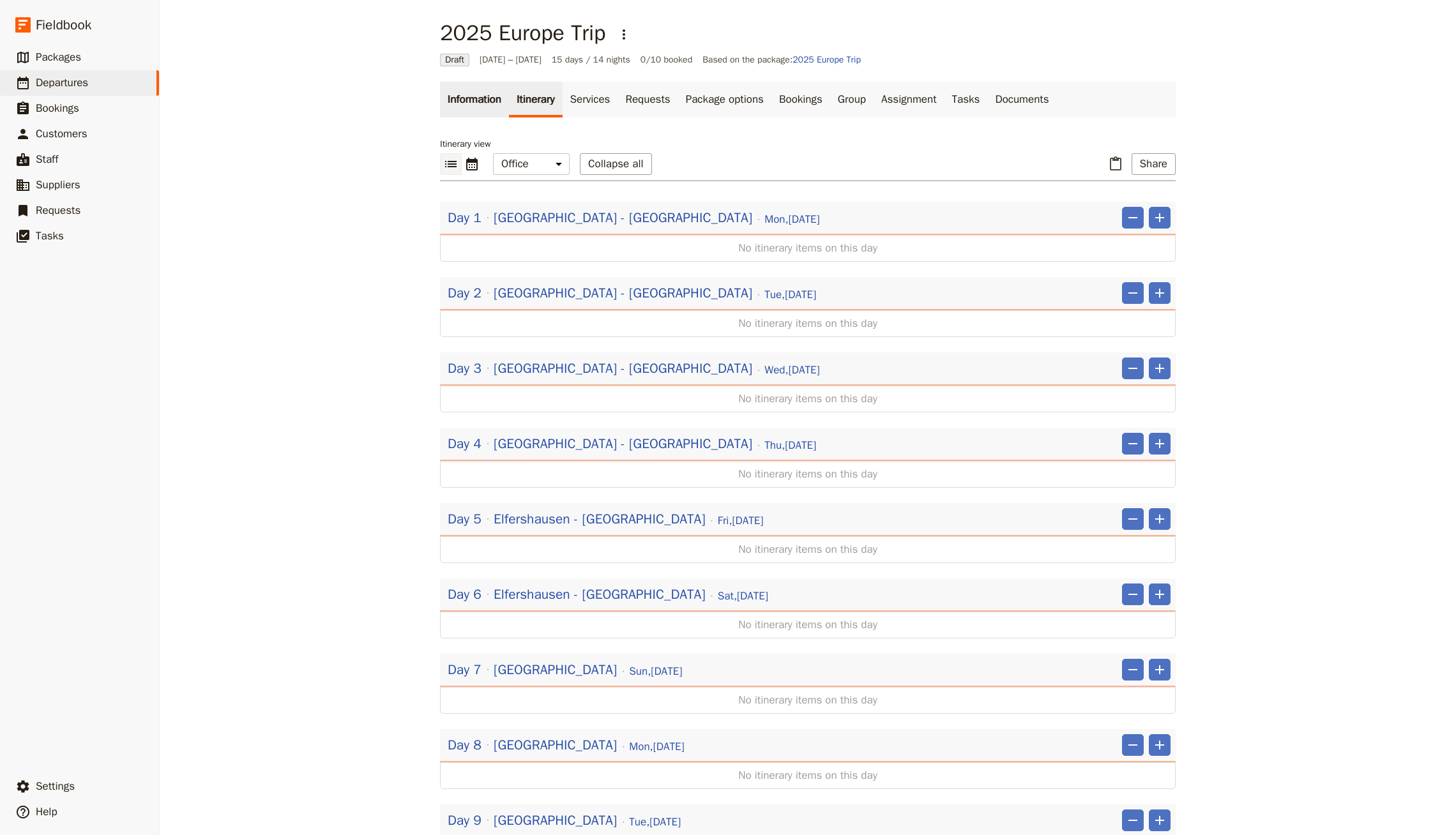click on "Information" at bounding box center [474, 100] 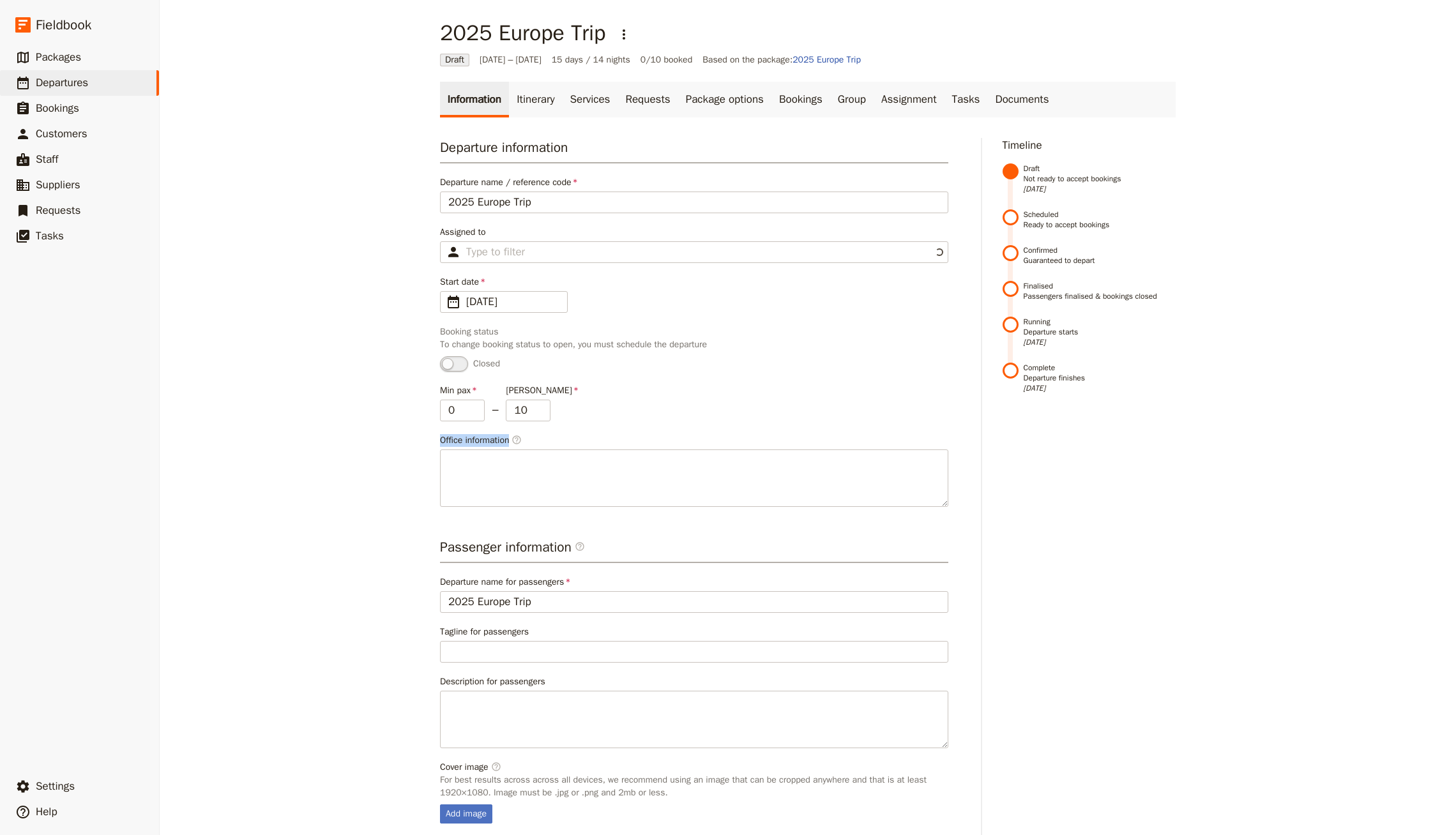 click on "Office information ​" at bounding box center (694, 470) 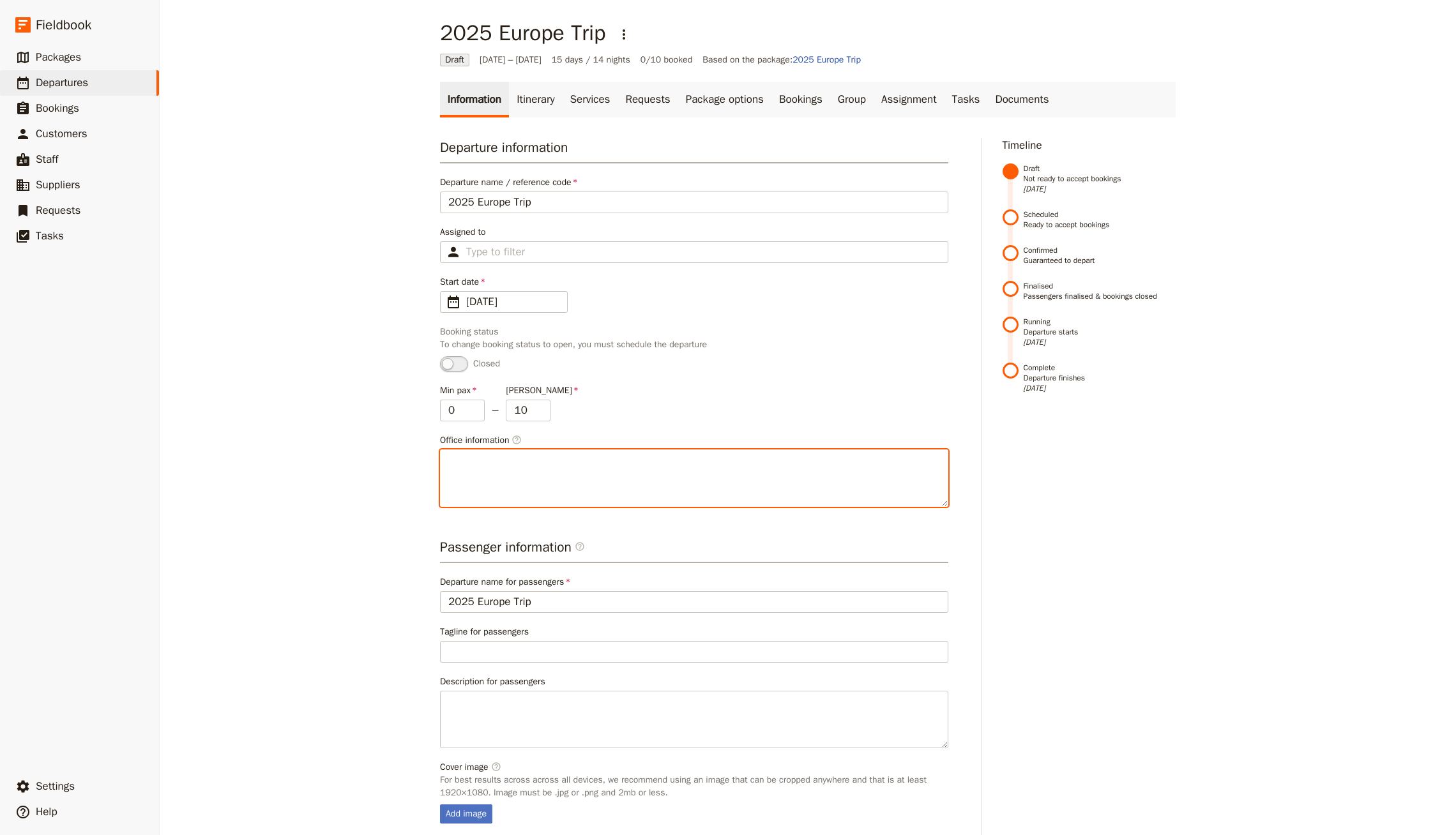click on "Office information ​" at bounding box center (694, 478) 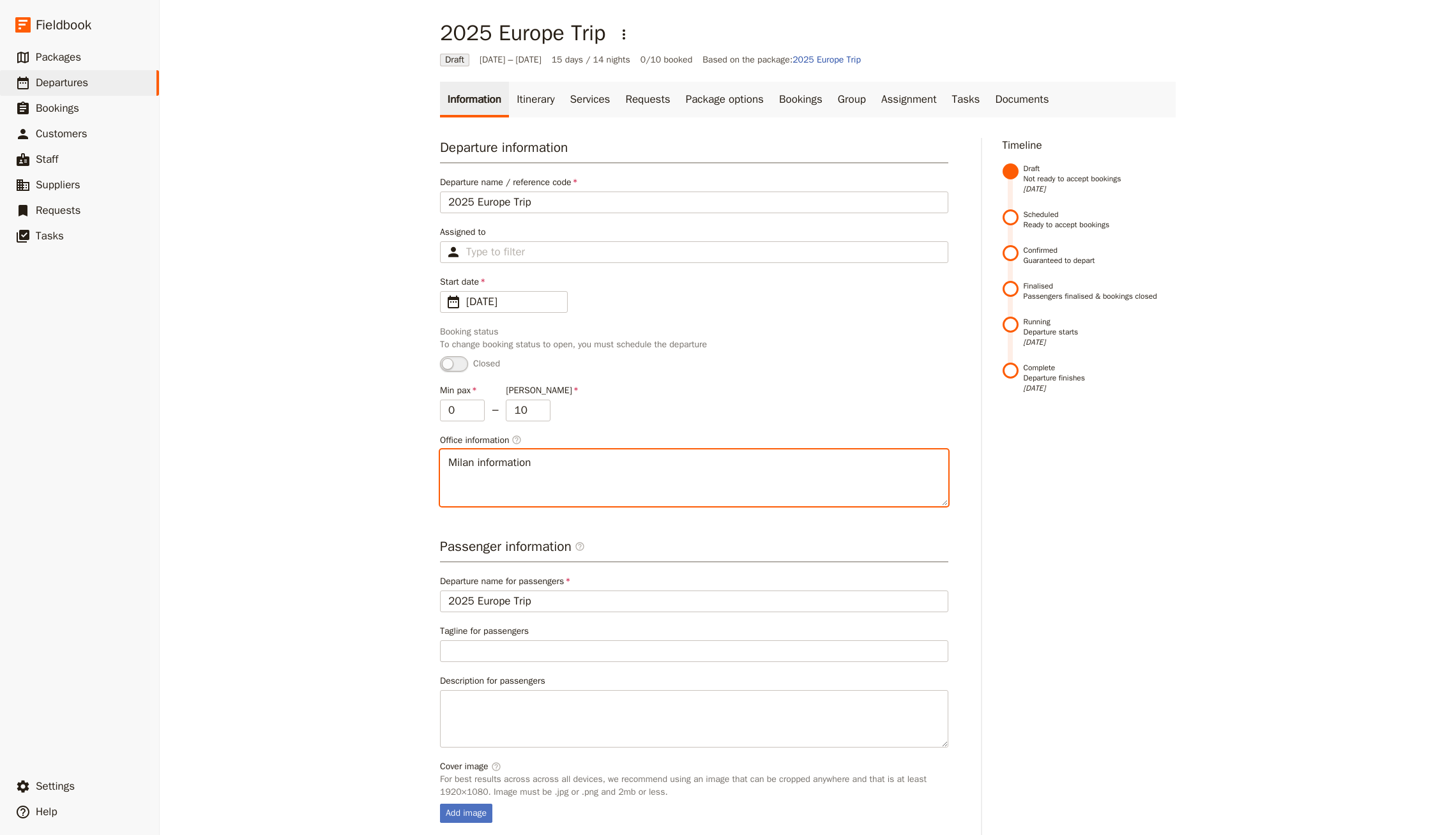 paste on "[URL][DOMAIN_NAME]" 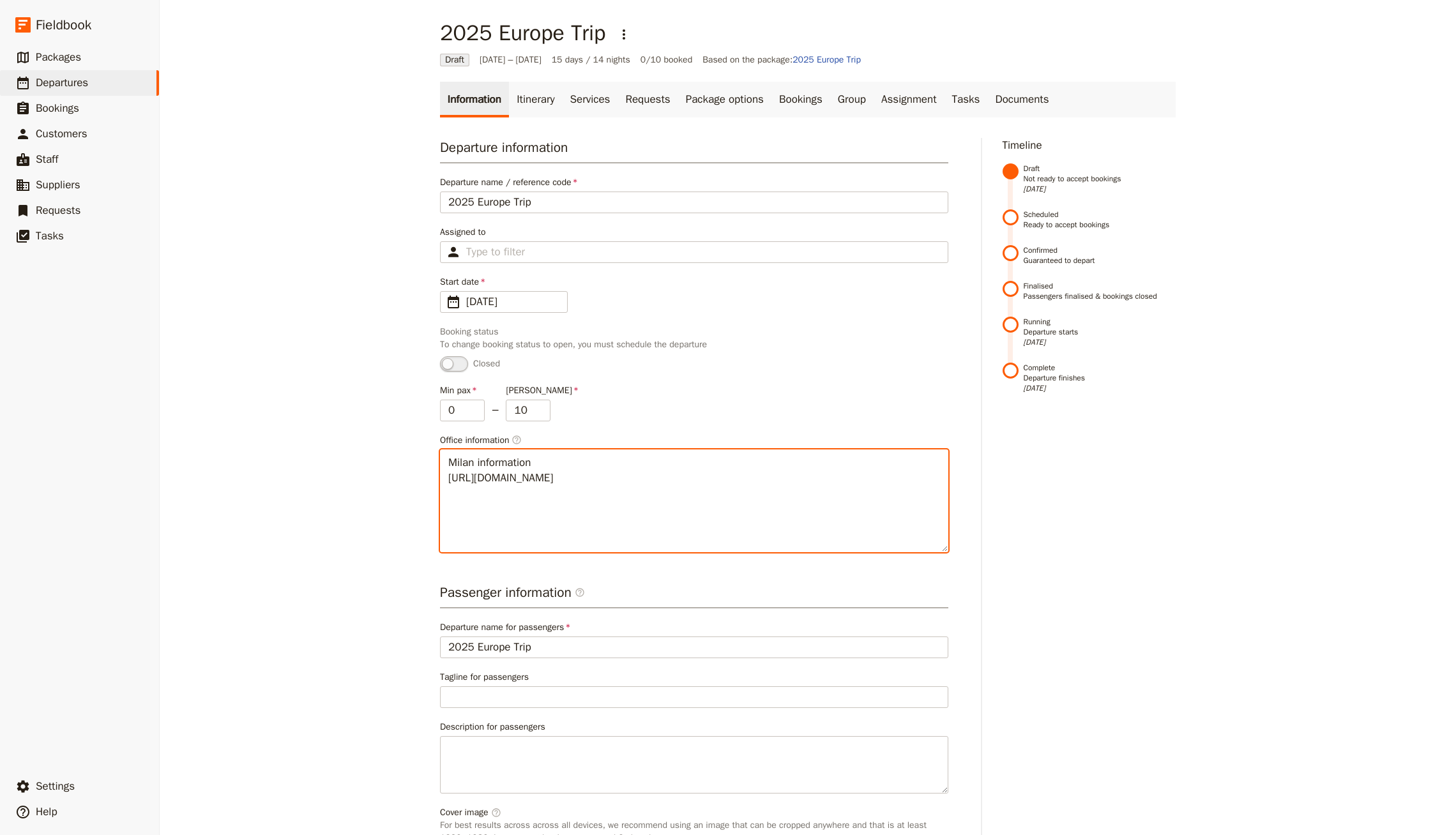 scroll, scrollTop: 93, scrollLeft: 0, axis: vertical 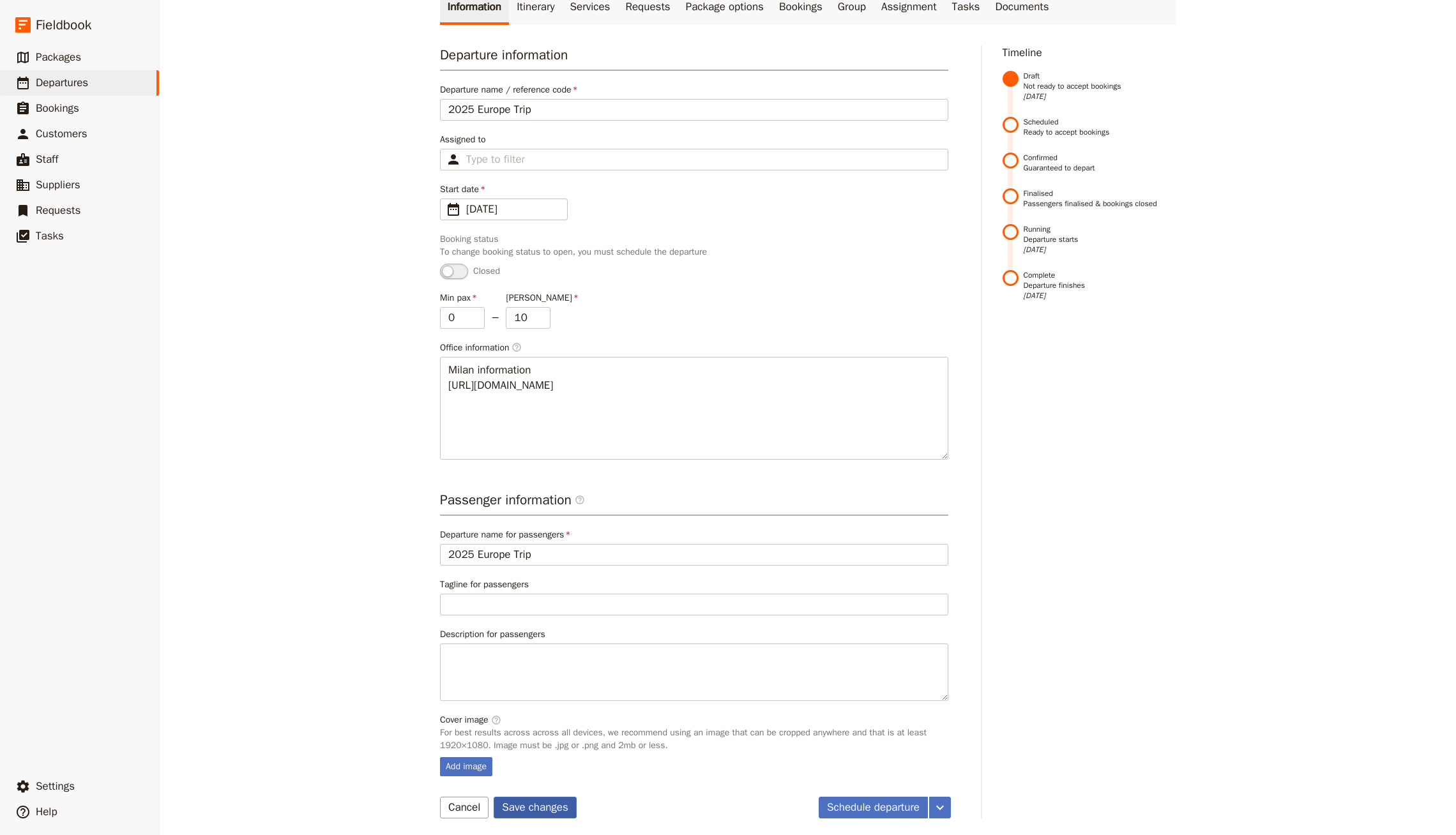 click on "Save changes" at bounding box center (535, 808) 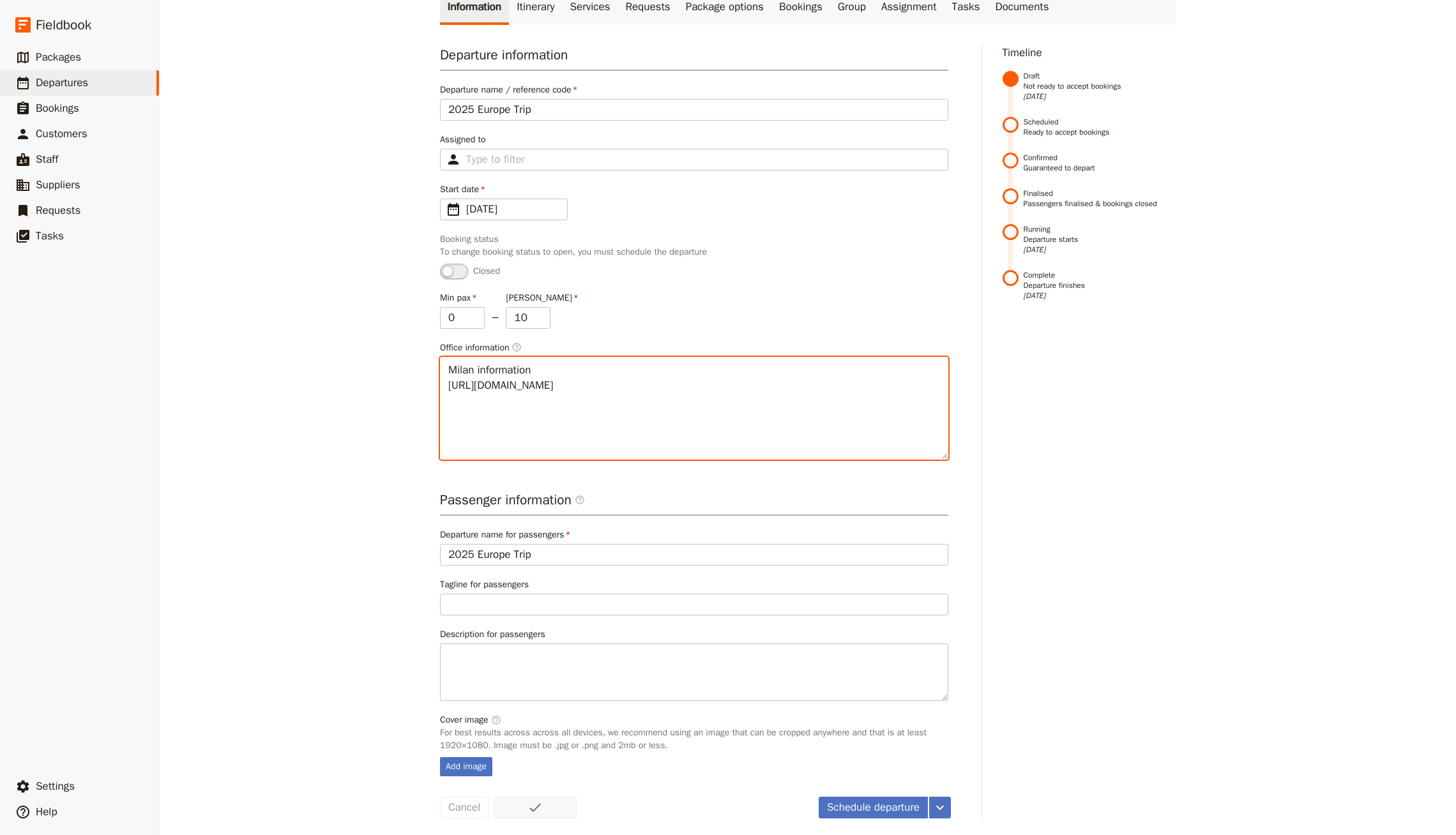 click on "Milan information
[URL][DOMAIN_NAME]" at bounding box center (694, 408) 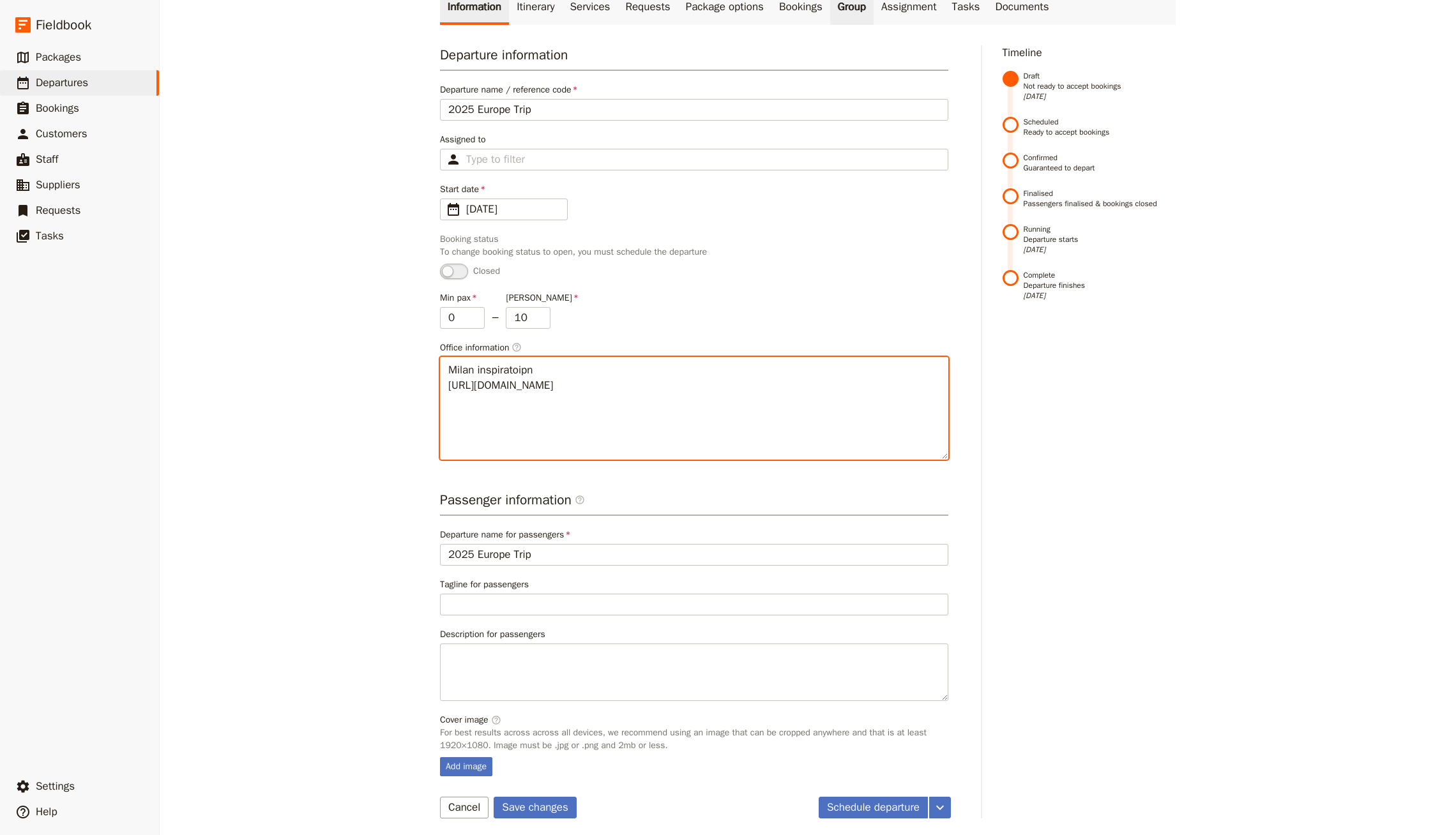 type on "Milan inspiratoipn
[URL][DOMAIN_NAME]" 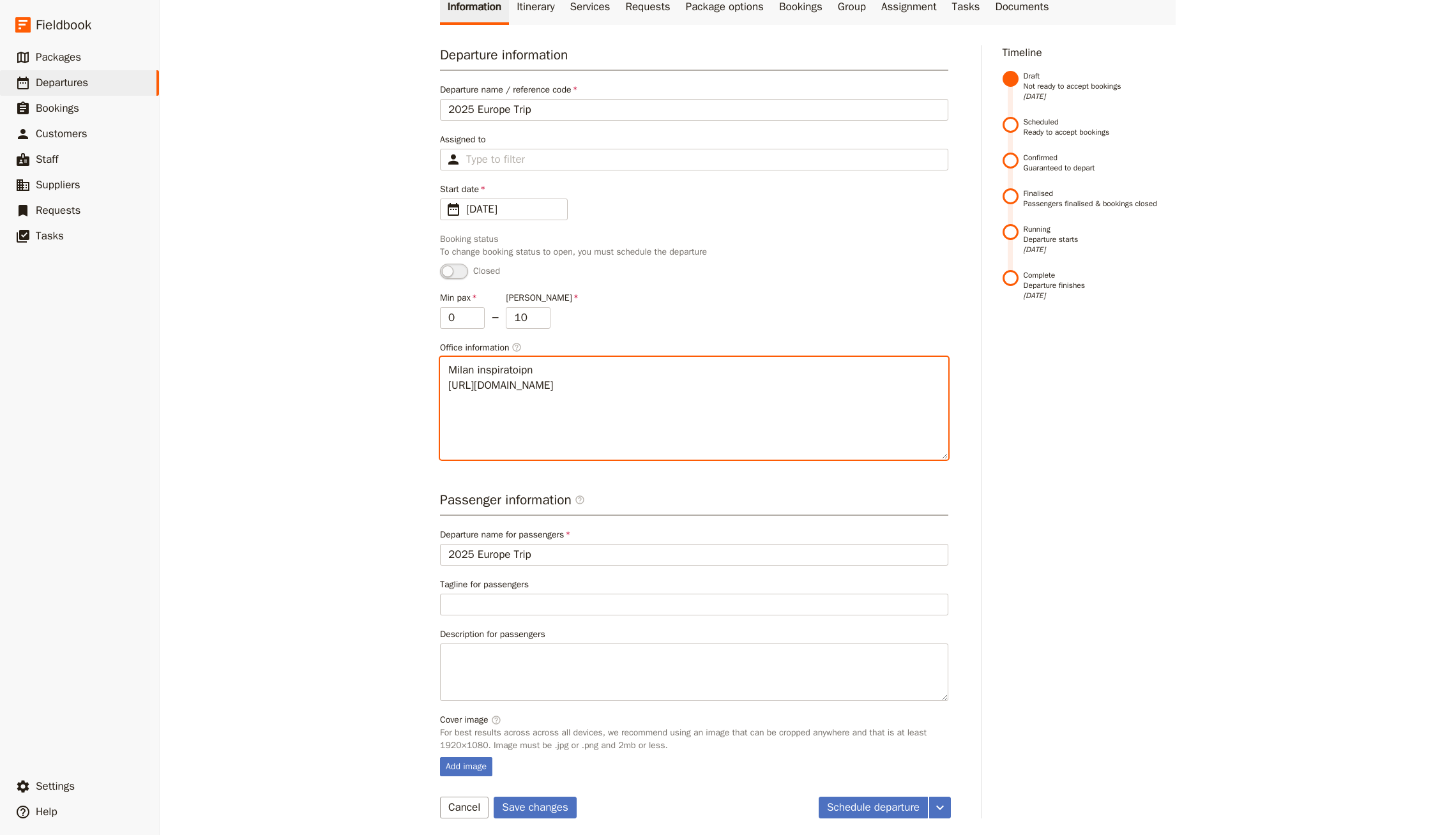 scroll, scrollTop: 0, scrollLeft: 0, axis: both 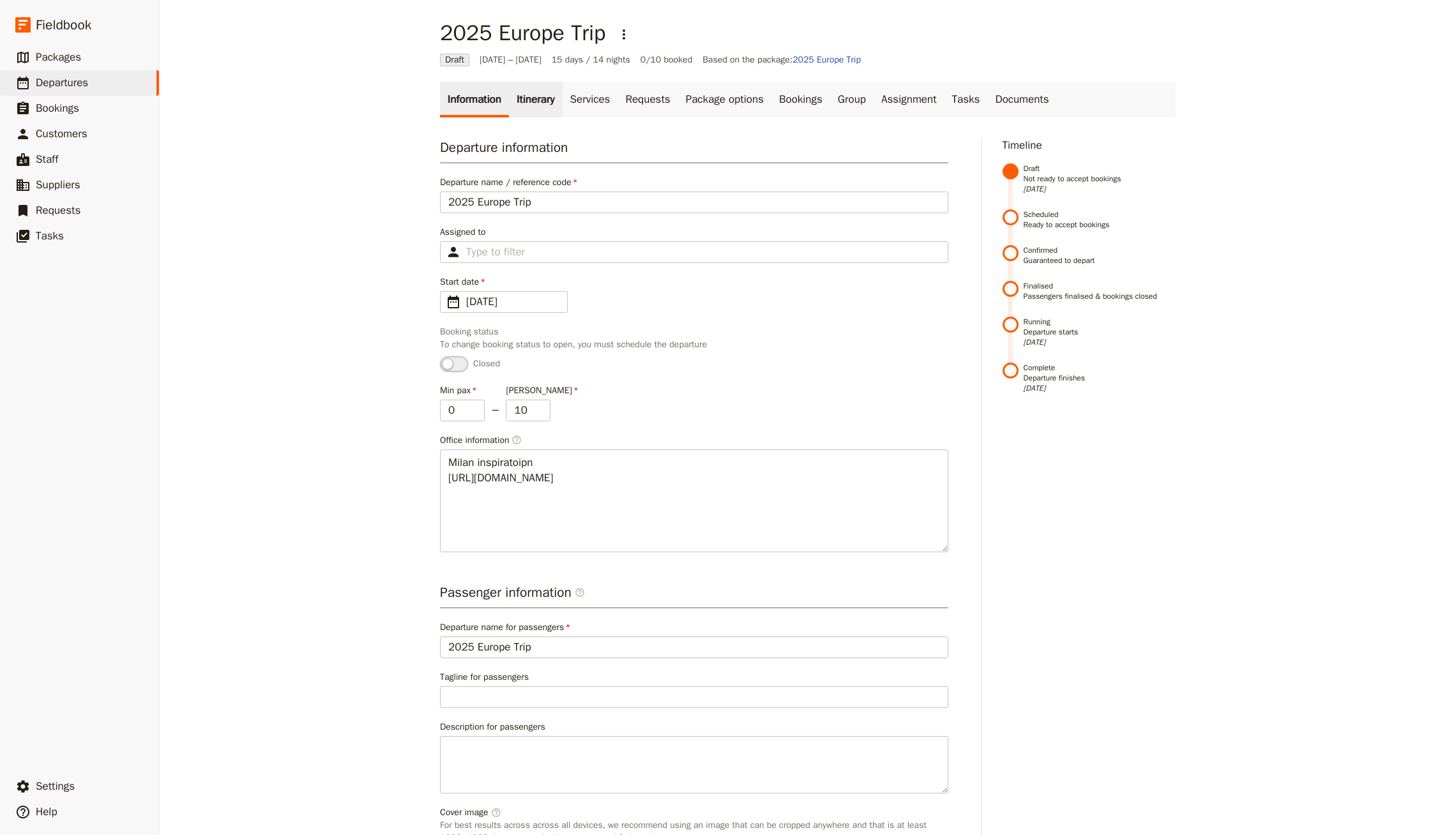 click on "Itinerary" at bounding box center [535, 100] 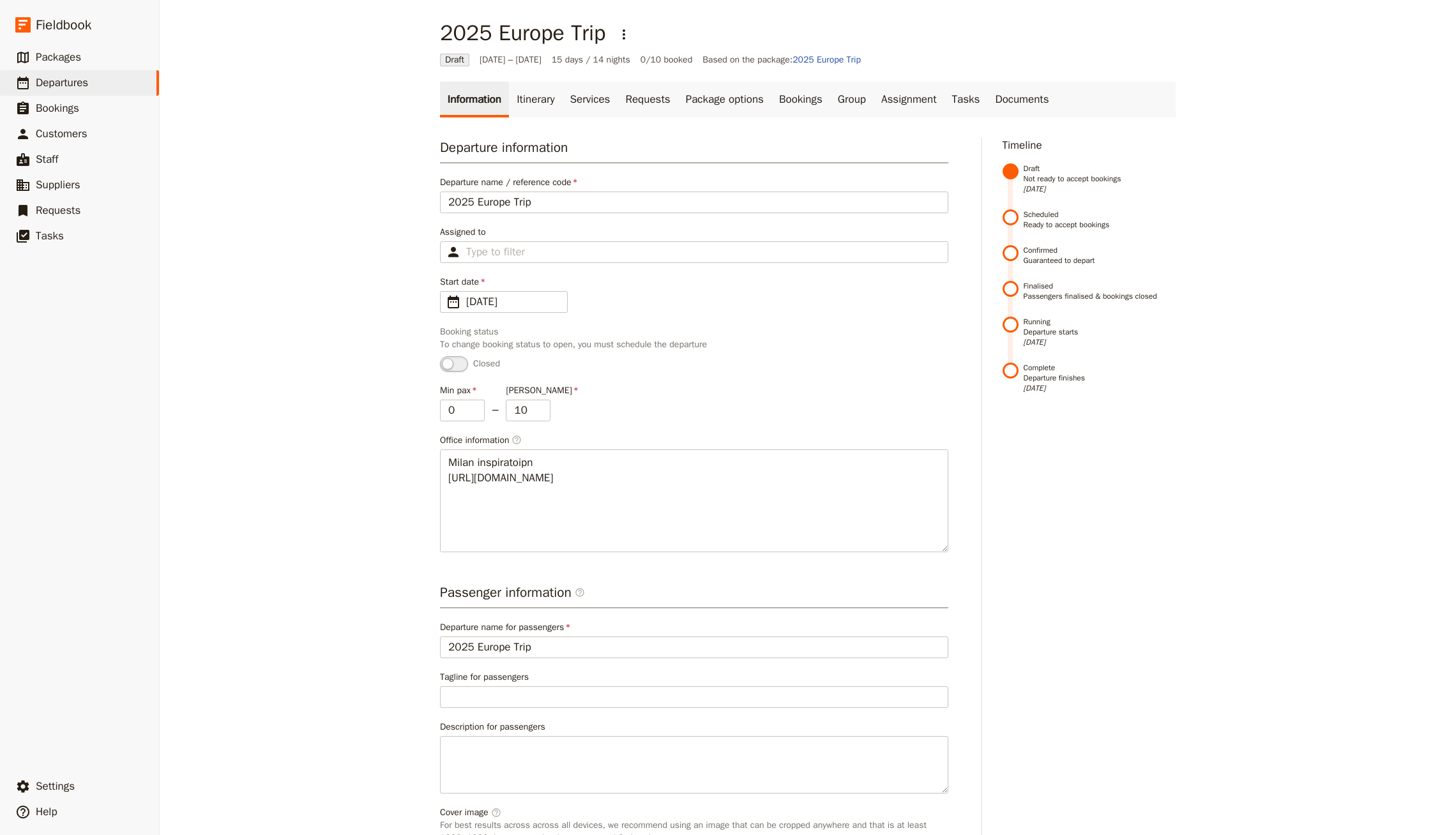 scroll, scrollTop: 93, scrollLeft: 0, axis: vertical 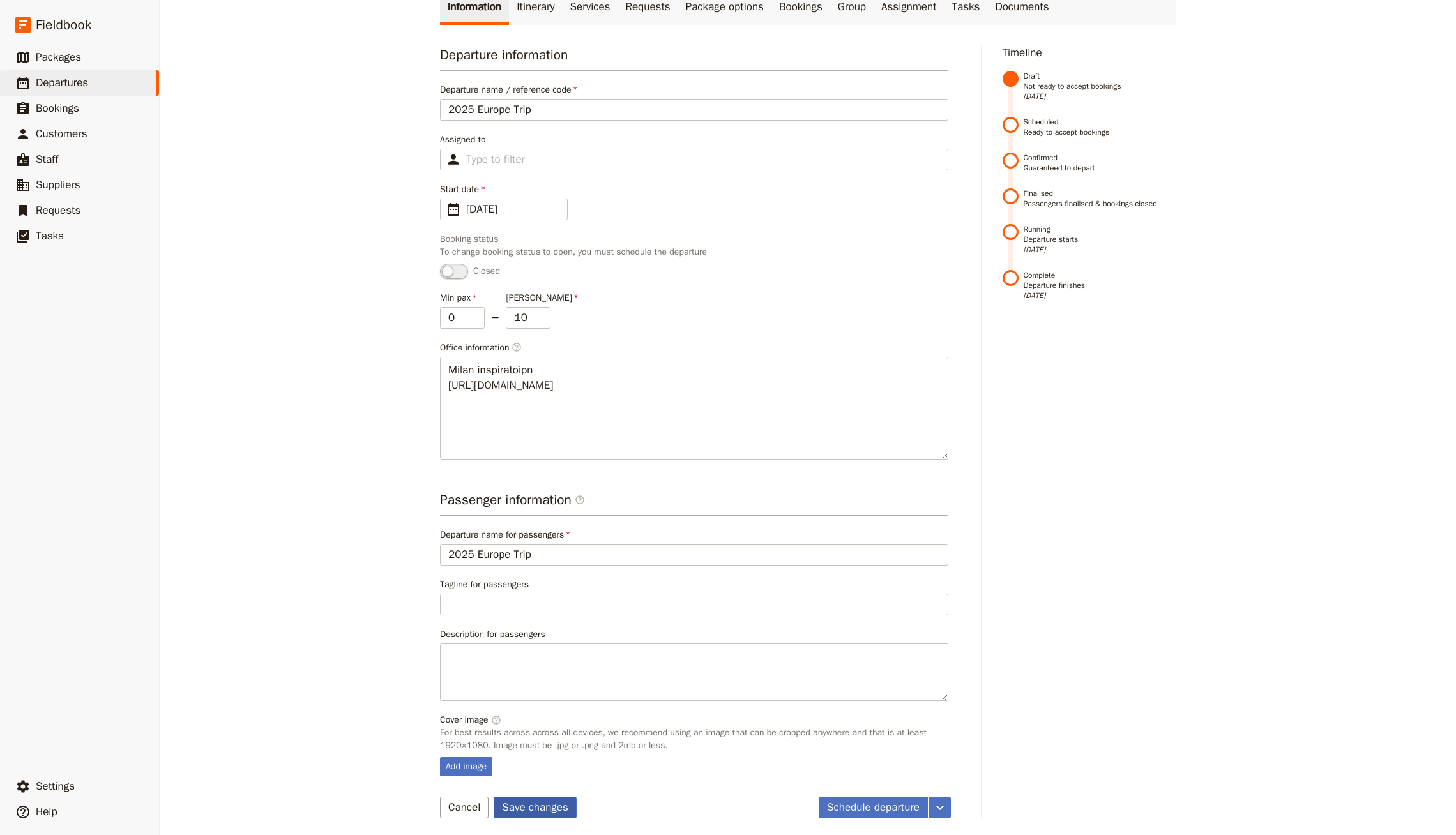 click on "Save changes" at bounding box center (535, 808) 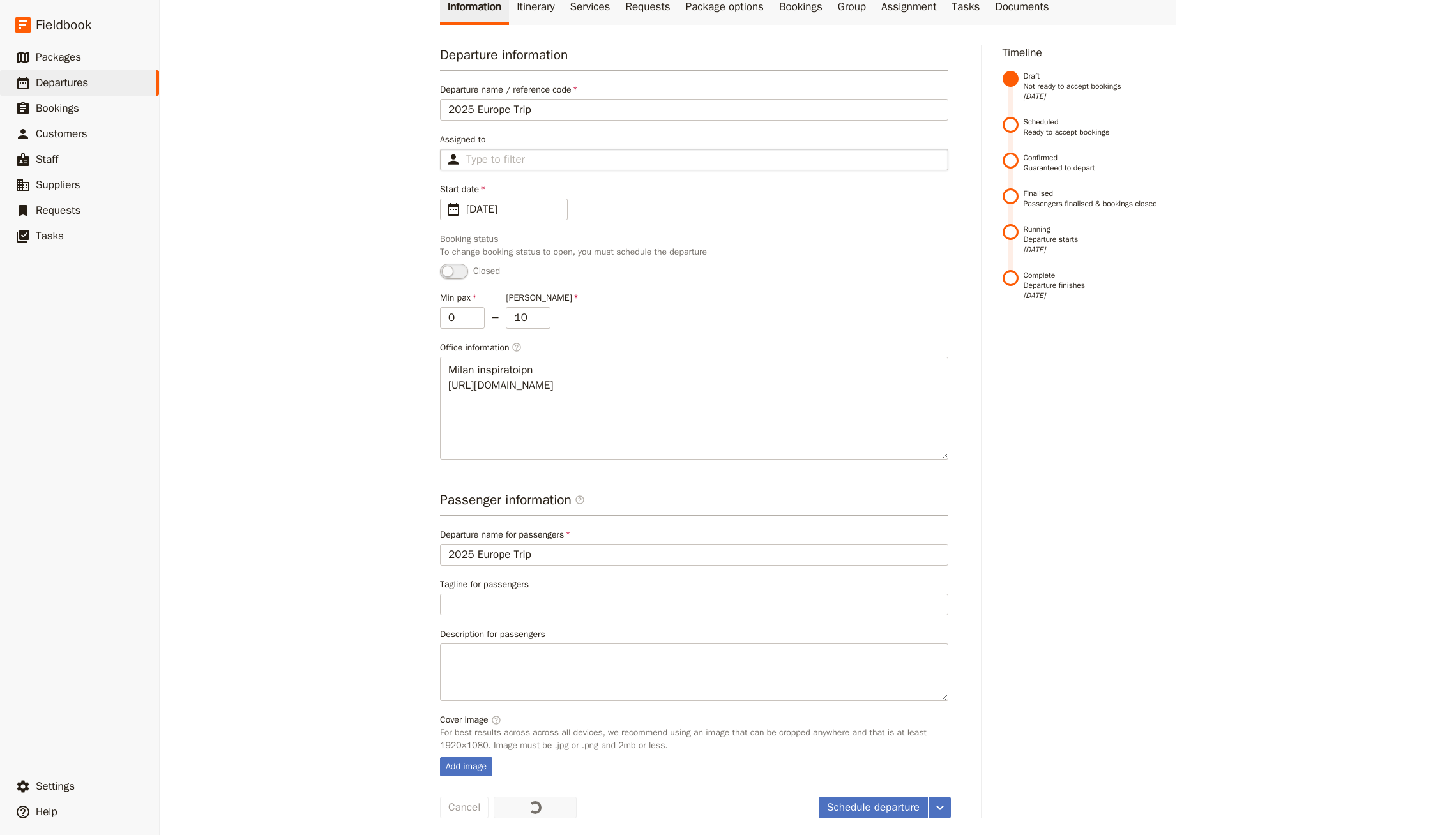 scroll, scrollTop: 0, scrollLeft: 0, axis: both 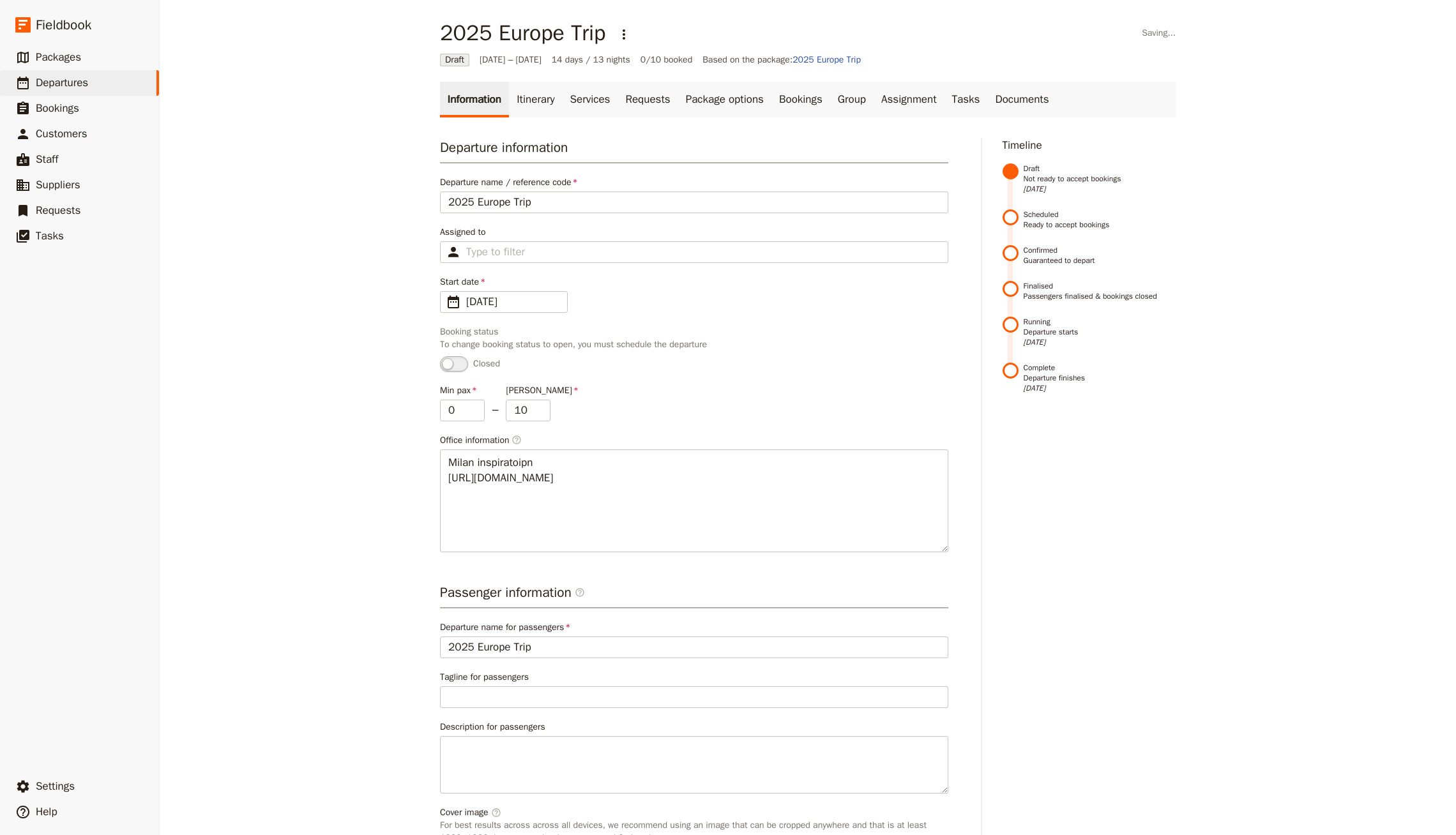 click on "2025 Europe Trip ​ Saving... Draft [DATE] – [DATE] 14 days   /   13 nights 0/10 booked Based on the package:  2025 Europe Trip Information Itinerary Services Requests Package options Bookings Group Assignment Tasks Documents Departure information Departure name / reference code 2025 Europe Trip Assigned to Type to filter Start date ​ [DATE] [DATE] [DATE] Booking status To change booking status to open, you must schedule the departure Closed Min pax 0 – [PERSON_NAME] 10 Office information ​
[GEOGRAPHIC_DATA] inspiratoipn
[URL][DOMAIN_NAME]
Passenger information ​ Departure name for passengers 2025 Europe Trip Tagline for passengers Description for passengers 750 / 750   characters  remaining Cover image ​ For best results across across all devices, we recommend using an image that can be cropped anywhere and that is at least 1920×1080. Image must be .jpg or .png and 2mb or less. Add image Schedule departure ​ Save changes Cancel Timeline Draft   [DATE]" at bounding box center [808, 465] 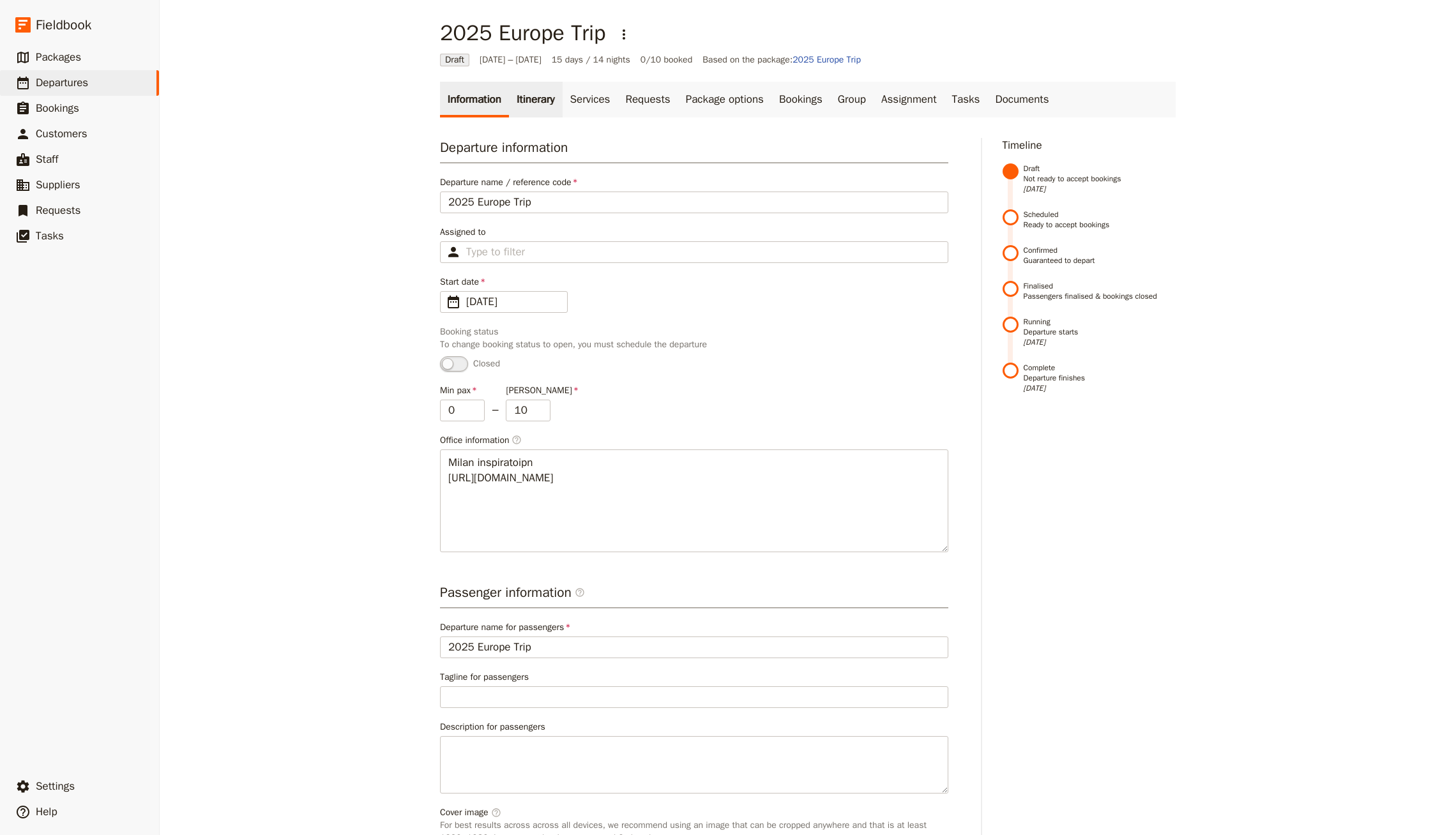 click on "Itinerary" at bounding box center (535, 100) 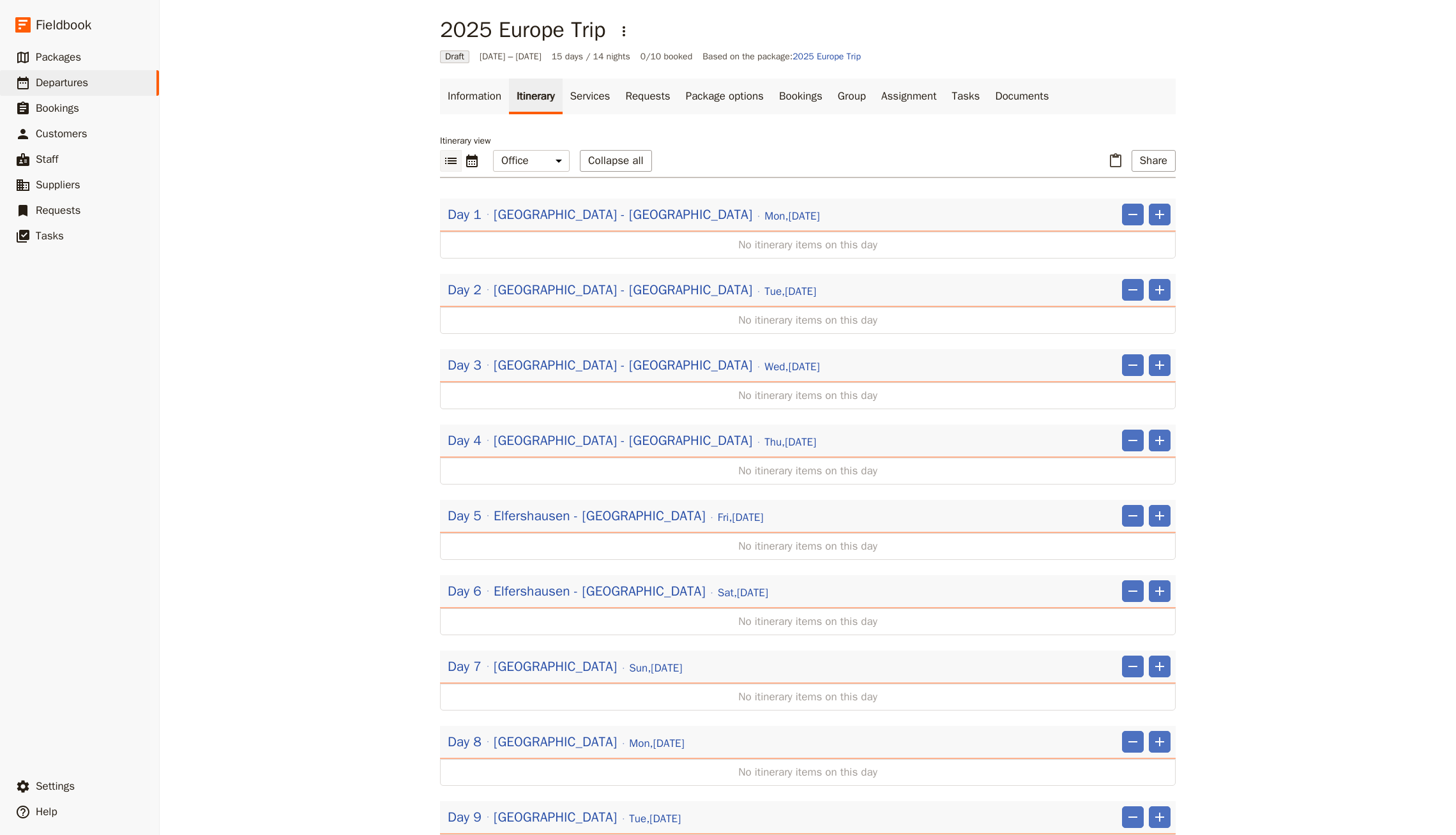 scroll, scrollTop: 0, scrollLeft: 0, axis: both 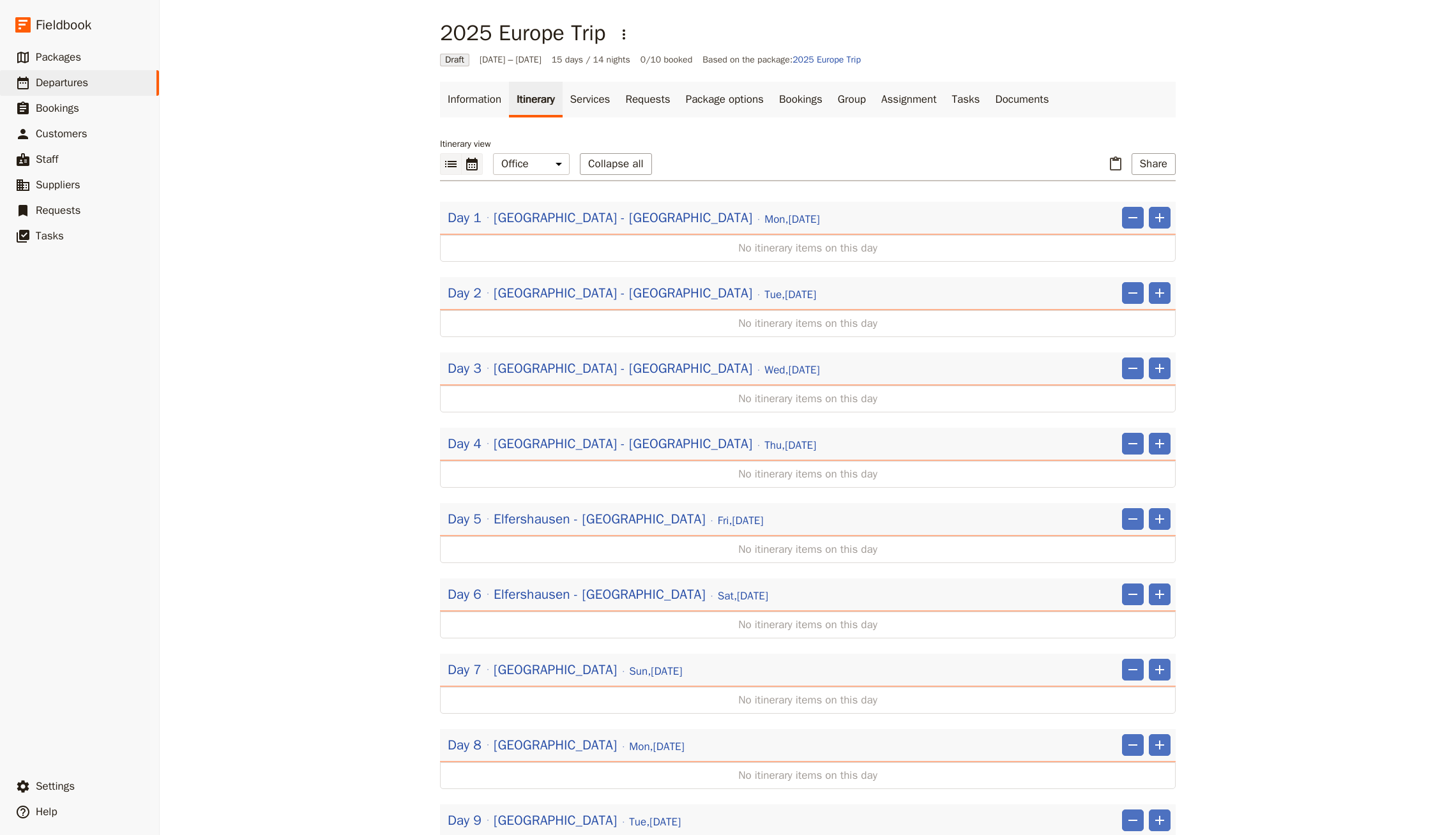 click 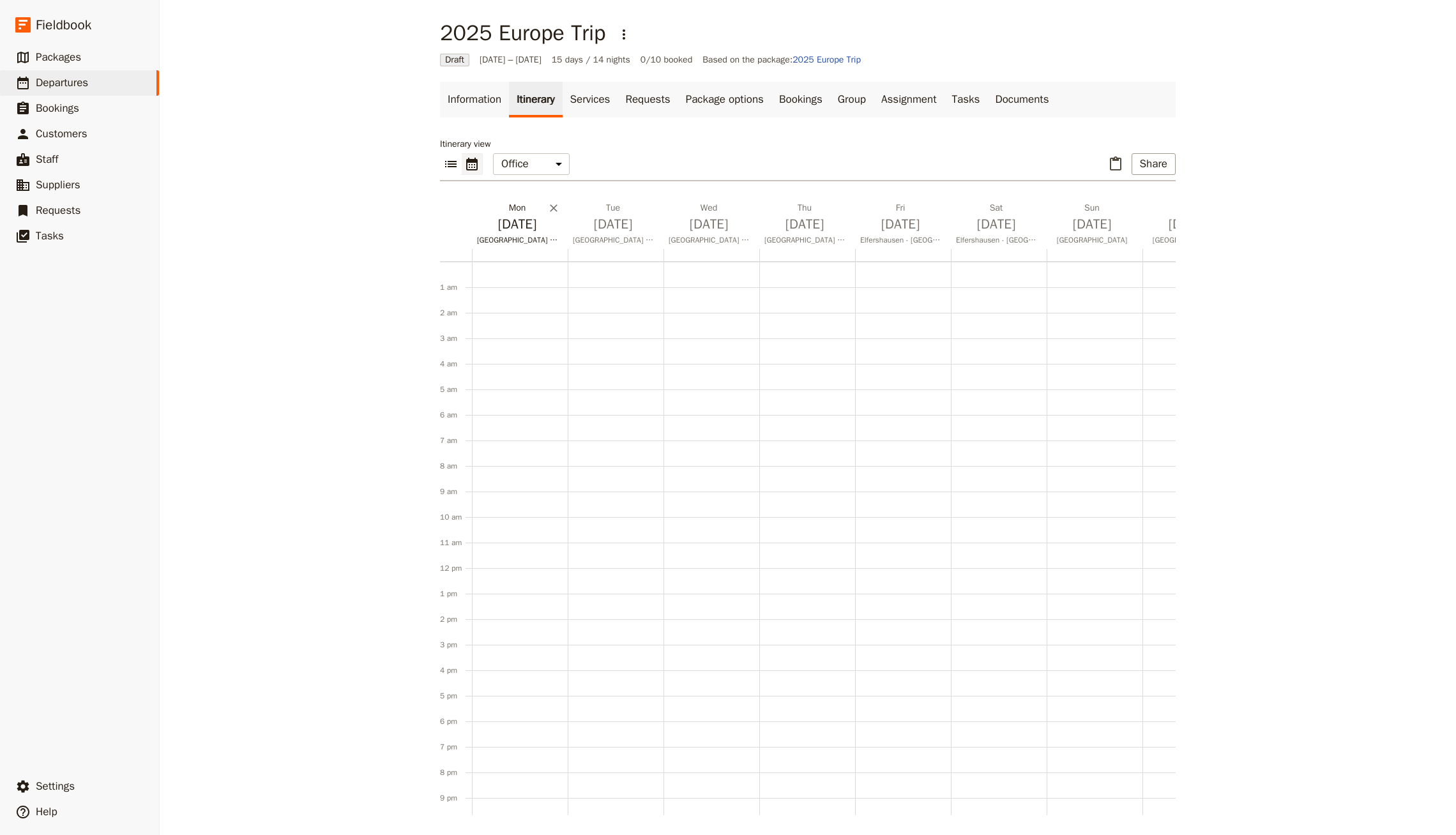 scroll, scrollTop: 59, scrollLeft: 0, axis: vertical 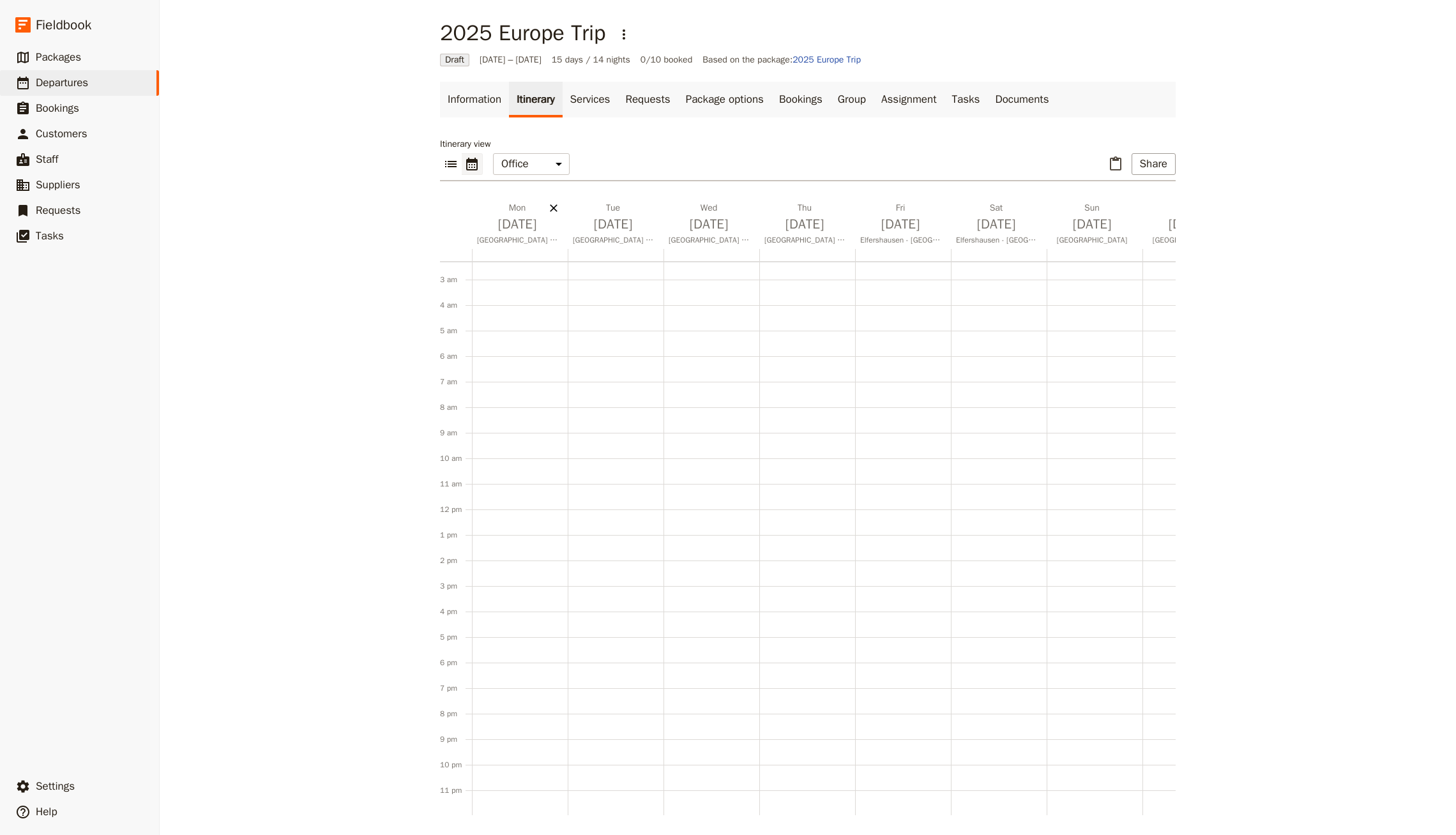 click 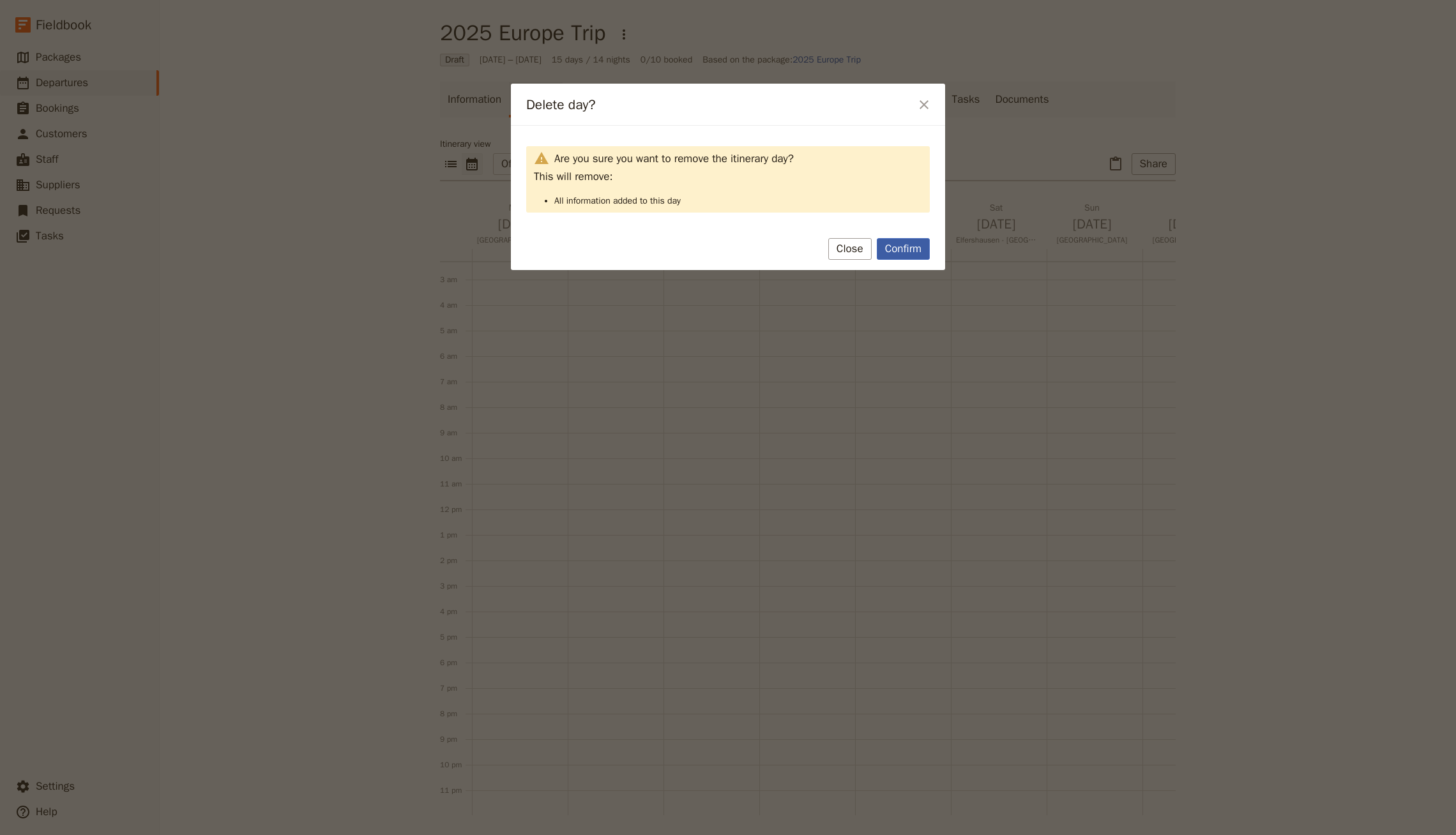 click on "Confirm" at bounding box center [903, 249] 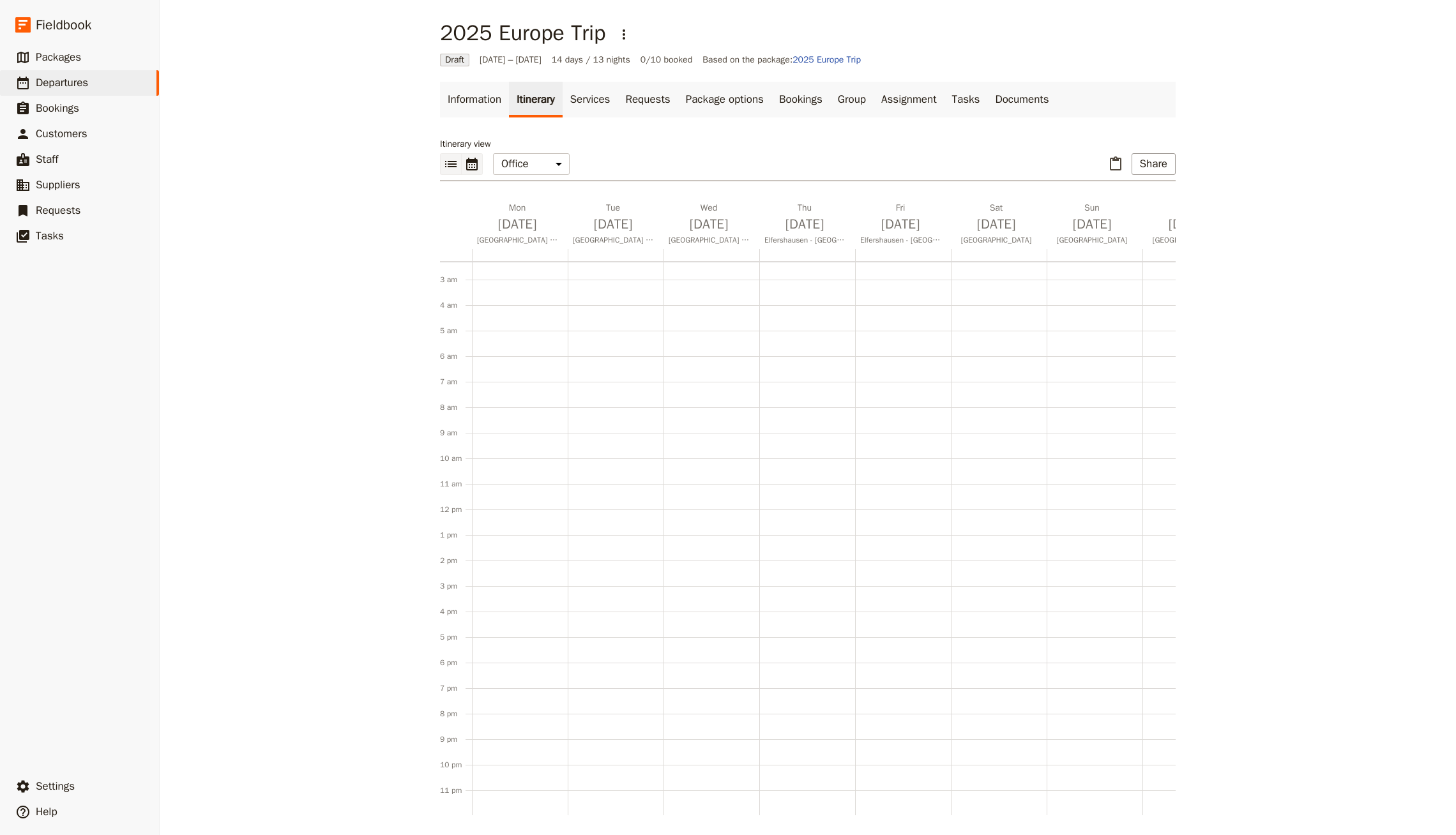 click 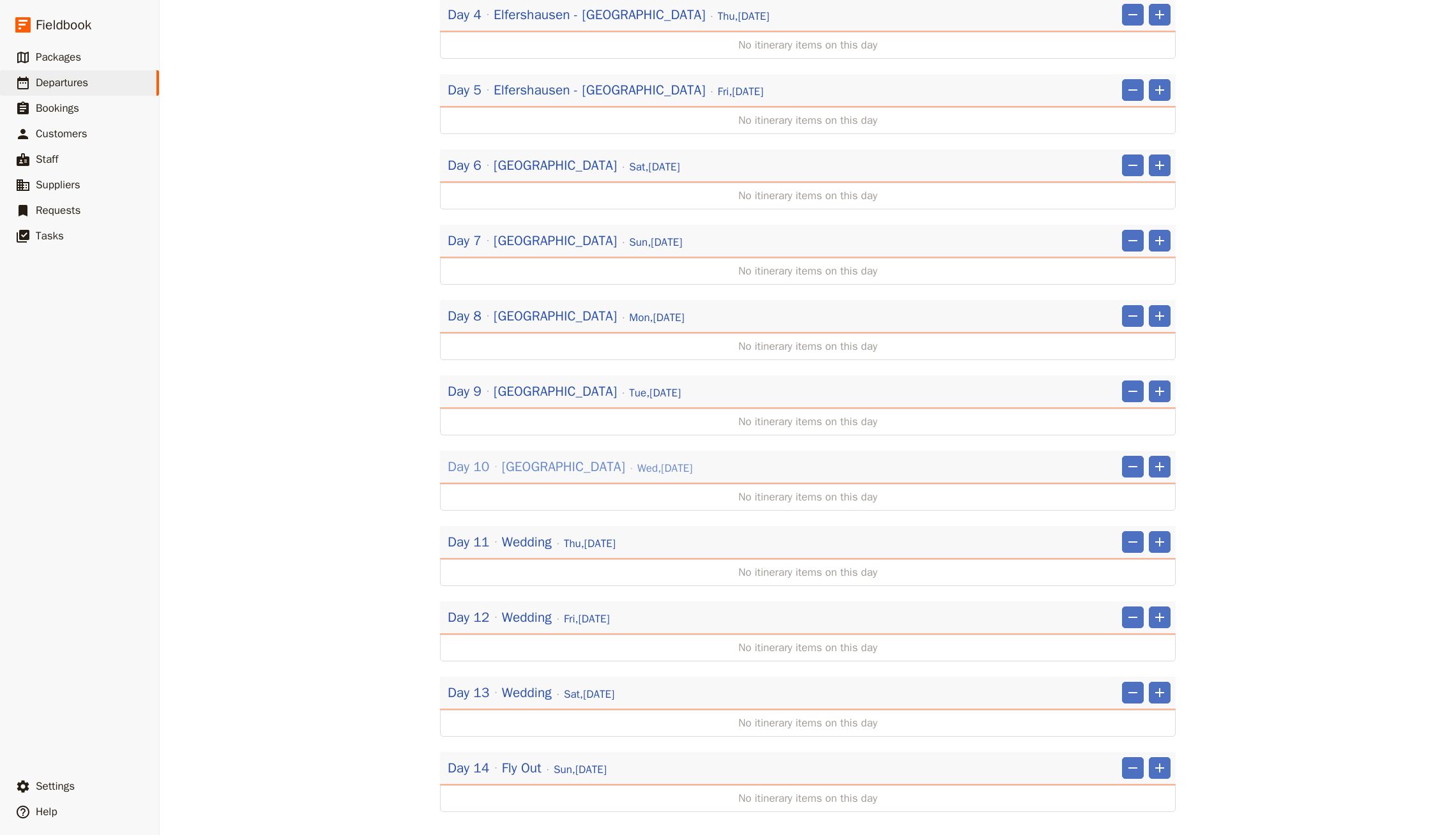 scroll, scrollTop: 423, scrollLeft: 0, axis: vertical 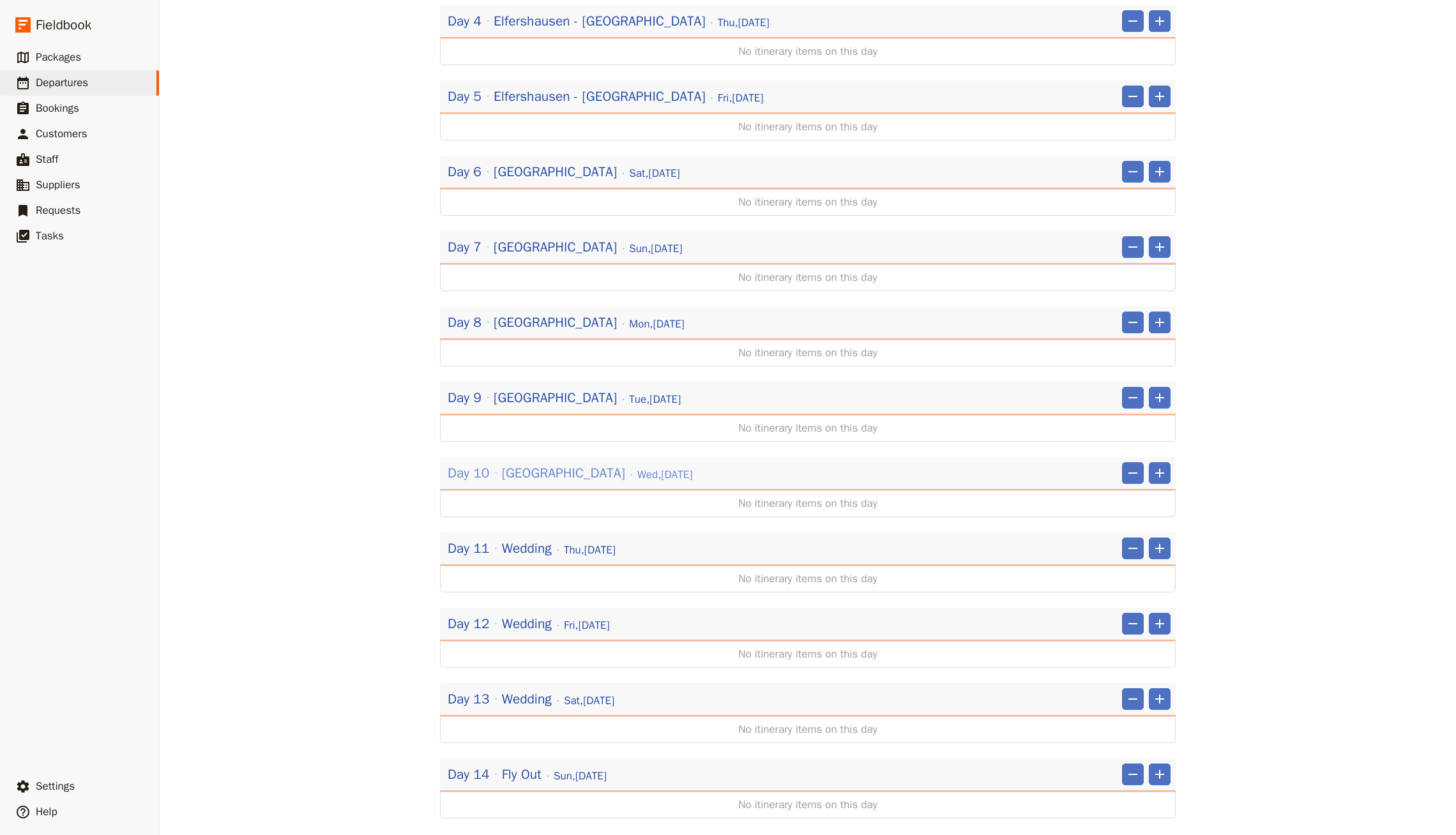 click on "[DATE]" at bounding box center [665, 475] 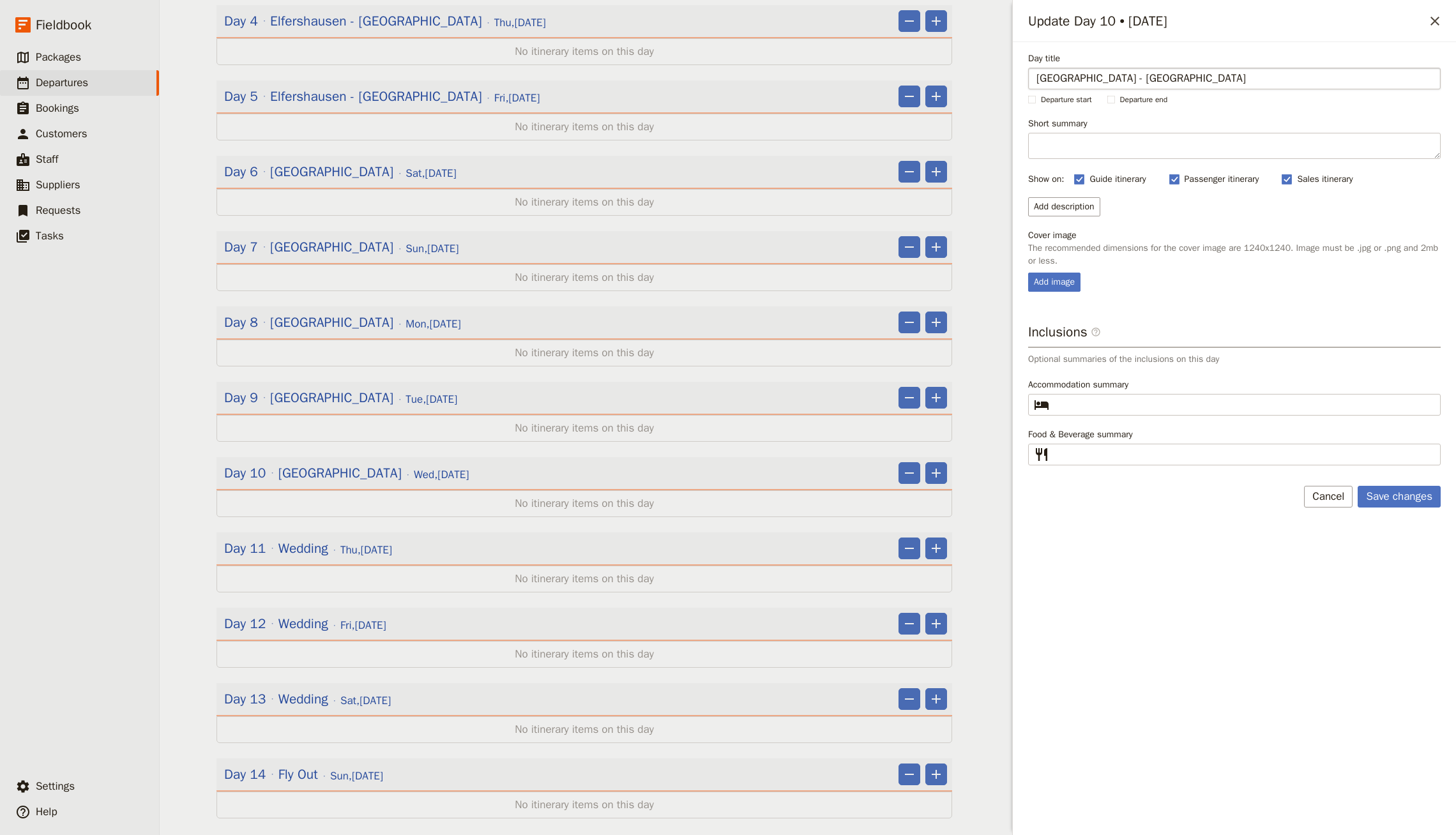 type on "[GEOGRAPHIC_DATA] - [GEOGRAPHIC_DATA]" 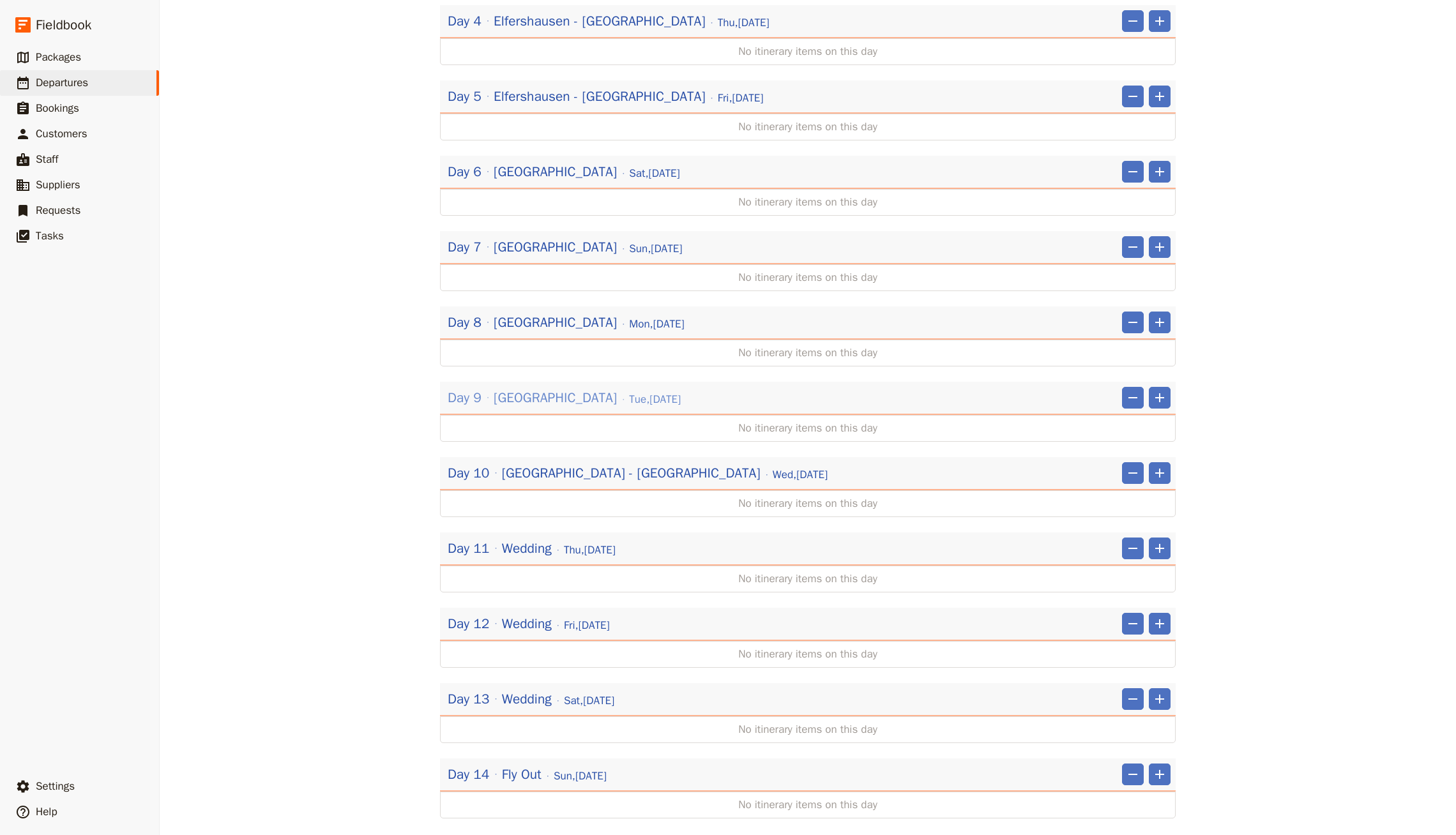 click on "[DATE]" at bounding box center [655, 400] 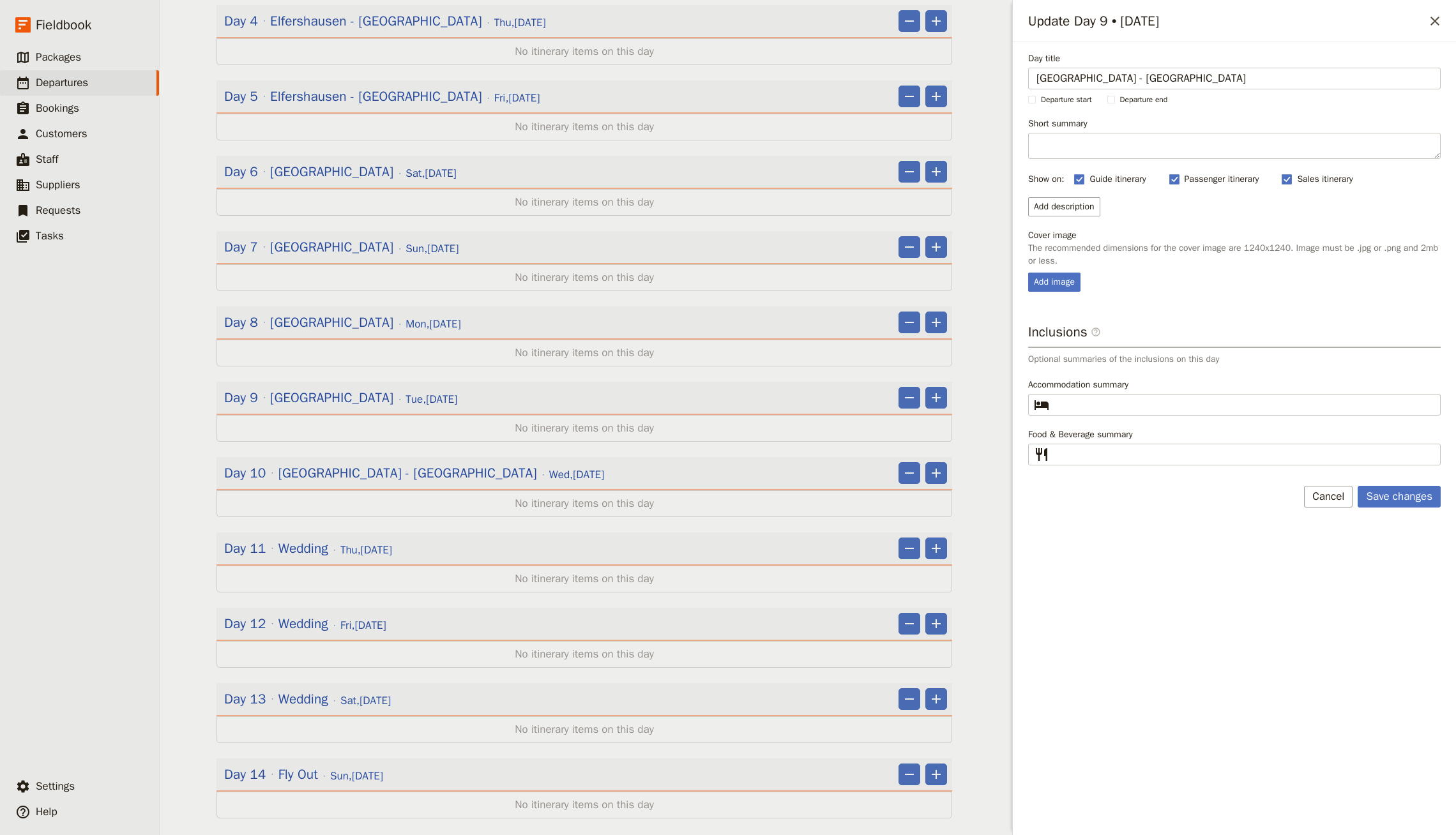 type on "[GEOGRAPHIC_DATA] - [GEOGRAPHIC_DATA]" 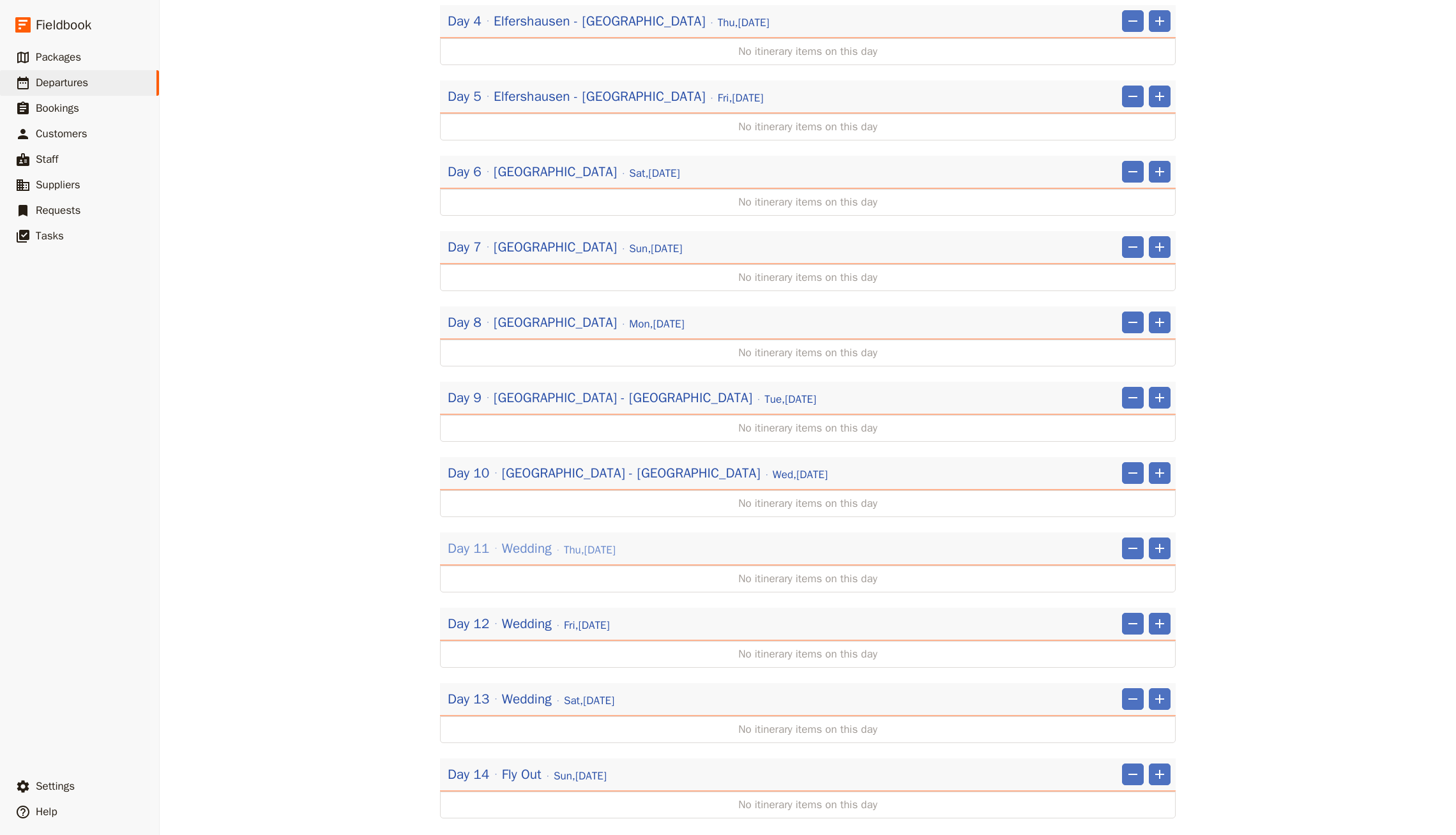 click on "[DATE]" at bounding box center (589, 550) 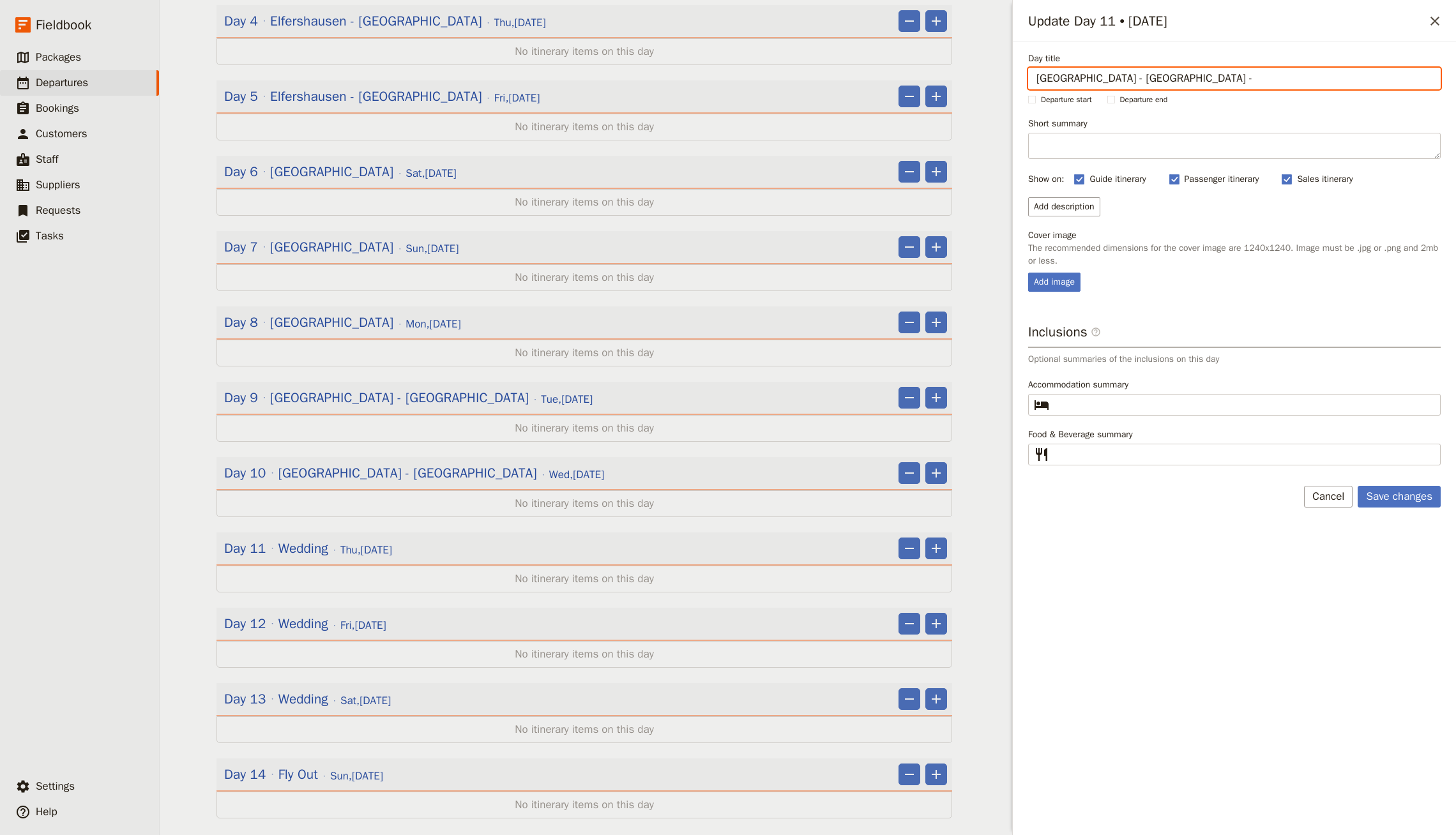 paste on "Villa Vitalba" 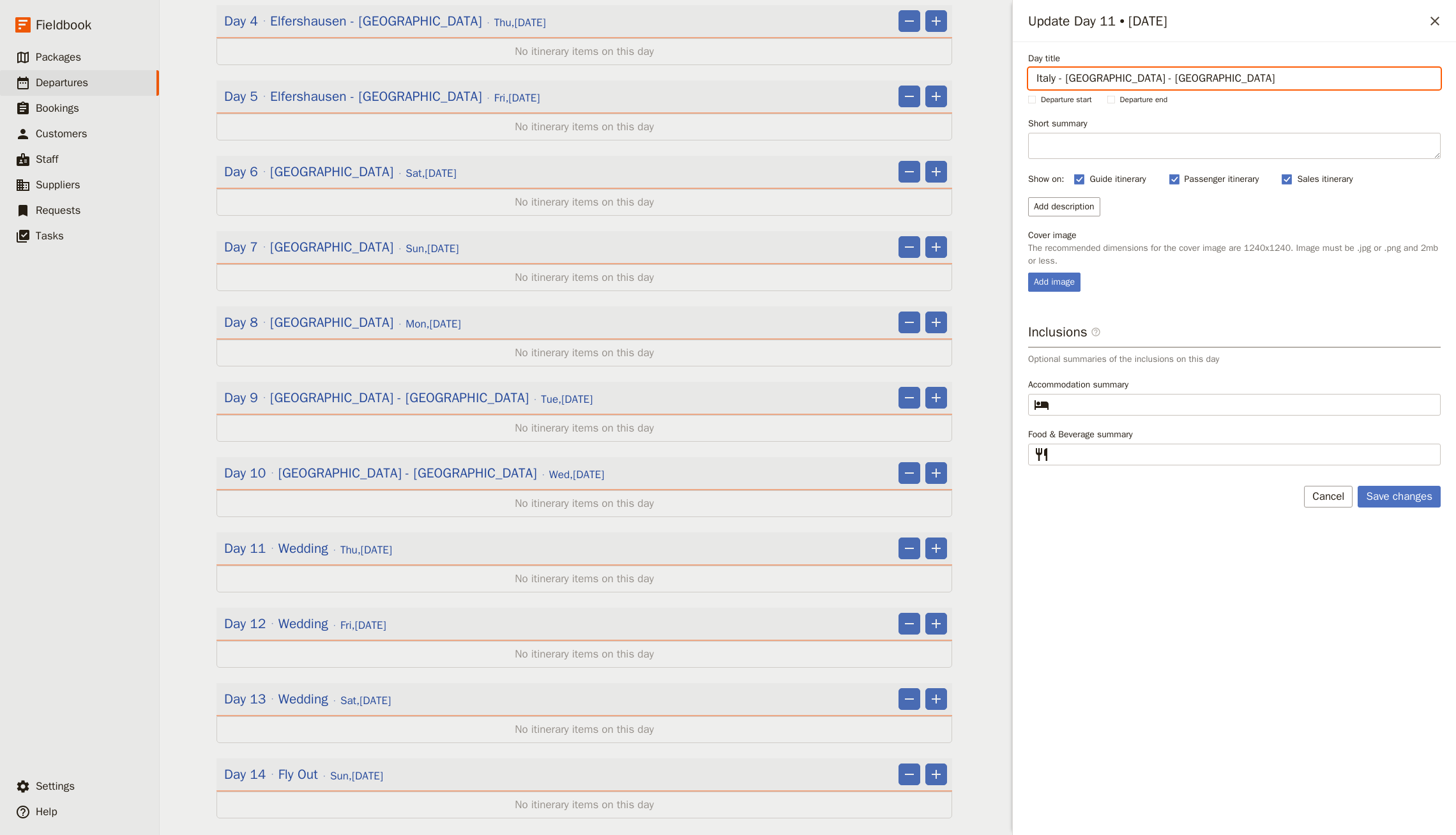 type on "Italy - [GEOGRAPHIC_DATA] - [GEOGRAPHIC_DATA]" 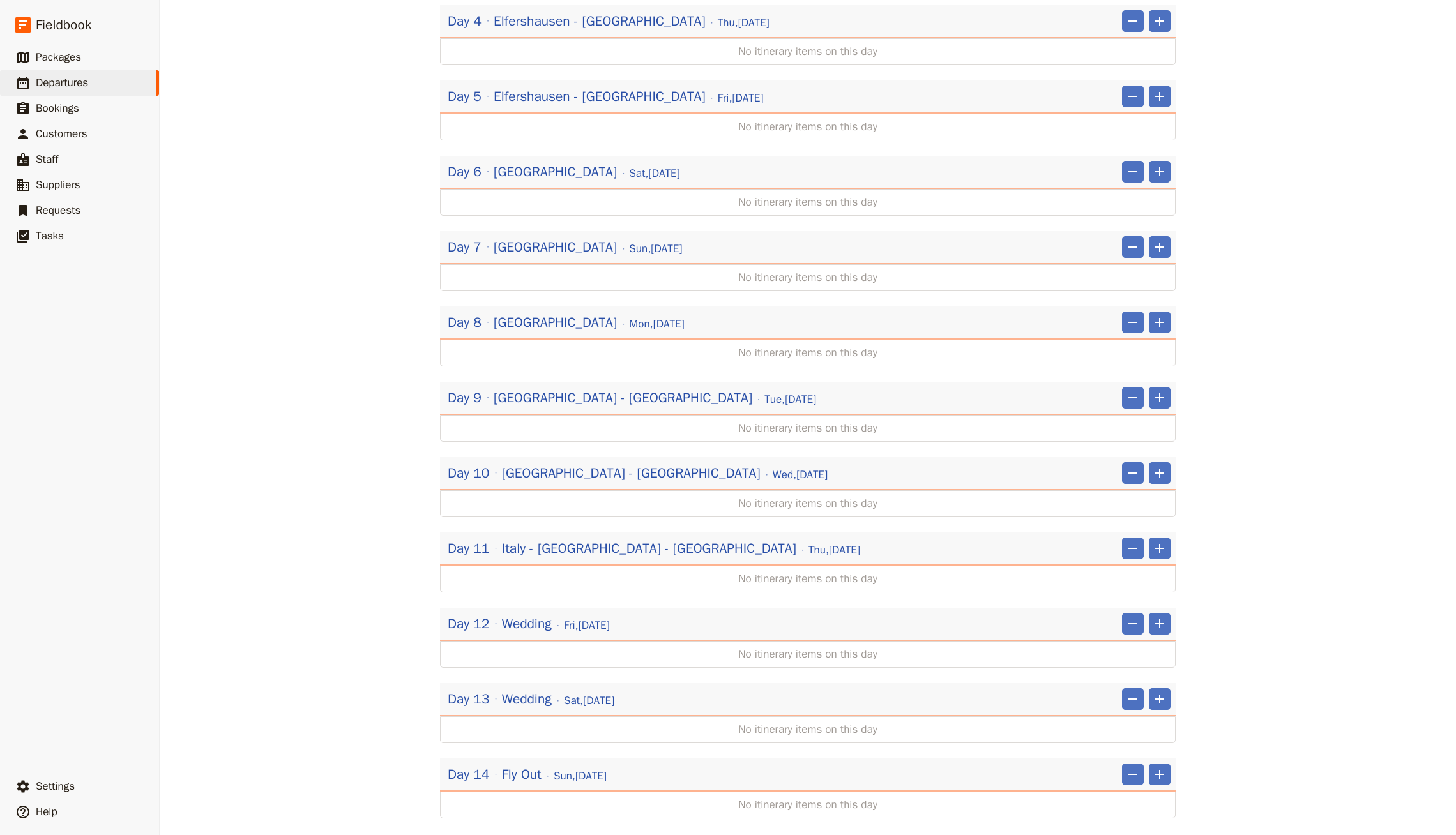 click on "Day 11 [GEOGRAPHIC_DATA] - [GEOGRAPHIC_DATA] - [GEOGRAPHIC_DATA] [DATE] ​ ​" at bounding box center (808, 552) 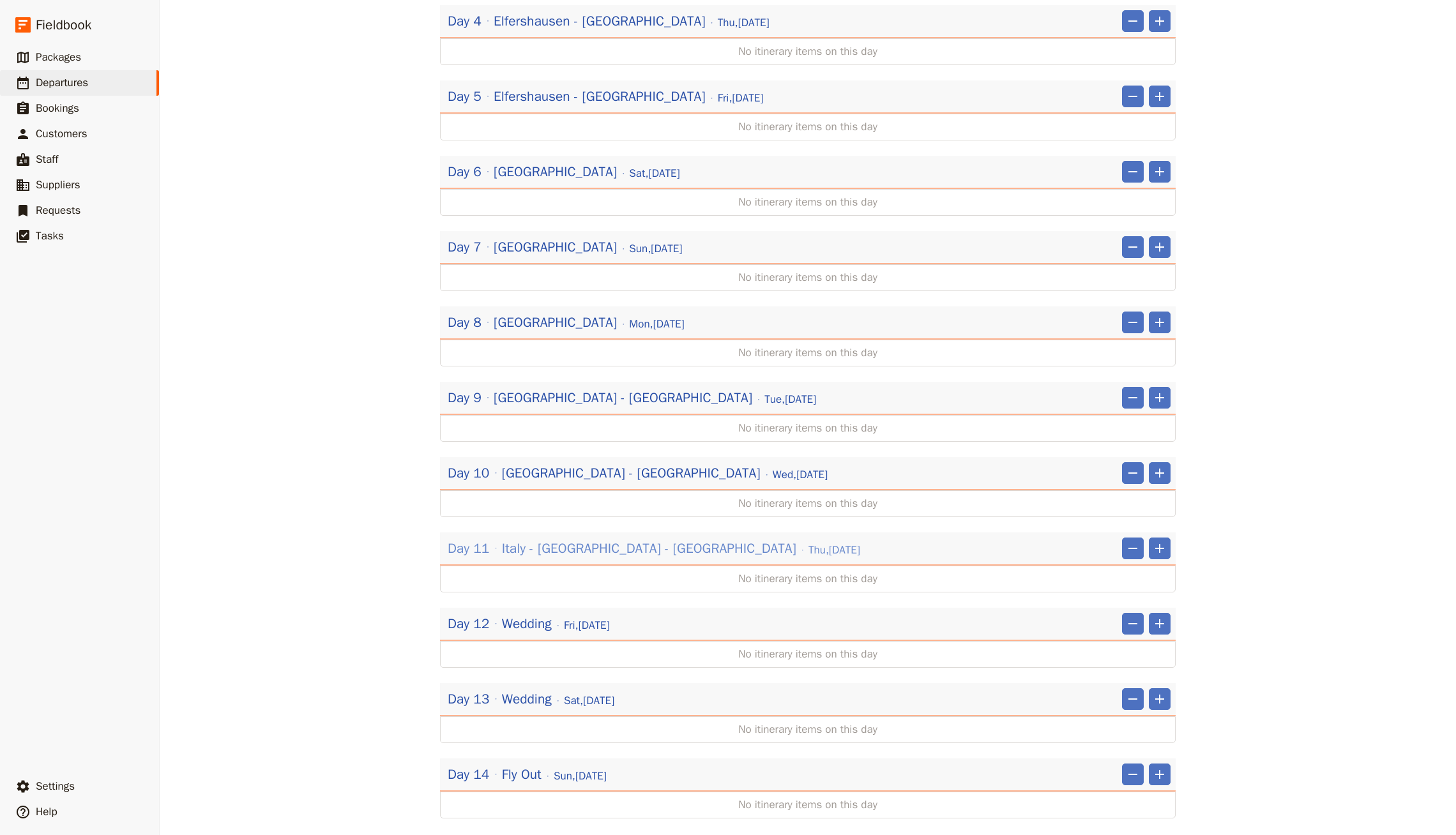 click on "Italy - [GEOGRAPHIC_DATA] - [GEOGRAPHIC_DATA]" at bounding box center [649, 548] 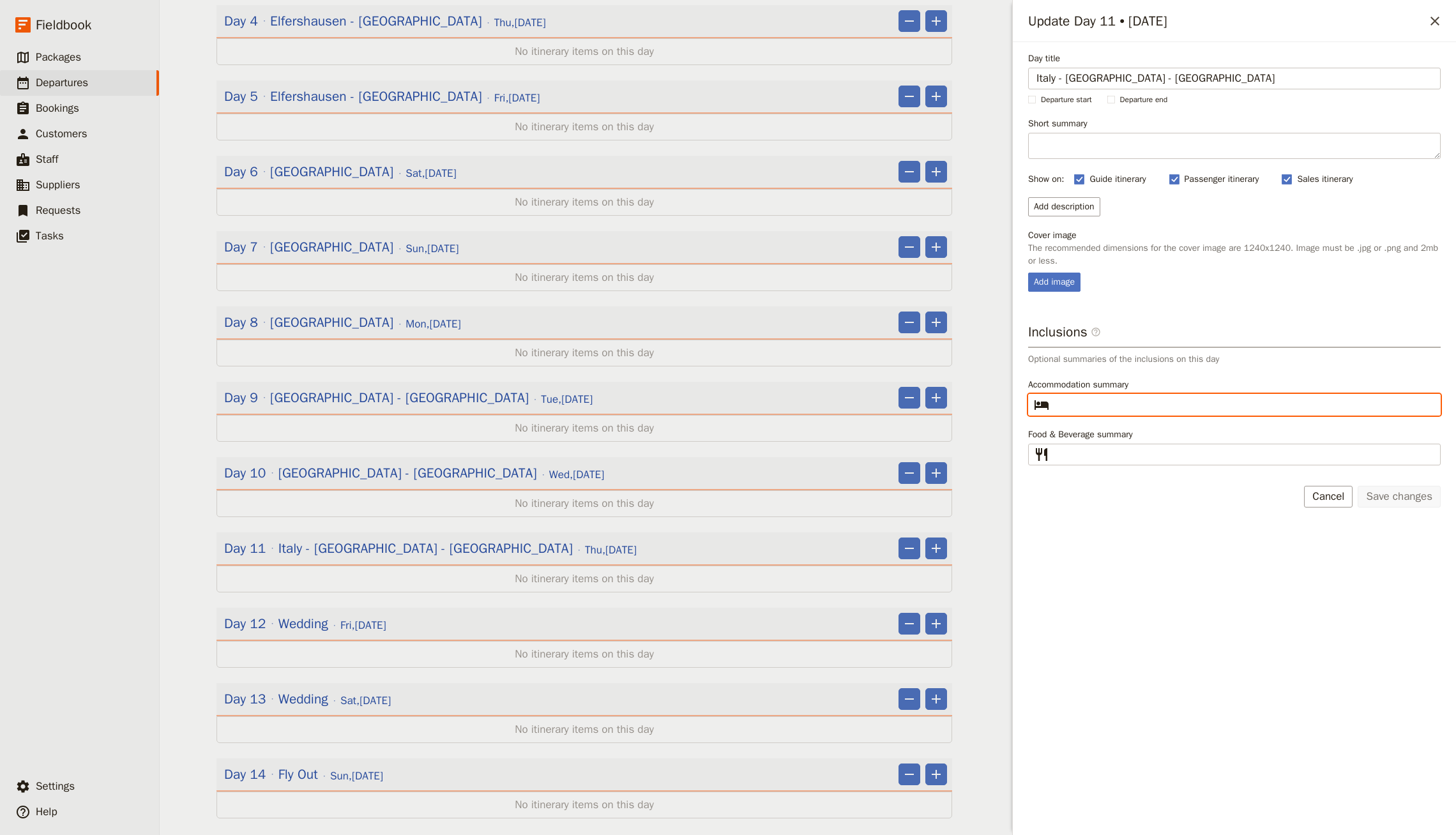 click on "Accommodation summary ​" at bounding box center (1243, 405) 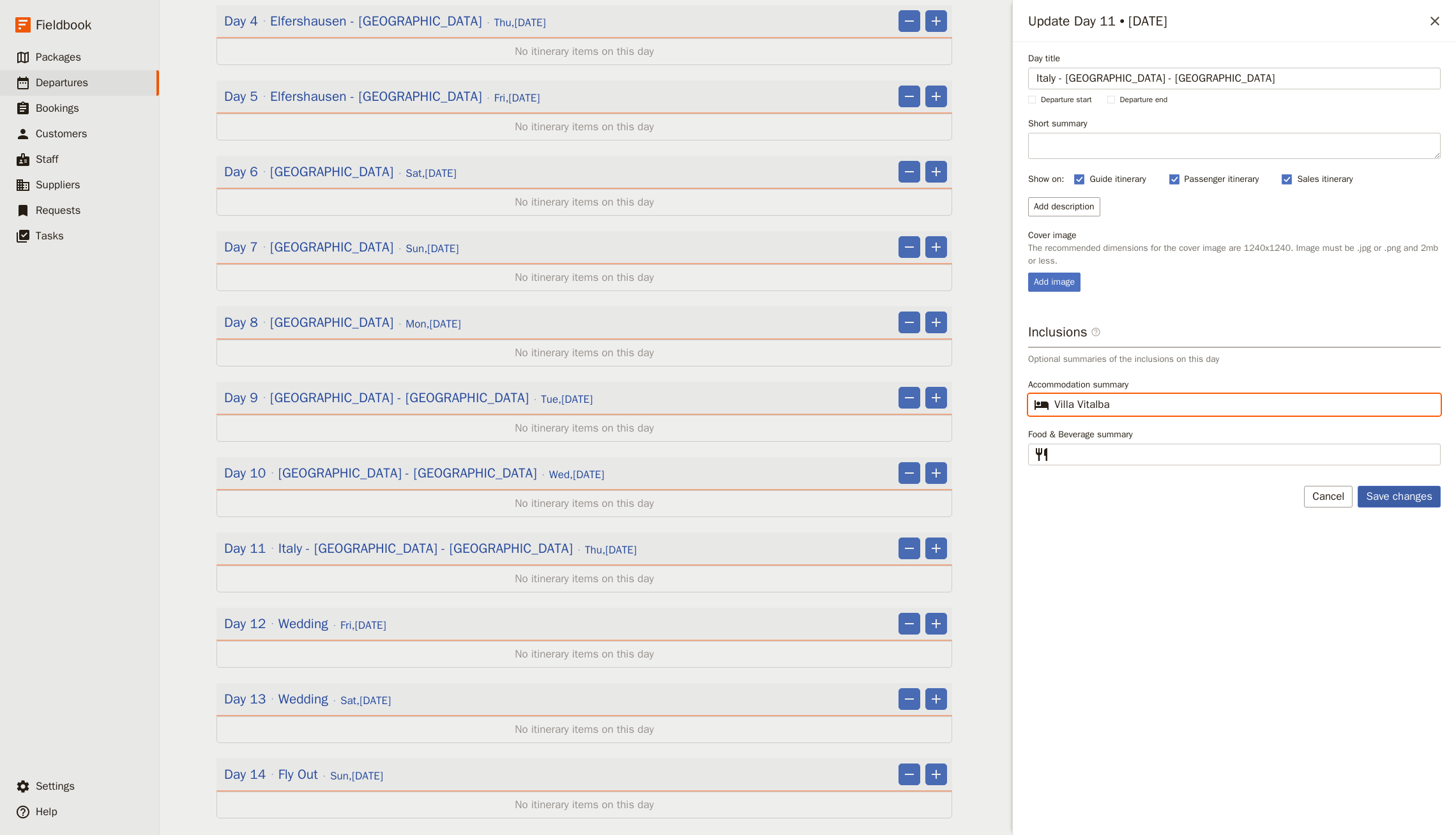 type on "Villa Vitalba" 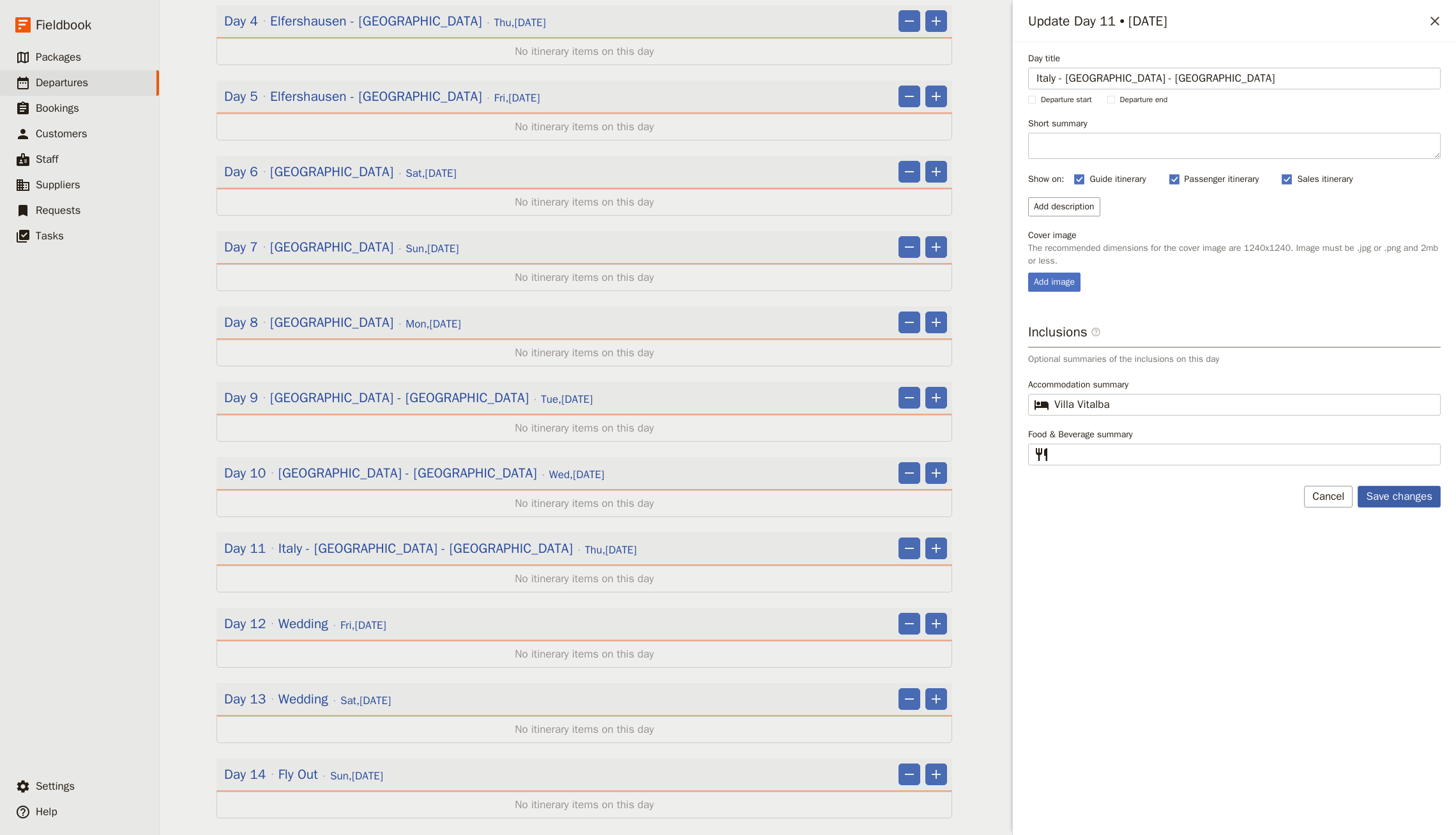 click on "Save changes" at bounding box center [1399, 497] 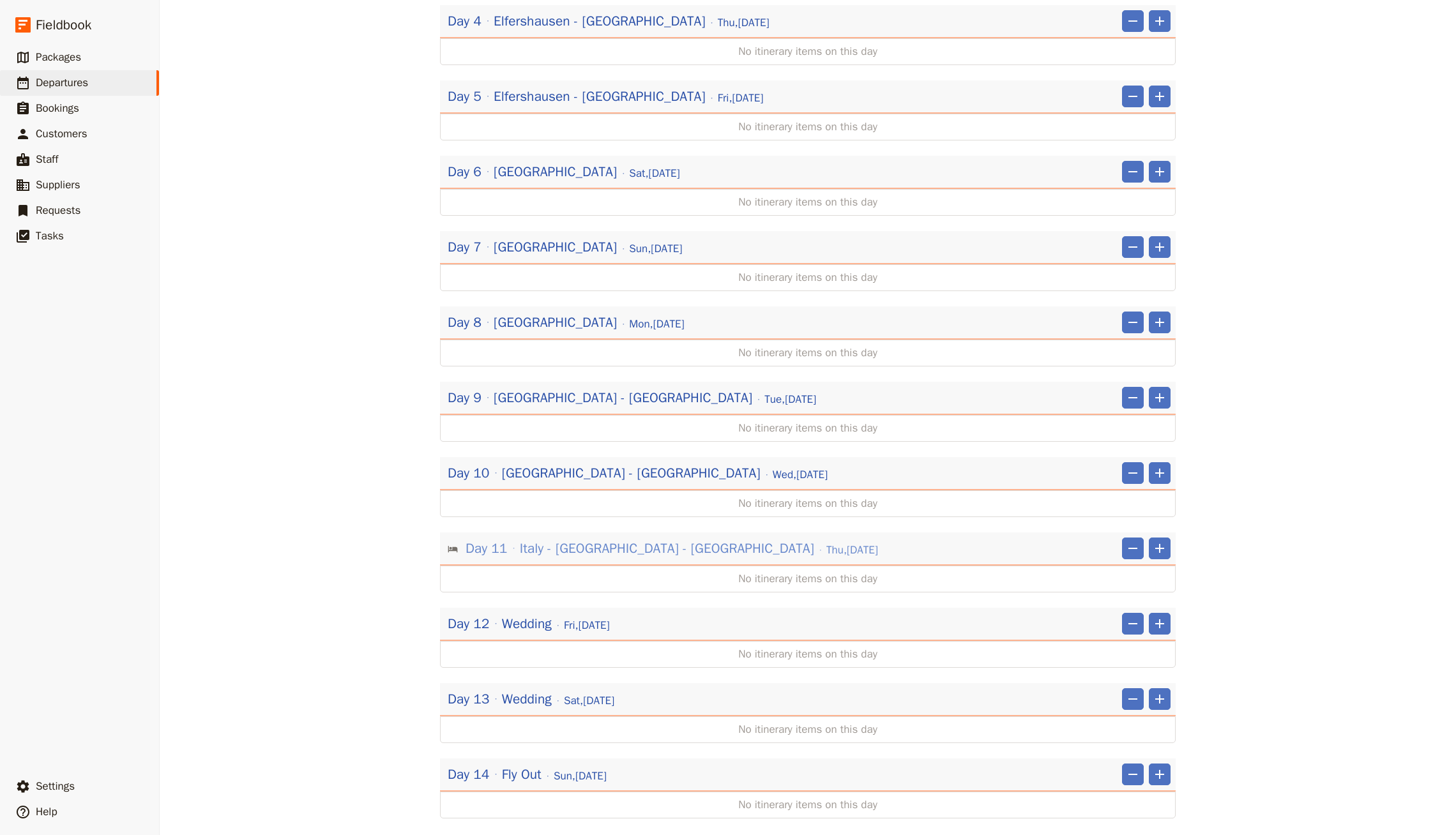 click on "Italy - [GEOGRAPHIC_DATA] - [GEOGRAPHIC_DATA]" at bounding box center (667, 548) 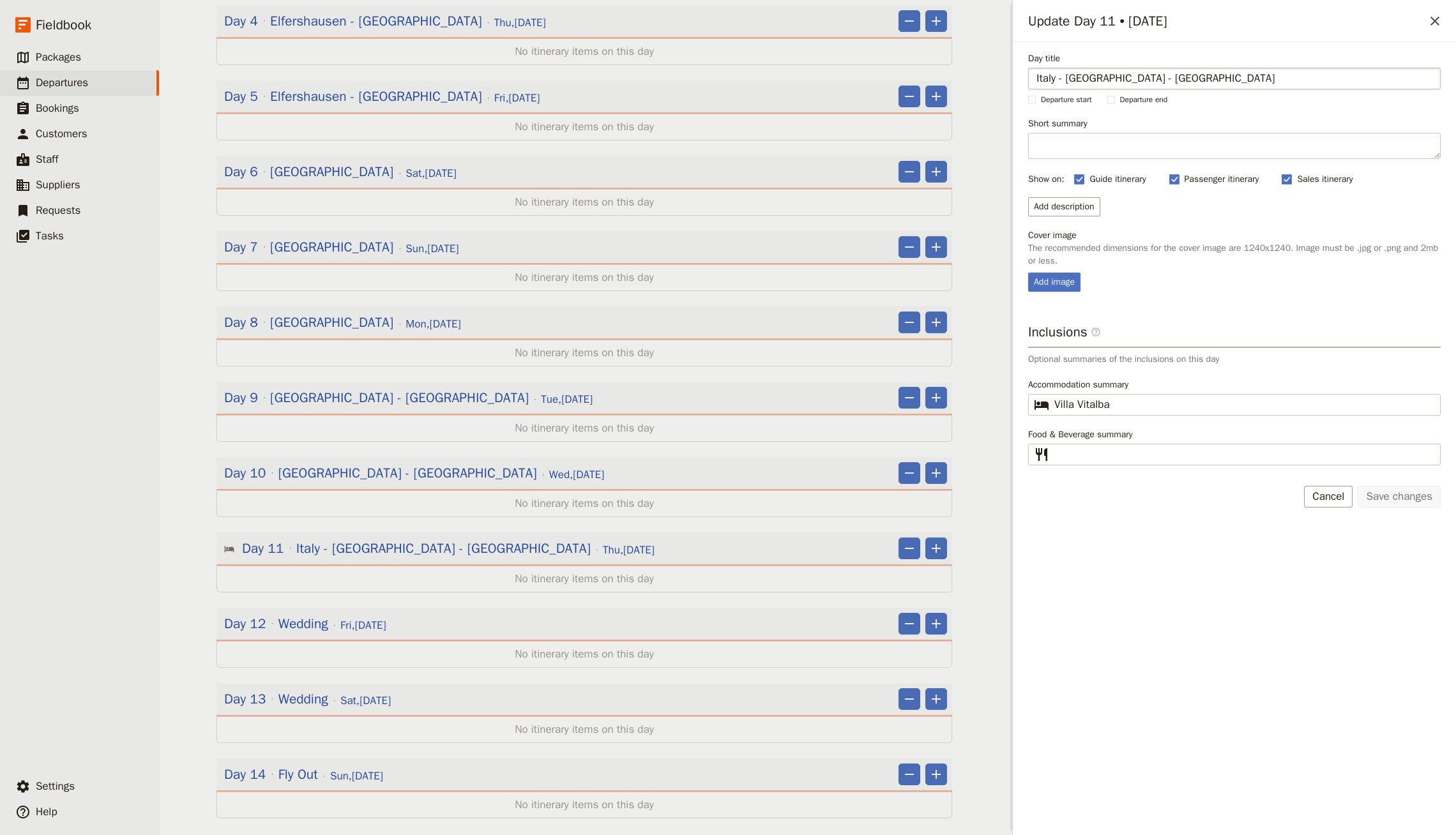 drag, startPoint x: 1094, startPoint y: 77, endPoint x: 1318, endPoint y: 72, distance: 224.0558 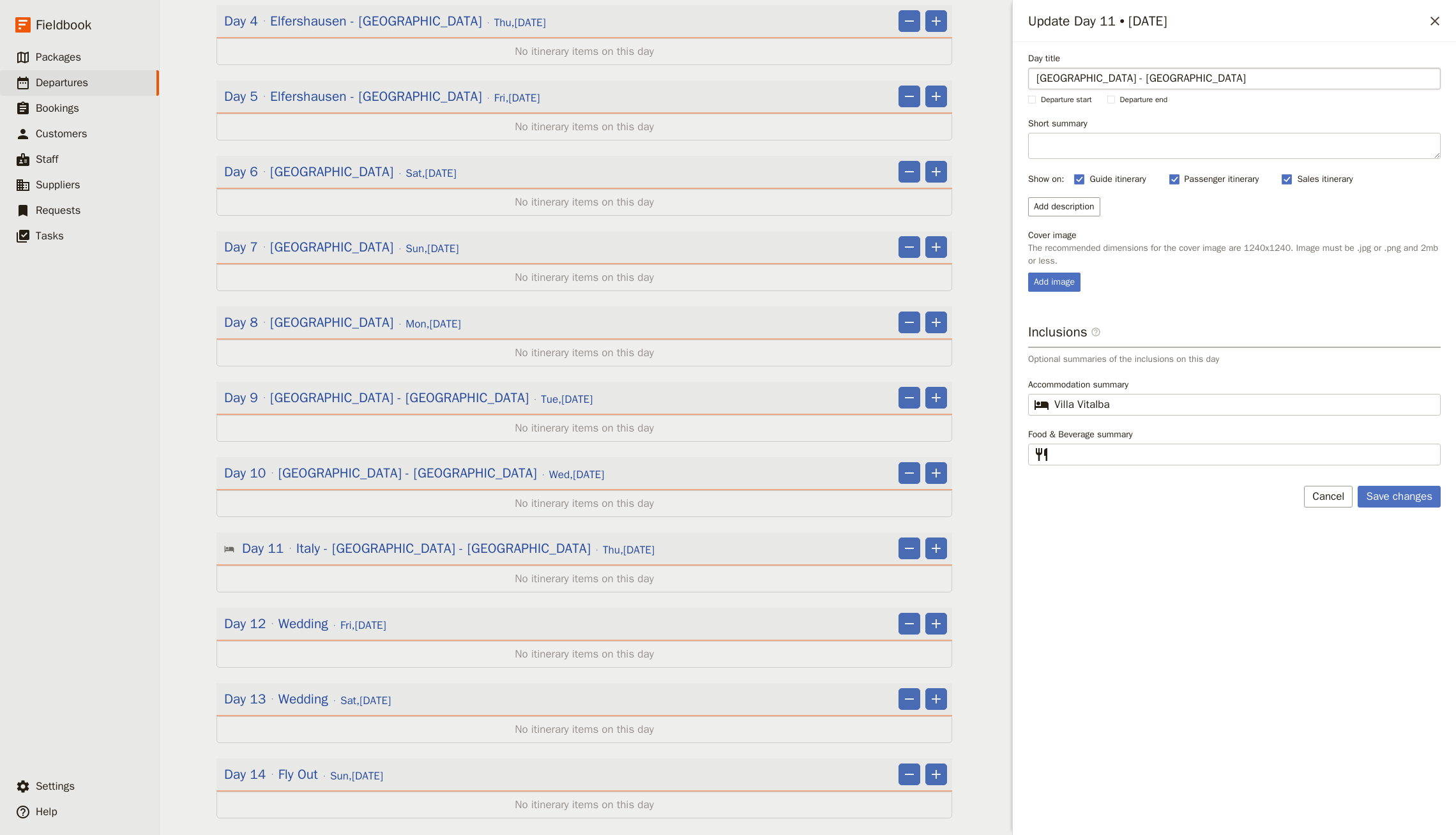type on "[GEOGRAPHIC_DATA] - [GEOGRAPHIC_DATA]" 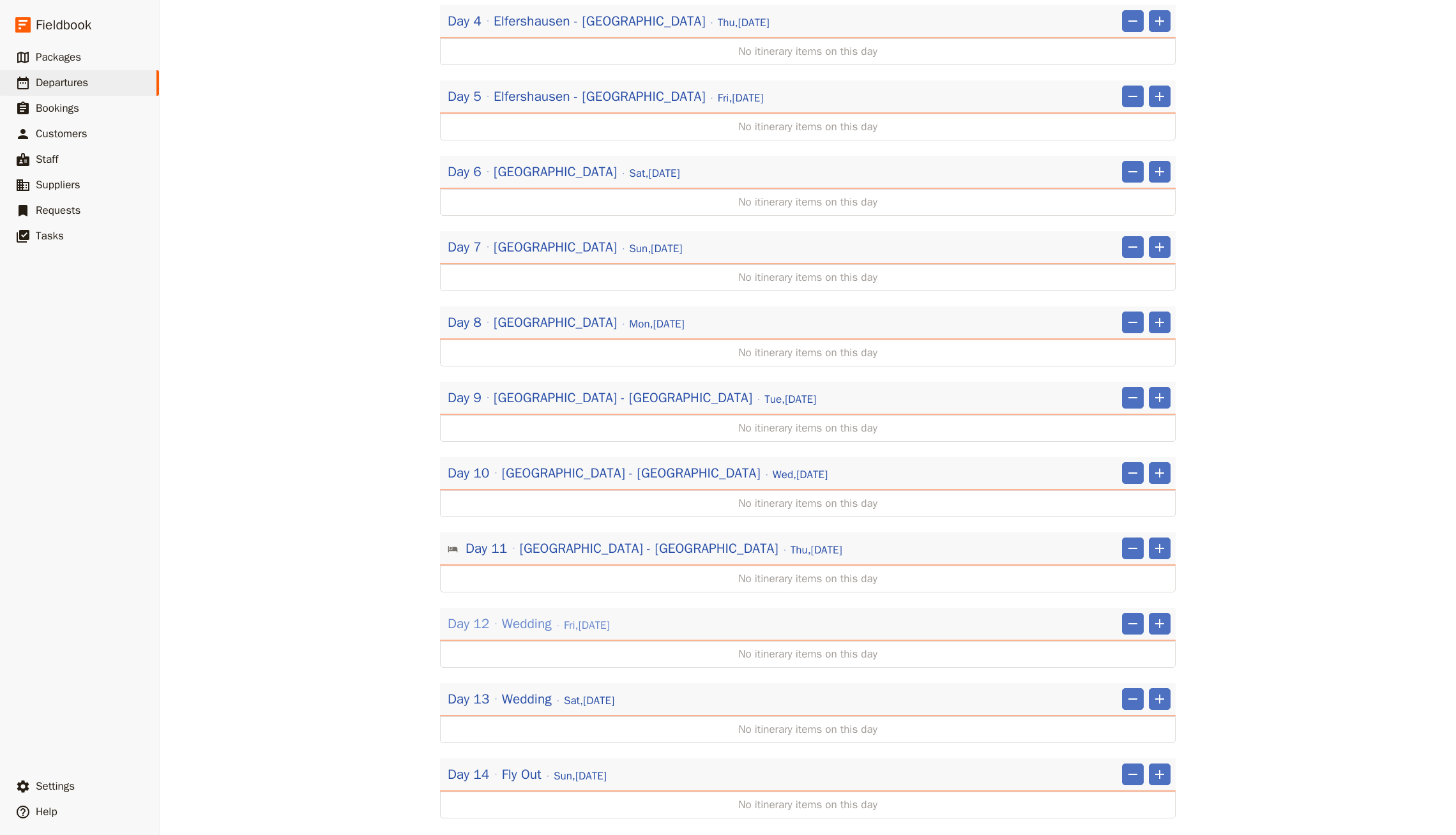 click on "Wedding" at bounding box center [527, 624] 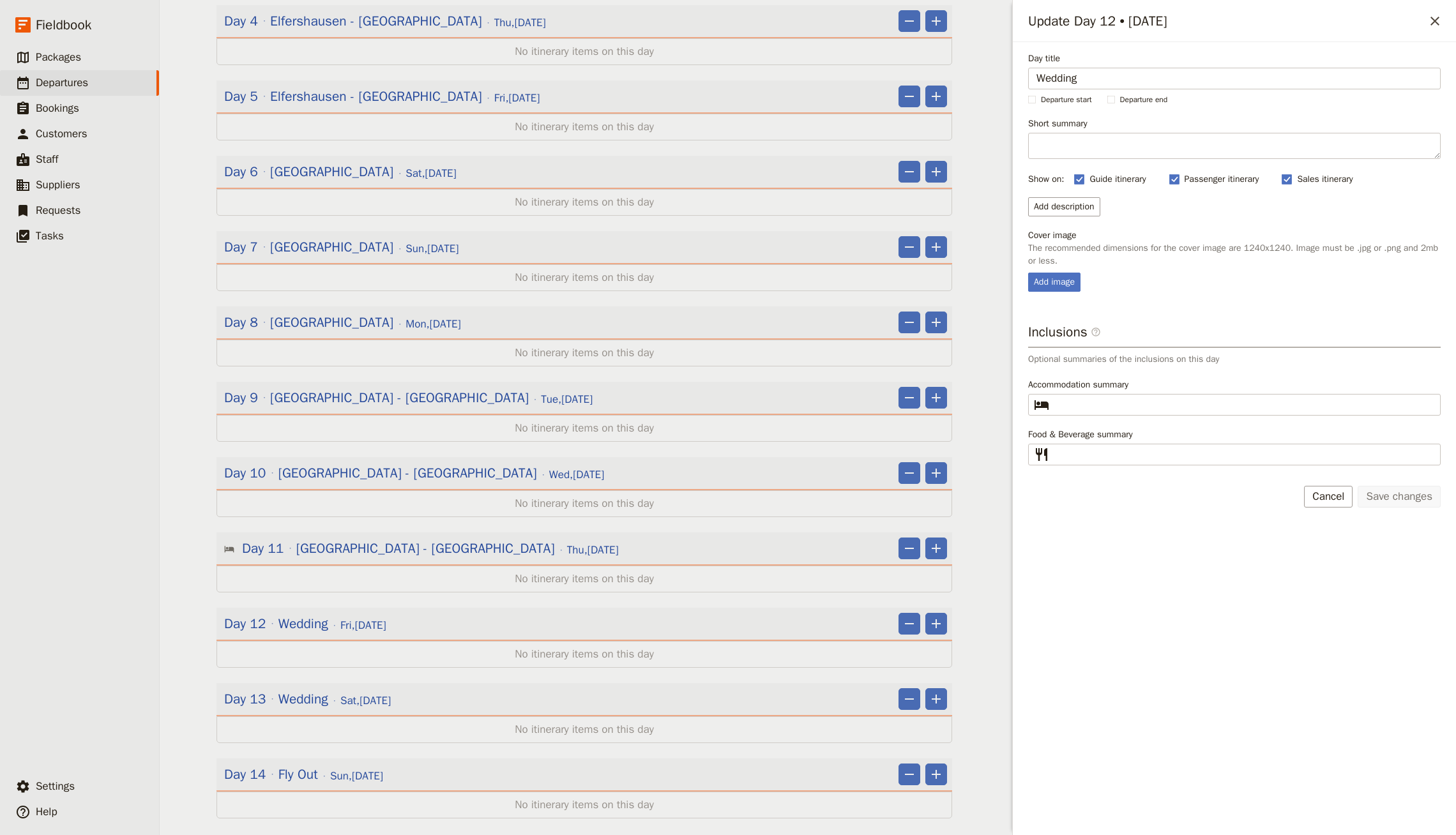 click on "Accommodation summary ​" at bounding box center (1234, 397) 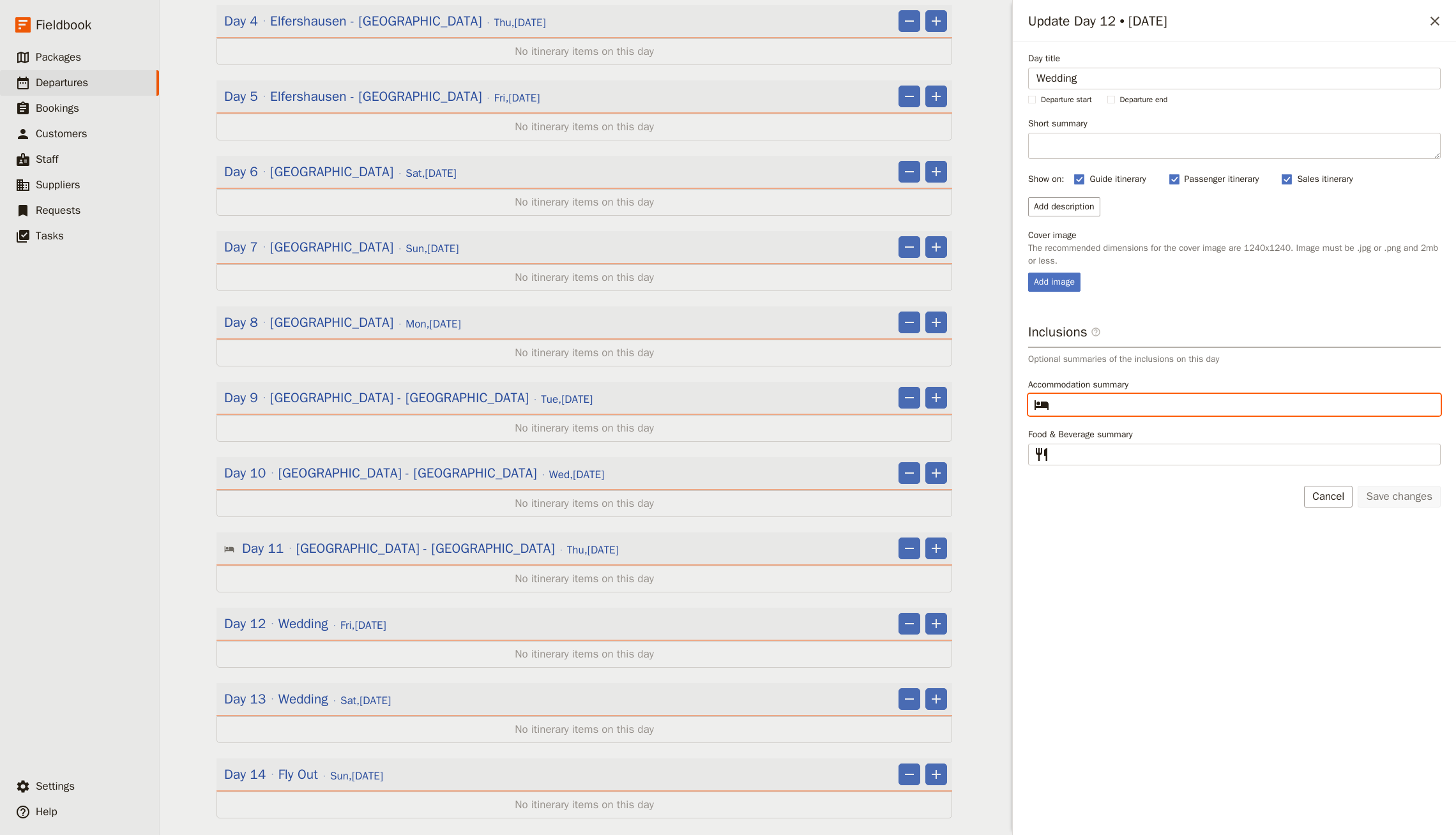 click on "Accommodation summary ​" at bounding box center (1243, 405) 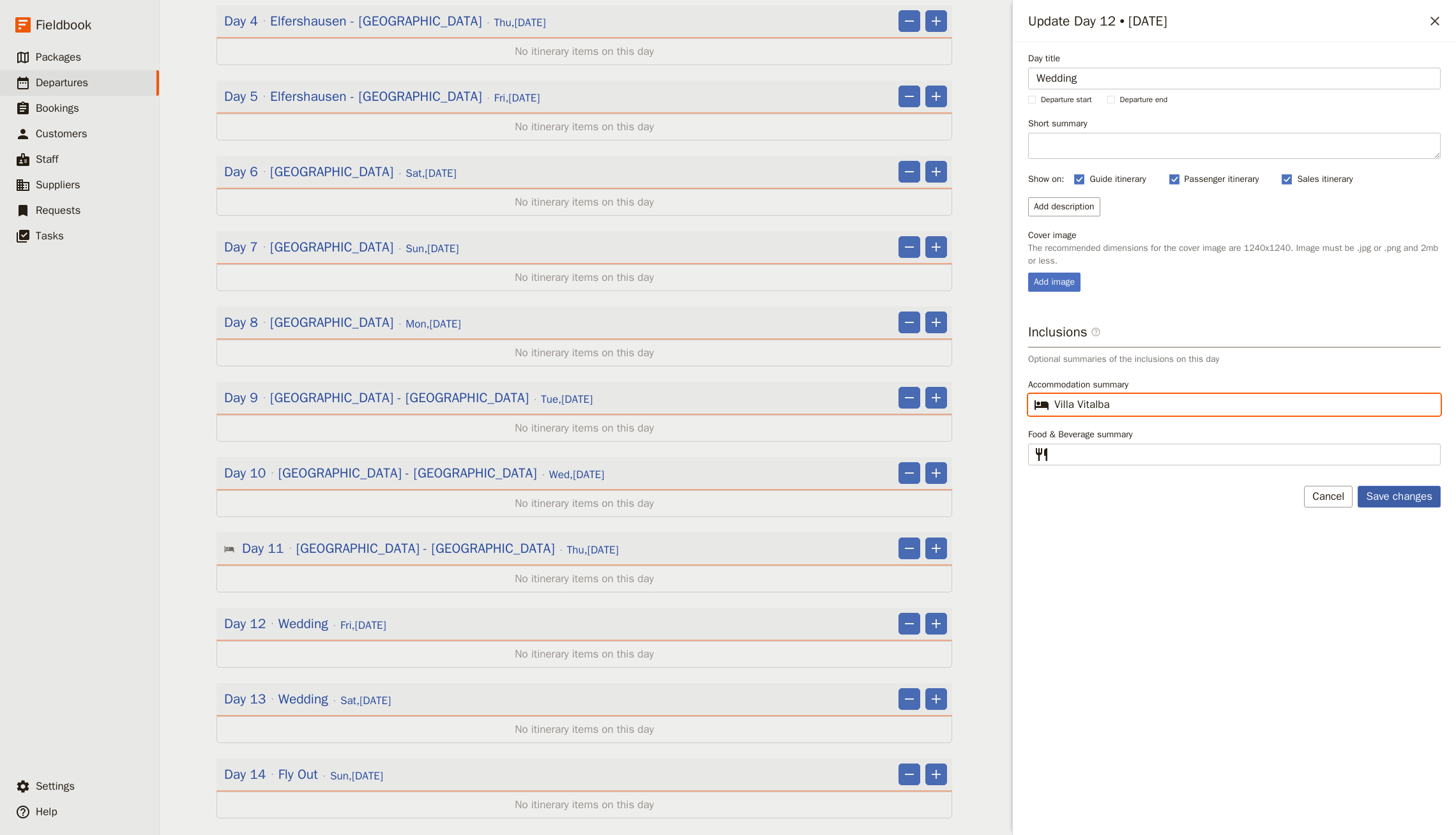 type on "Villa Vitalba" 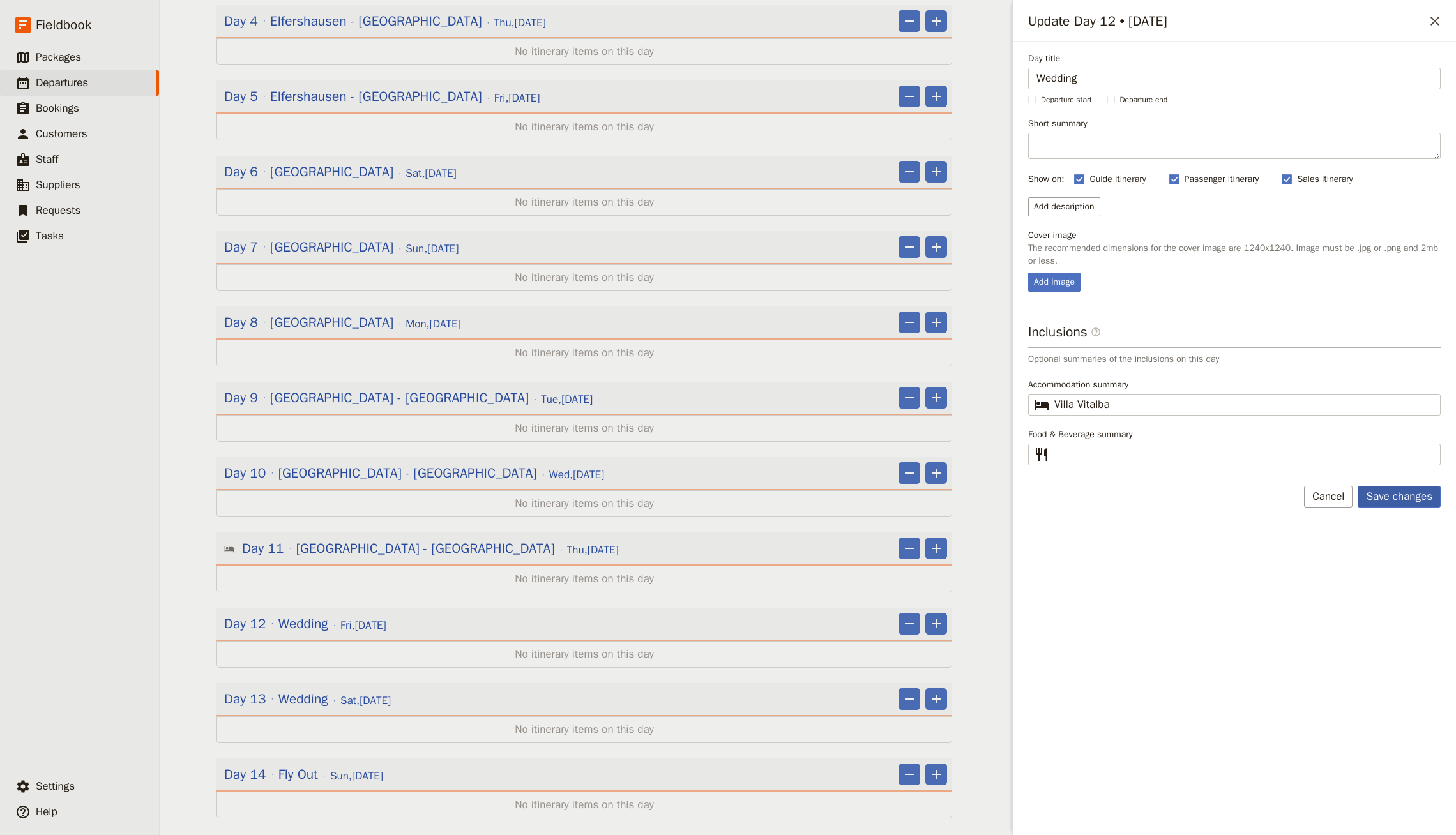 click on "Save changes" at bounding box center [1399, 497] 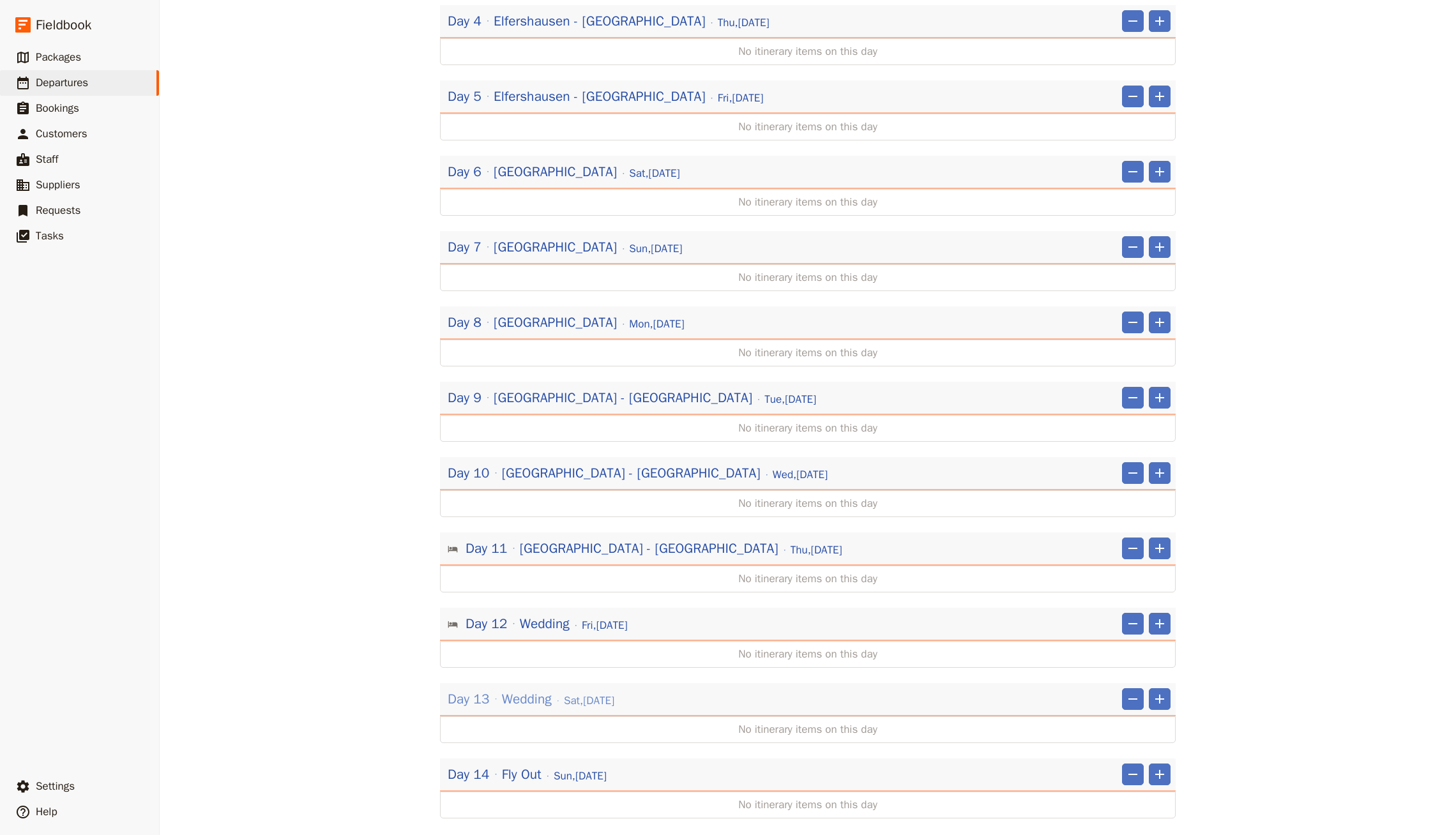 click on "Wedding" at bounding box center [527, 699] 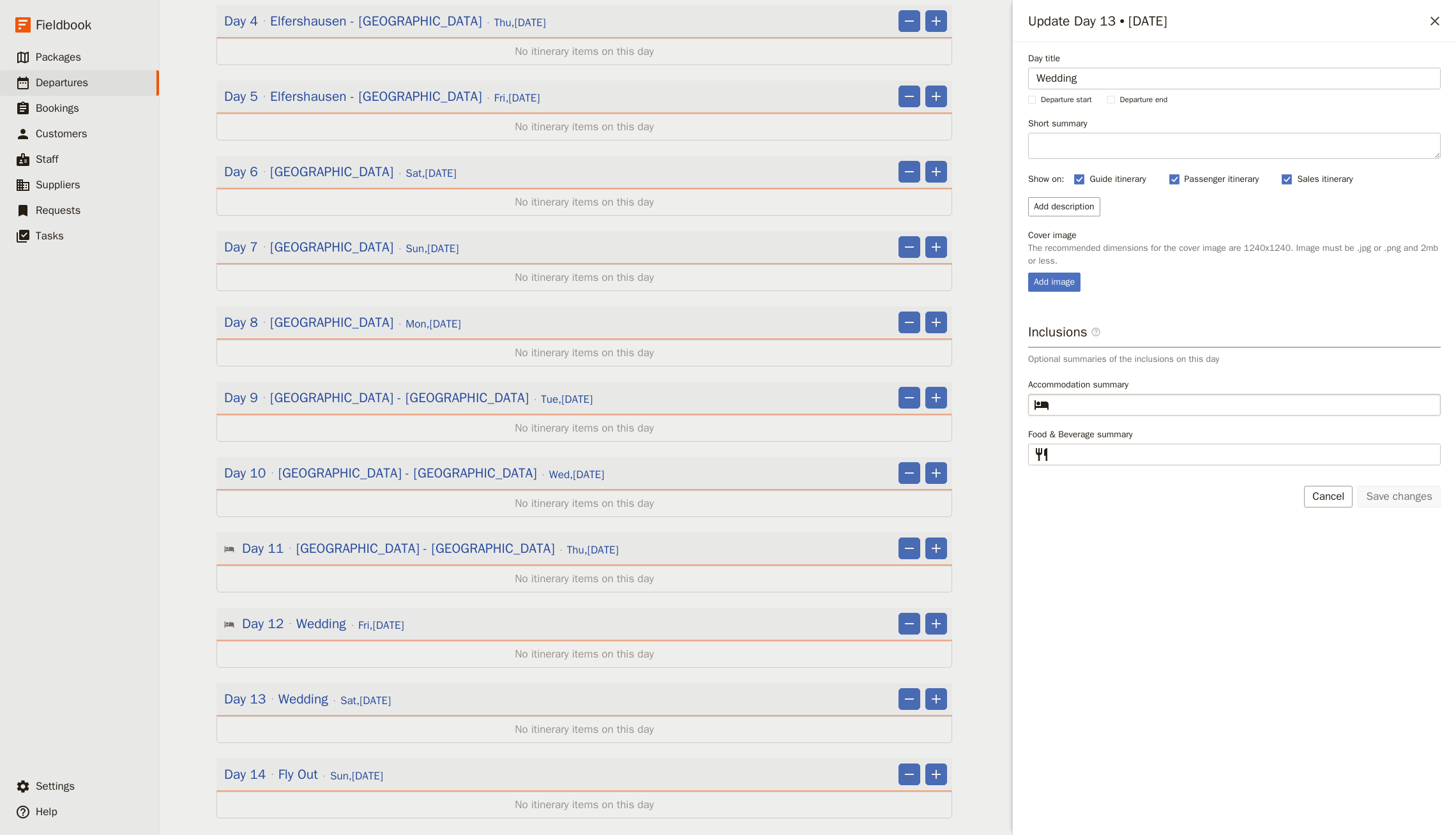 click on "​" at bounding box center (1234, 405) 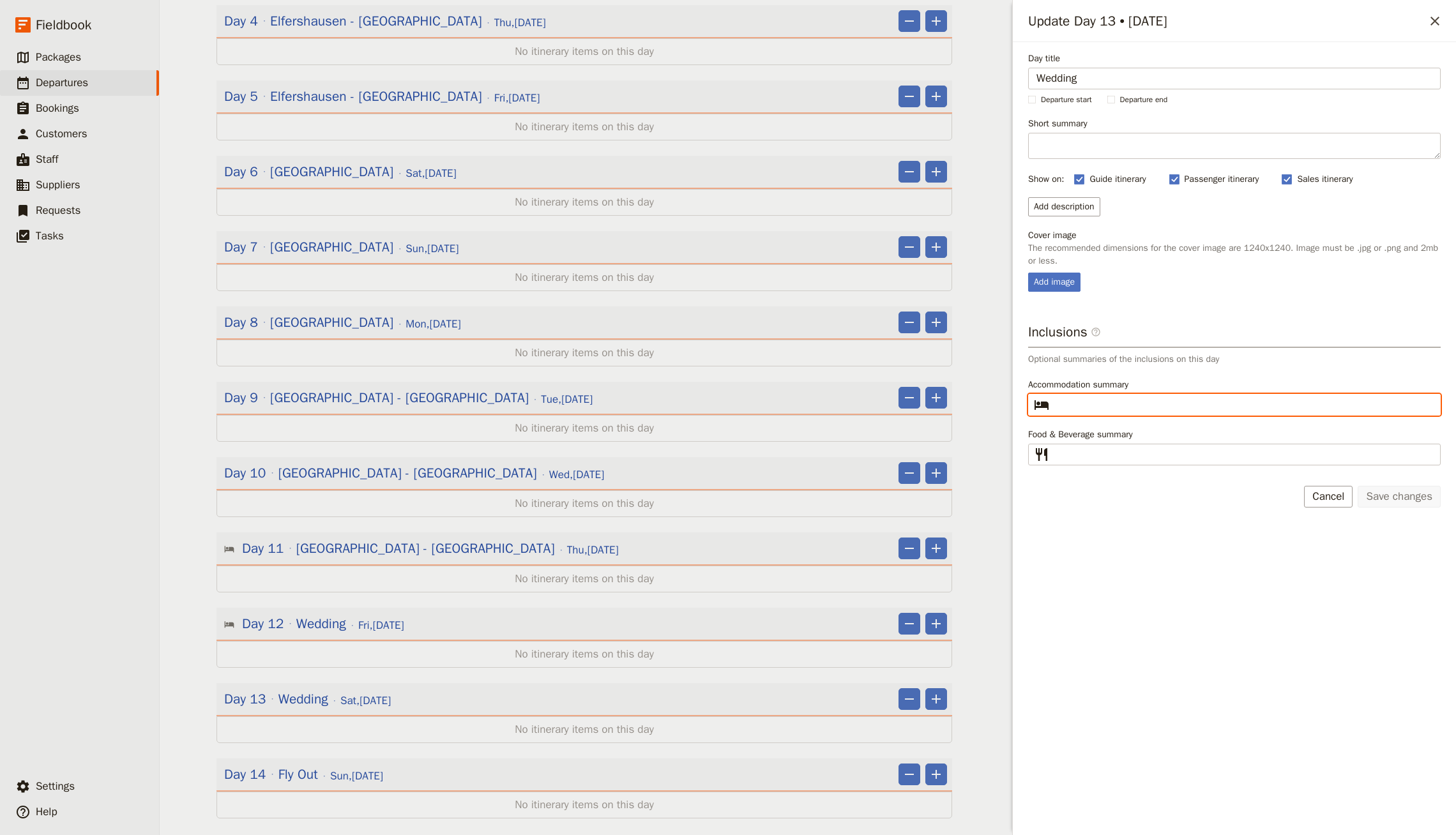 click on "Accommodation summary ​" at bounding box center [1243, 405] 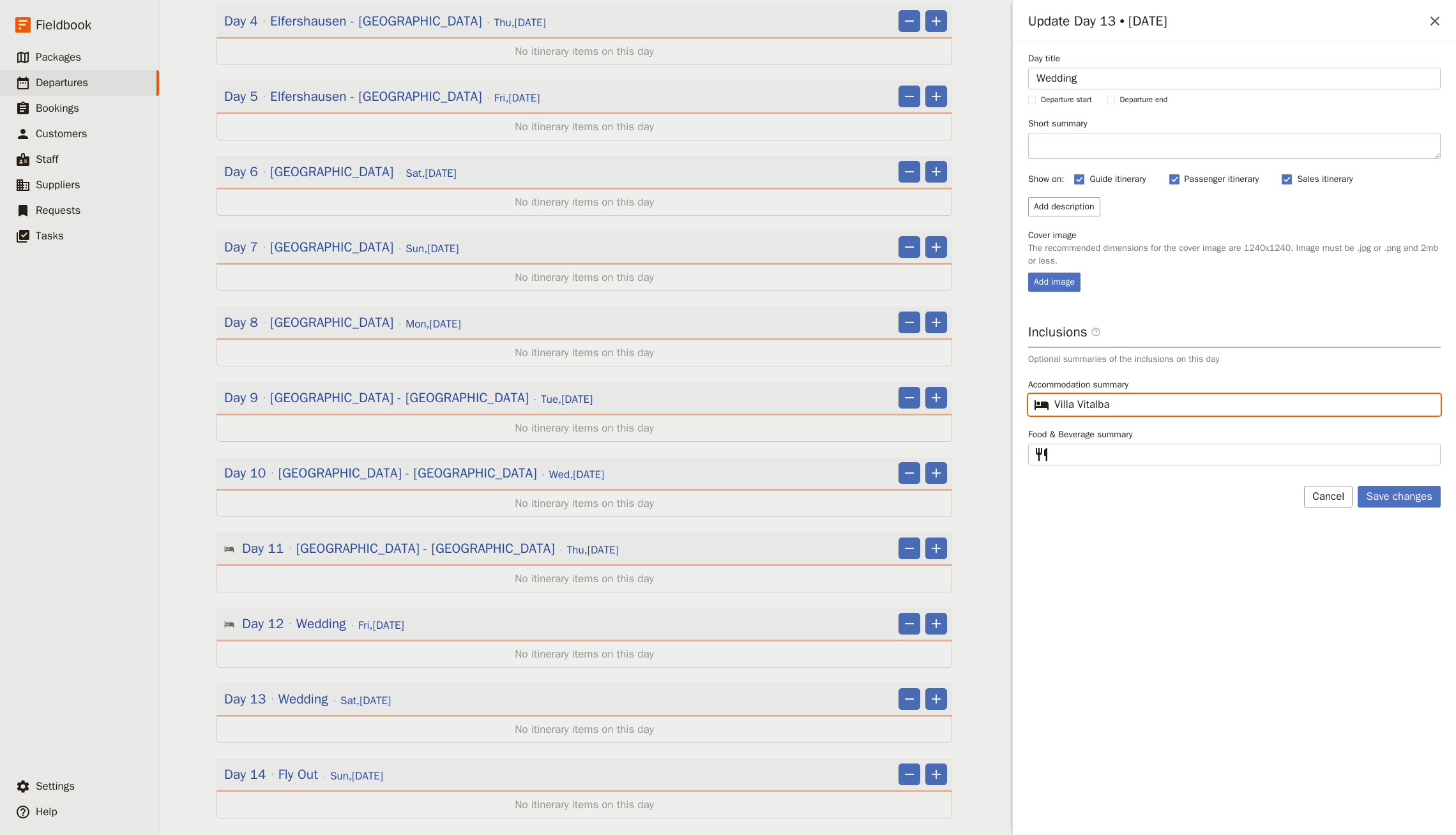 type on "Villa Vitalba" 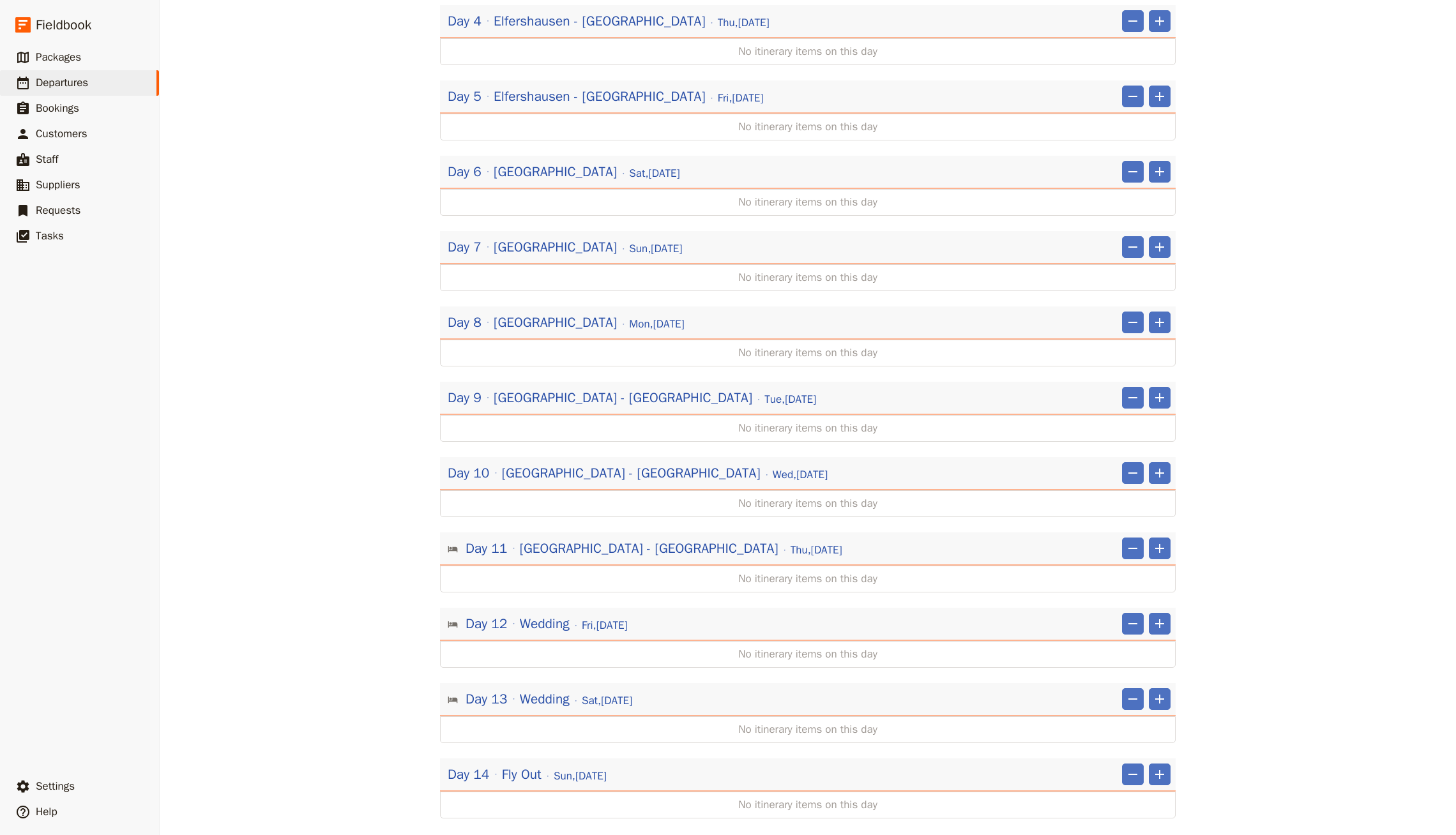 click on "Day 14 Fly Out [DATE] ​ ​" at bounding box center (808, 778) 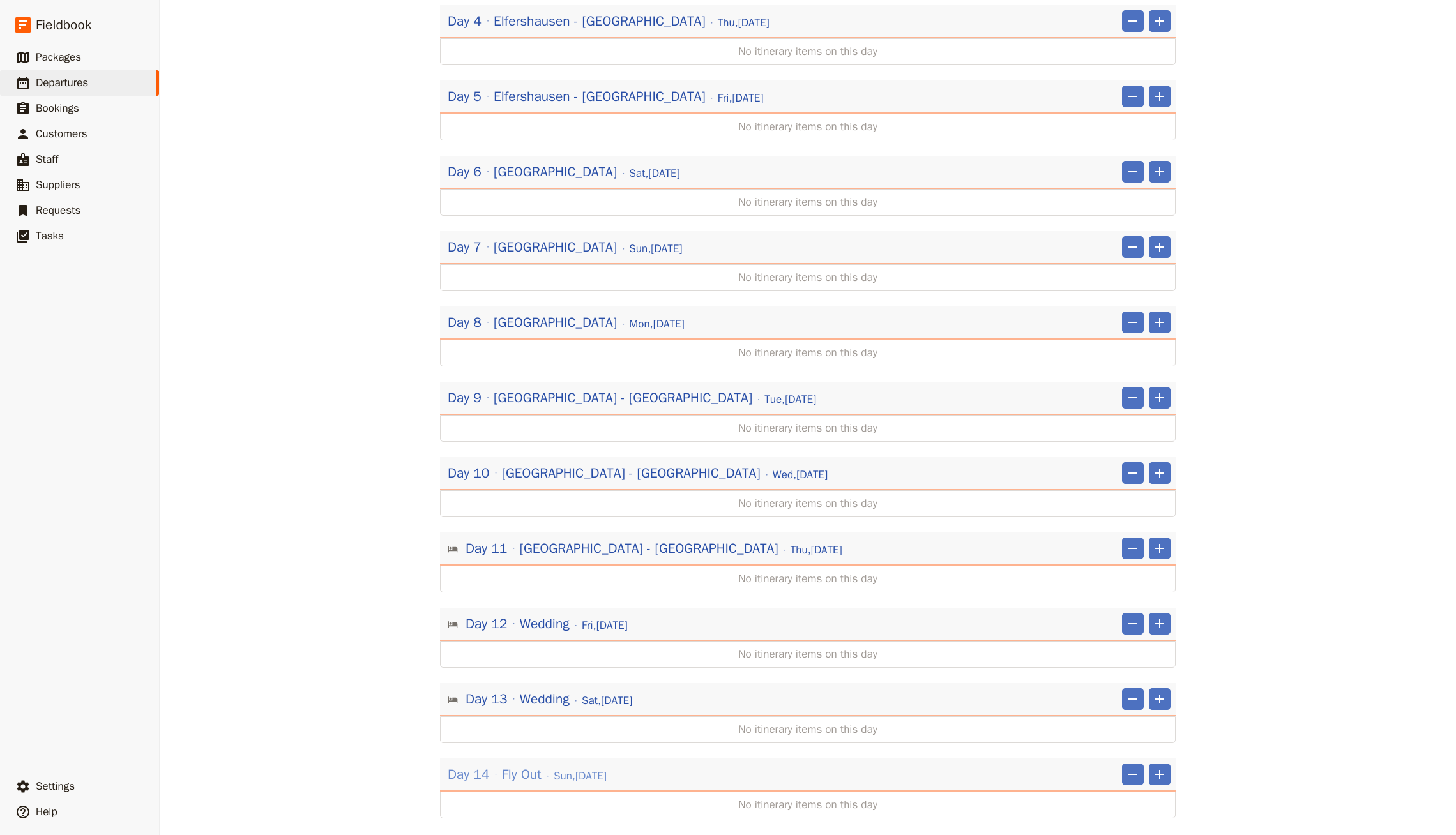 click on "[DATE]" at bounding box center (580, 776) 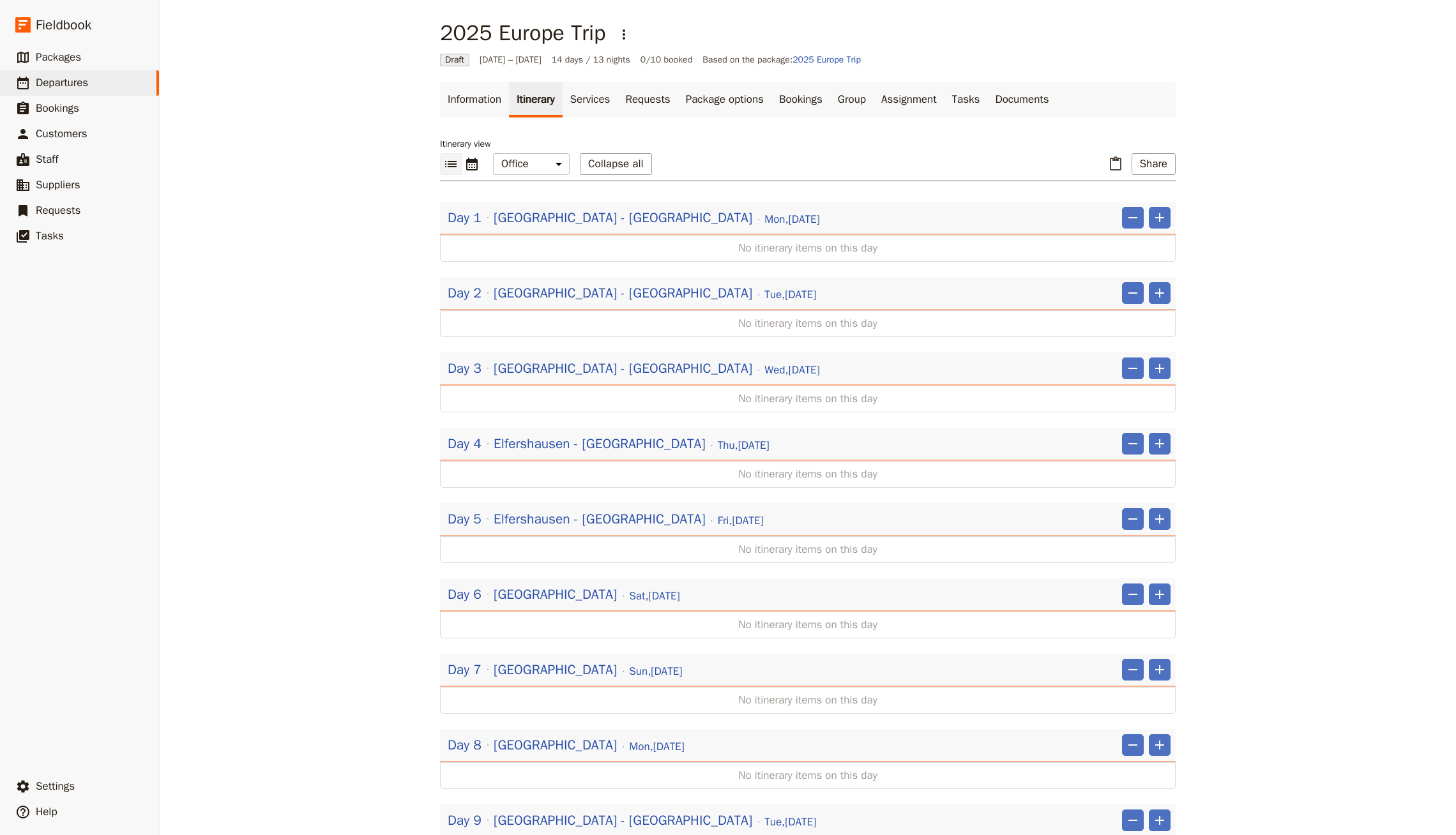 scroll, scrollTop: 429, scrollLeft: 0, axis: vertical 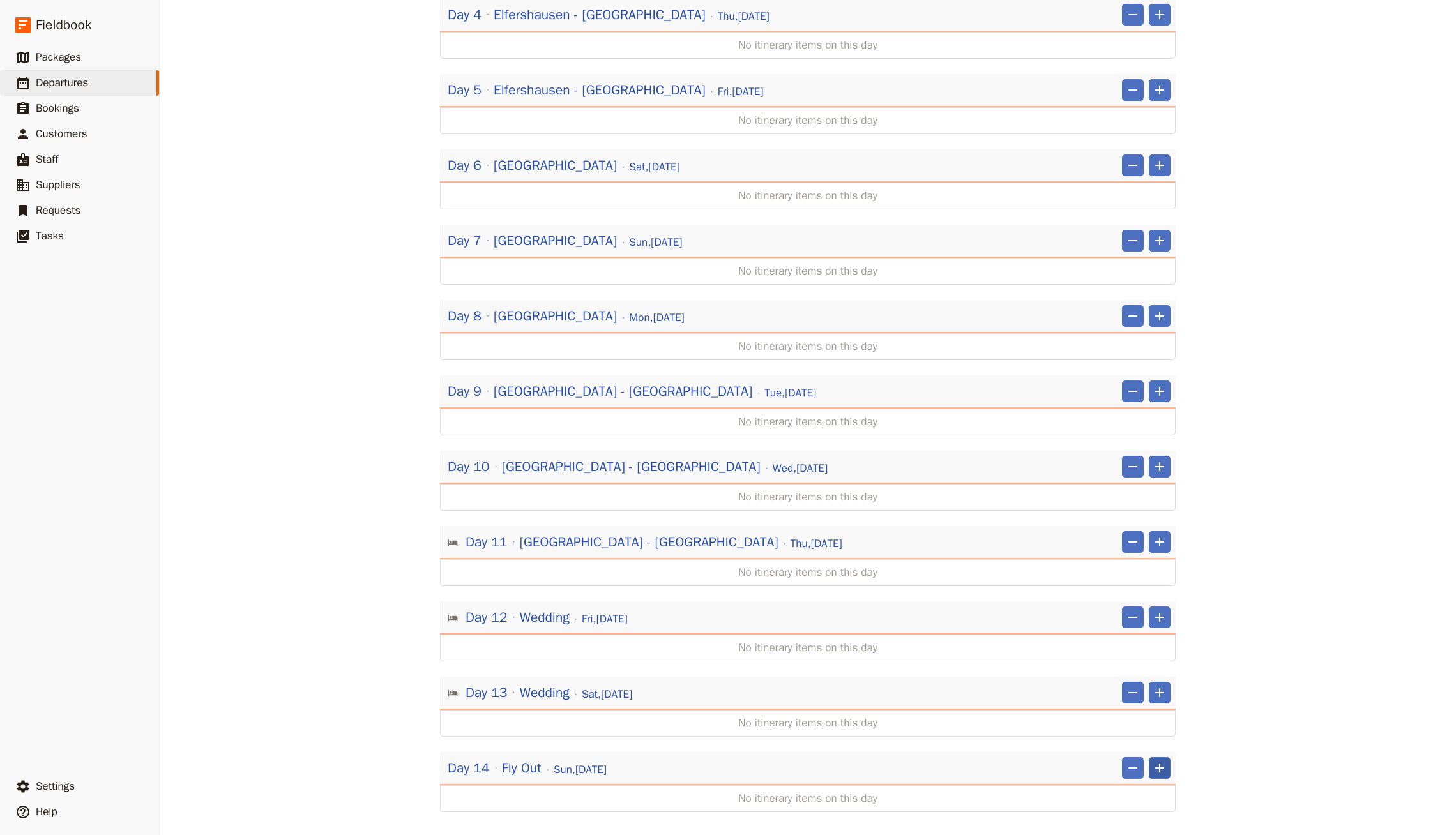 click 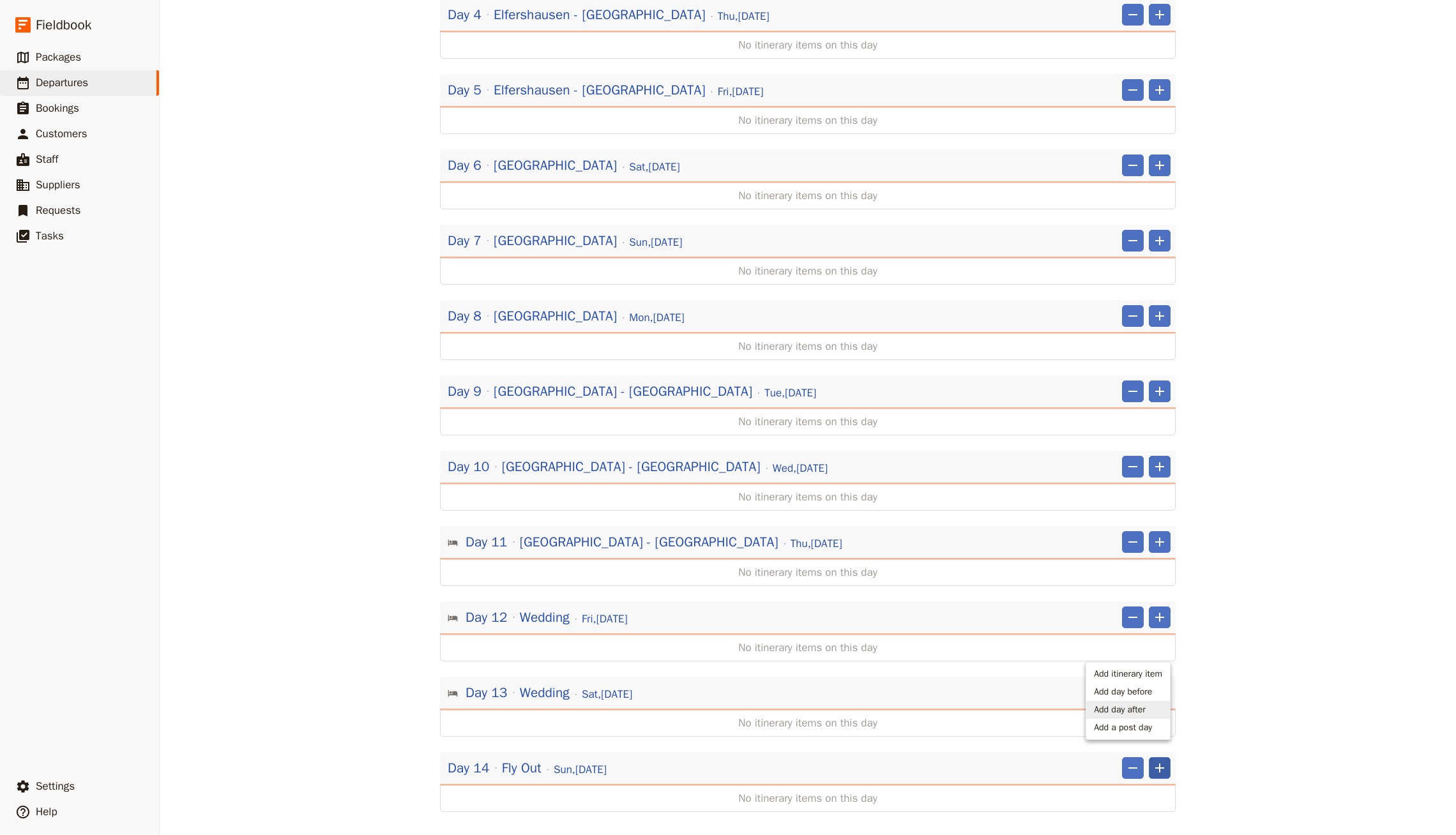 click on "Add day after" at bounding box center [1128, 710] 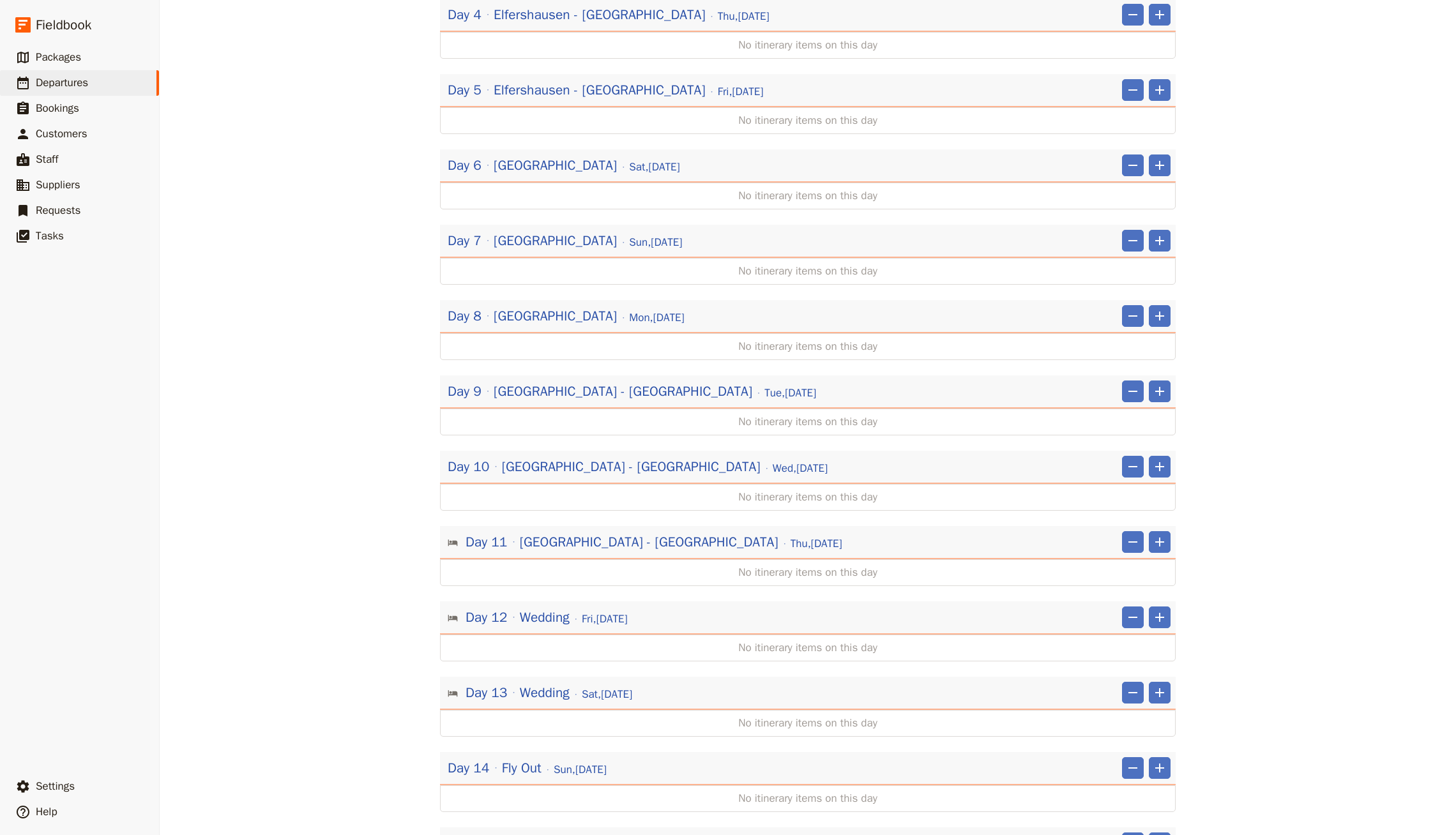 scroll, scrollTop: 504, scrollLeft: 0, axis: vertical 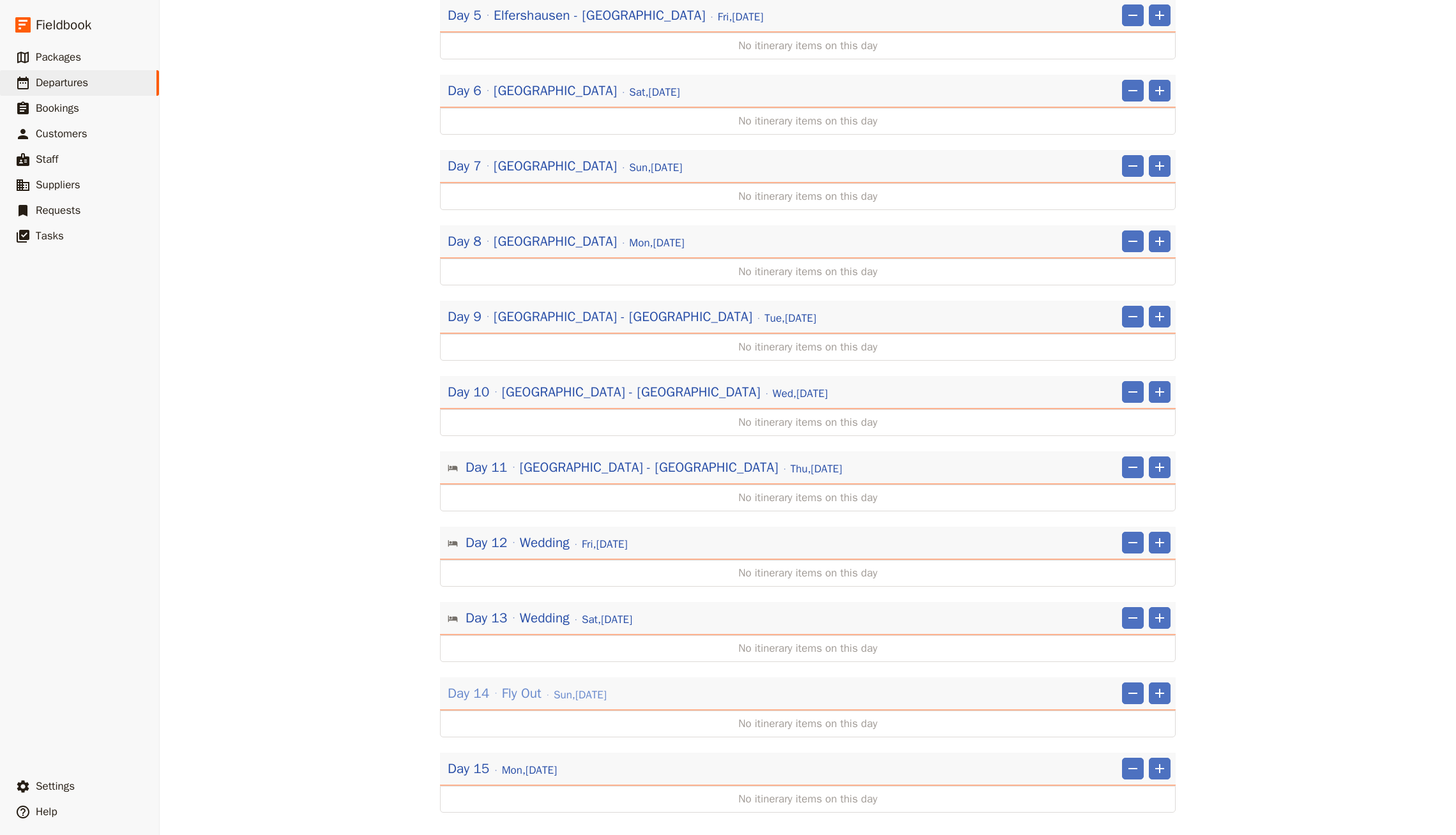 click on "[DATE]" at bounding box center [580, 695] 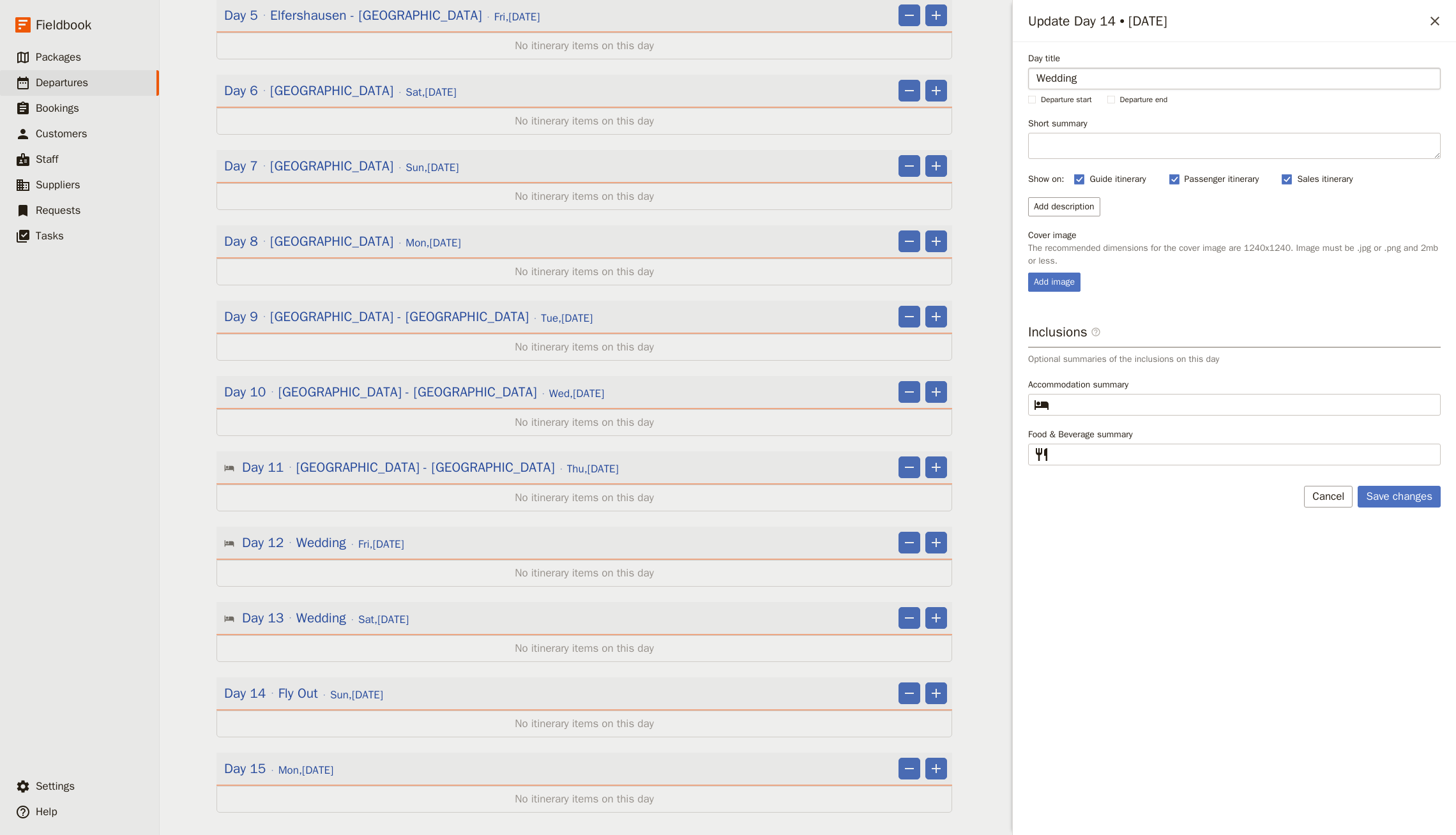 type on "Wedding" 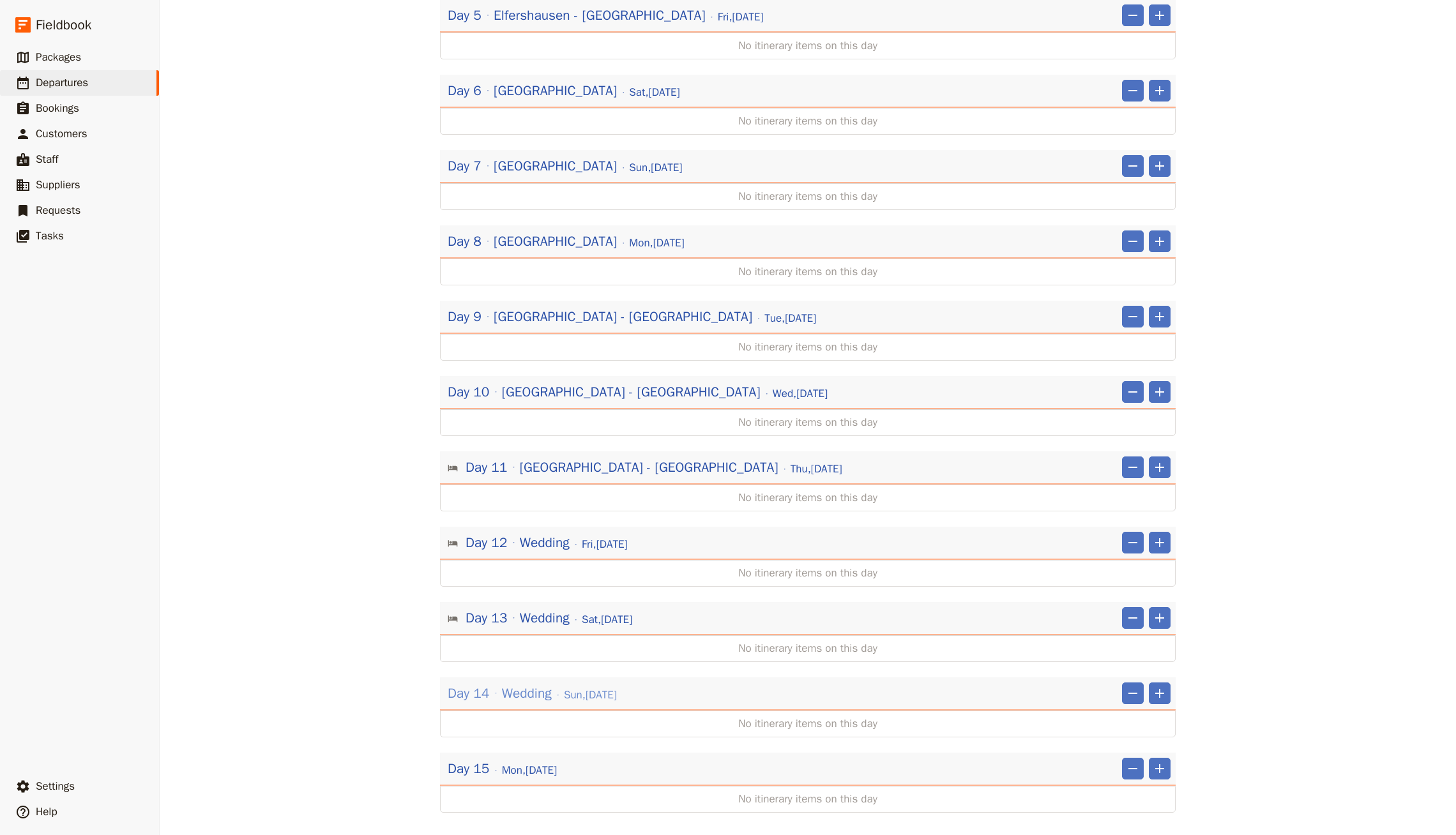 click on "Wedding" at bounding box center (527, 693) 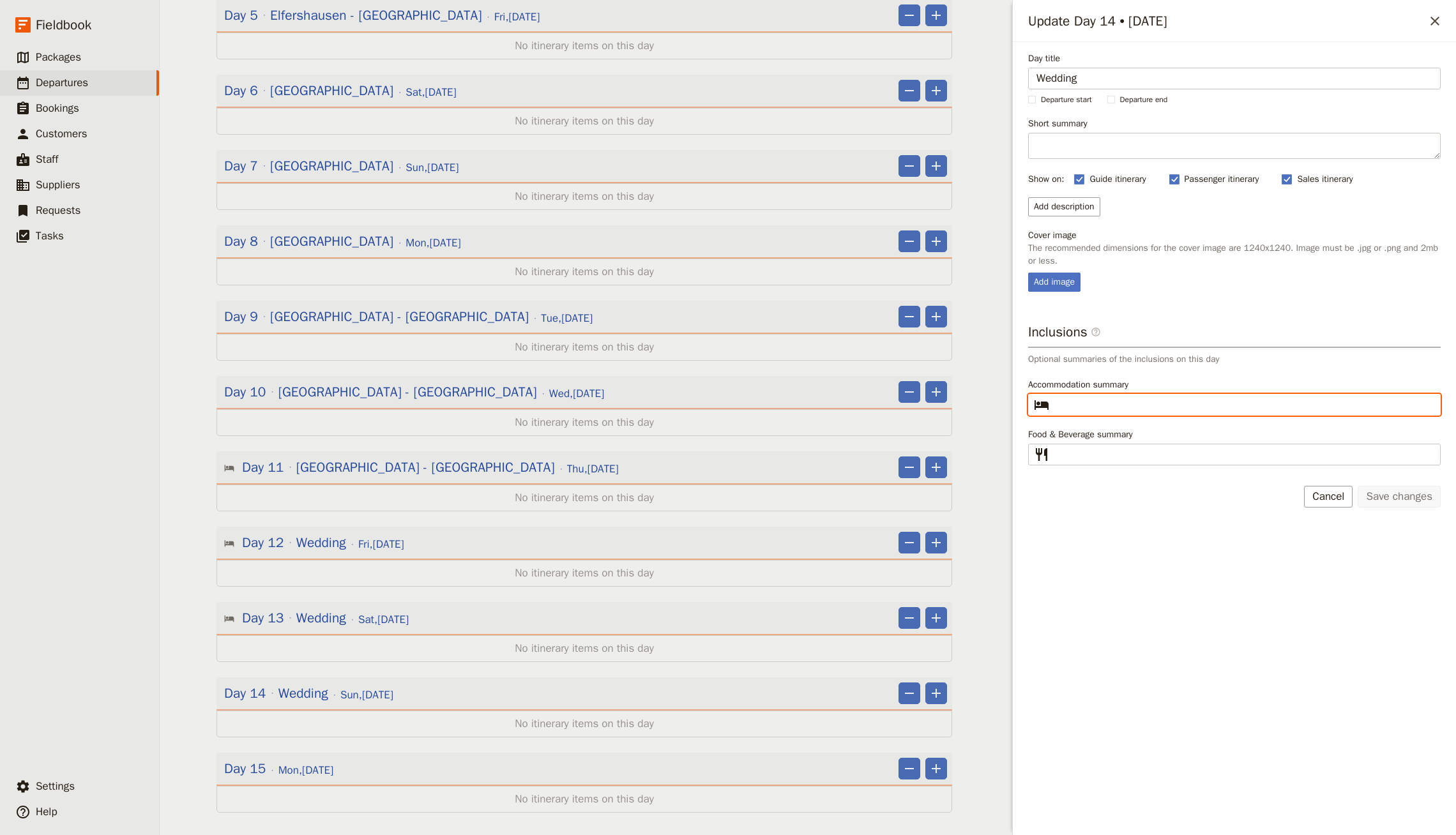 click on "Accommodation summary ​" at bounding box center (1243, 405) 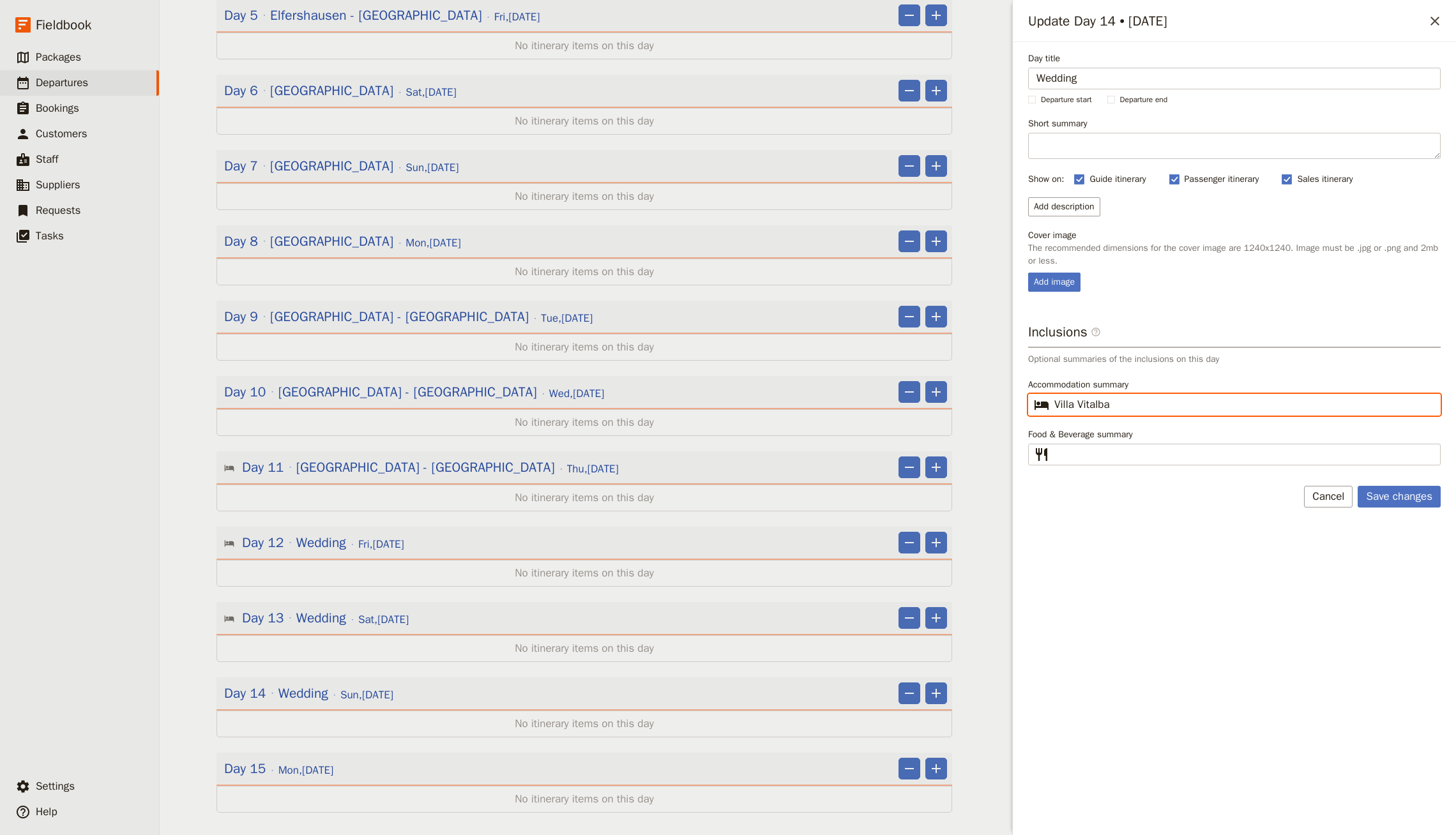 type on "Villa Vitalba" 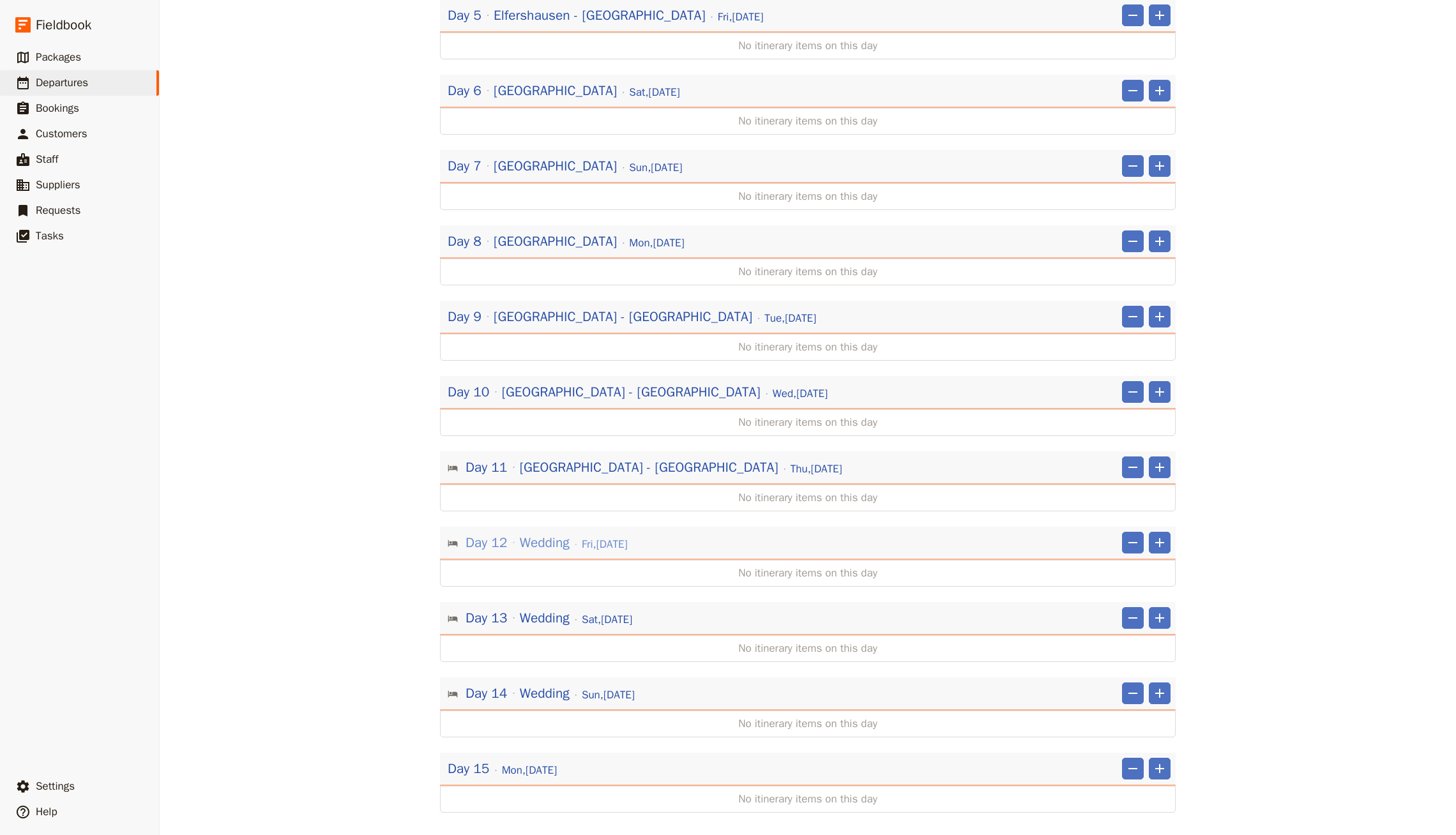 click on "[DATE]" at bounding box center [605, 545] 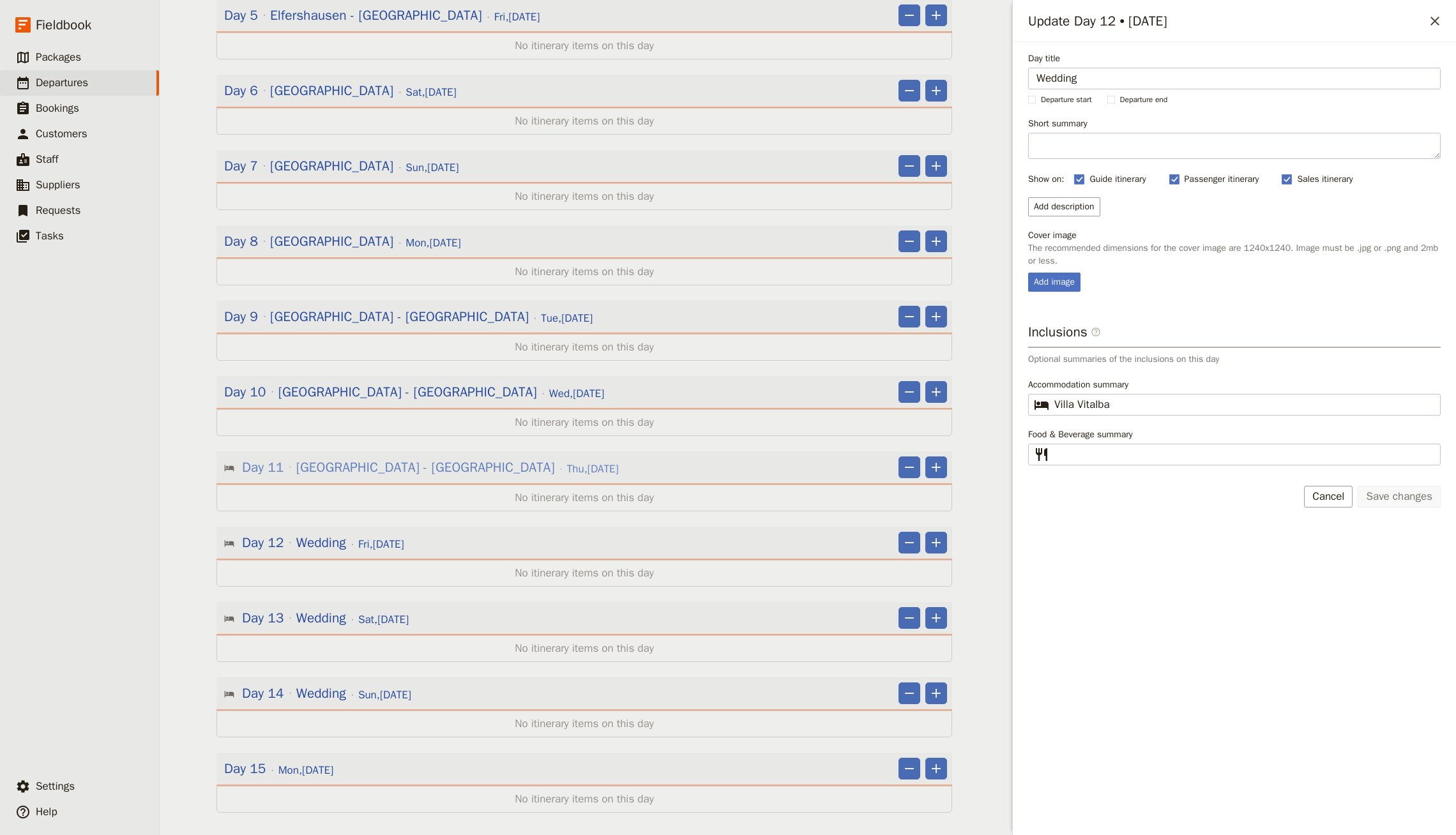 click on "[DATE]" at bounding box center (593, 469) 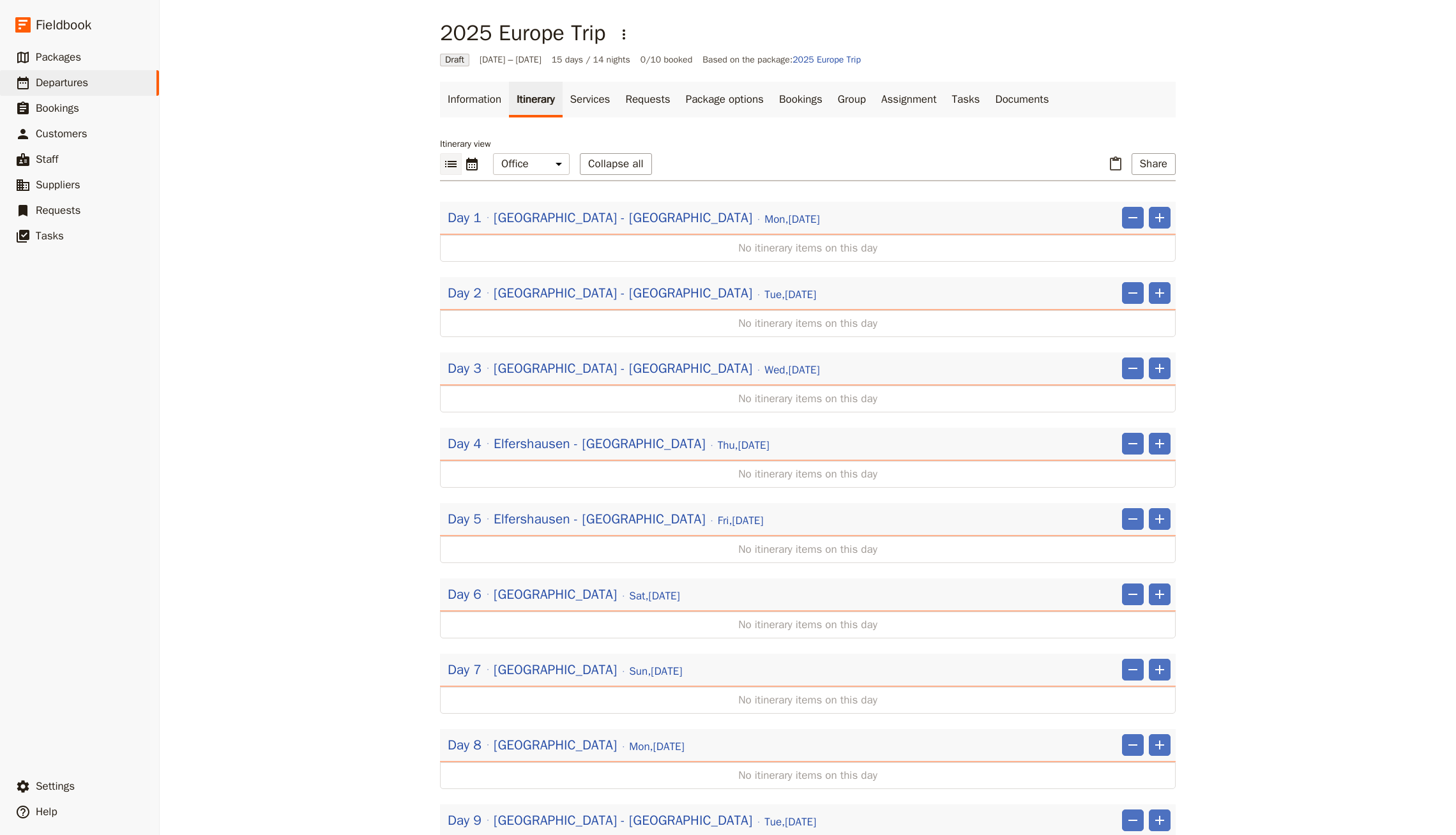 scroll, scrollTop: 504, scrollLeft: 0, axis: vertical 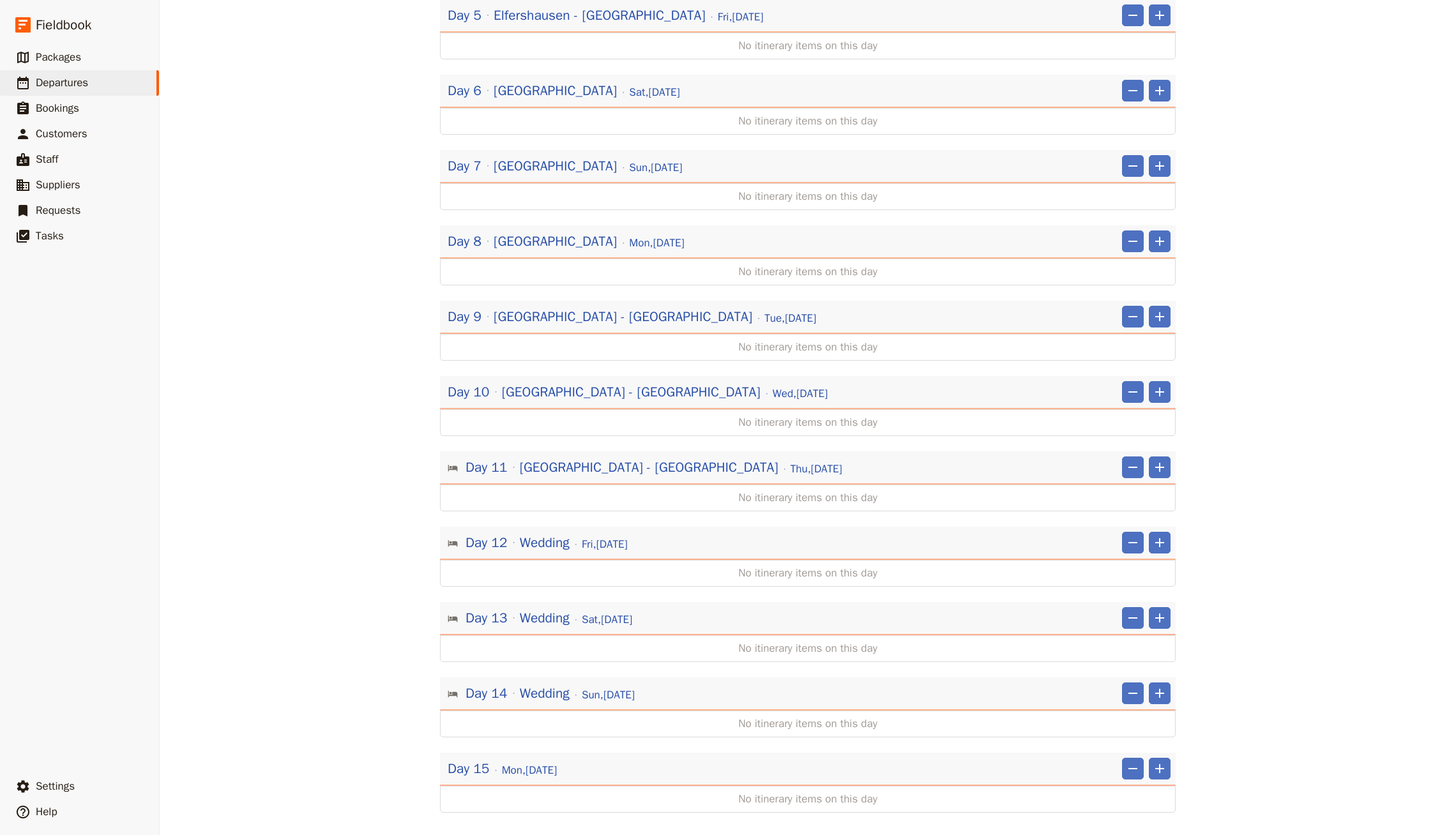 click on "Itinerary view ​ ​ Office Guide Passenger Sales Collapse all ​ Share Day 1 [GEOGRAPHIC_DATA] - [GEOGRAPHIC_DATA] [GEOGRAPHIC_DATA][DATE] ​ ​ No itinerary items on this day Day 2 [GEOGRAPHIC_DATA] - [GEOGRAPHIC_DATA] [GEOGRAPHIC_DATA][DATE] ​ ​ No itinerary items on this day Day 3 [GEOGRAPHIC_DATA] - [GEOGRAPHIC_DATA] [DATE] ​ ​ No itinerary items on this day Day 4 [GEOGRAPHIC_DATA] - [GEOGRAPHIC_DATA] [DATE] ​ ​ No itinerary items on this day Day 5 [GEOGRAPHIC_DATA] - [GEOGRAPHIC_DATA] [DATE] ​ ​ No itinerary items on this day Day 6 [GEOGRAPHIC_DATA] [DATE] ​ ​ No itinerary items on this day Day 7 [GEOGRAPHIC_DATA] [DATE] ​ ​ No itinerary items on this day Day 8 [GEOGRAPHIC_DATA] [DATE] ​ ​ No itinerary items on this day Day 9 [GEOGRAPHIC_DATA] - [GEOGRAPHIC_DATA] [DATE] ​ ​ No itinerary items on this day Day 10 [GEOGRAPHIC_DATA] - [GEOGRAPHIC_DATA] [DATE] ​ ​ No itinerary items on this day Day 11 [GEOGRAPHIC_DATA] - [GEOGRAPHIC_DATA][DATE] ​ ​ No itinerary items on this day Day 12 Wedding [DATE] ​ ​ No itinerary items on this day Day 13 Sat ," at bounding box center [808, 223] 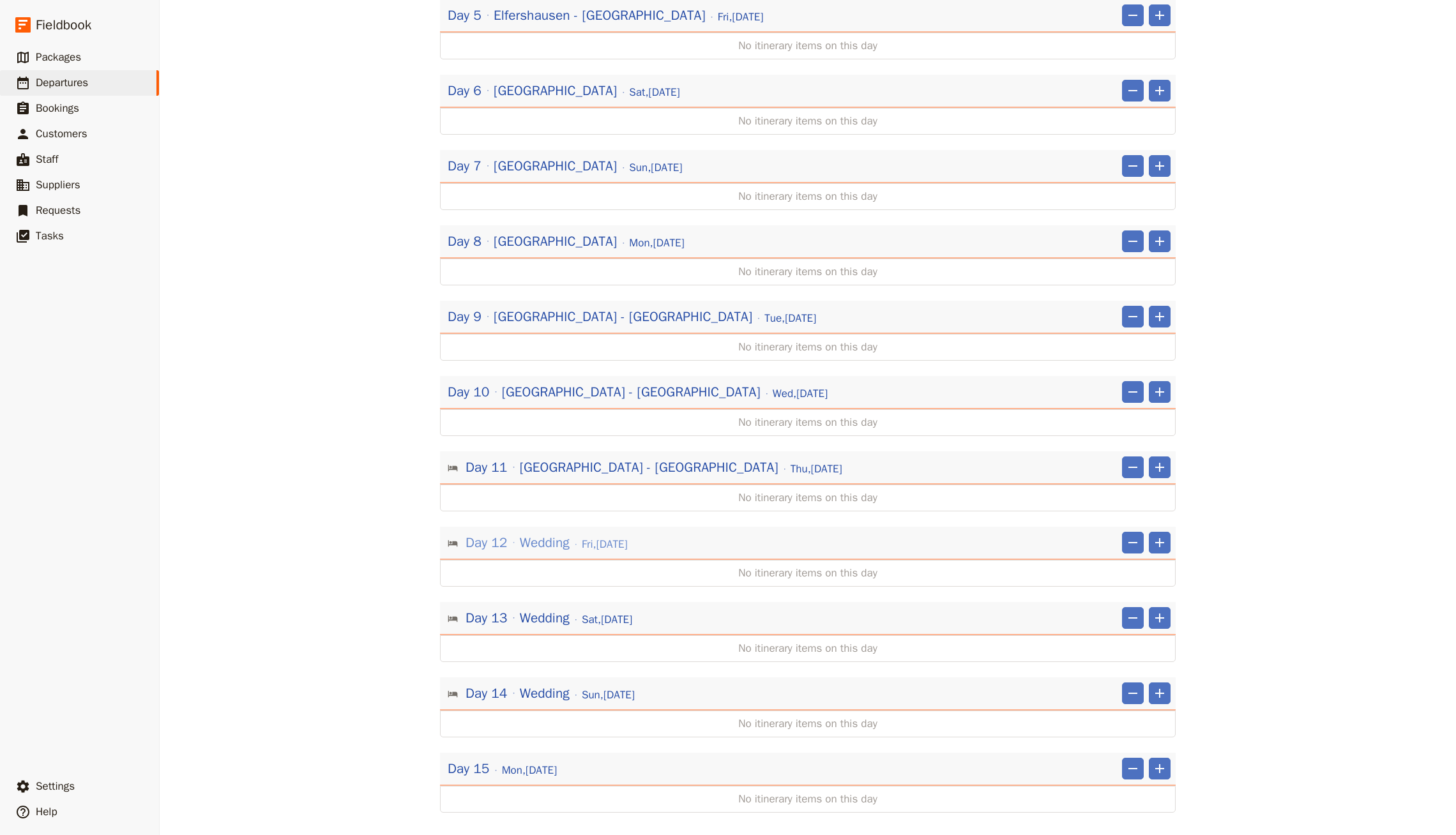 click on "[DATE]" at bounding box center [605, 545] 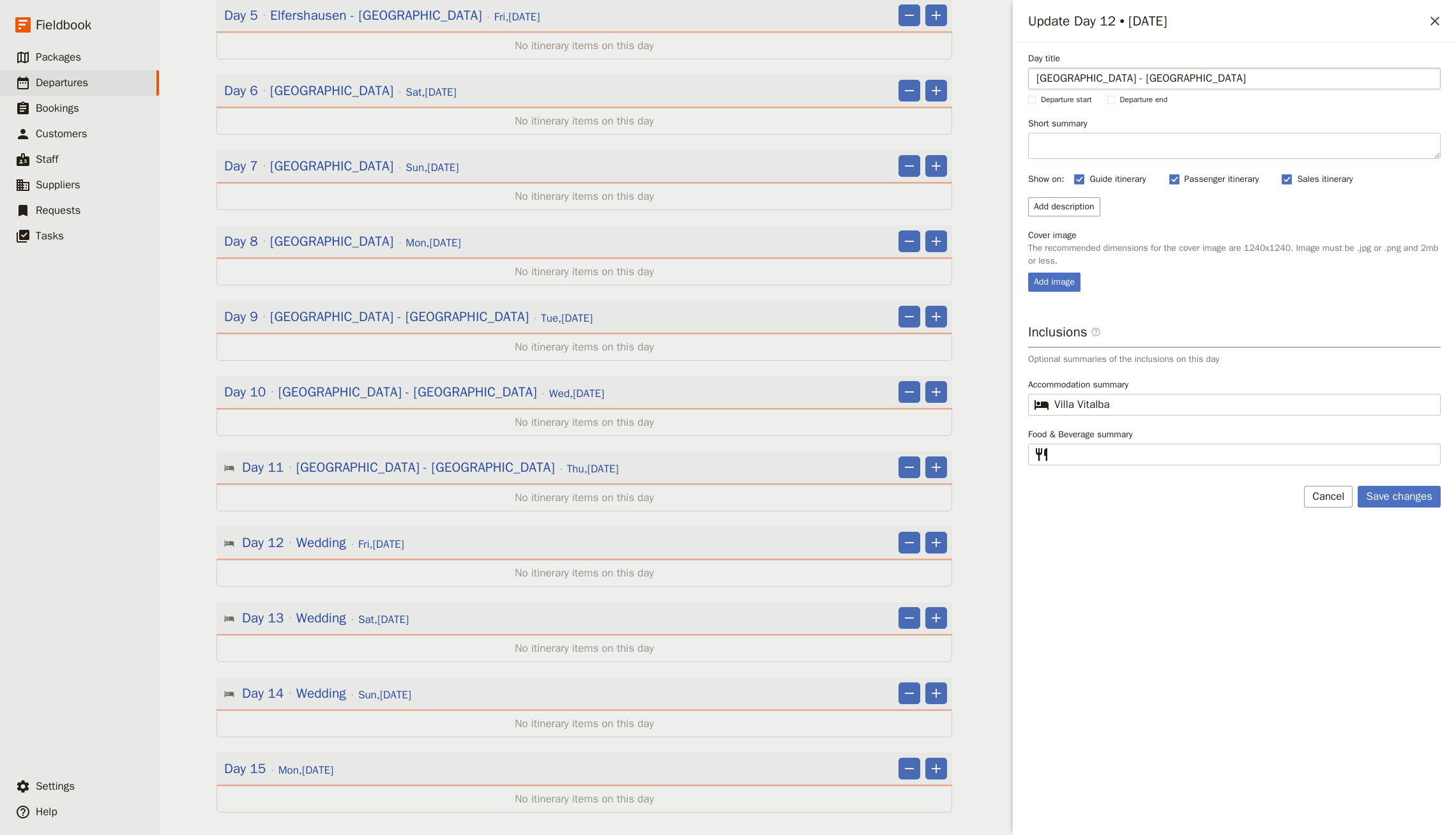 type on "[GEOGRAPHIC_DATA] - [GEOGRAPHIC_DATA]" 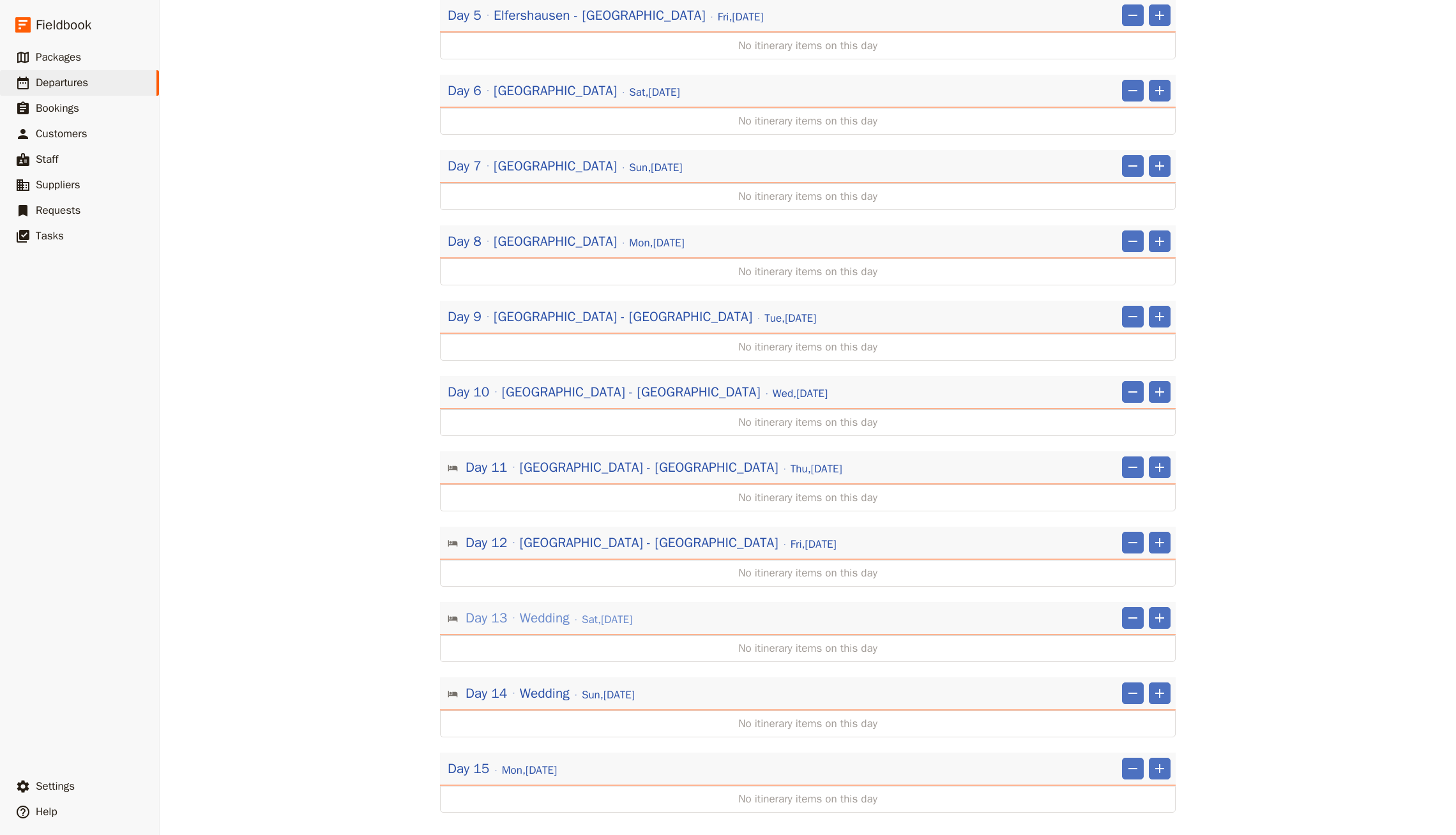 click on "[DATE]" at bounding box center (607, 620) 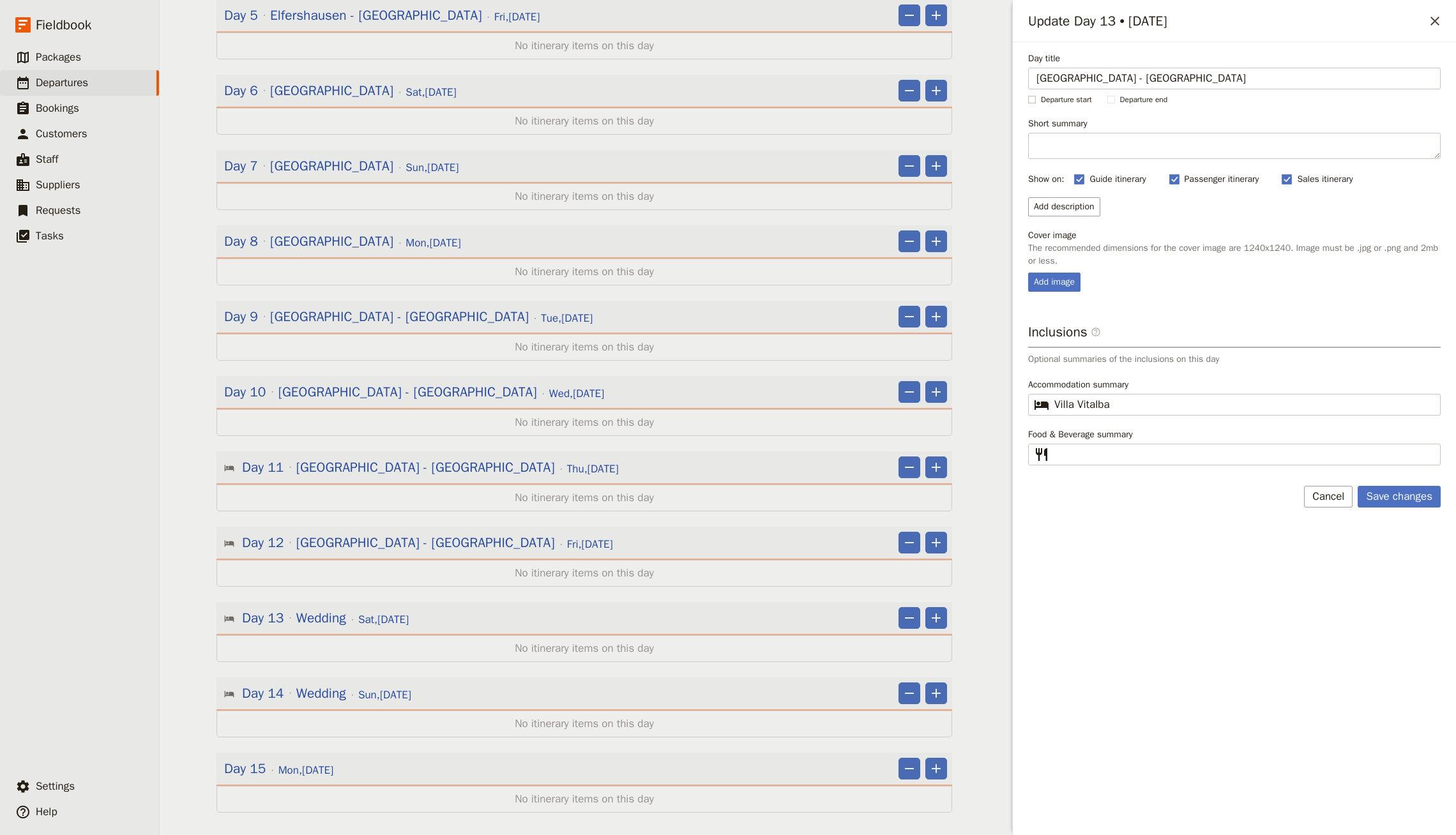 type on "[GEOGRAPHIC_DATA] - [GEOGRAPHIC_DATA]" 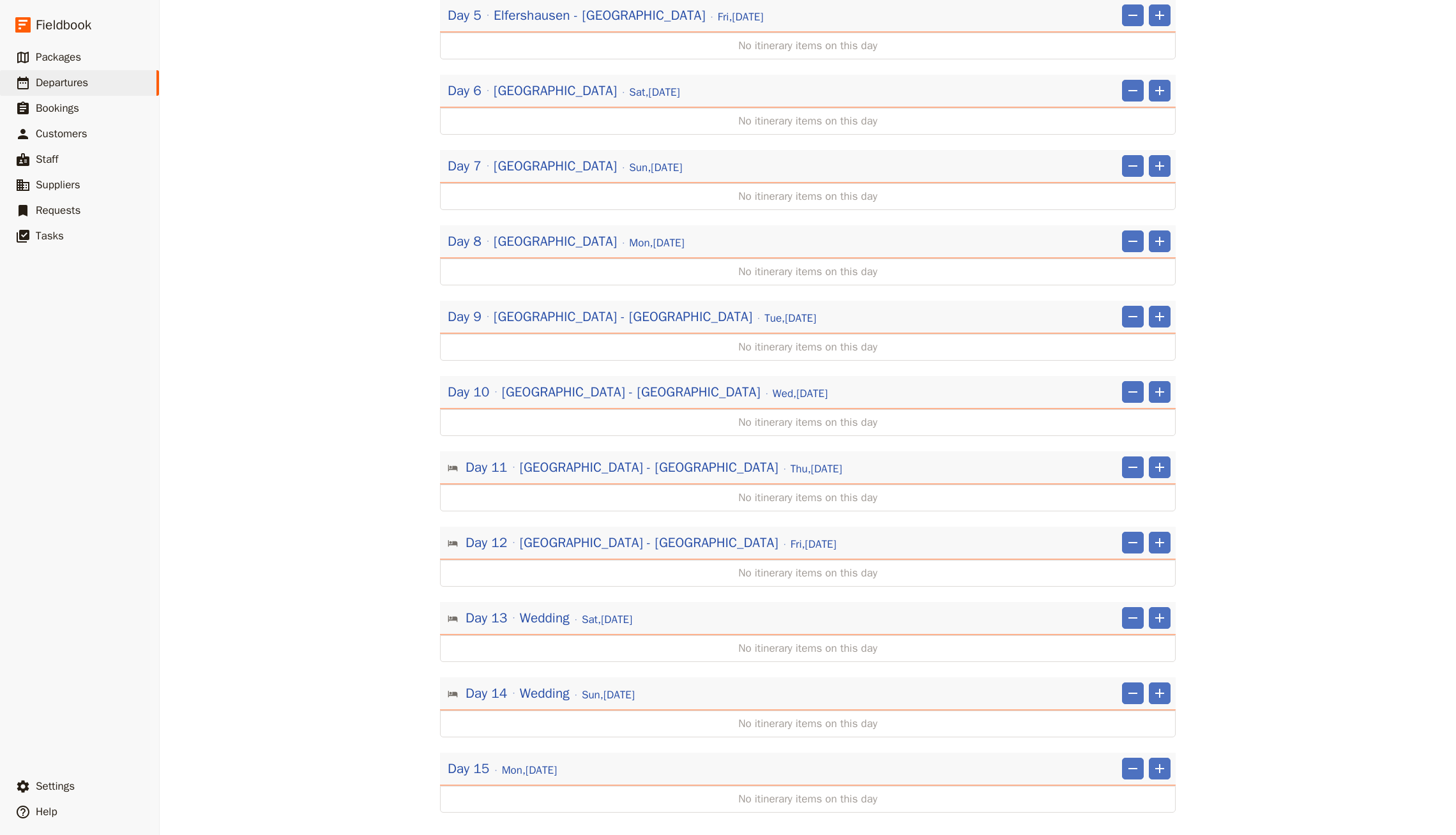 click on "No itinerary items on this day" at bounding box center (808, 649) 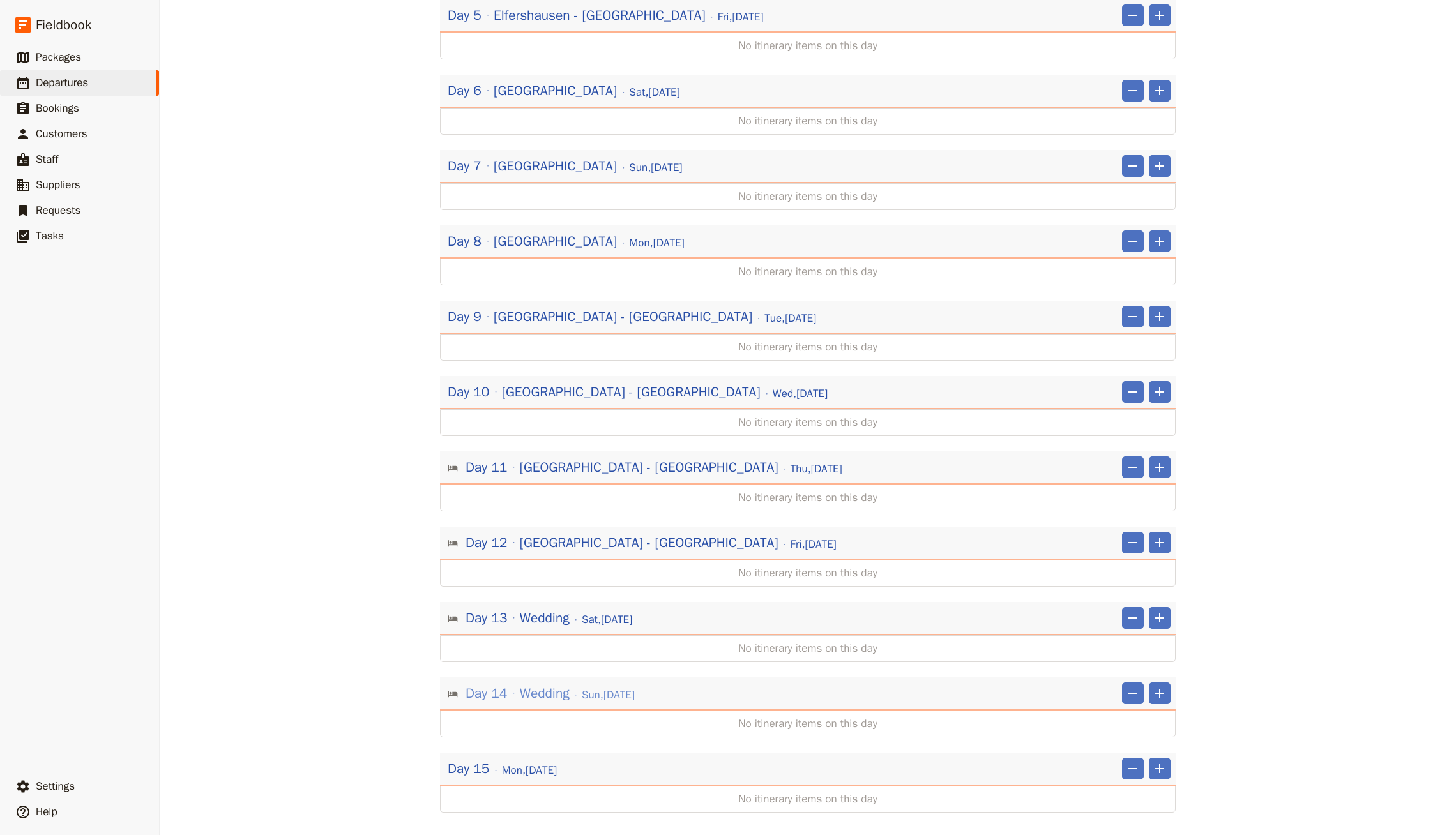 click on "[DATE]" at bounding box center [608, 695] 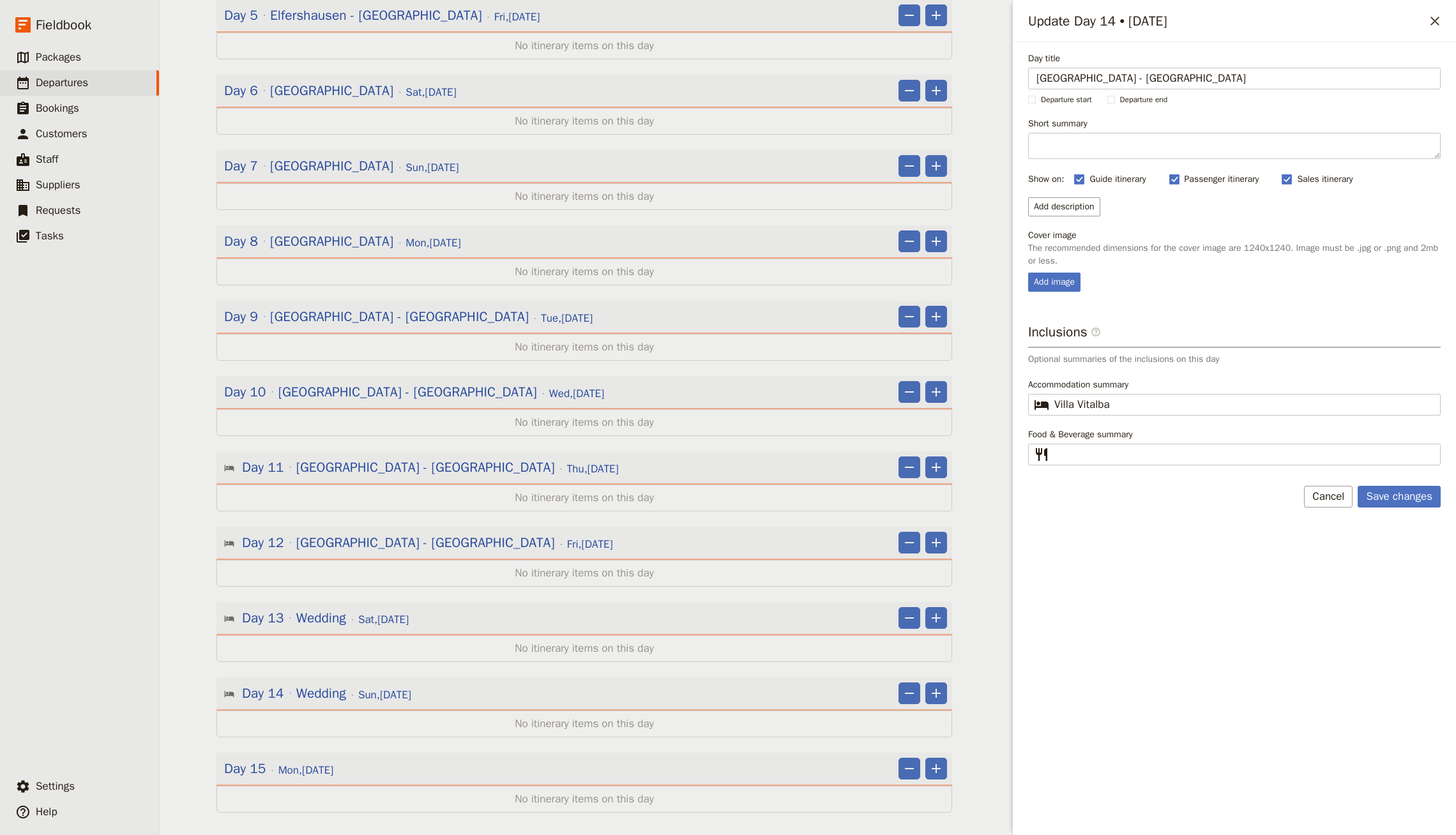 type on "[GEOGRAPHIC_DATA] - [GEOGRAPHIC_DATA]" 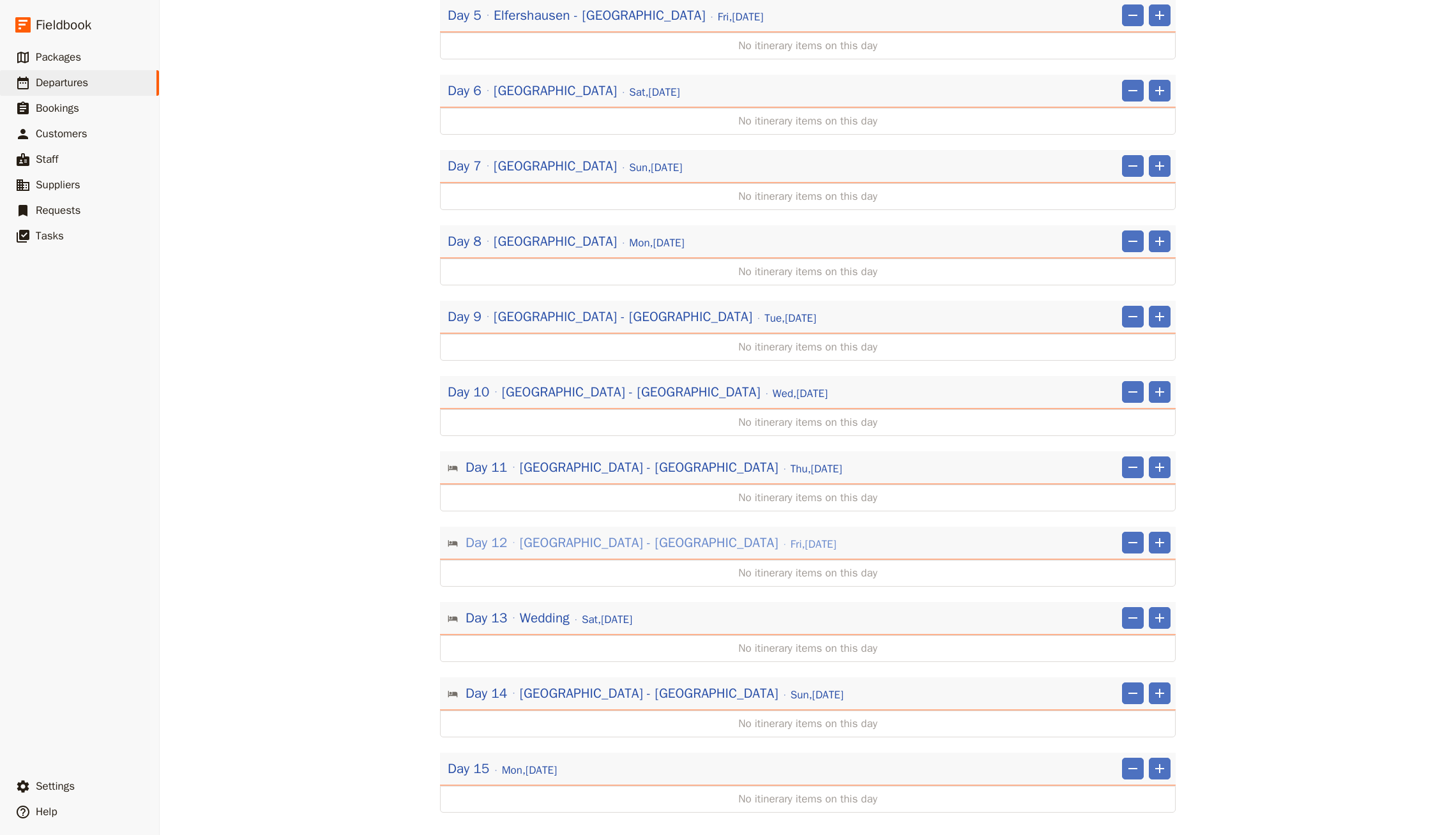 click on "[DATE]" at bounding box center [814, 545] 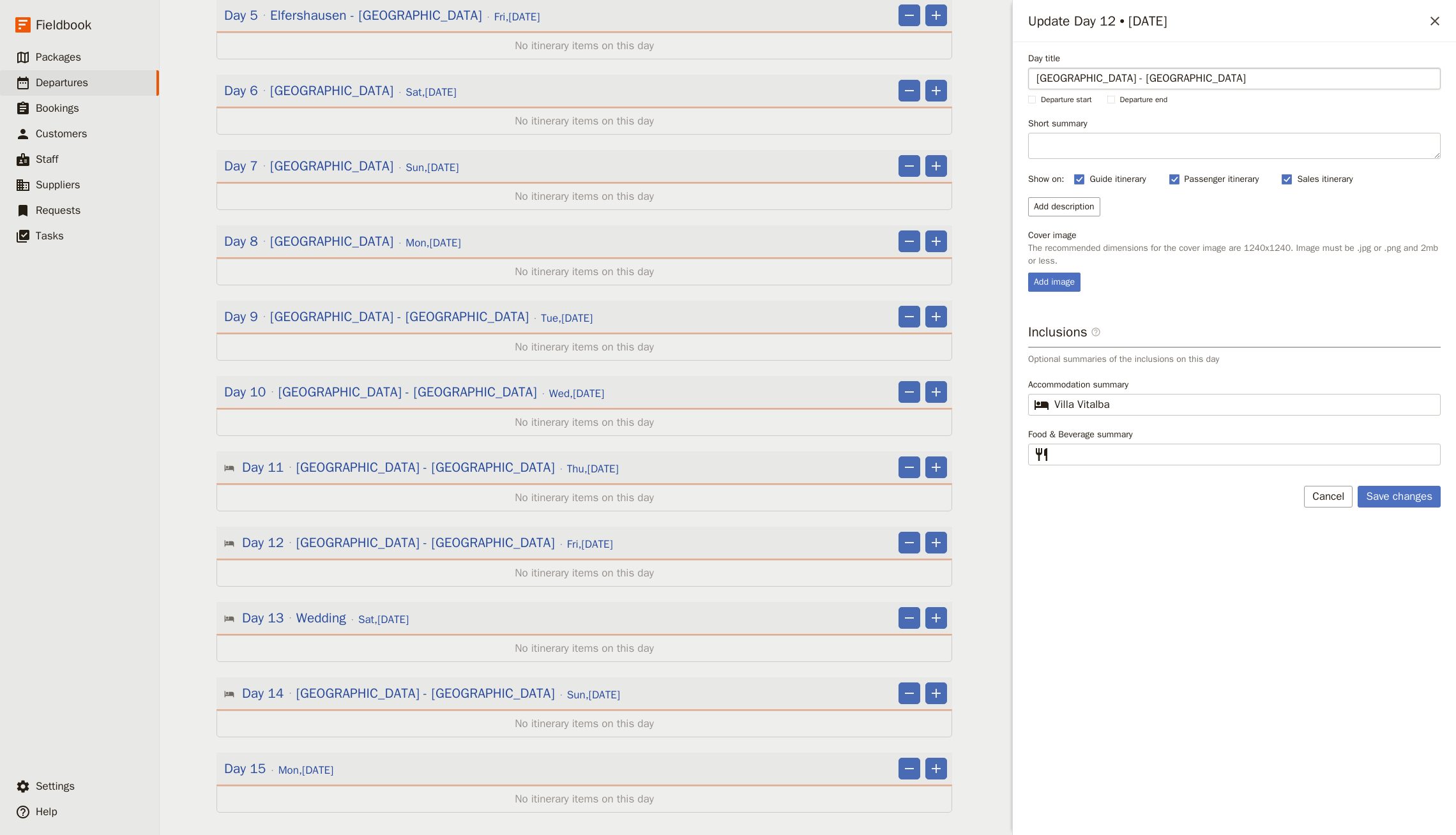 type on "[GEOGRAPHIC_DATA] - [GEOGRAPHIC_DATA]" 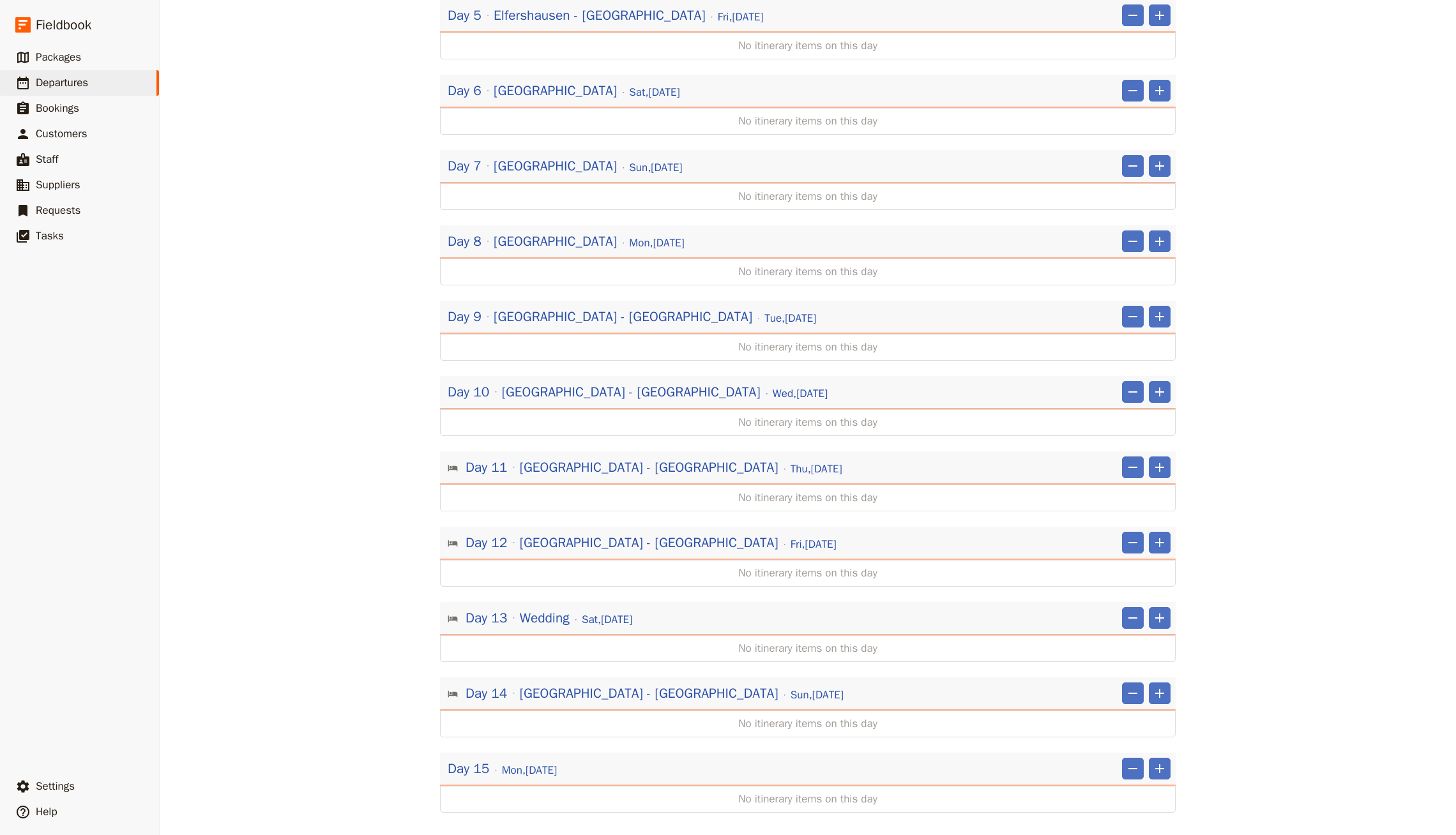 click on "No itinerary items on this day" at bounding box center [808, 573] 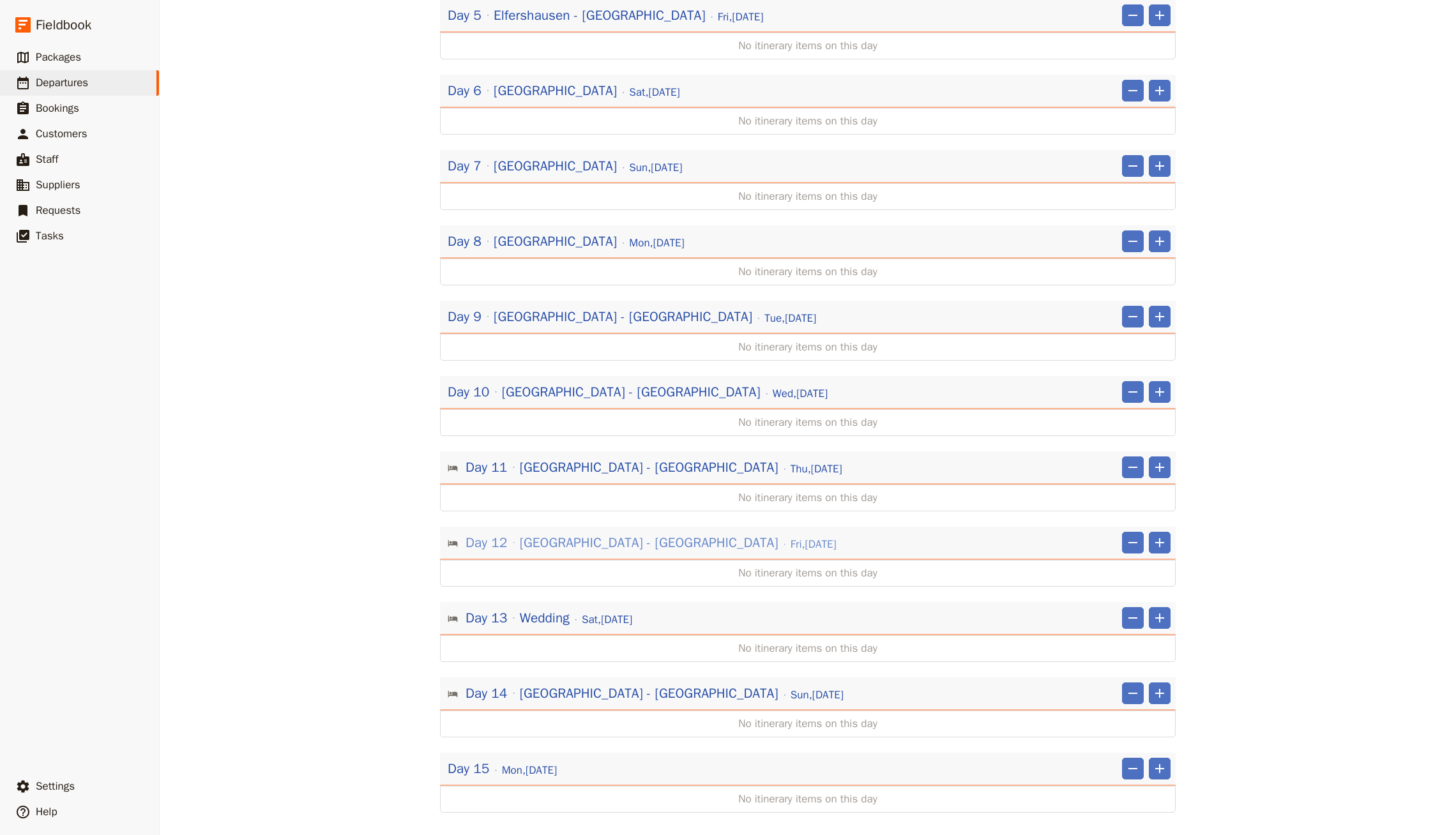 click on "[DATE]" at bounding box center (814, 545) 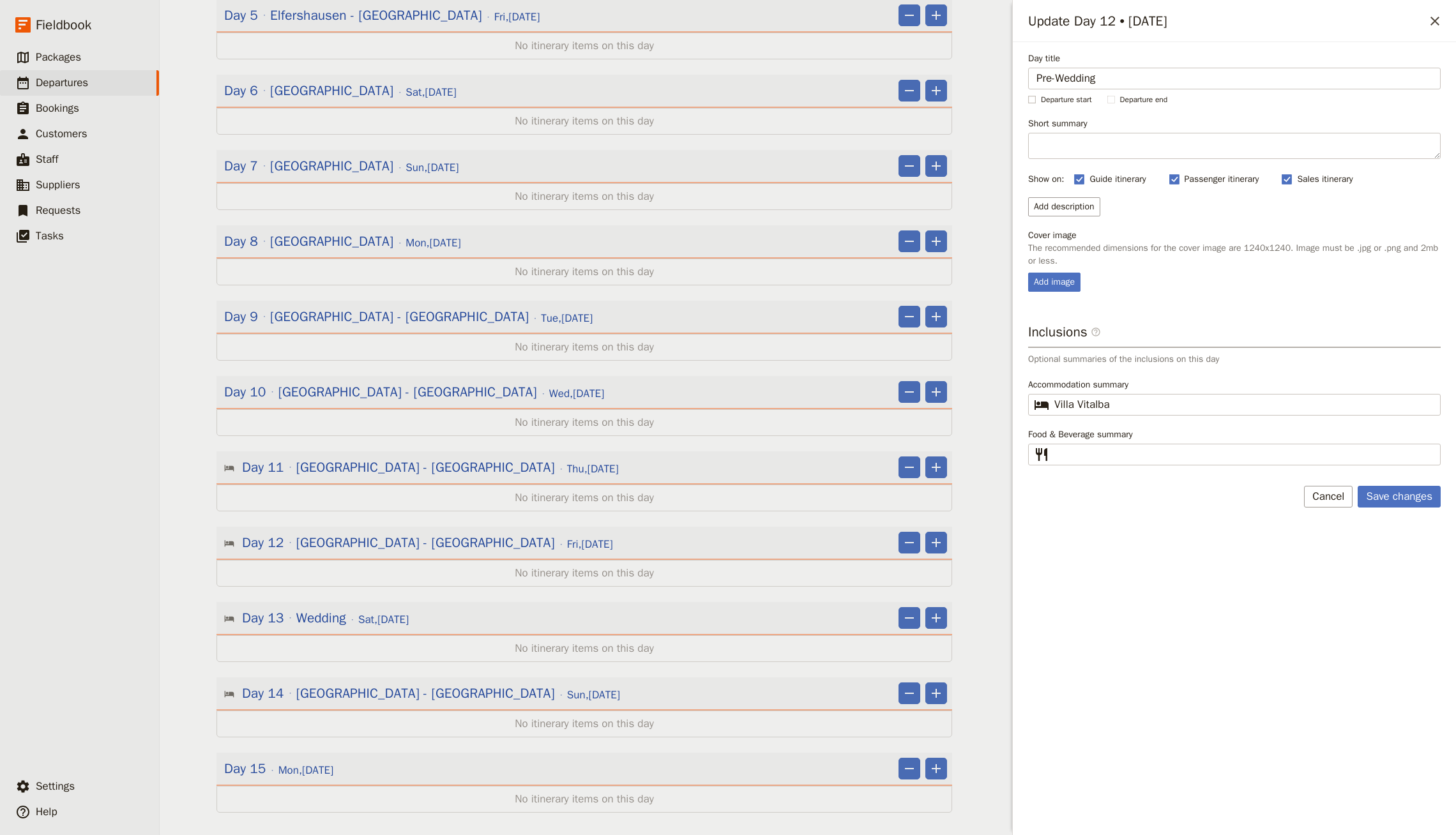 type on "Pre-Wedding" 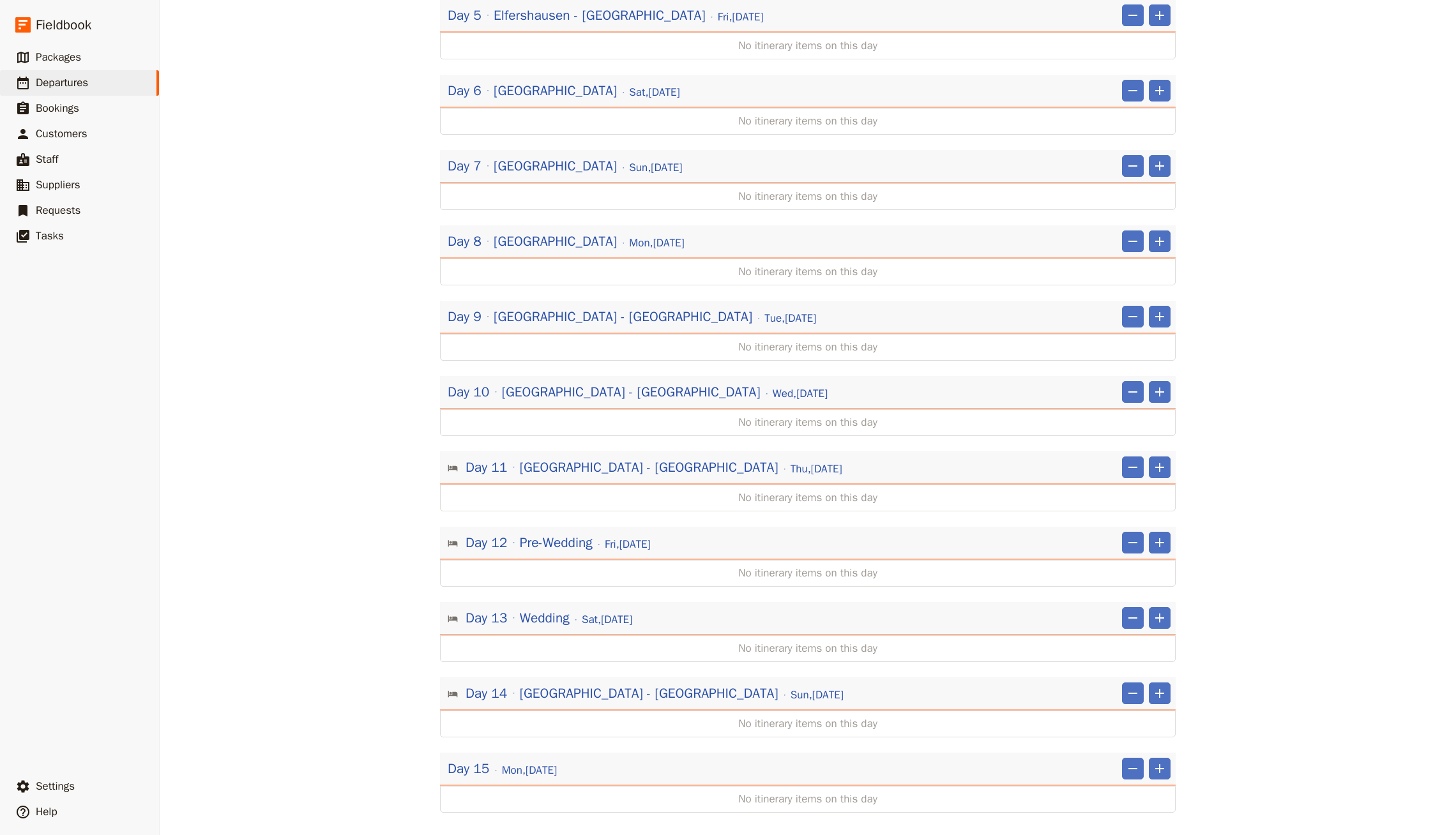 click on "Itinerary view ​ ​ Office Guide Passenger Sales Collapse all ​ Share Day 1 [GEOGRAPHIC_DATA] - [GEOGRAPHIC_DATA] [GEOGRAPHIC_DATA][DATE] ​ ​ No itinerary items on this day Day 2 [GEOGRAPHIC_DATA] - [GEOGRAPHIC_DATA] [GEOGRAPHIC_DATA][DATE] ​ ​ No itinerary items on this day Day 3 [GEOGRAPHIC_DATA] - [GEOGRAPHIC_DATA] [DATE] ​ ​ No itinerary items on this day Day 4 [GEOGRAPHIC_DATA] - [GEOGRAPHIC_DATA] [DATE] ​ ​ No itinerary items on this day Day 5 [GEOGRAPHIC_DATA] - [GEOGRAPHIC_DATA] [DATE] ​ ​ No itinerary items on this day Day 6 [GEOGRAPHIC_DATA] [DATE] ​ ​ No itinerary items on this day Day 7 [GEOGRAPHIC_DATA] [DATE] ​ ​ No itinerary items on this day Day 8 [GEOGRAPHIC_DATA] [DATE] ​ ​ No itinerary items on this day Day 9 [GEOGRAPHIC_DATA] - [GEOGRAPHIC_DATA] [DATE] ​ ​ No itinerary items on this day Day 10 [GEOGRAPHIC_DATA] - [GEOGRAPHIC_DATA] [DATE] ​ ​ No itinerary items on this day Day 11 [GEOGRAPHIC_DATA] - [GEOGRAPHIC_DATA][DATE] ​ ​ No itinerary items on this day Day 12 Pre-Wedding [DATE] ​ ​ No itinerary items on this day Day 13 ," at bounding box center [808, 223] 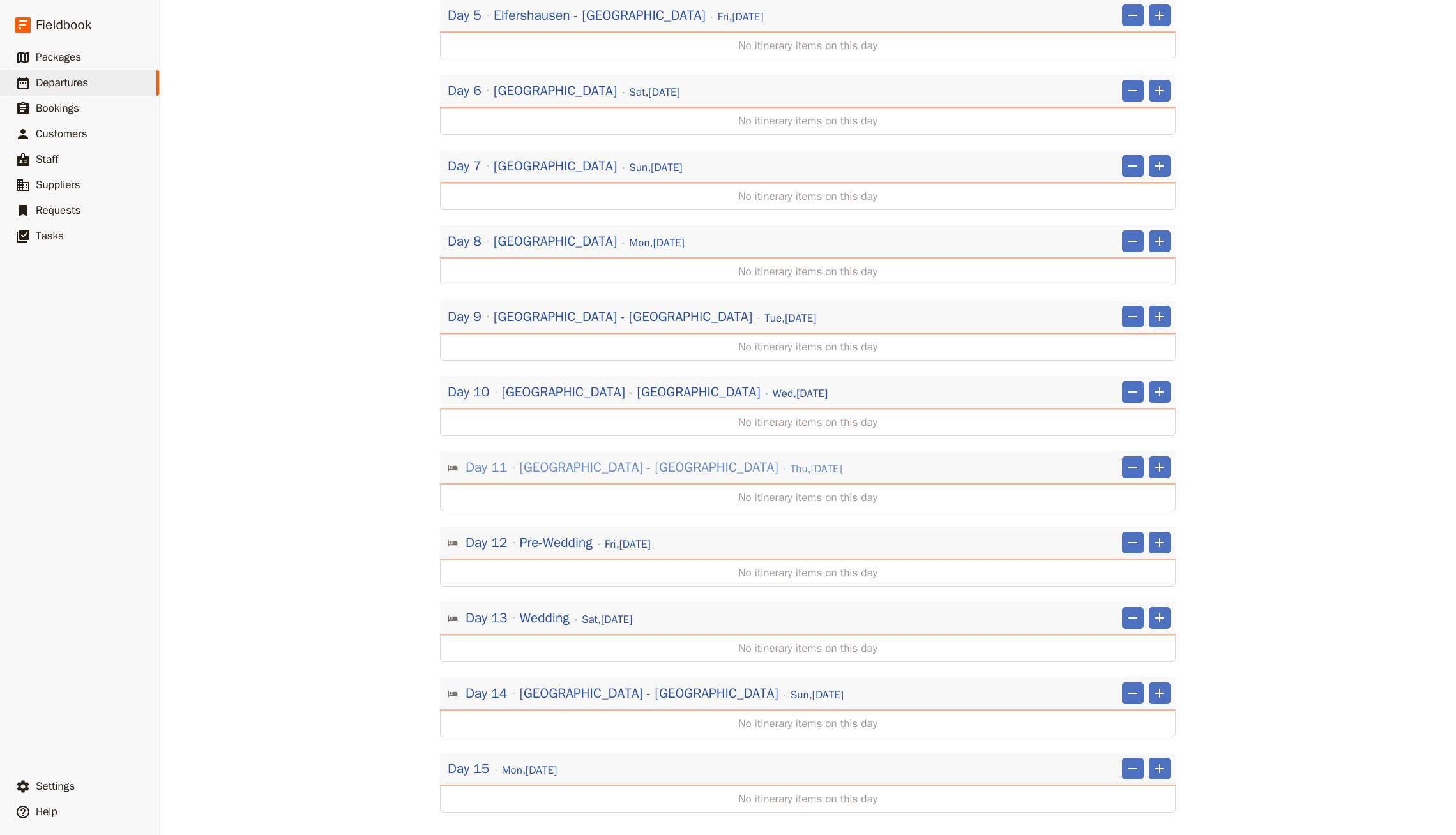 click on "[DATE]" at bounding box center (816, 469) 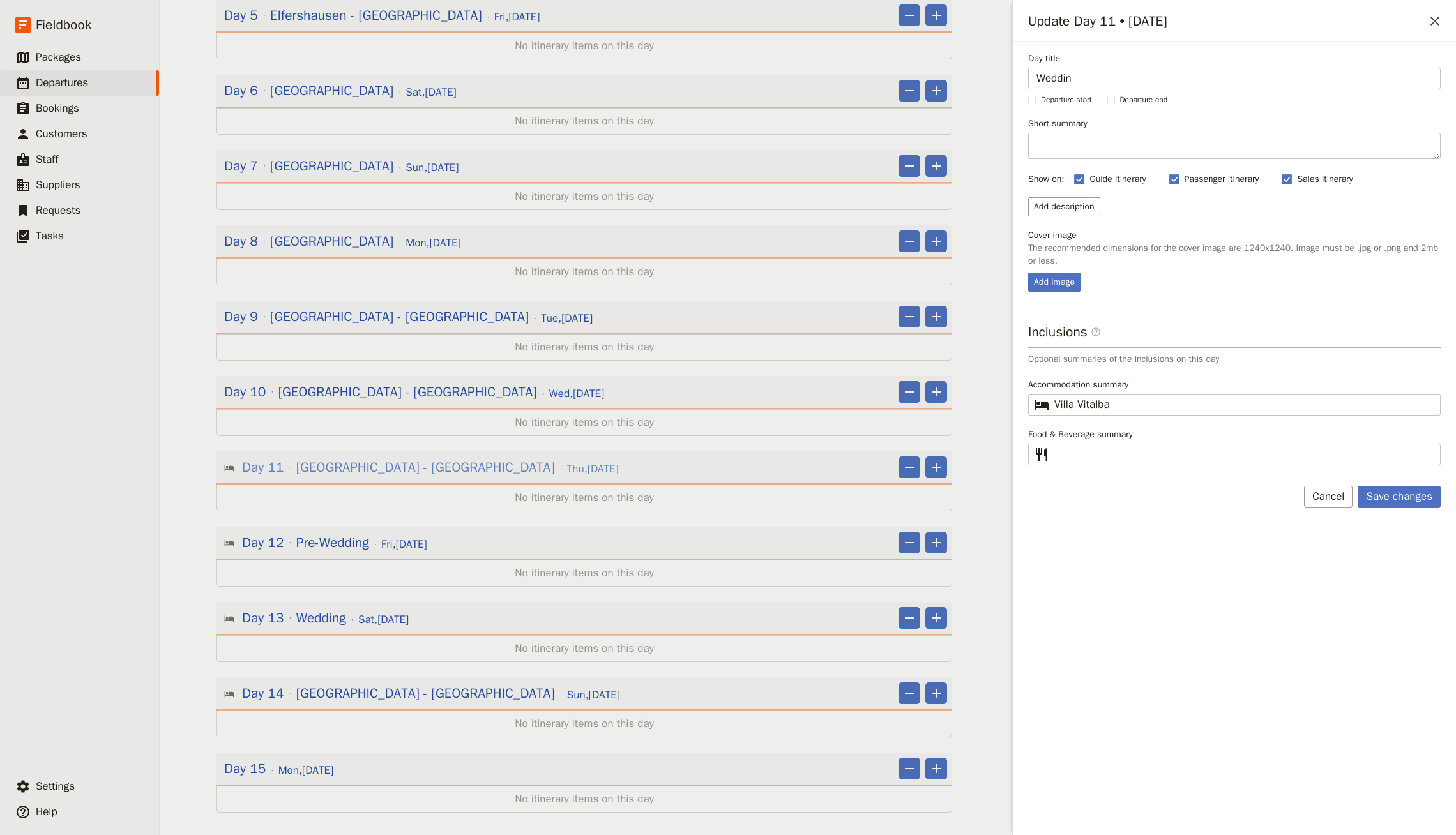type on "Wedding" 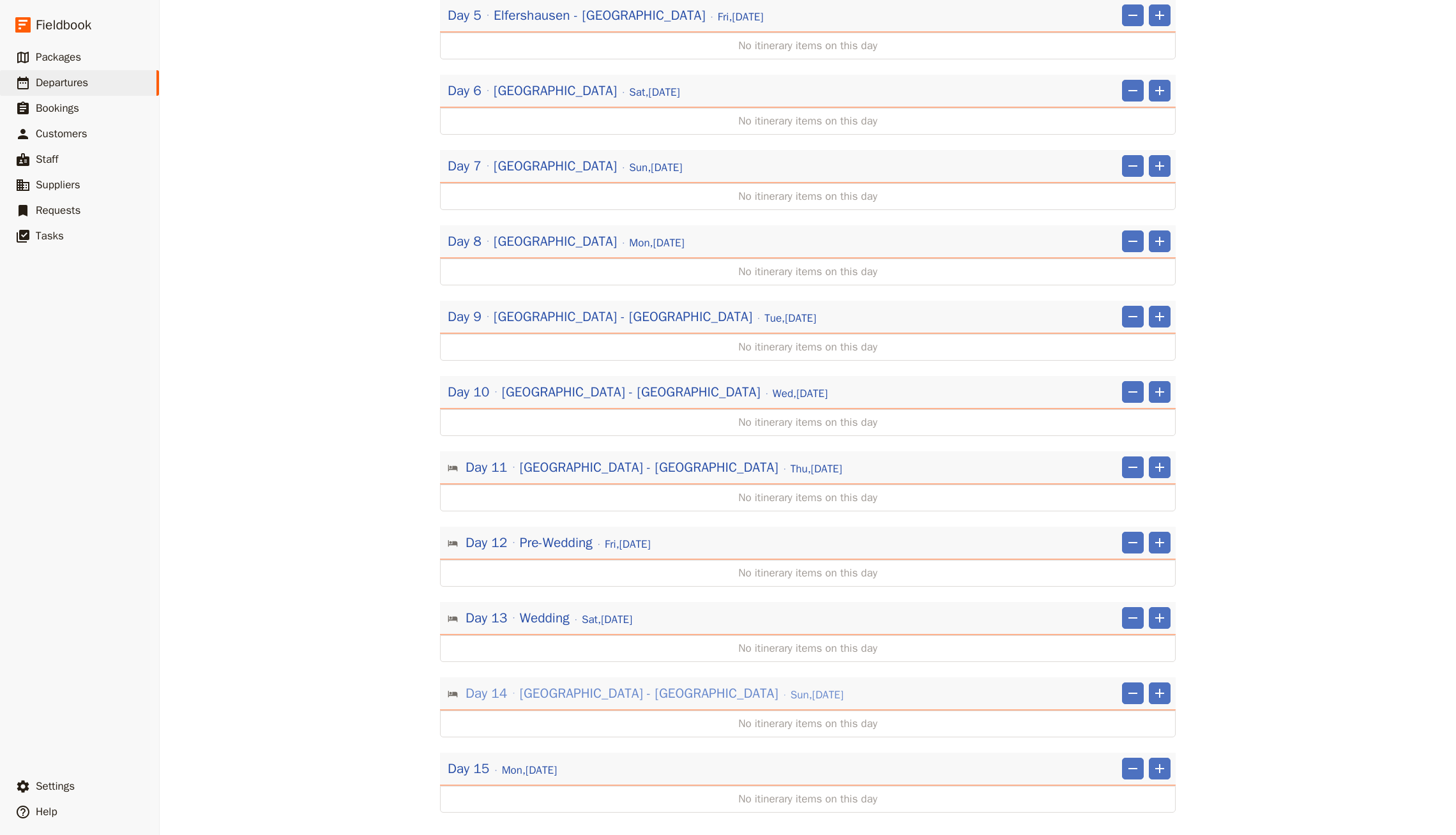 click on "[DATE]" at bounding box center (817, 695) 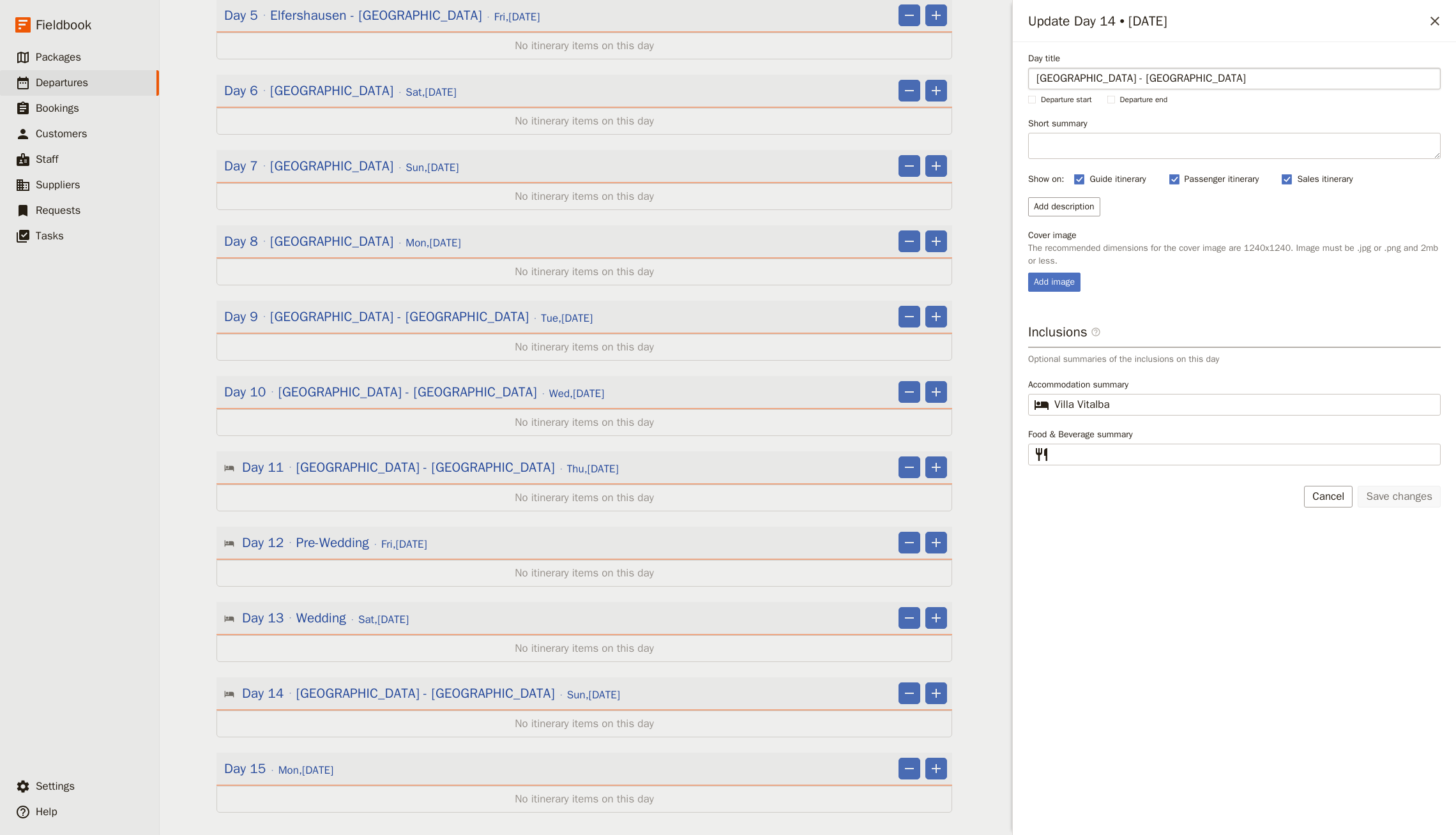 click on "[GEOGRAPHIC_DATA] - [GEOGRAPHIC_DATA]" at bounding box center [1234, 79] 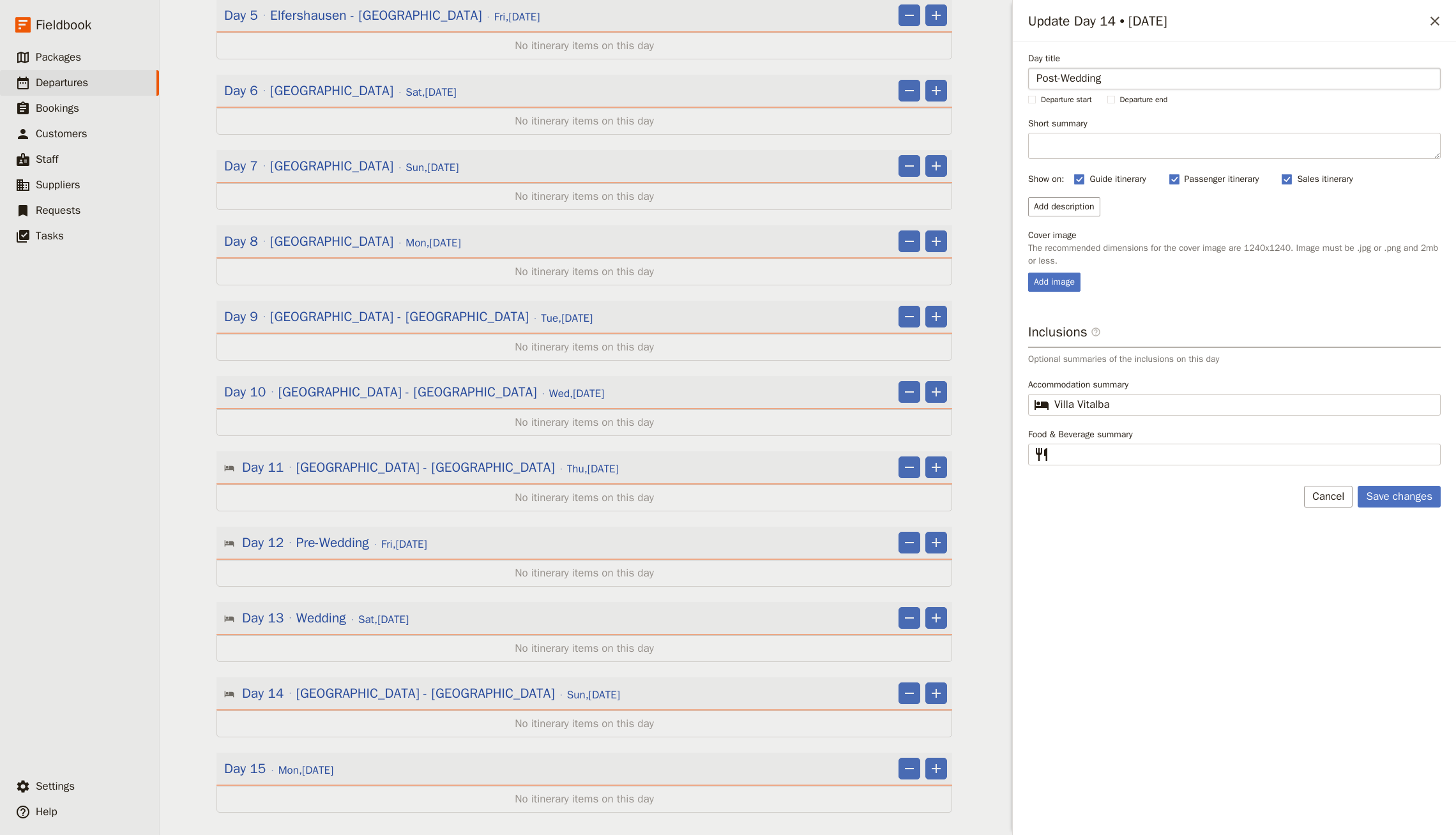 type on "Post-Wedding" 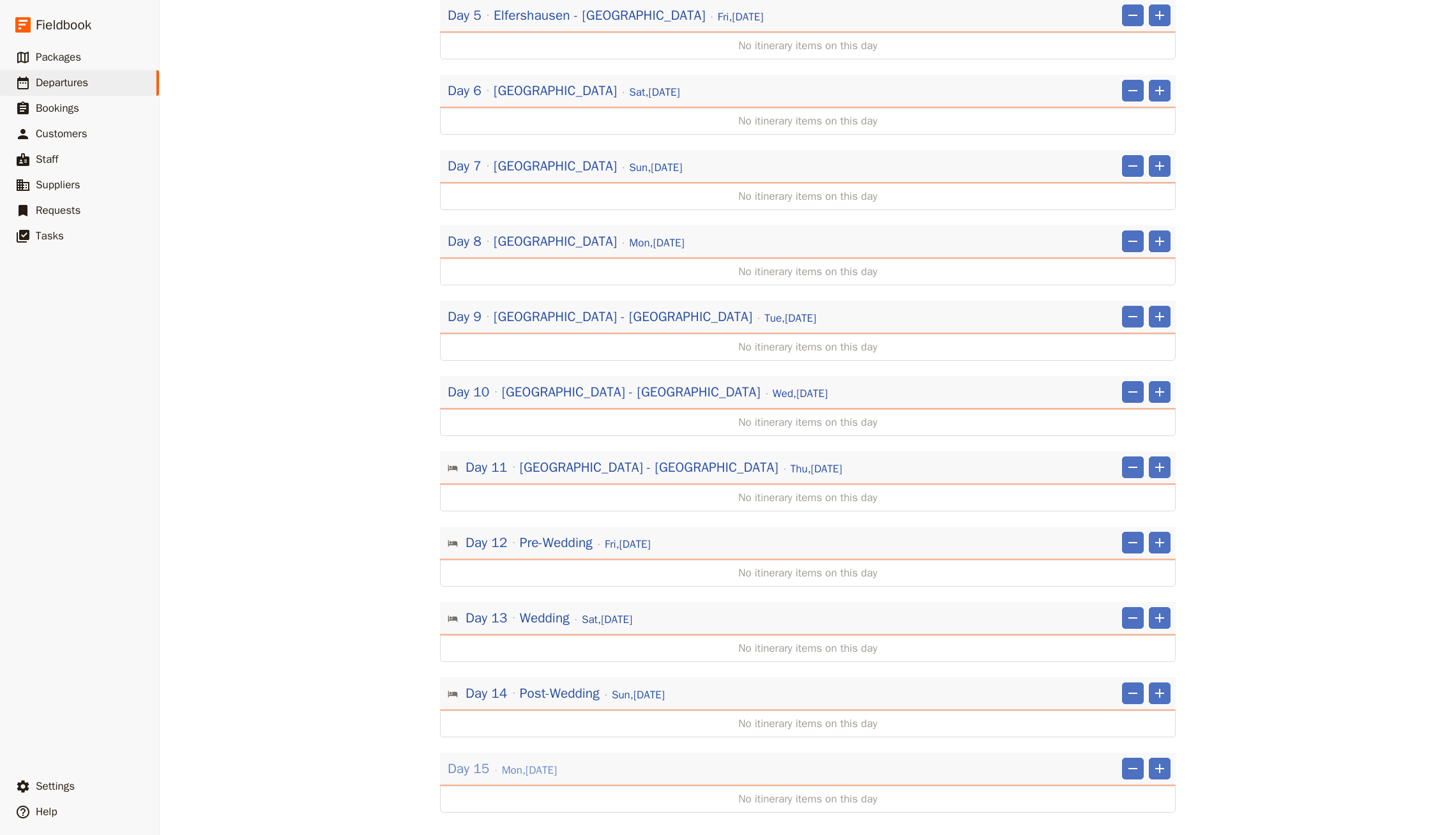 click on "Day 15 [DATE]" at bounding box center (502, 769) 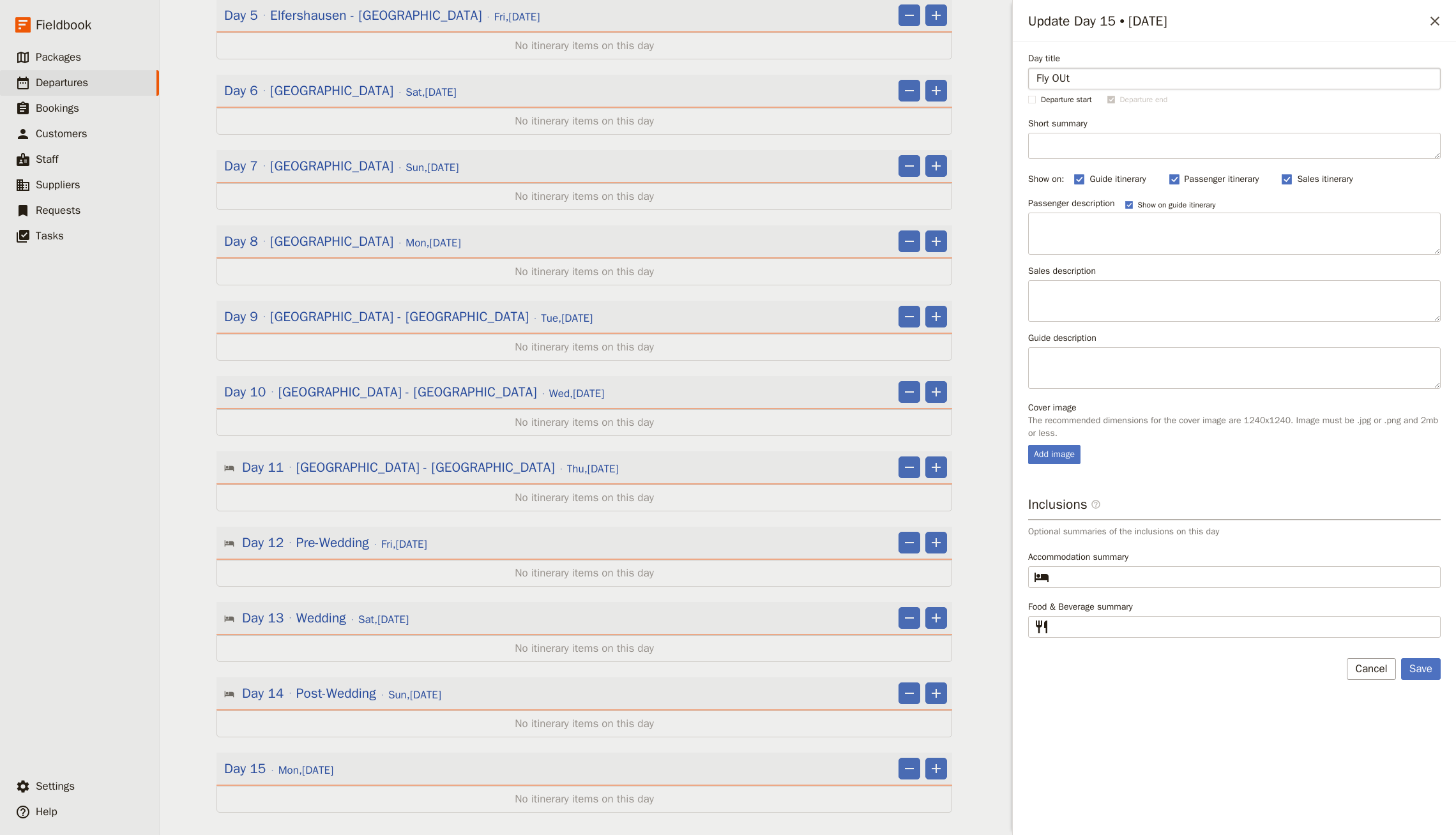 type on "Fly OUt" 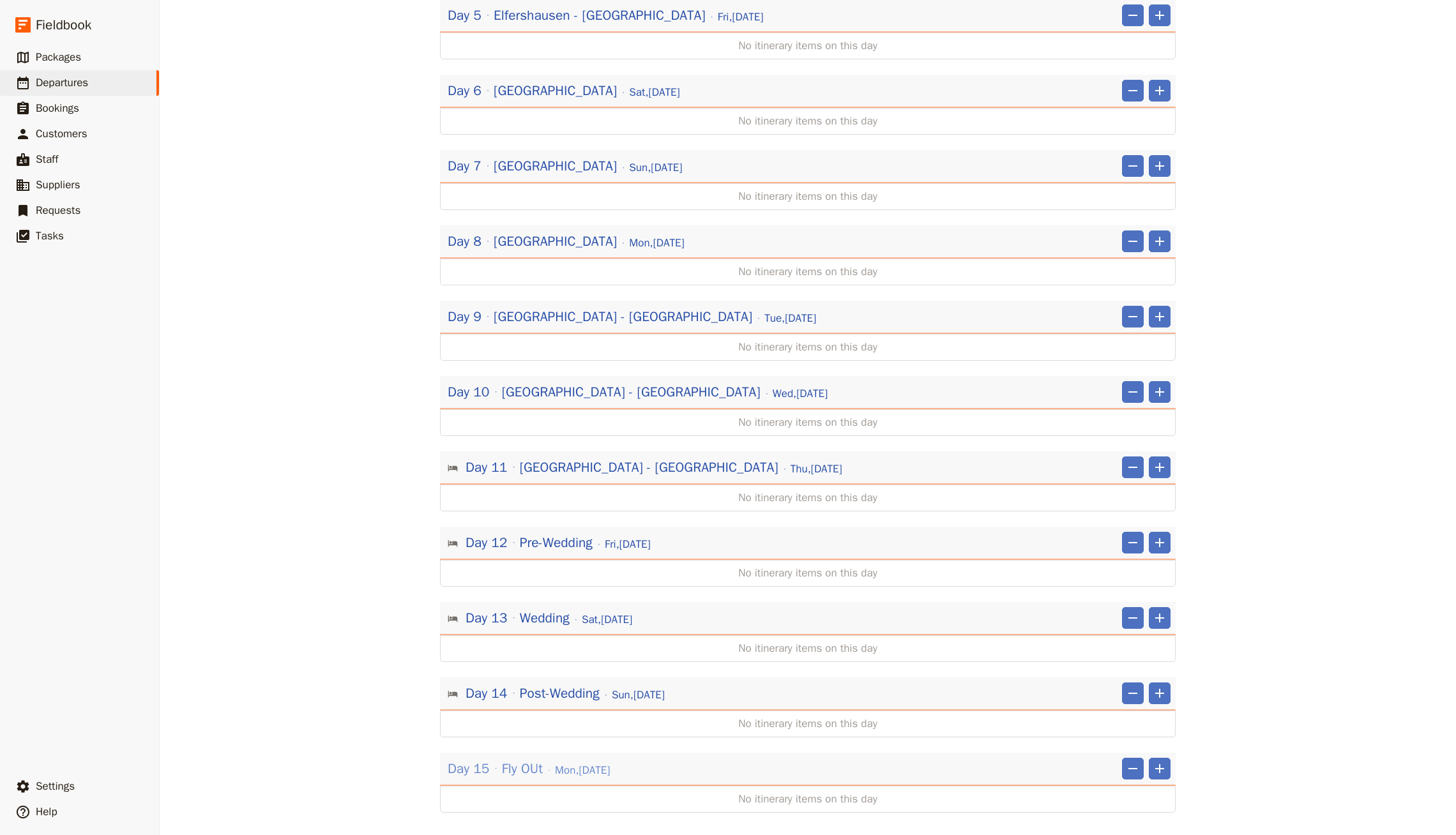 click on "Day 15 Fly OUt [DATE]" at bounding box center (529, 769) 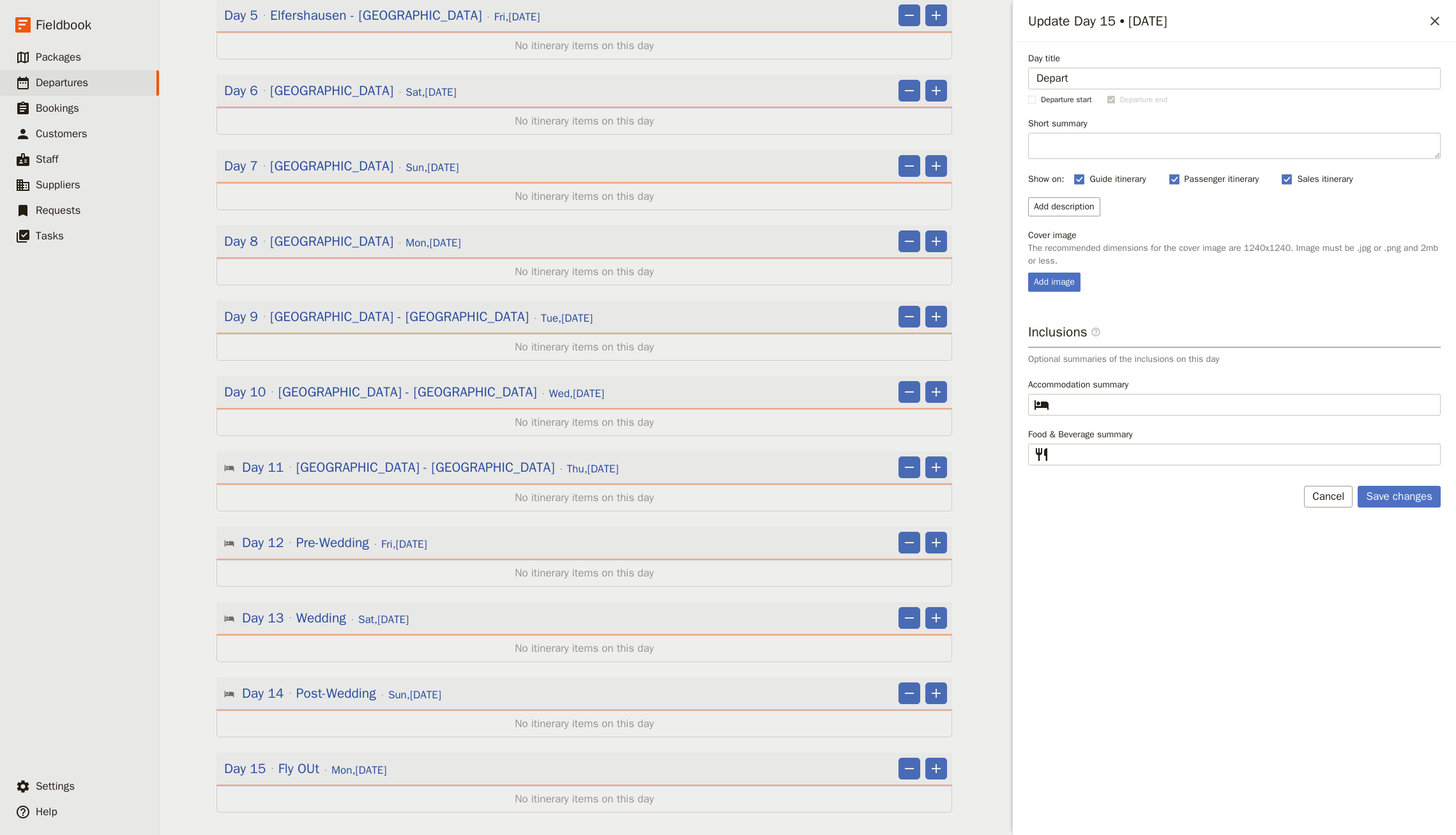 type on "Depart" 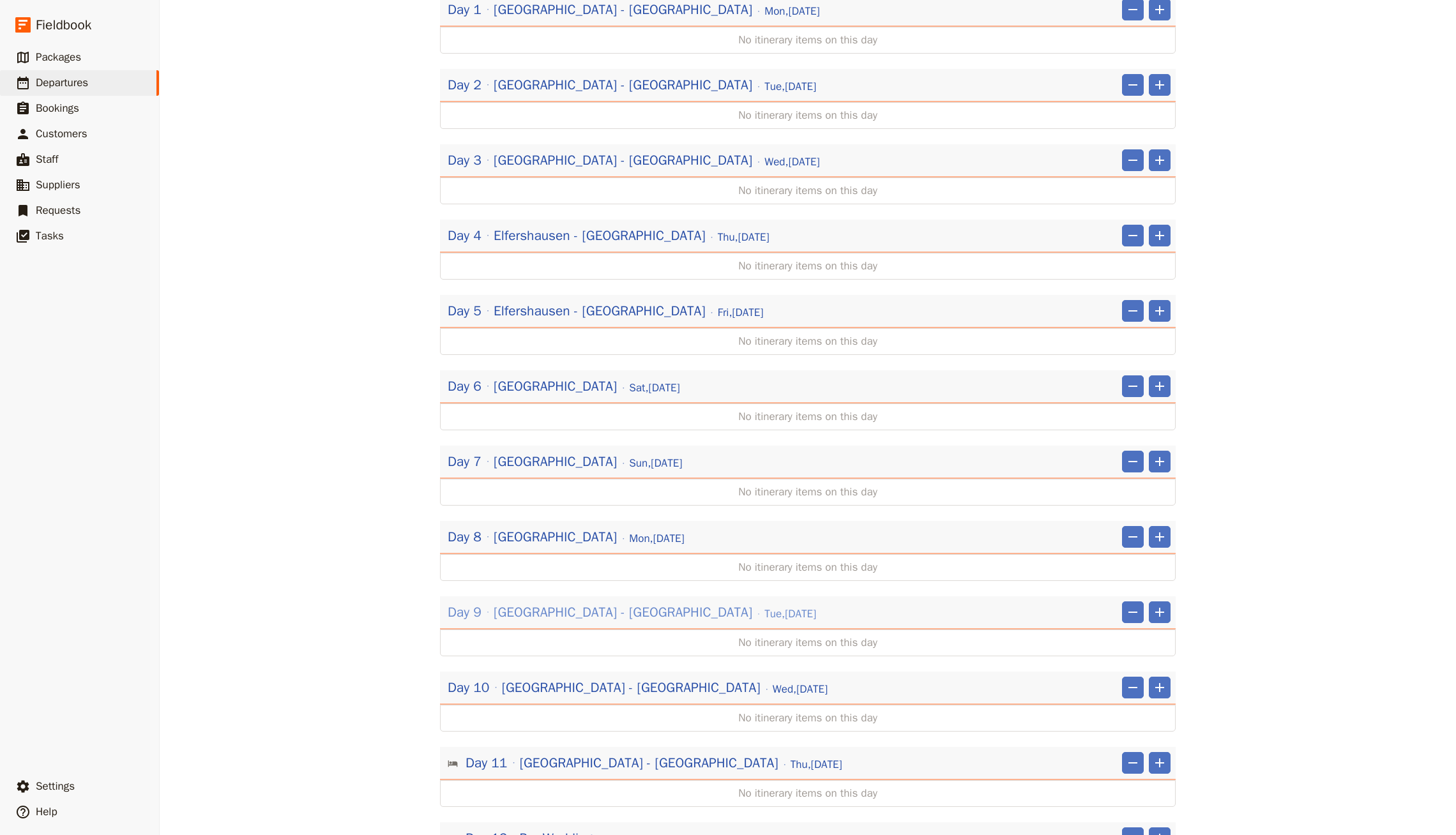 scroll, scrollTop: 0, scrollLeft: 0, axis: both 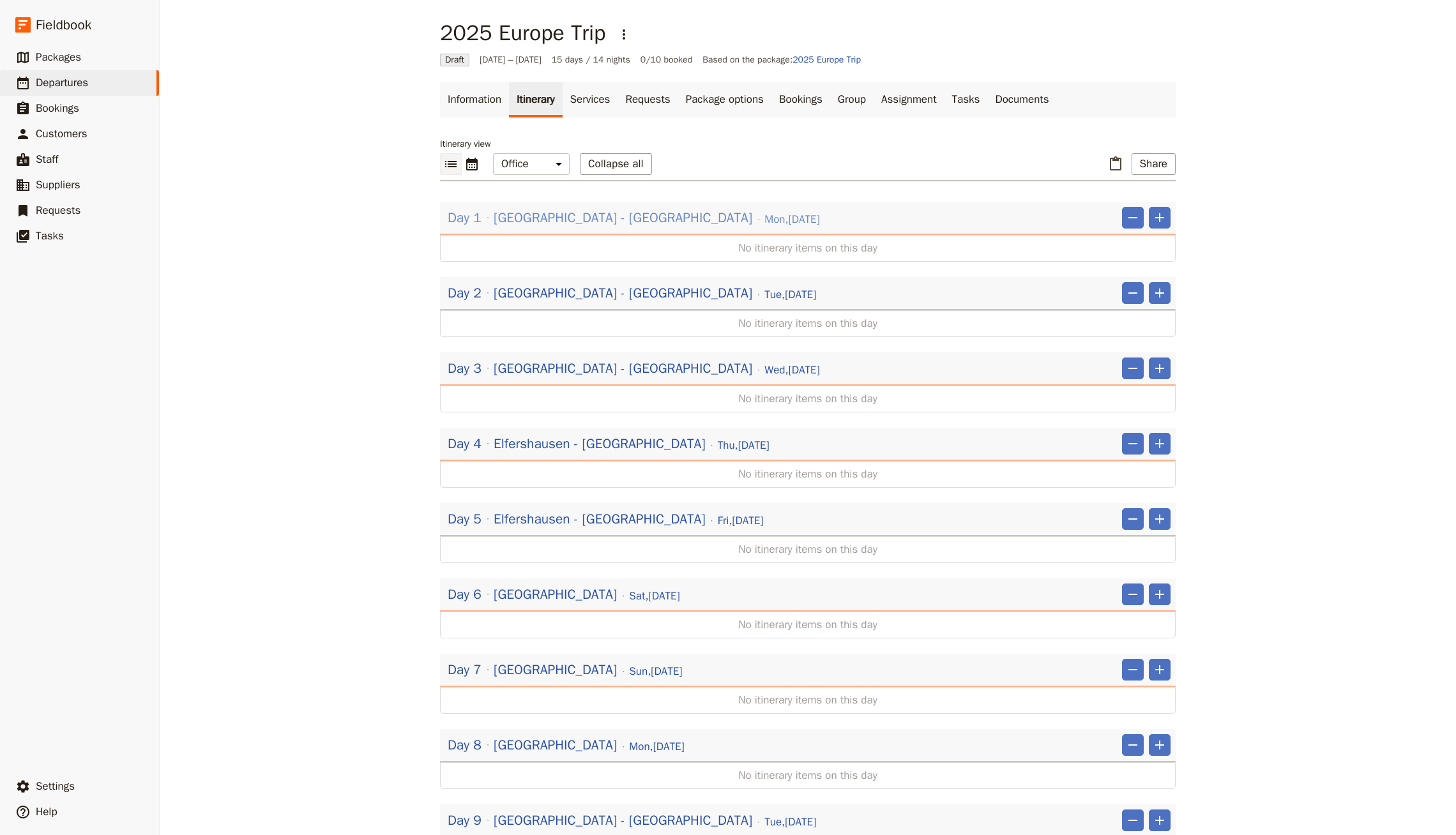 click on "[GEOGRAPHIC_DATA] - [GEOGRAPHIC_DATA]" at bounding box center (623, 218) 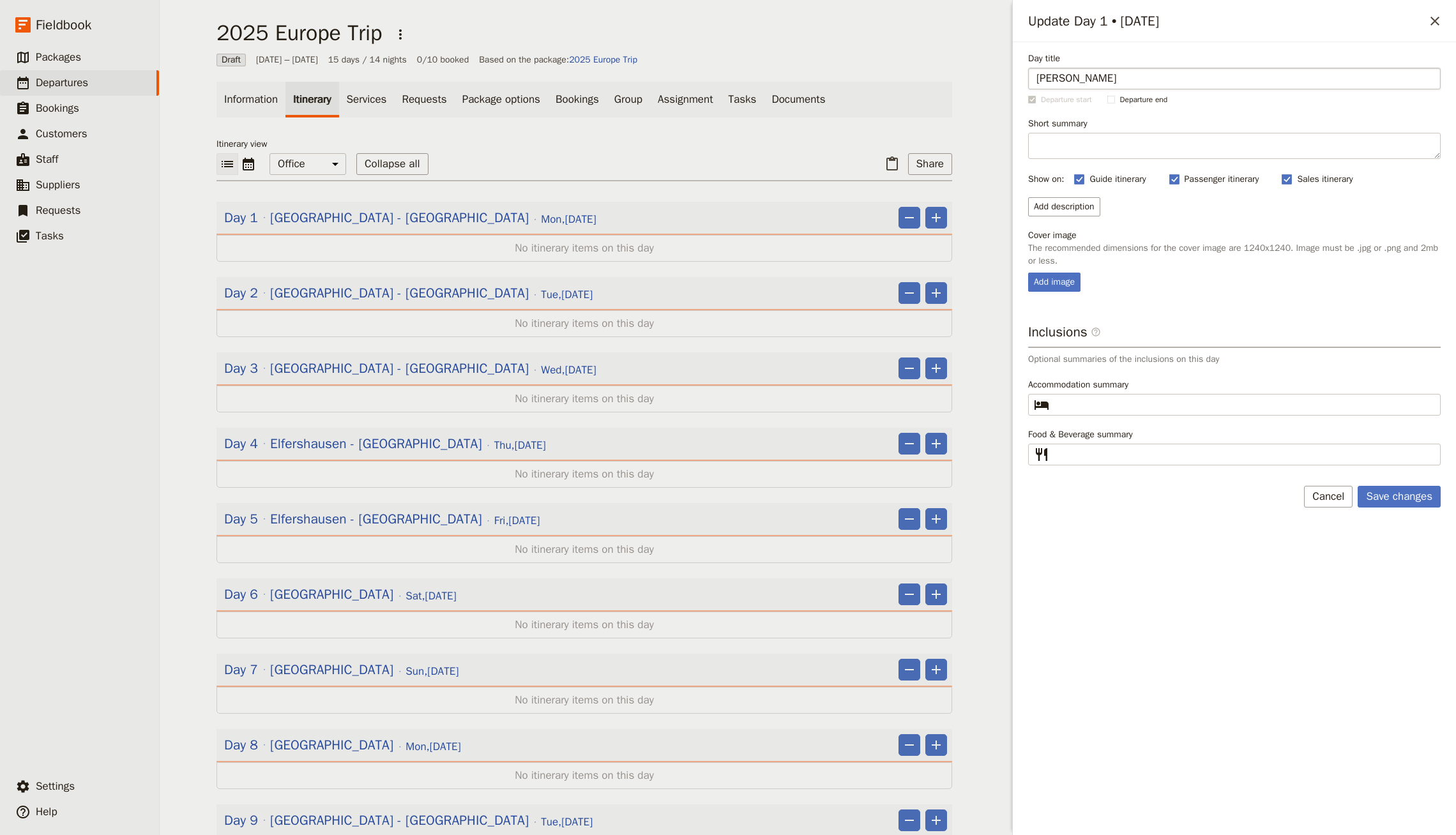 type on "Ariv" 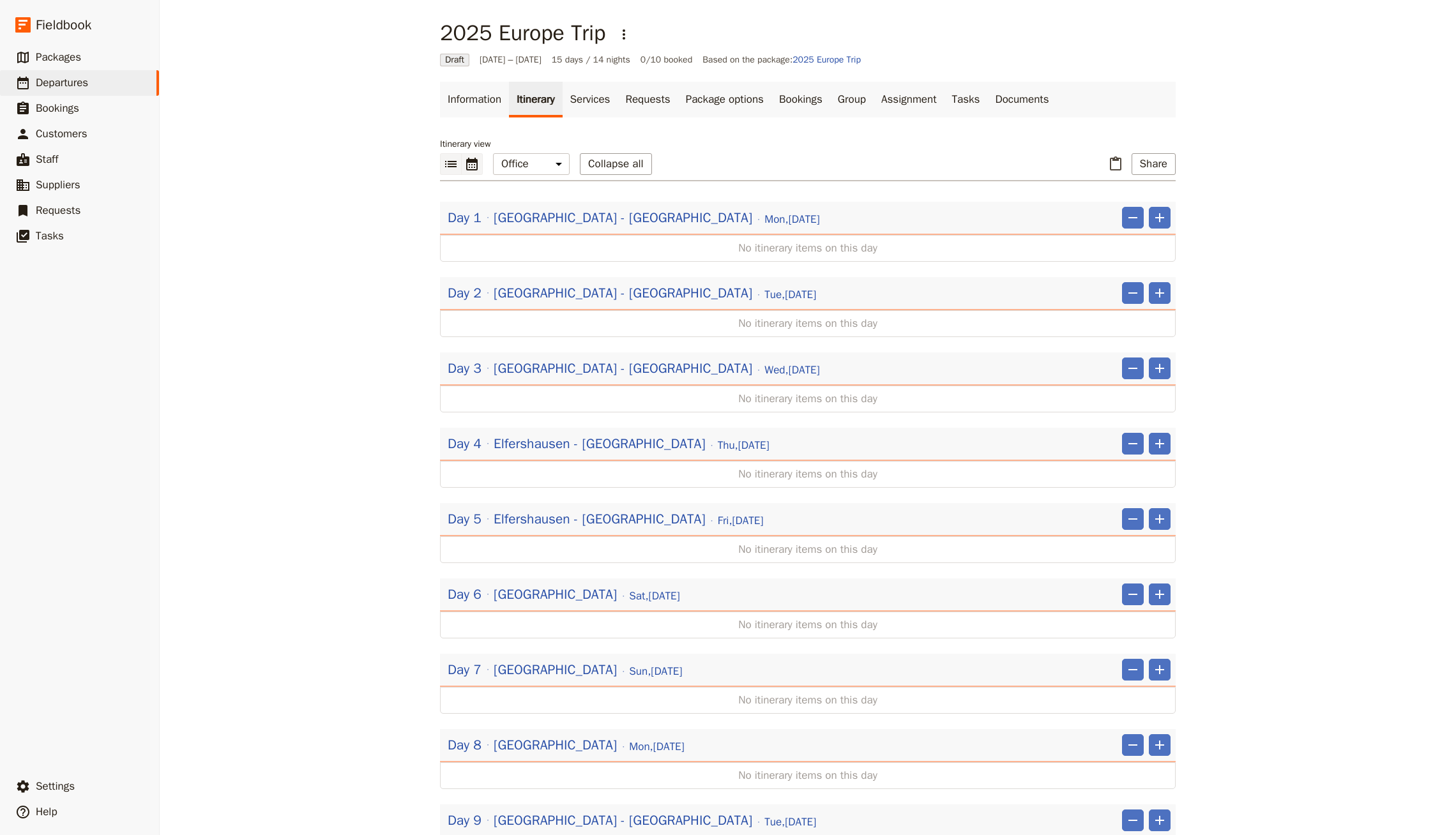 click on "​" at bounding box center [472, 164] 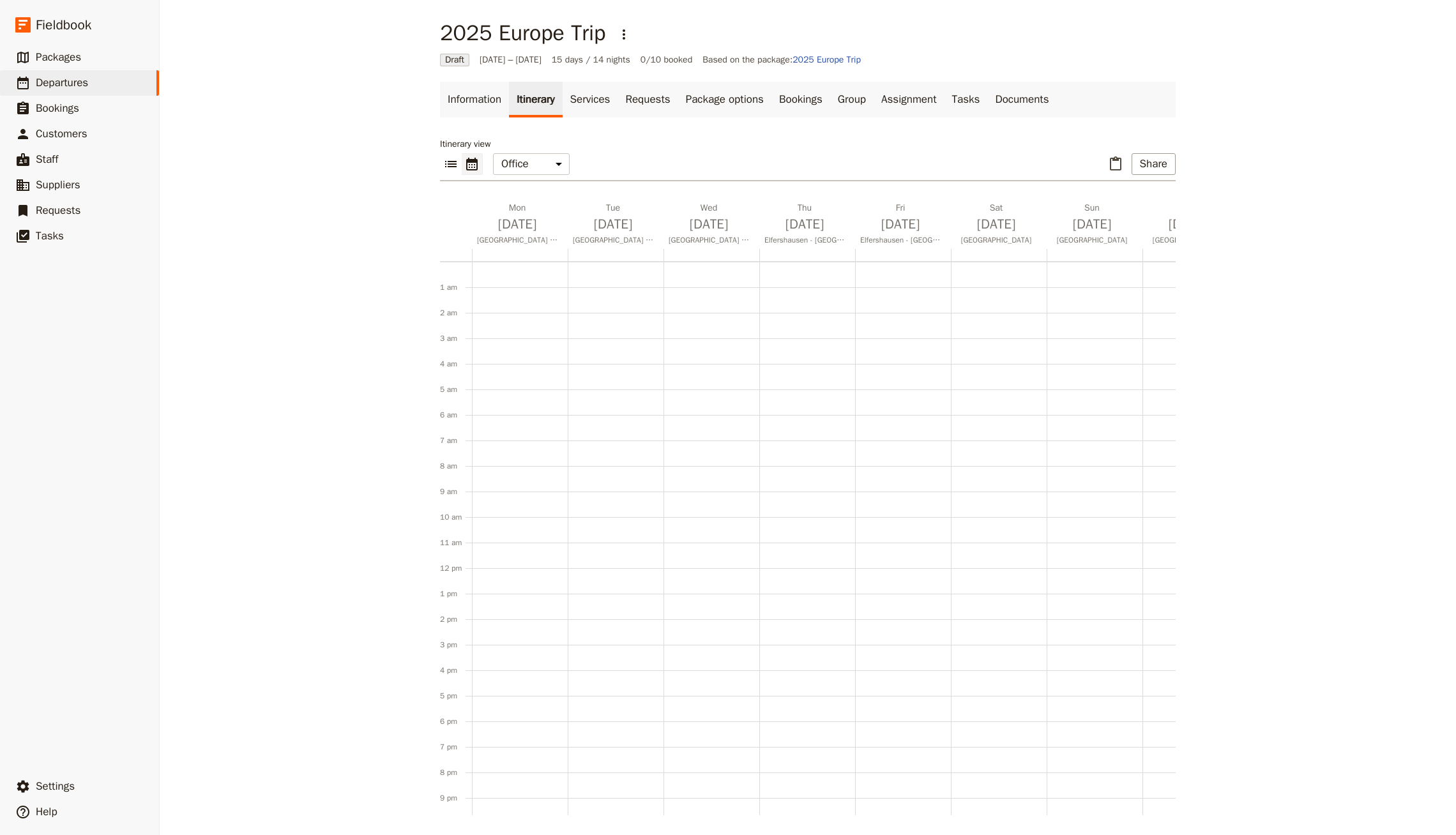 scroll, scrollTop: 59, scrollLeft: 0, axis: vertical 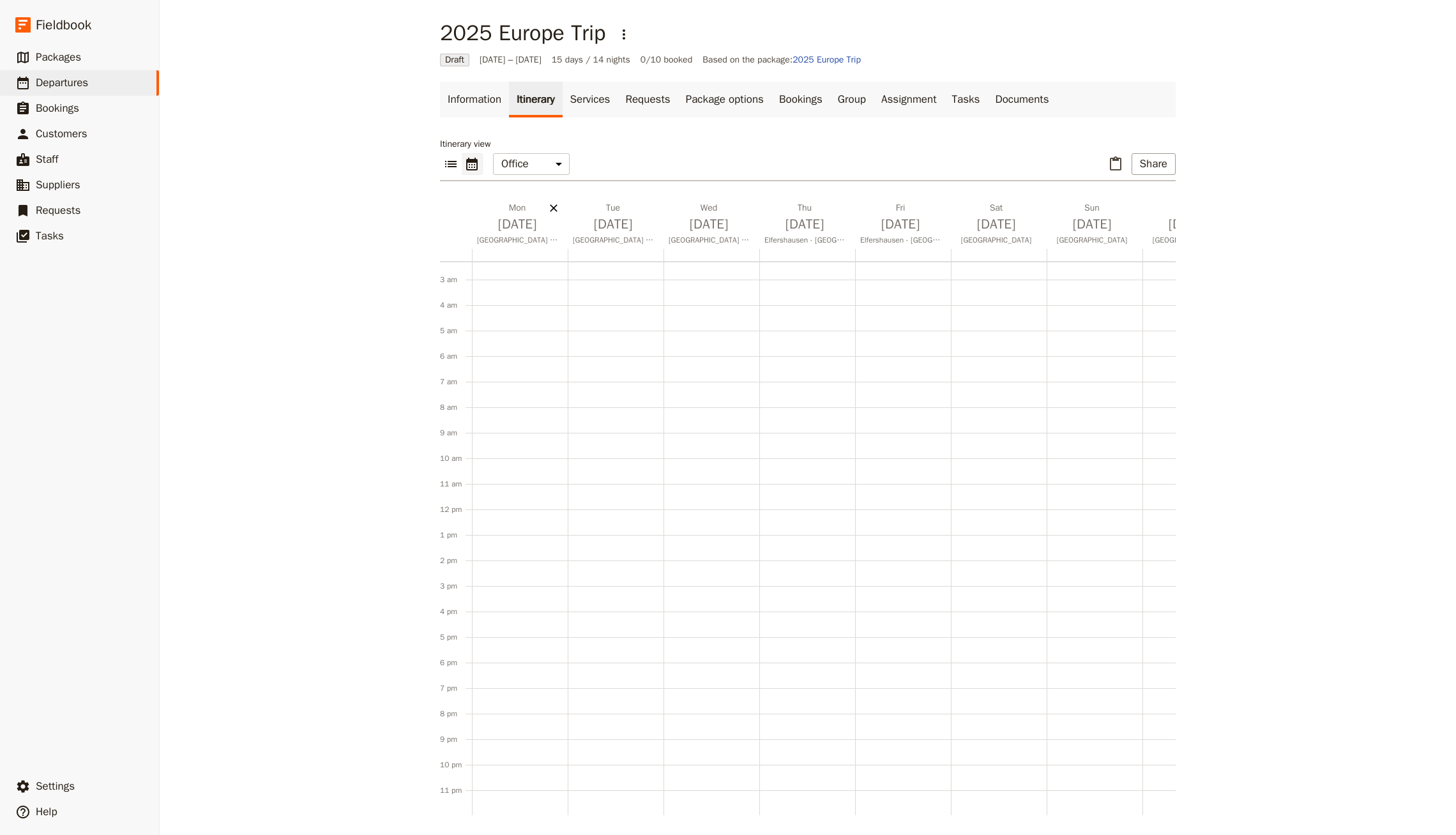click 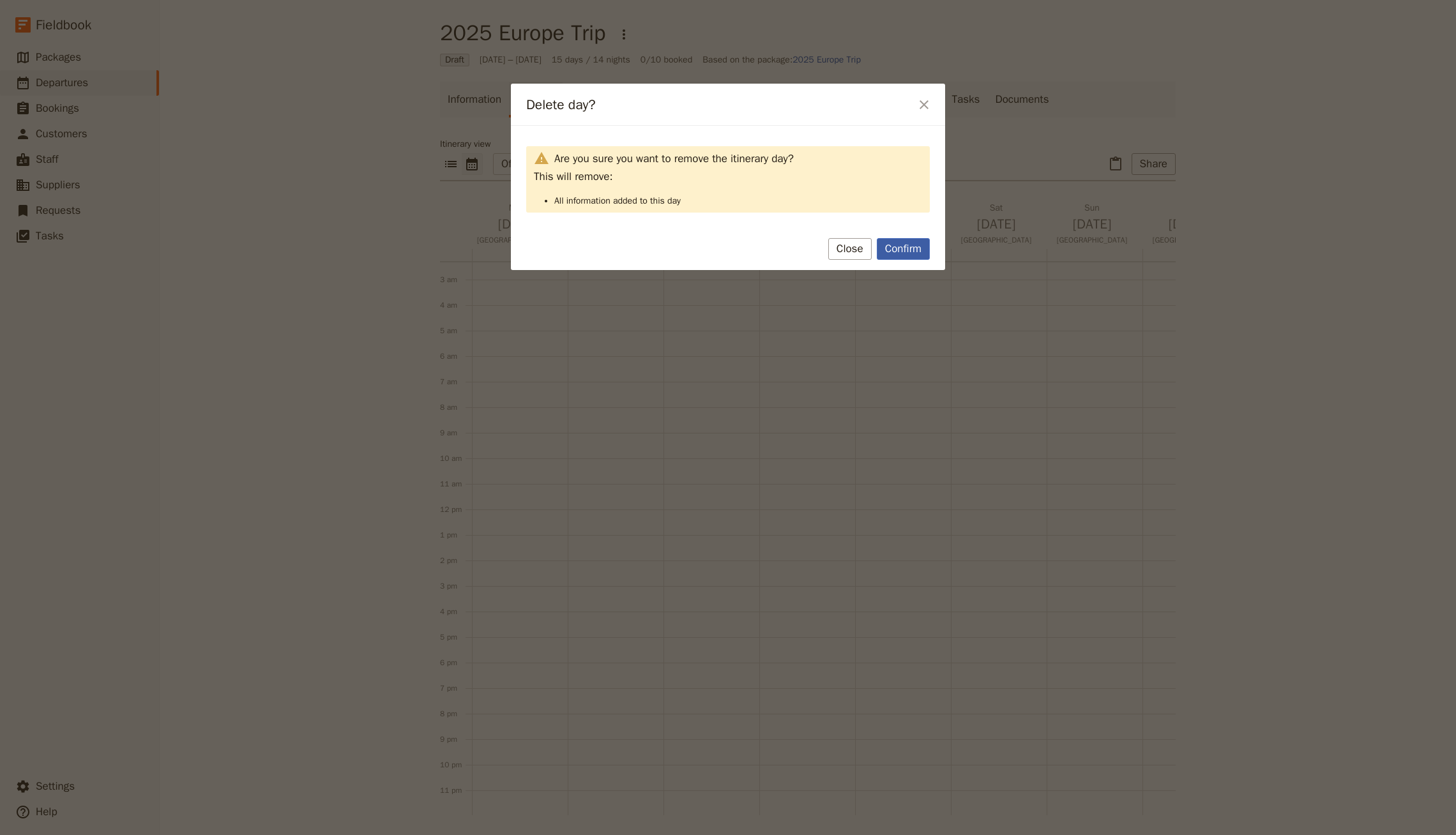 click on "Confirm" at bounding box center [903, 249] 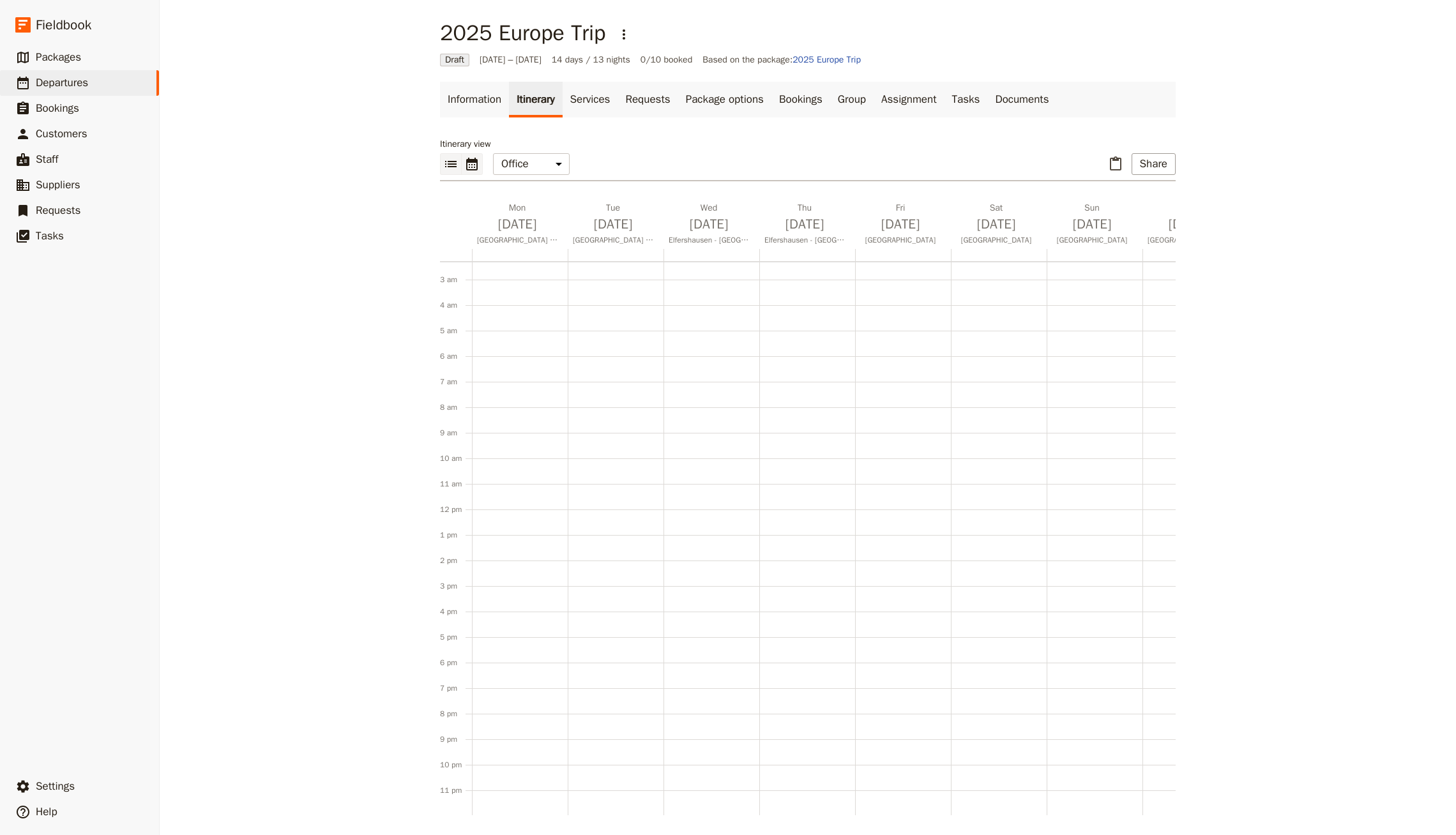 click 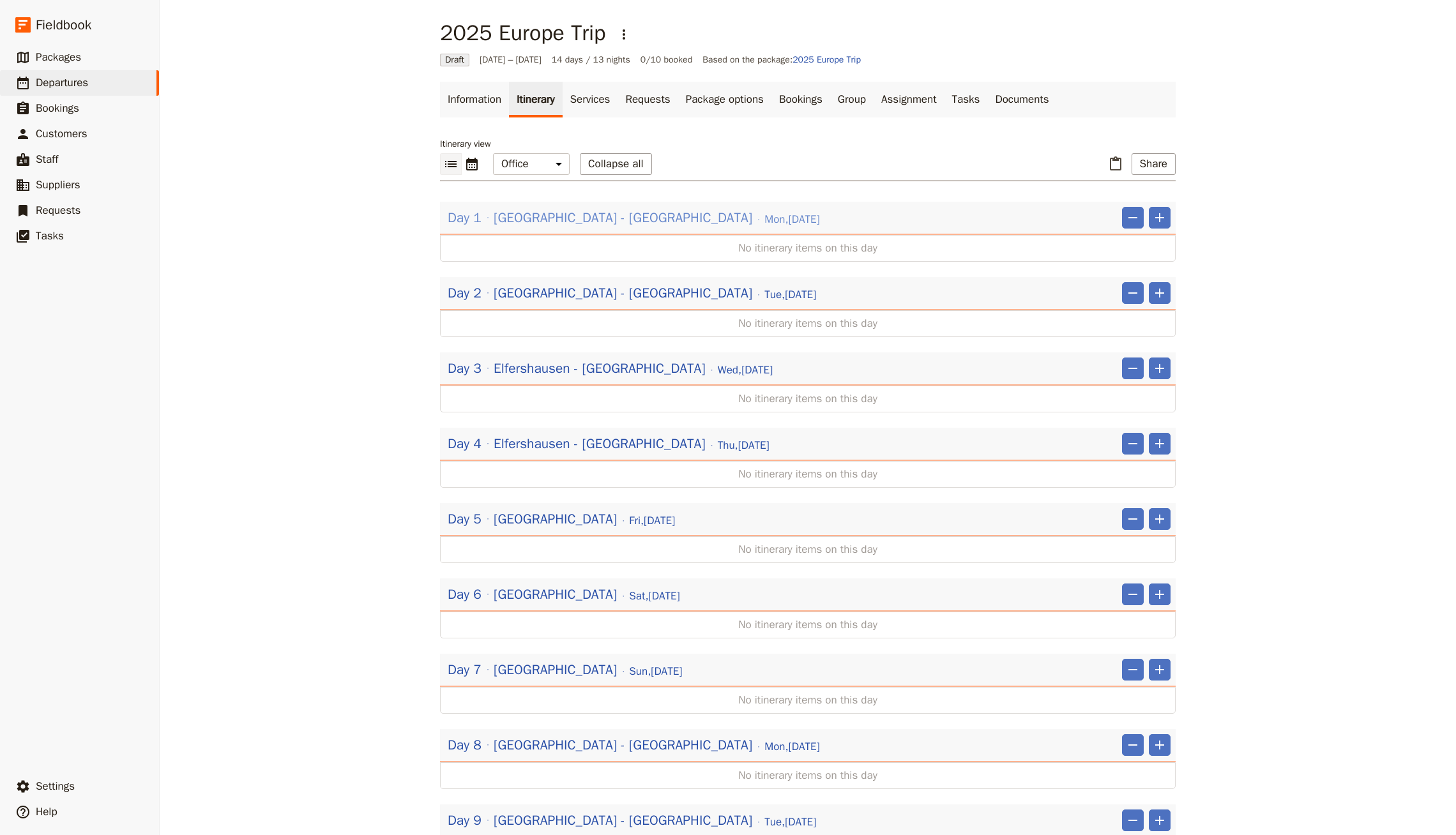 click on "[GEOGRAPHIC_DATA] - [GEOGRAPHIC_DATA]" at bounding box center (623, 218) 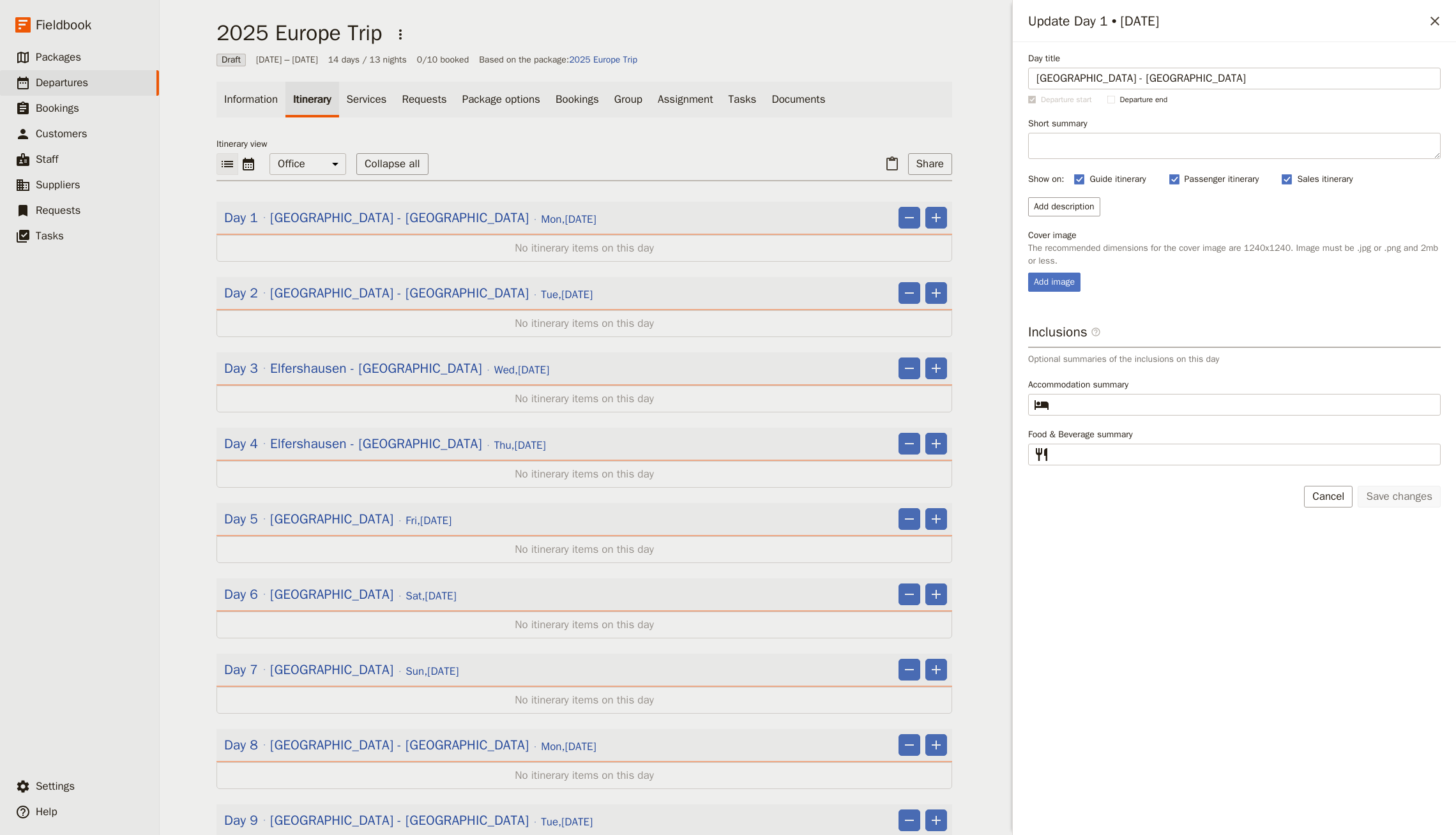 click on "No itinerary items on this day" at bounding box center (584, 248) 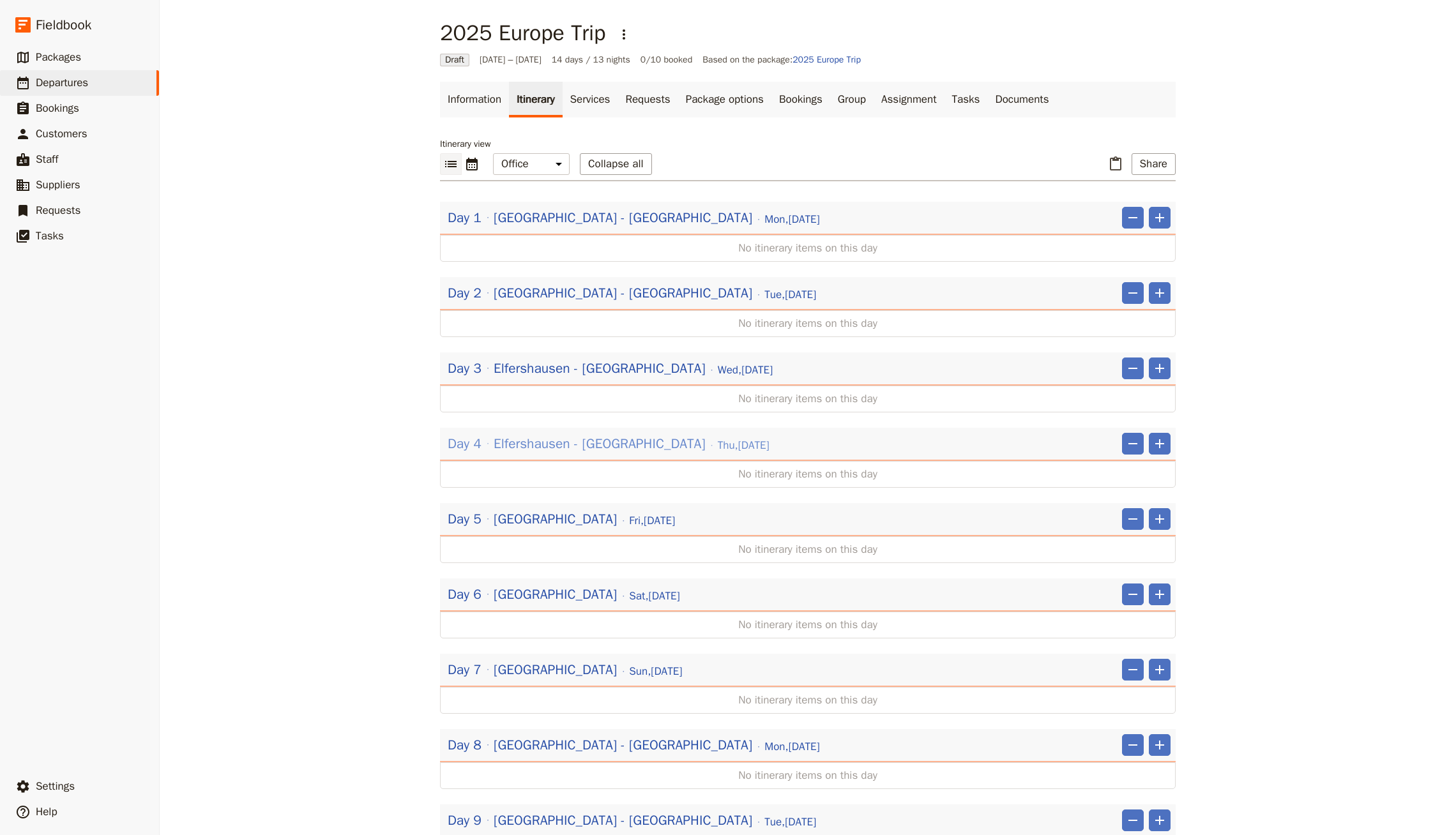 click on "Day 4 [GEOGRAPHIC_DATA] - [GEOGRAPHIC_DATA] [DATE]" at bounding box center [609, 444] 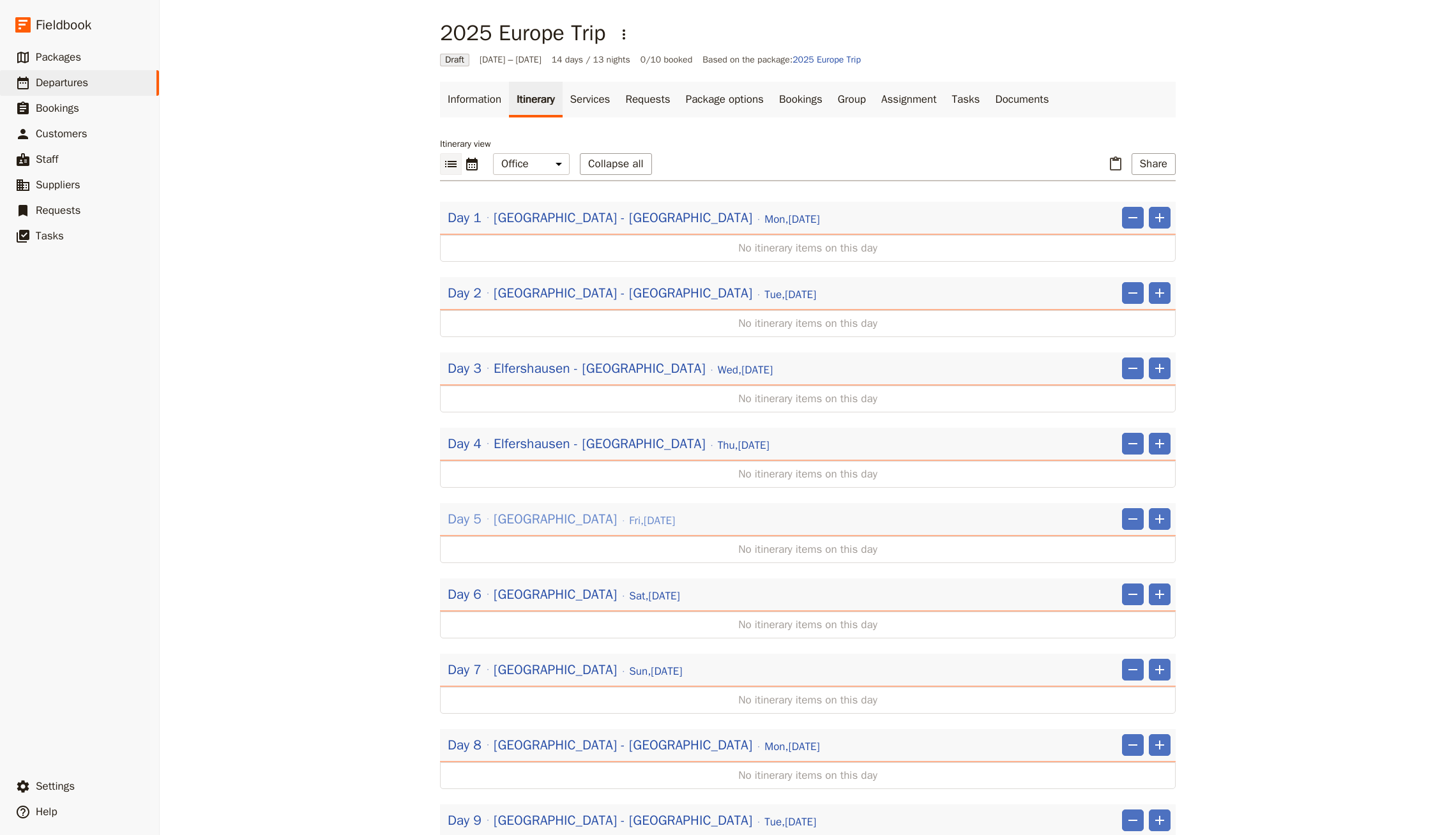 click on "Day 5 Italy [DATE]" at bounding box center (561, 519) 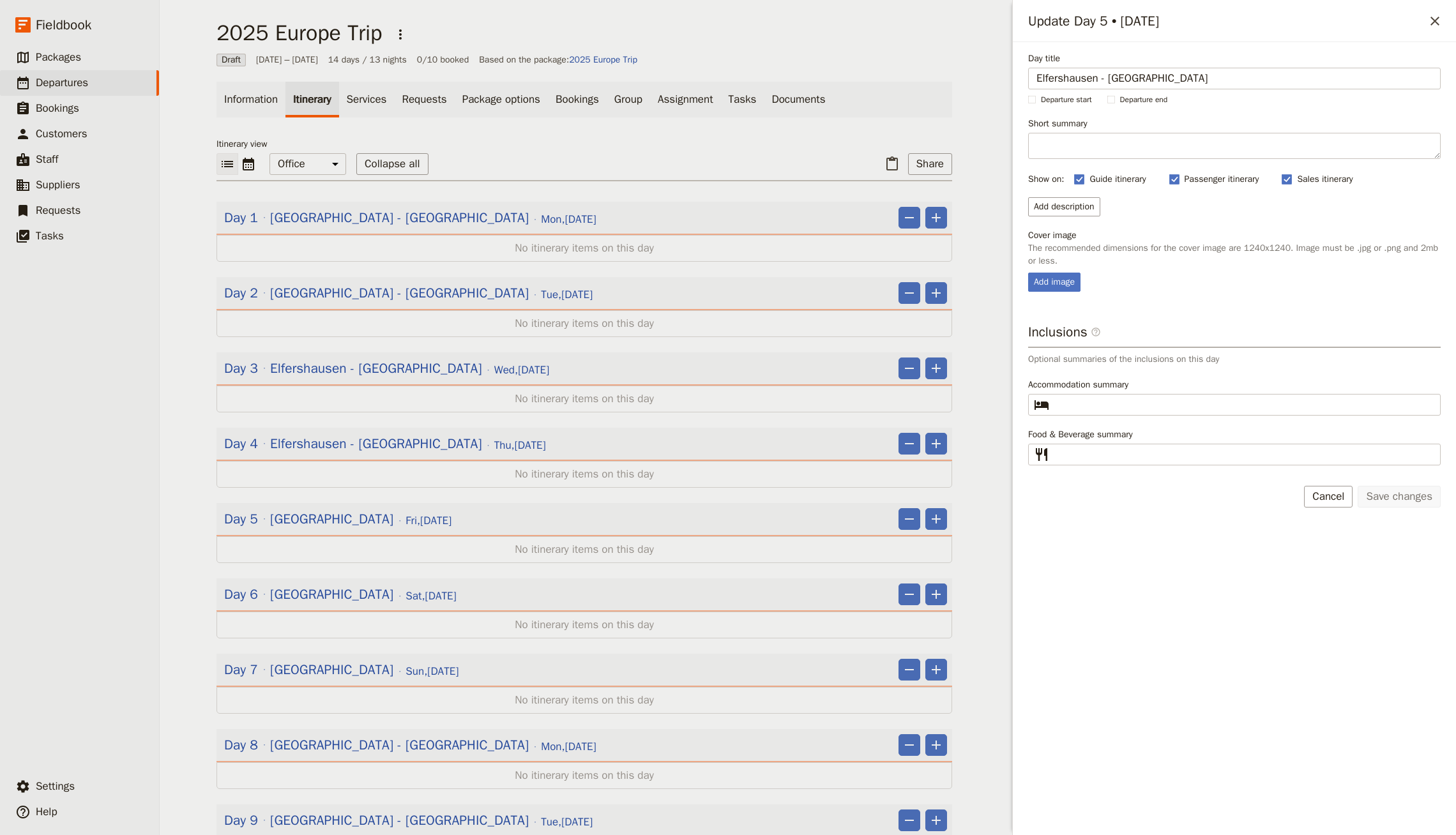 type on "Elfershausen - [GEOGRAPHIC_DATA]" 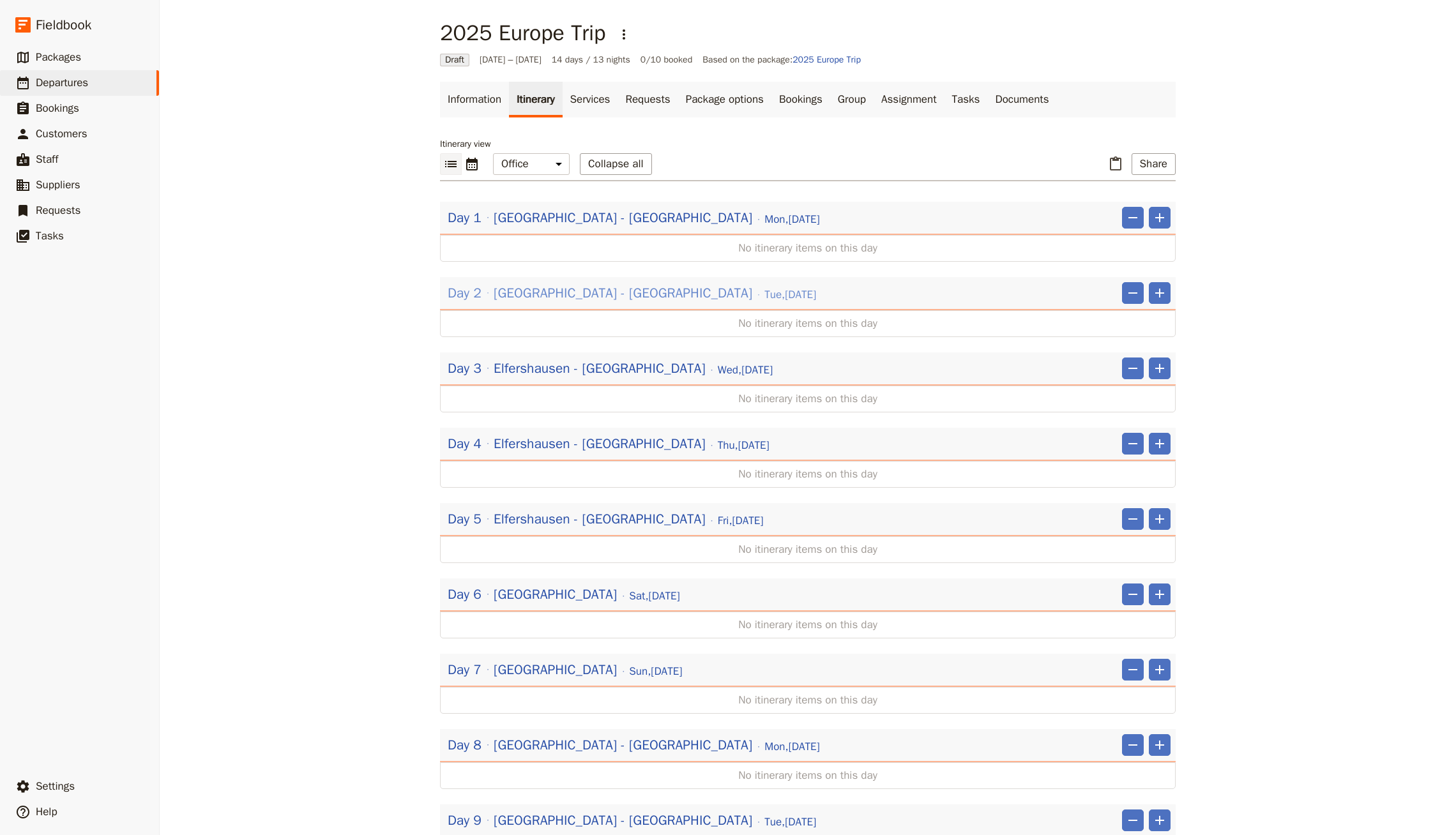 click on "[GEOGRAPHIC_DATA] - [GEOGRAPHIC_DATA]" at bounding box center [623, 293] 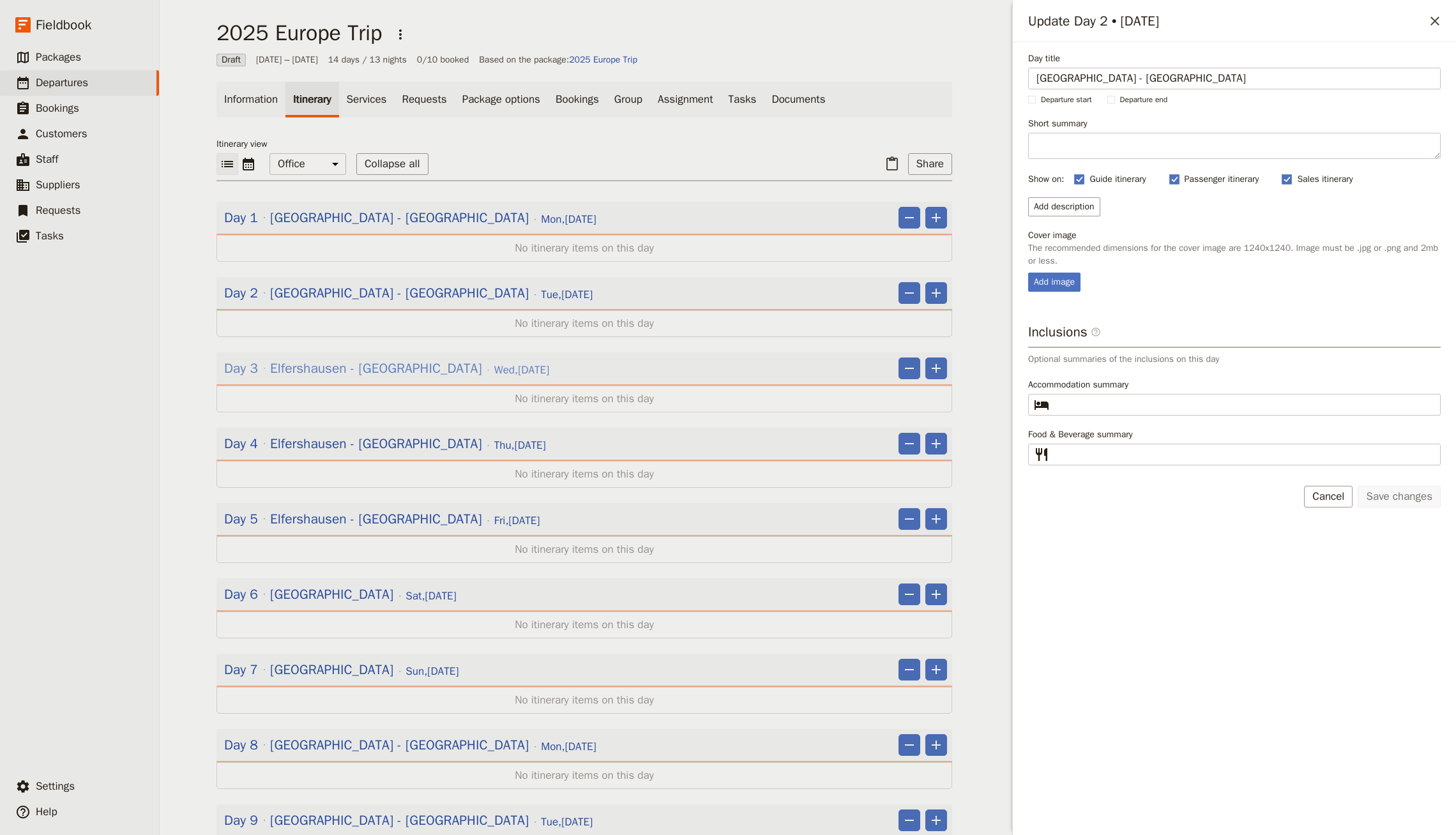 click on "Day 3 [GEOGRAPHIC_DATA] - [GEOGRAPHIC_DATA] [DATE]" at bounding box center (386, 368) 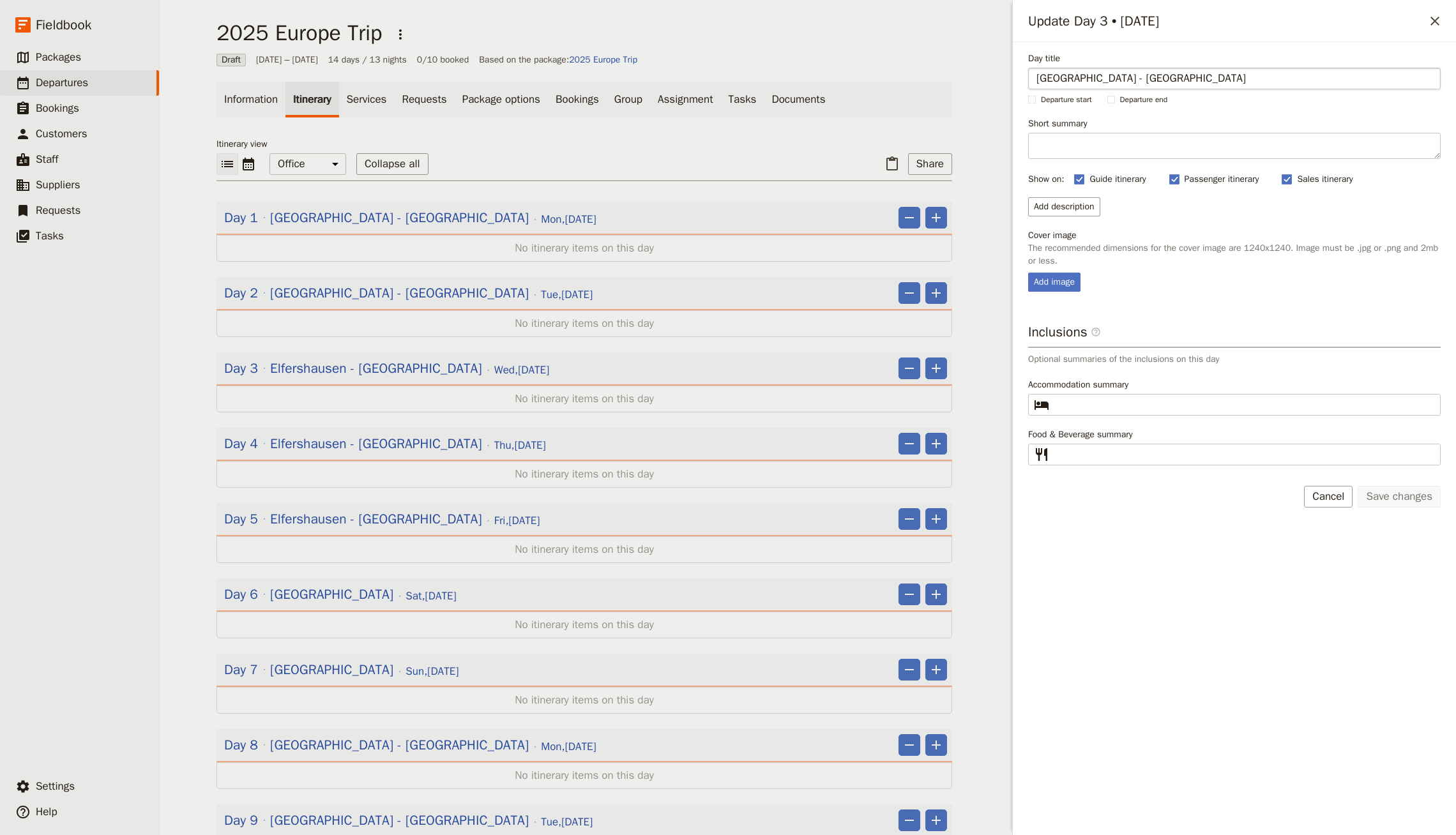 type on "[GEOGRAPHIC_DATA] - [GEOGRAPHIC_DATA]" 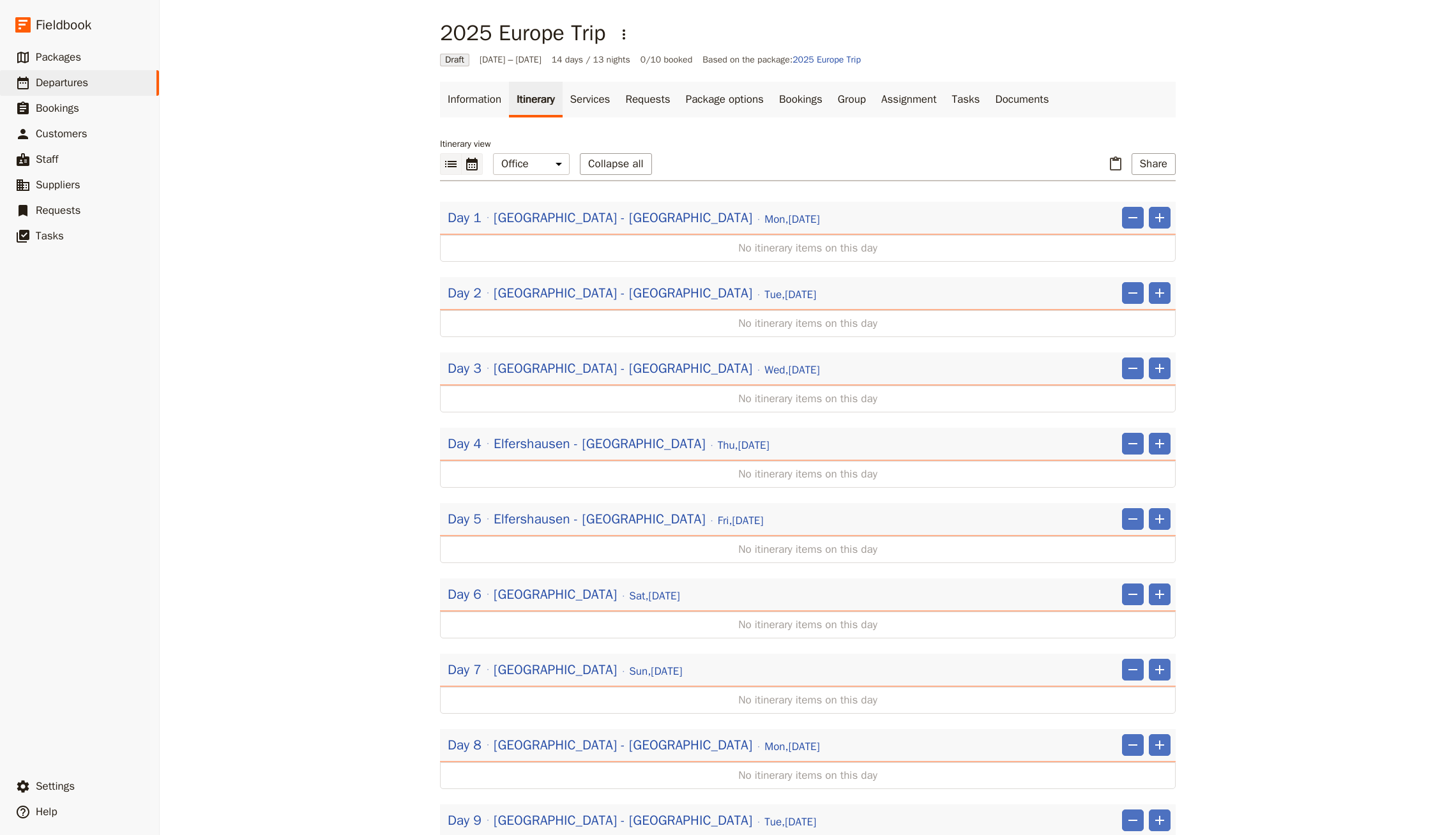 click 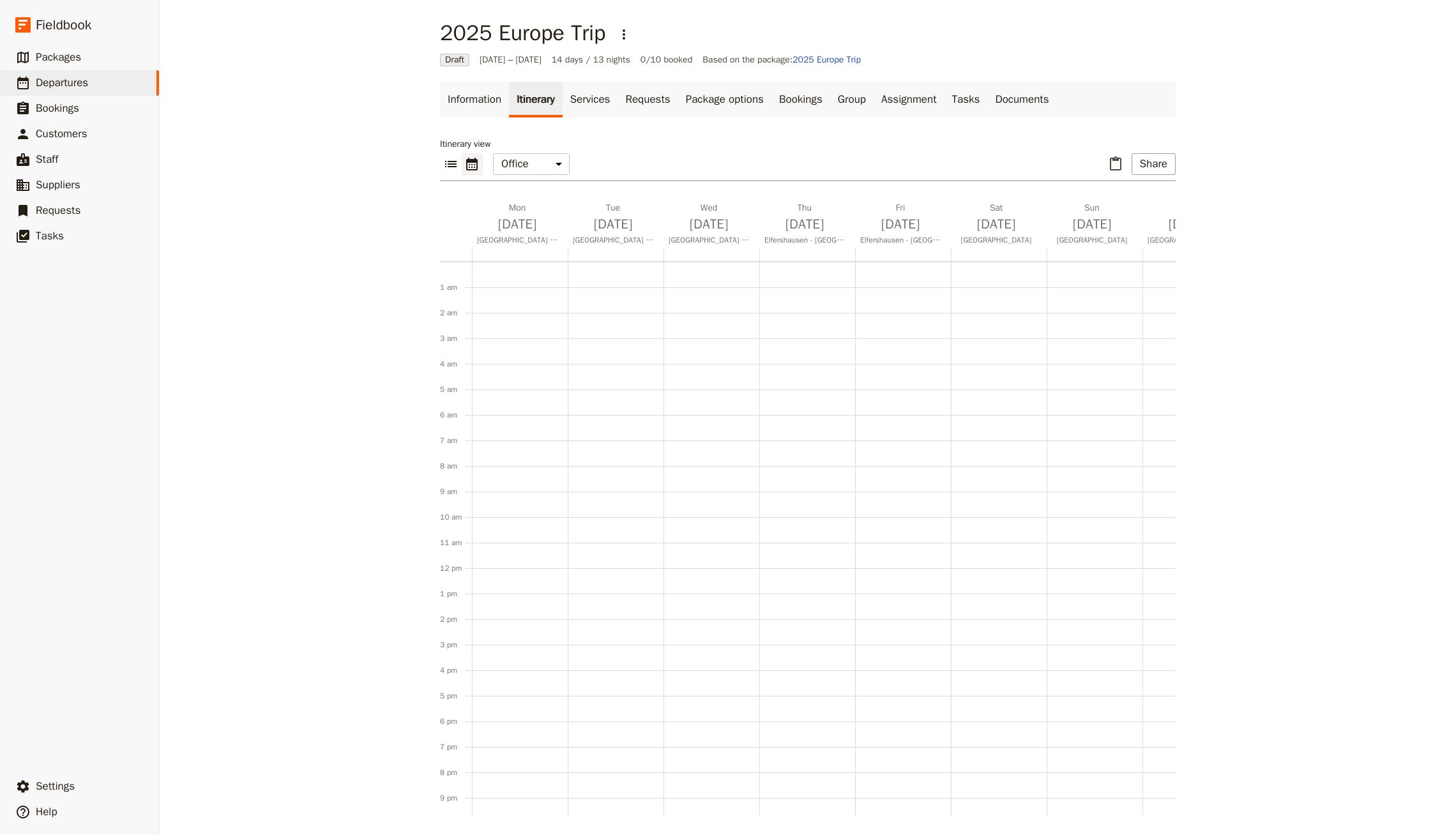 scroll, scrollTop: 59, scrollLeft: 0, axis: vertical 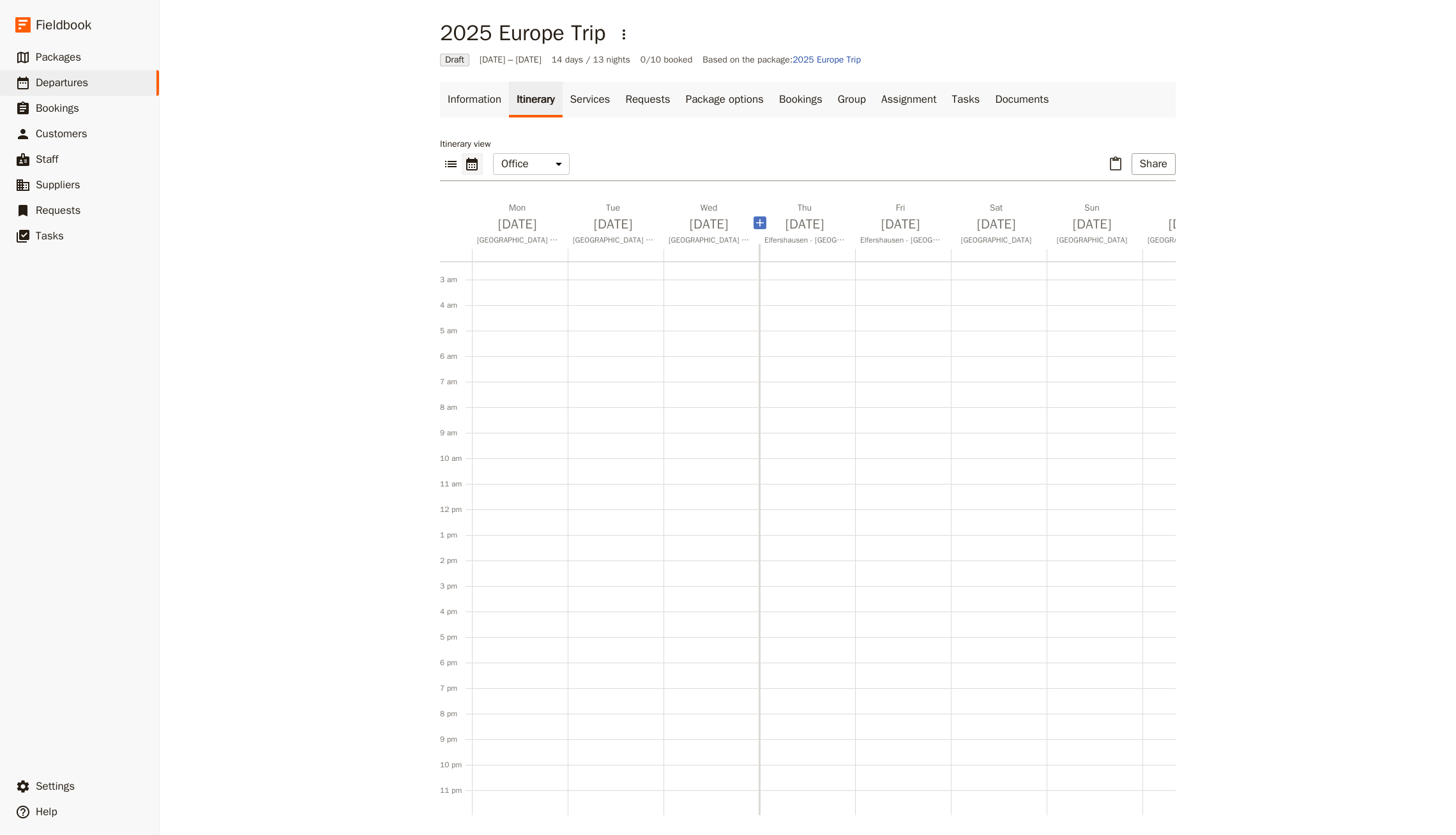 click 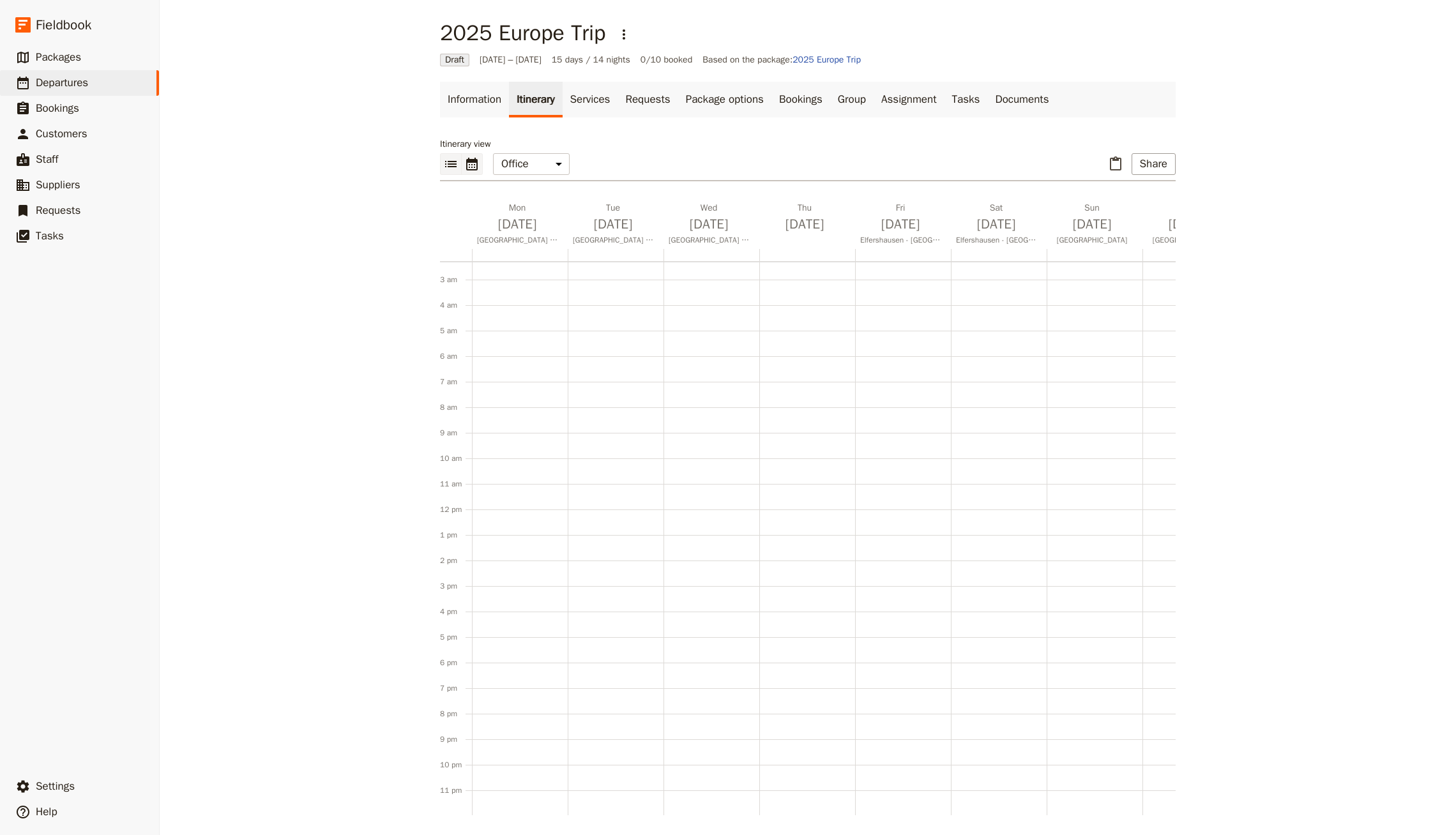 click 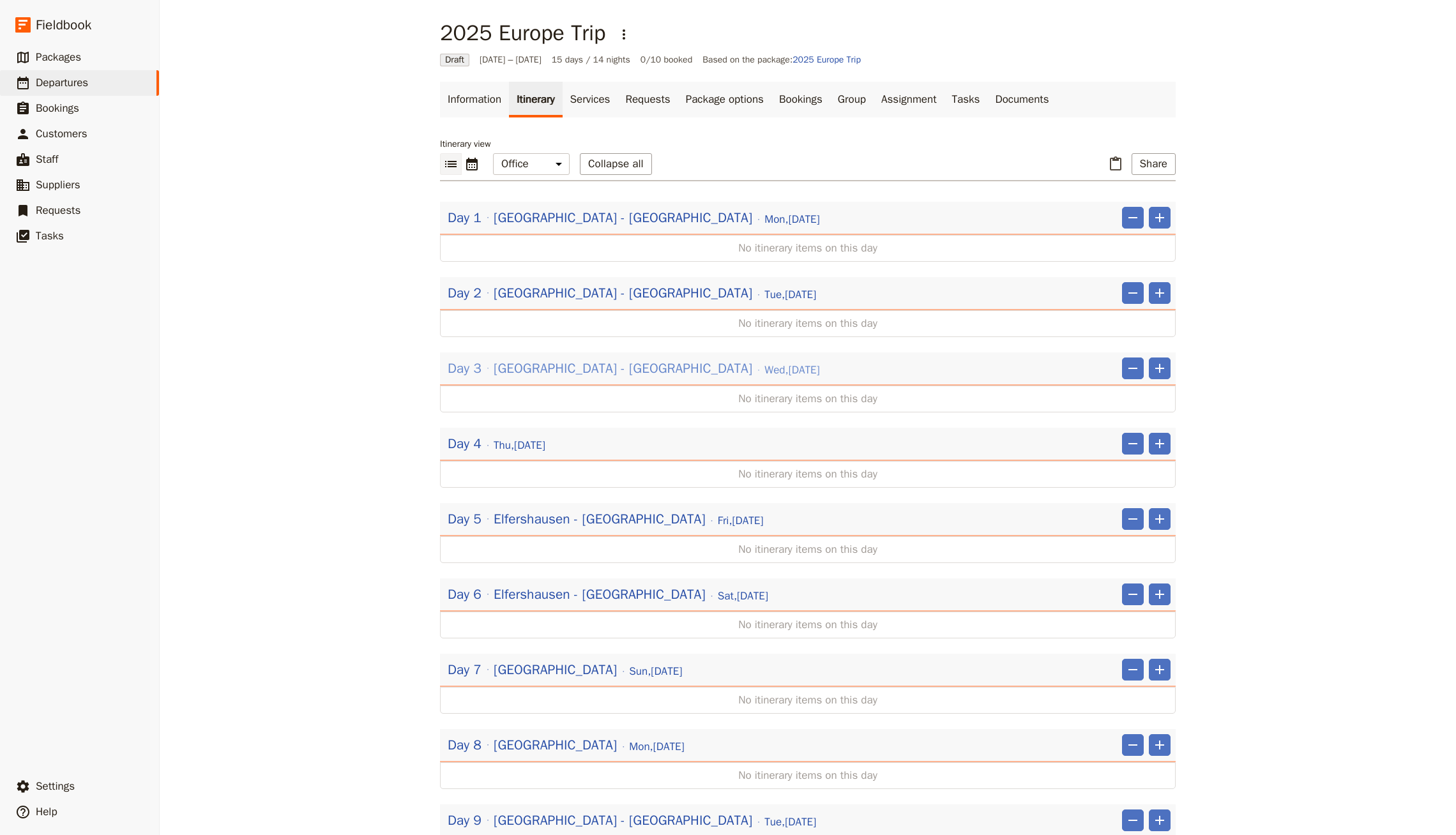 click on "Day 3 [GEOGRAPHIC_DATA] - [GEOGRAPHIC_DATA] [DATE]" at bounding box center [633, 368] 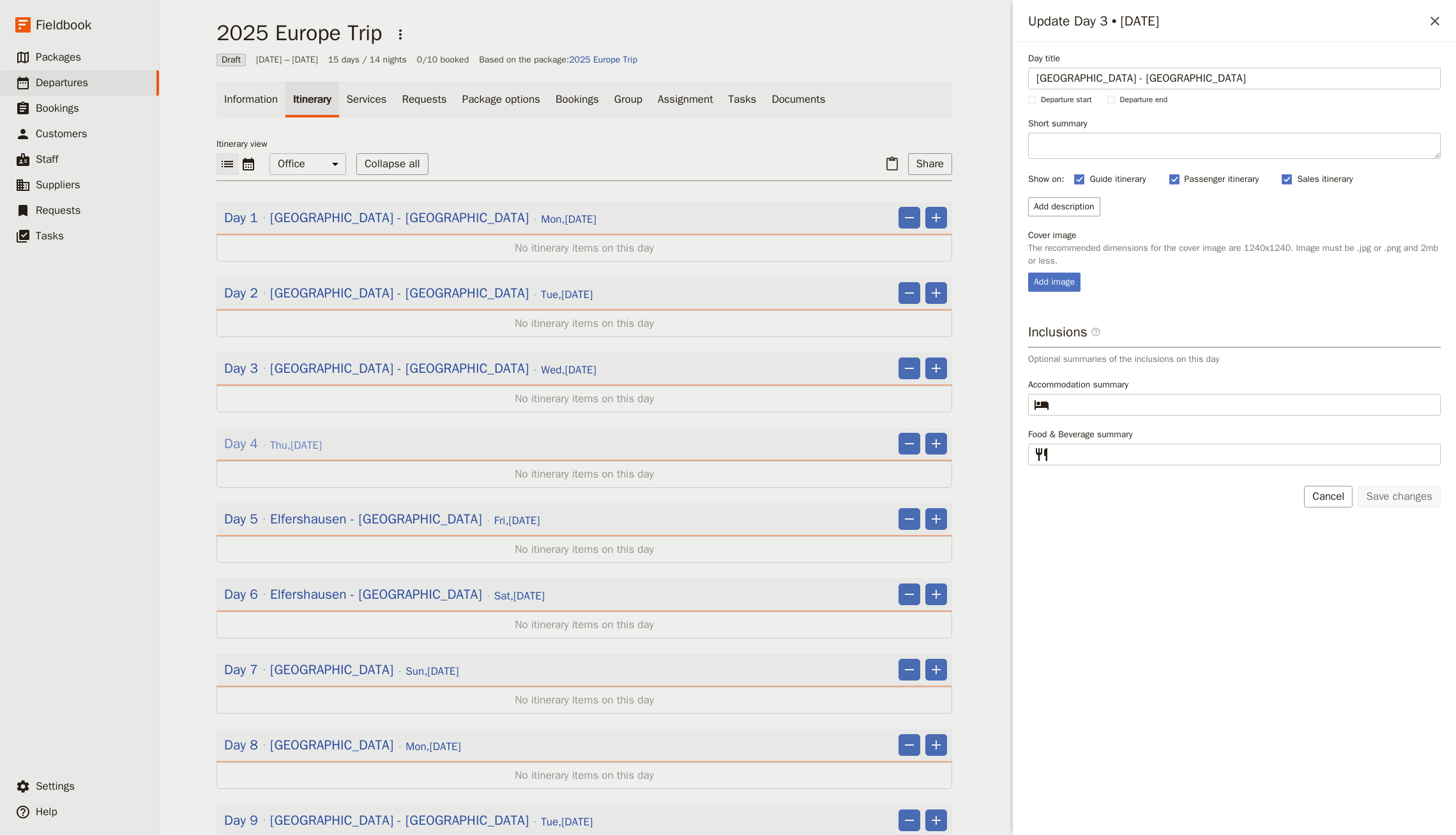 click on "Day 4 [DATE]" at bounding box center (273, 444) 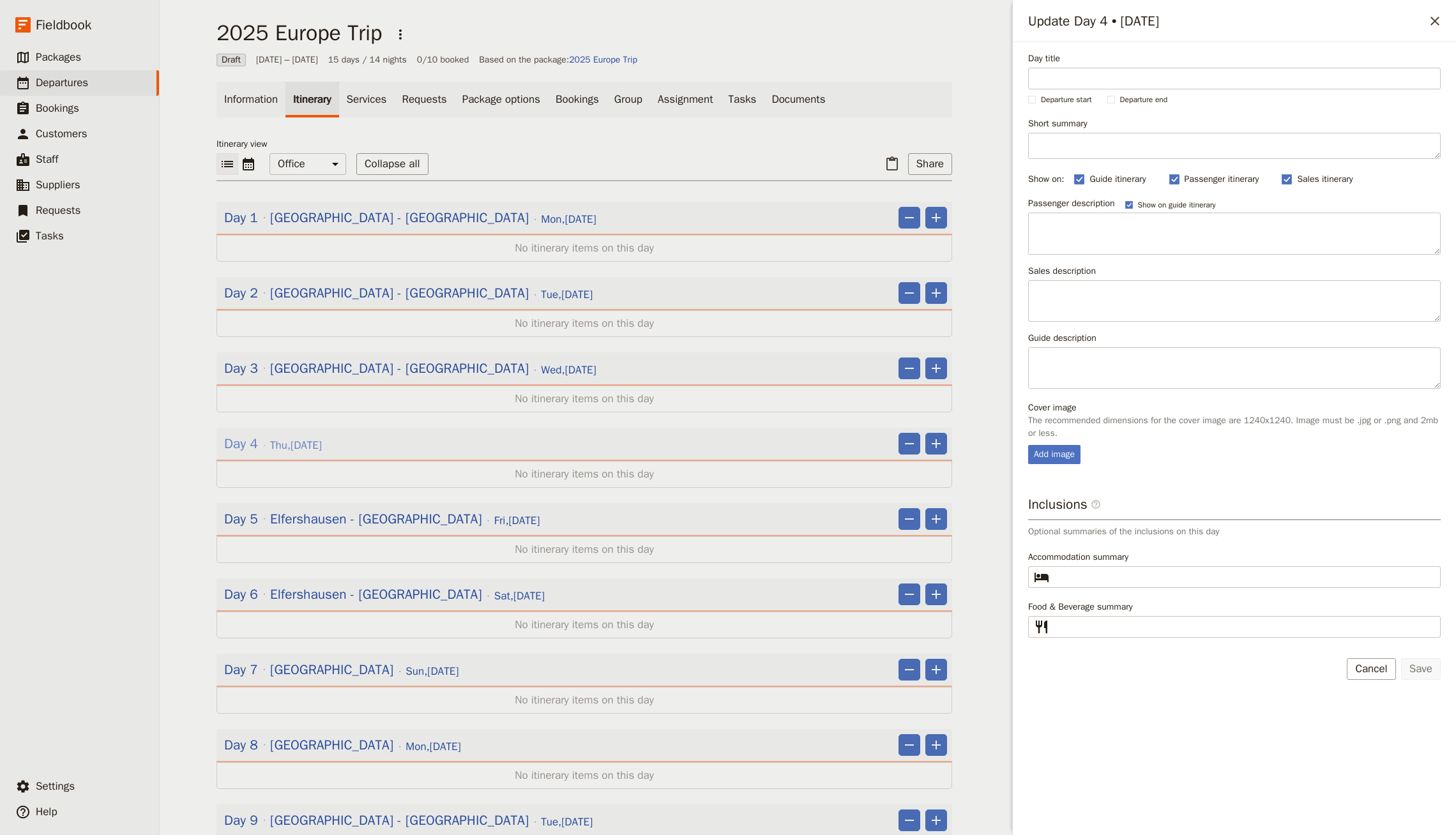 click on "[DATE]" at bounding box center [296, 446] 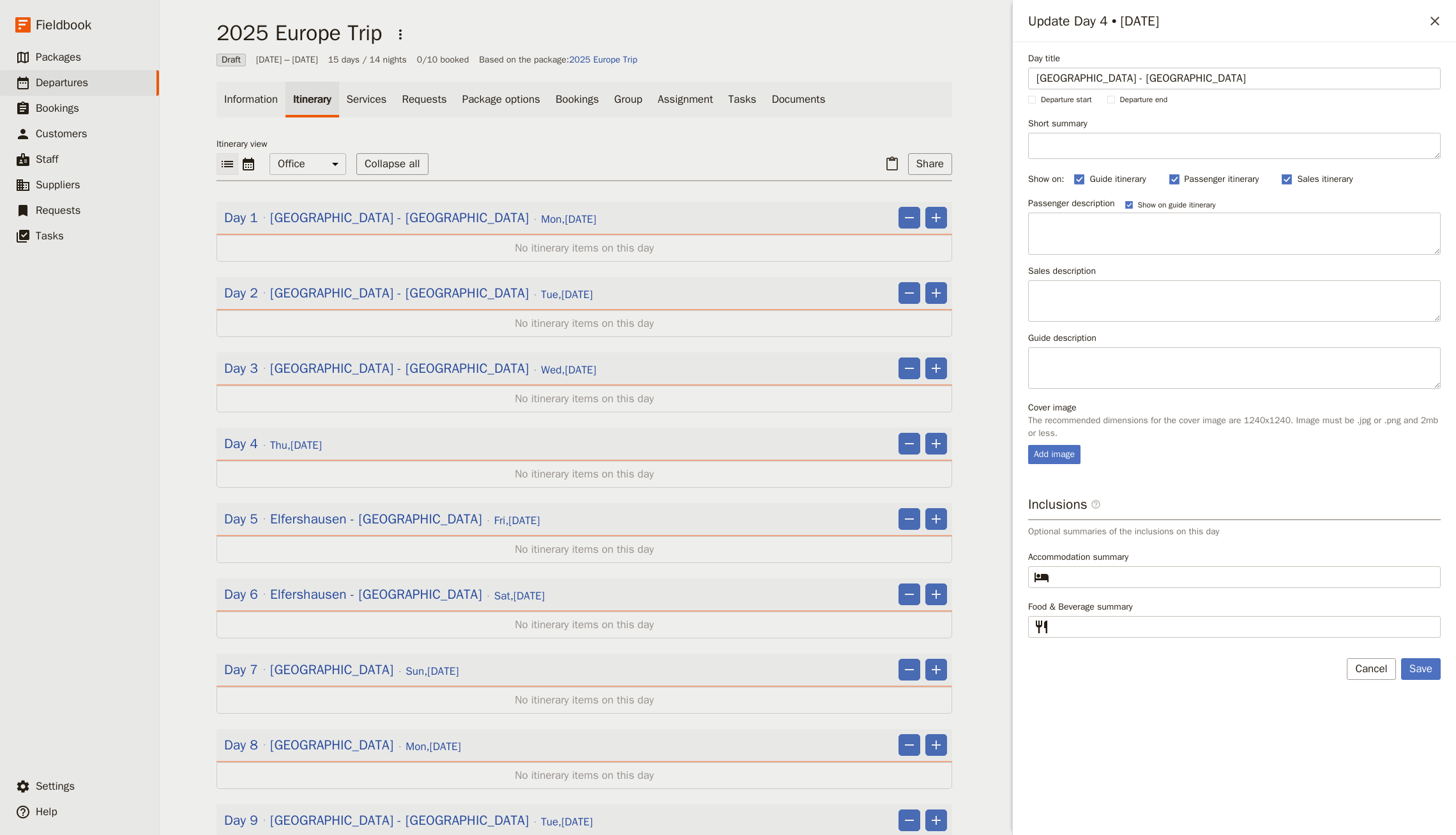 type on "[GEOGRAPHIC_DATA] - [GEOGRAPHIC_DATA]" 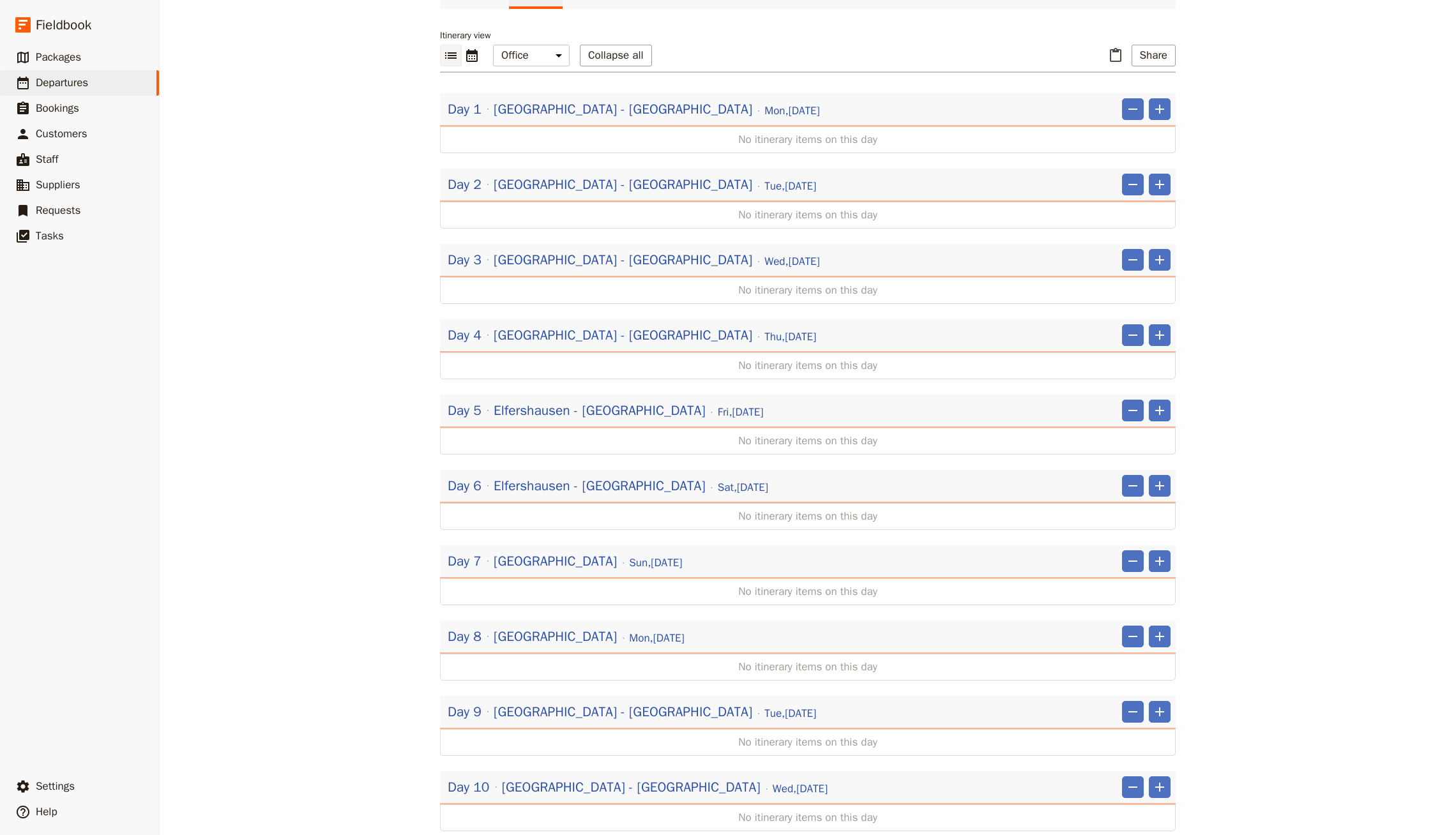 scroll, scrollTop: 179, scrollLeft: 0, axis: vertical 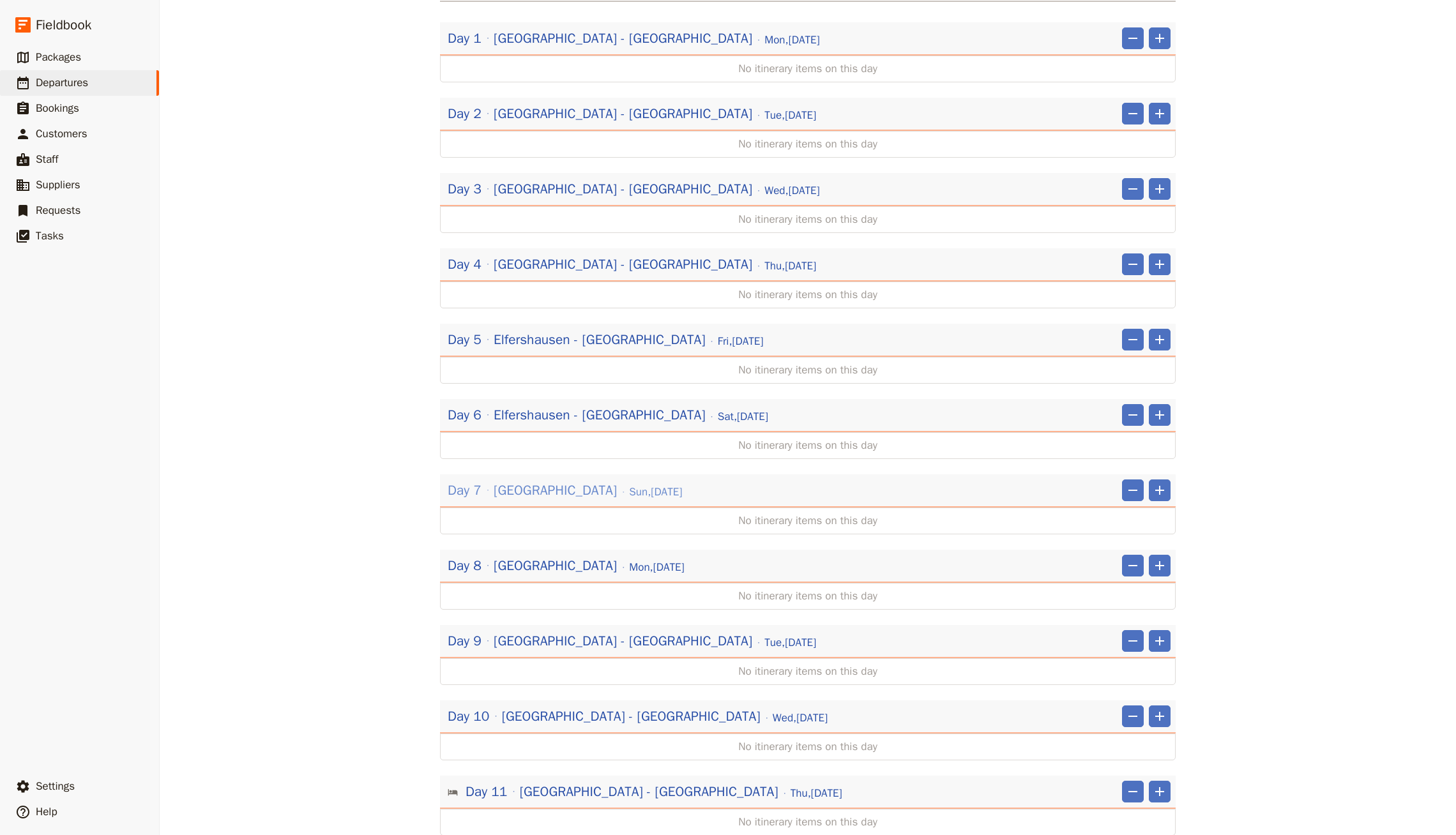 click on "[DATE]" at bounding box center [655, 492] 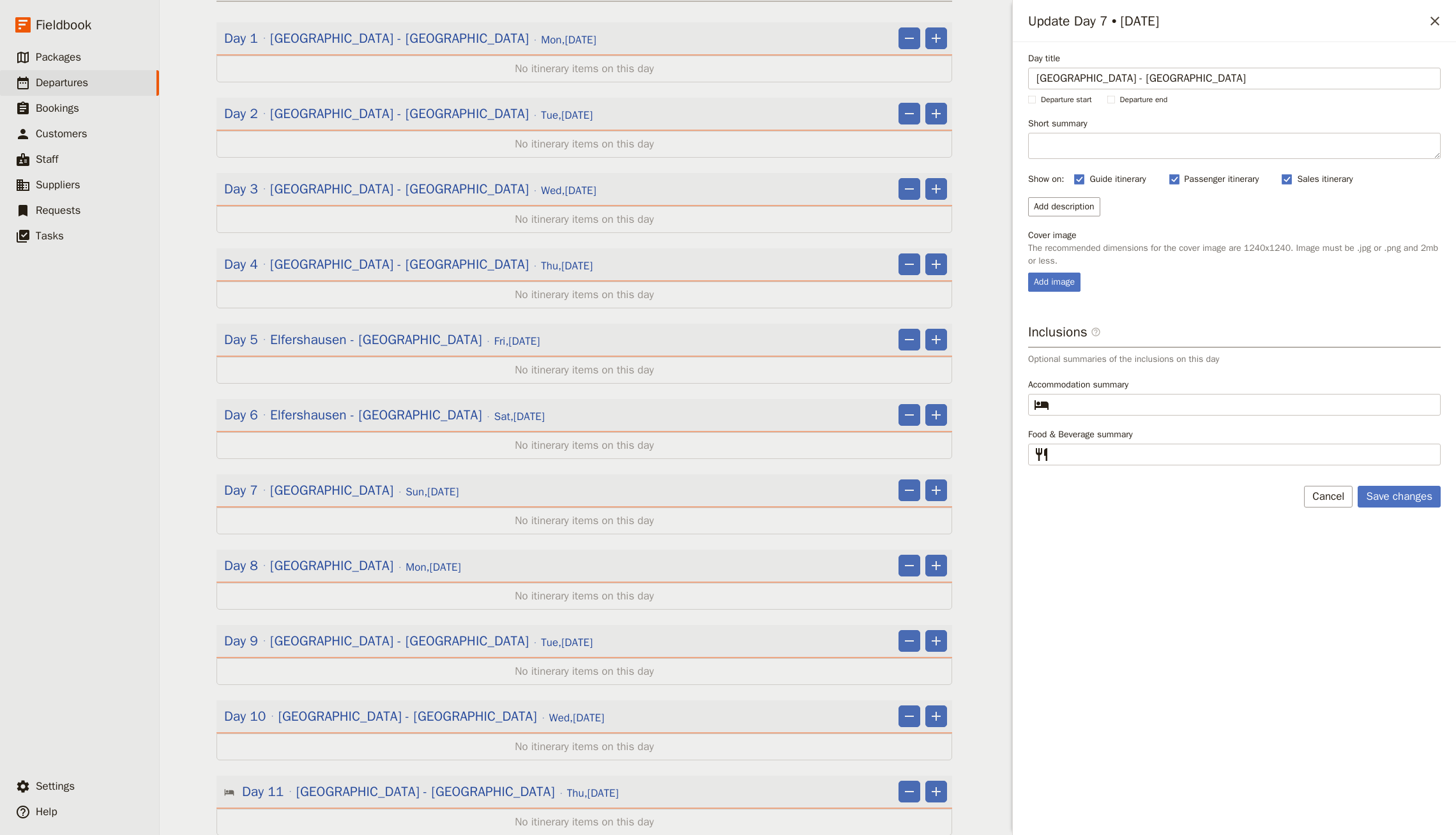type on "[GEOGRAPHIC_DATA] - [GEOGRAPHIC_DATA]" 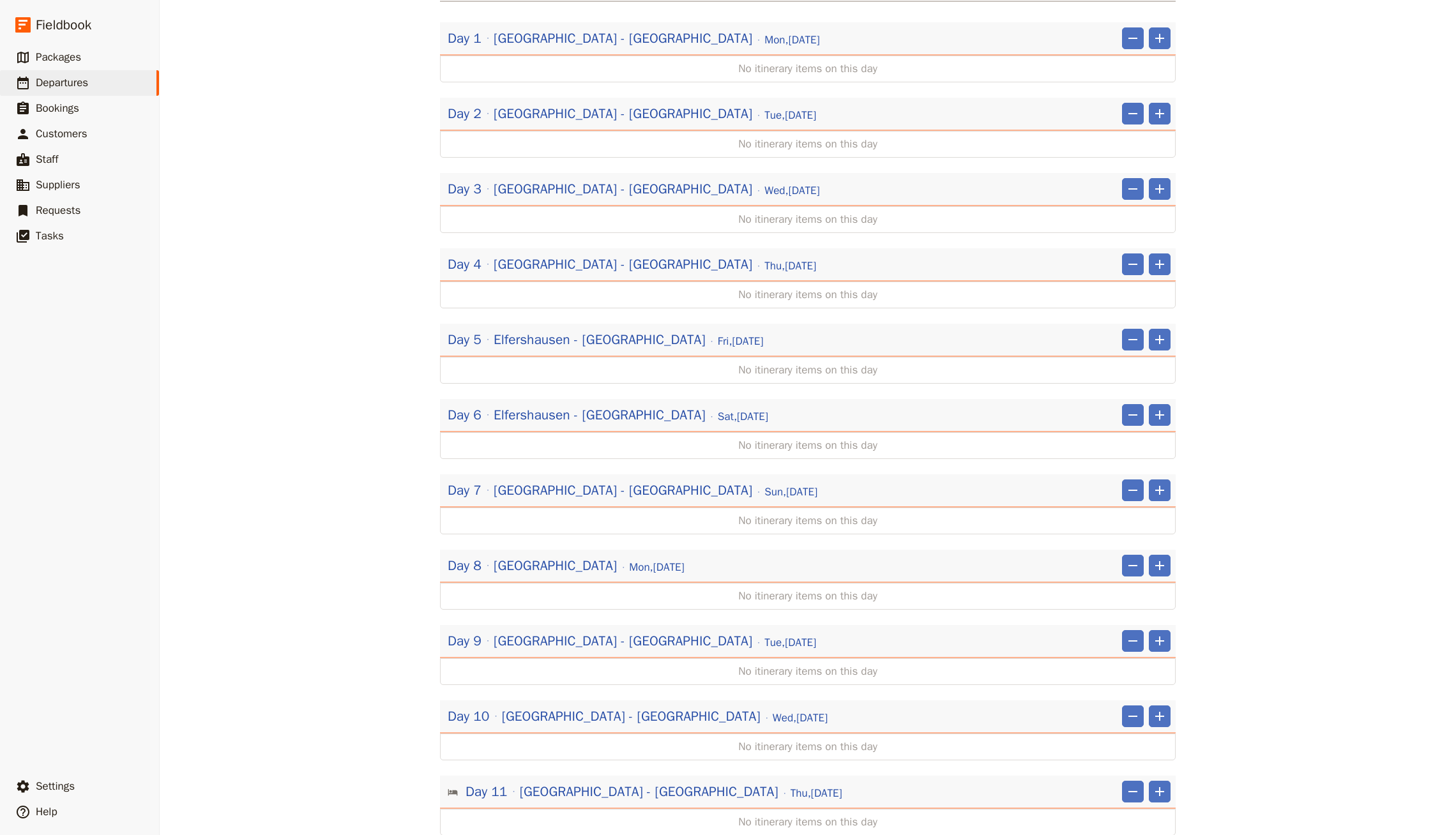 type 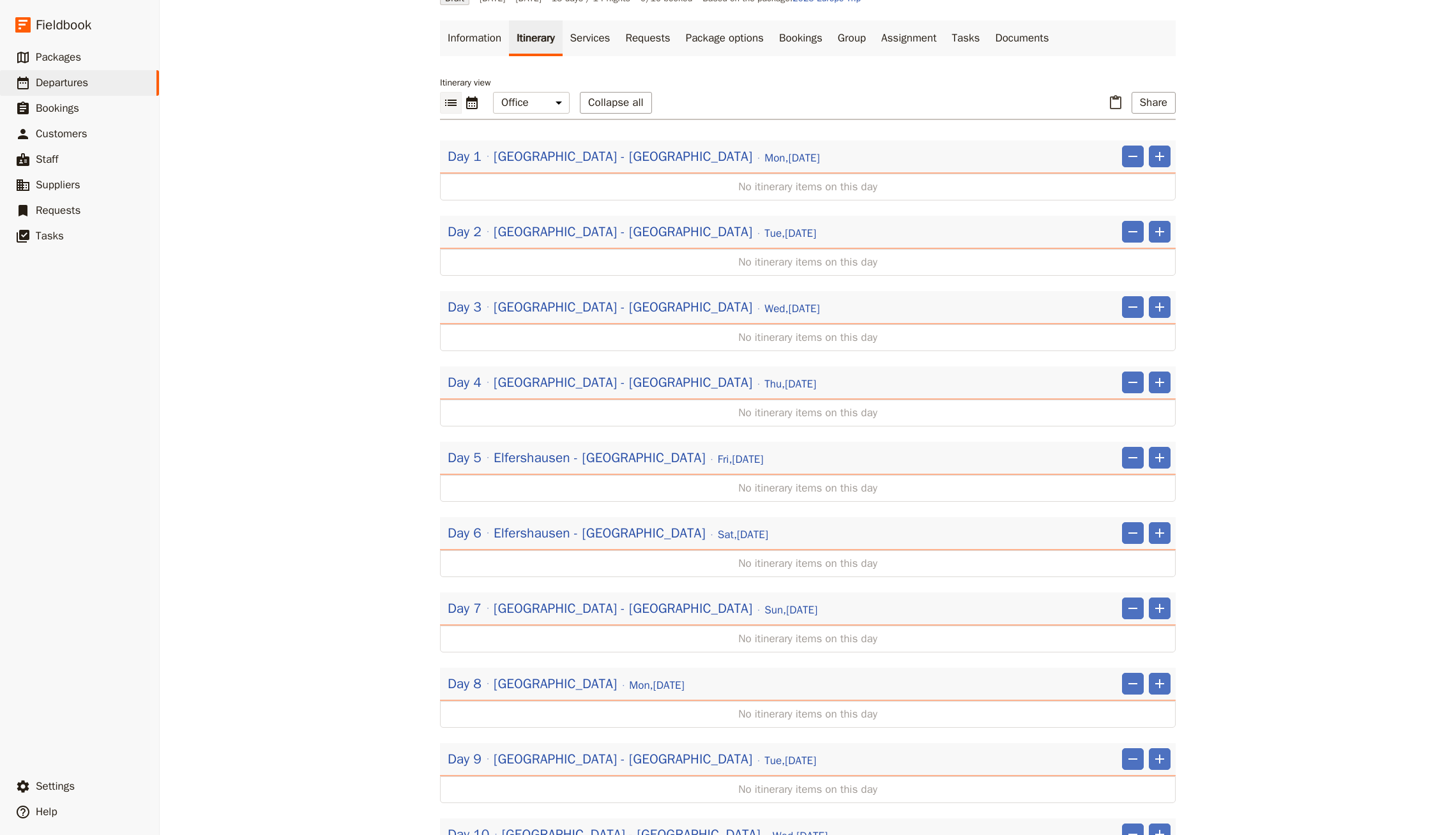 scroll, scrollTop: 112, scrollLeft: 0, axis: vertical 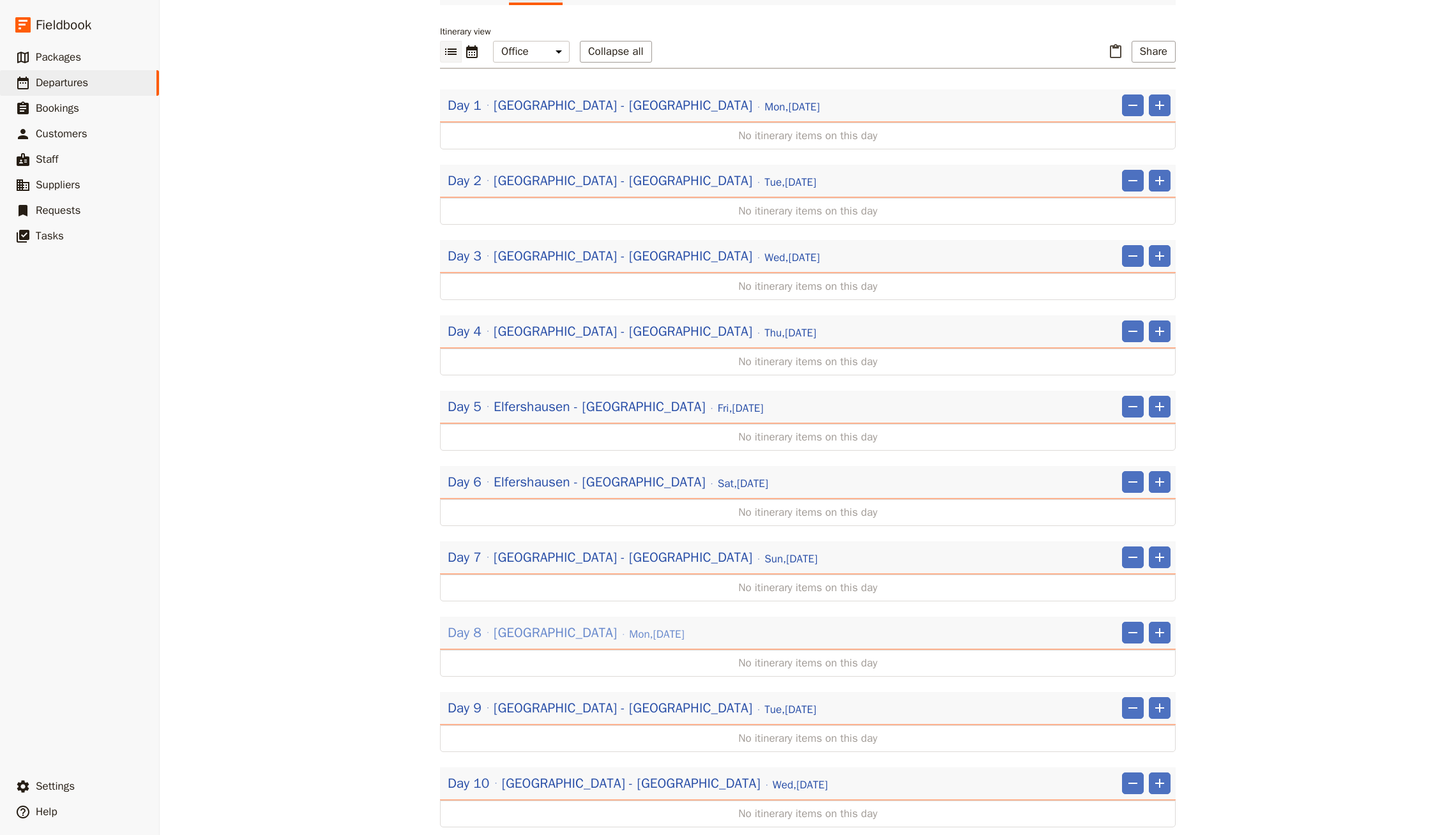 click on "[DATE]" at bounding box center (656, 635) 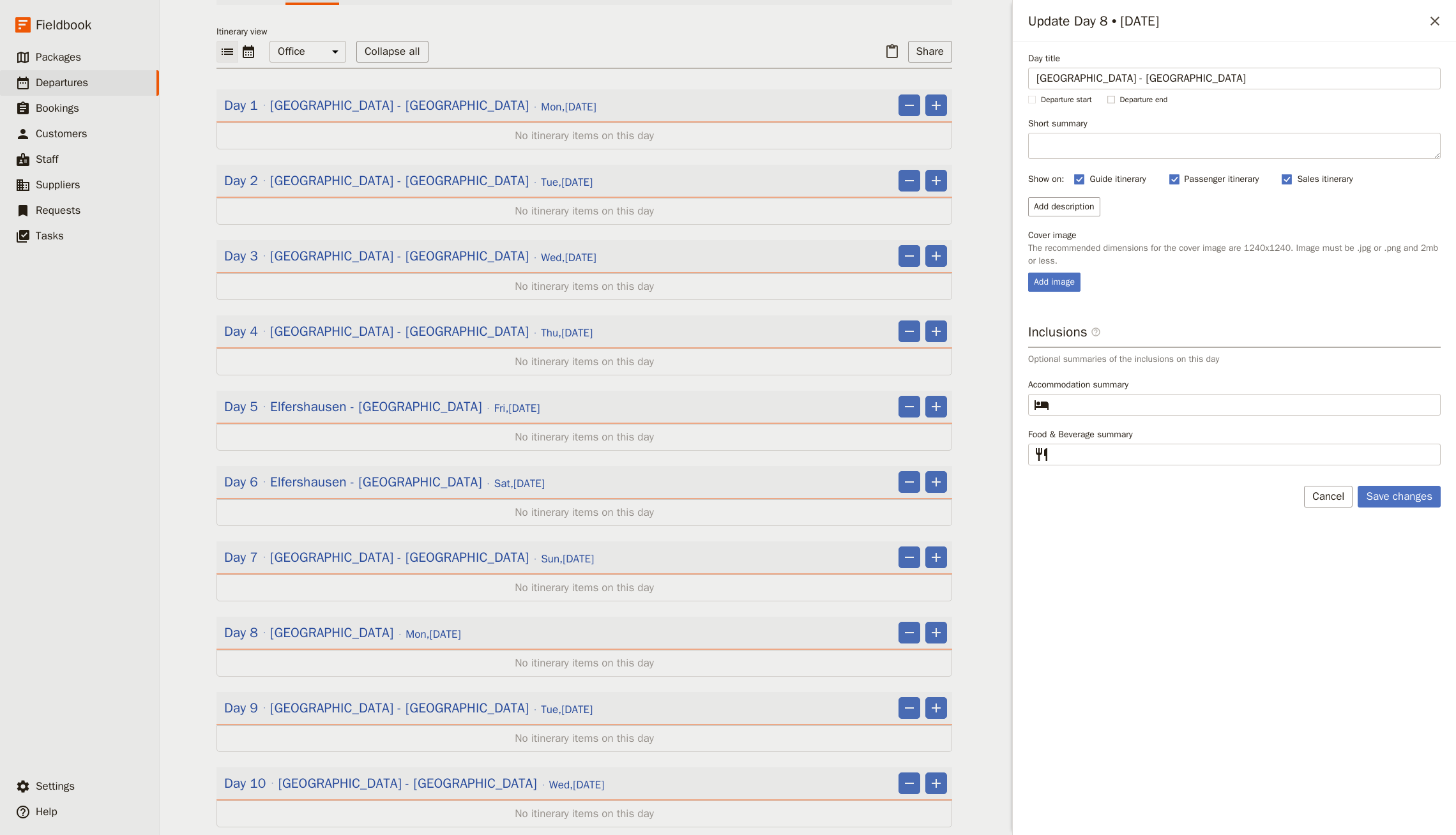 type on "[GEOGRAPHIC_DATA] - [GEOGRAPHIC_DATA]" 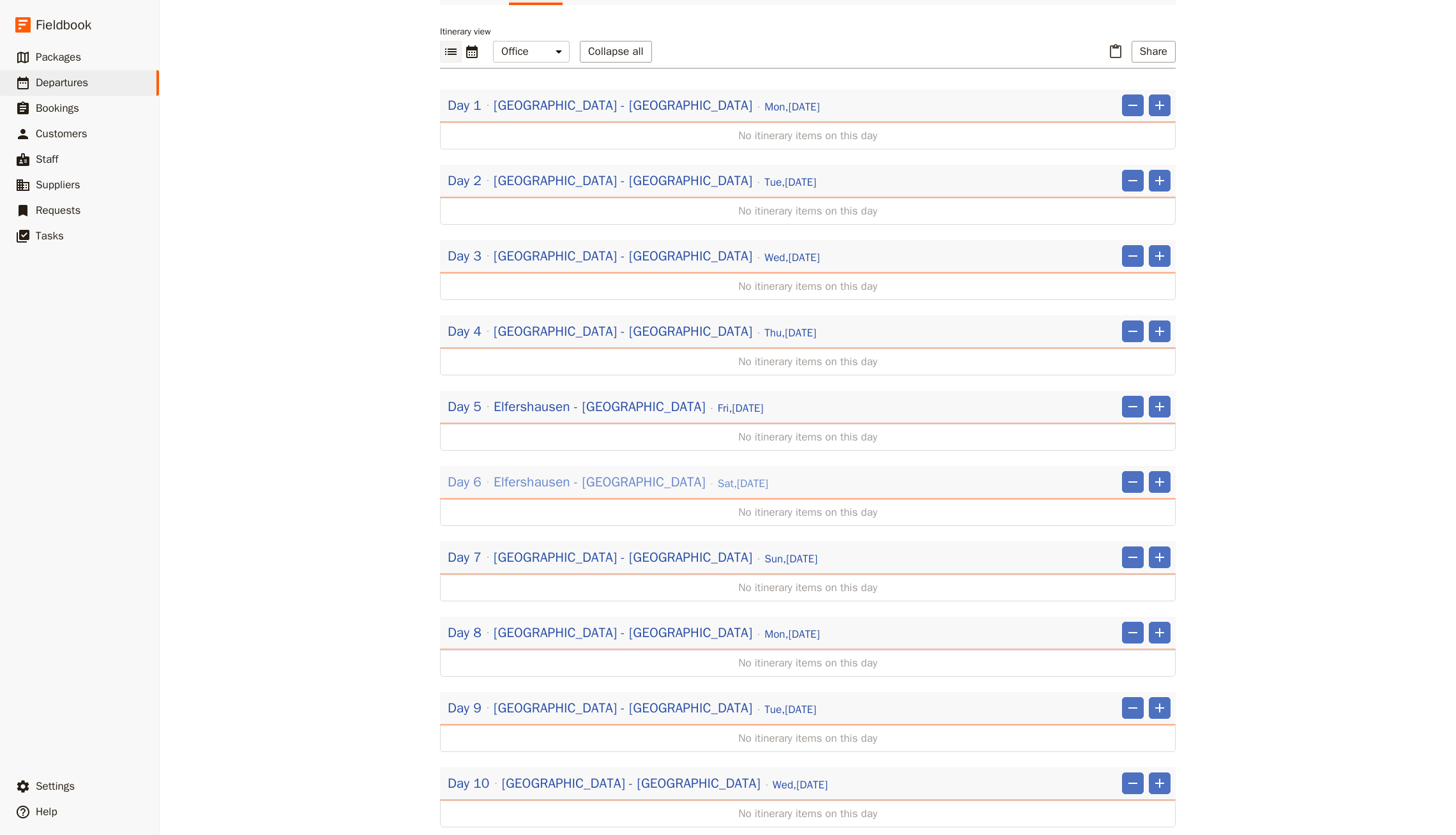 click on "[DATE]" at bounding box center (743, 484) 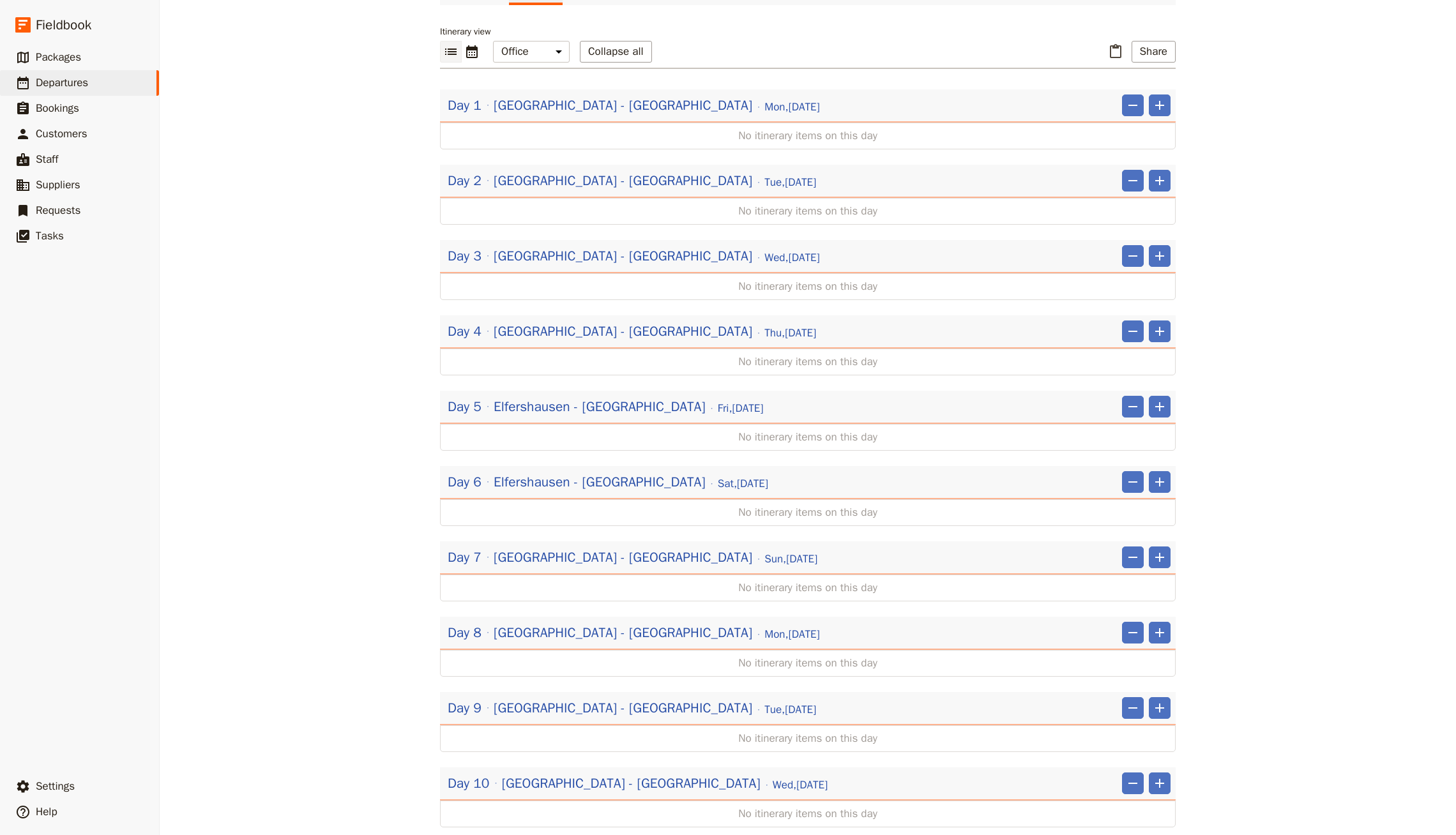 click on "2025 Europe Trip ​ Draft [DATE] – [DATE] 15 days   /   14 nights 0/10 booked Based on the package:  2025 Europe Trip Information Itinerary Services Requests Package options Bookings Group Assignment Tasks Documents Itinerary view ​ ​ Office Guide Passenger Sales Collapse all ​ Share Day 1 [GEOGRAPHIC_DATA] - [GEOGRAPHIC_DATA] [GEOGRAPHIC_DATA][DATE] ​ ​ No itinerary items on this day Day 2 [GEOGRAPHIC_DATA] - [GEOGRAPHIC_DATA] [DATE] ​ ​ No itinerary items on this day Day 3 [GEOGRAPHIC_DATA] - [GEOGRAPHIC_DATA] [DATE] ​ ​ No itinerary items on this day Day 4 [GEOGRAPHIC_DATA] - [GEOGRAPHIC_DATA] [DATE] ​ ​ No itinerary items on this day Day 5 [GEOGRAPHIC_DATA] - [GEOGRAPHIC_DATA] [DATE] ​ ​ No itinerary items on this day Day 6 [GEOGRAPHIC_DATA] - [GEOGRAPHIC_DATA] [GEOGRAPHIC_DATA][DATE] ​ ​ No itinerary items on this day Day 7 [GEOGRAPHIC_DATA] - [GEOGRAPHIC_DATA] [DATE] ​ ​ No itinerary items on this day Day 8 [GEOGRAPHIC_DATA] - [GEOGRAPHIC_DATA] [DATE] ​ ​ No itinerary items on this day Day 9 [GEOGRAPHIC_DATA] - [GEOGRAPHIC_DATA][DATE] ​ ​ Day 10 [GEOGRAPHIC_DATA] - [GEOGRAPHIC_DATA]" at bounding box center (808, 418) 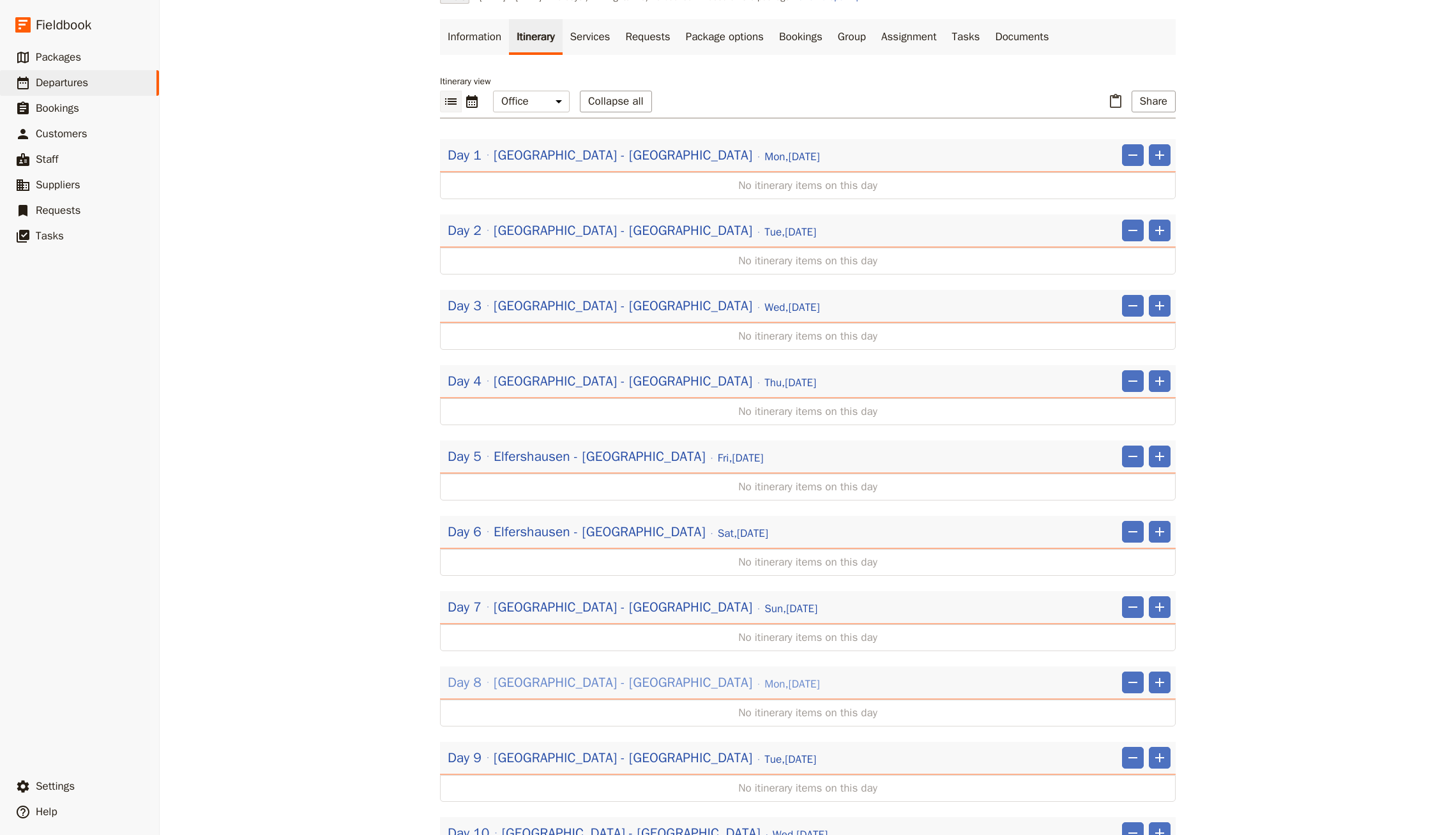 scroll, scrollTop: 74, scrollLeft: 0, axis: vertical 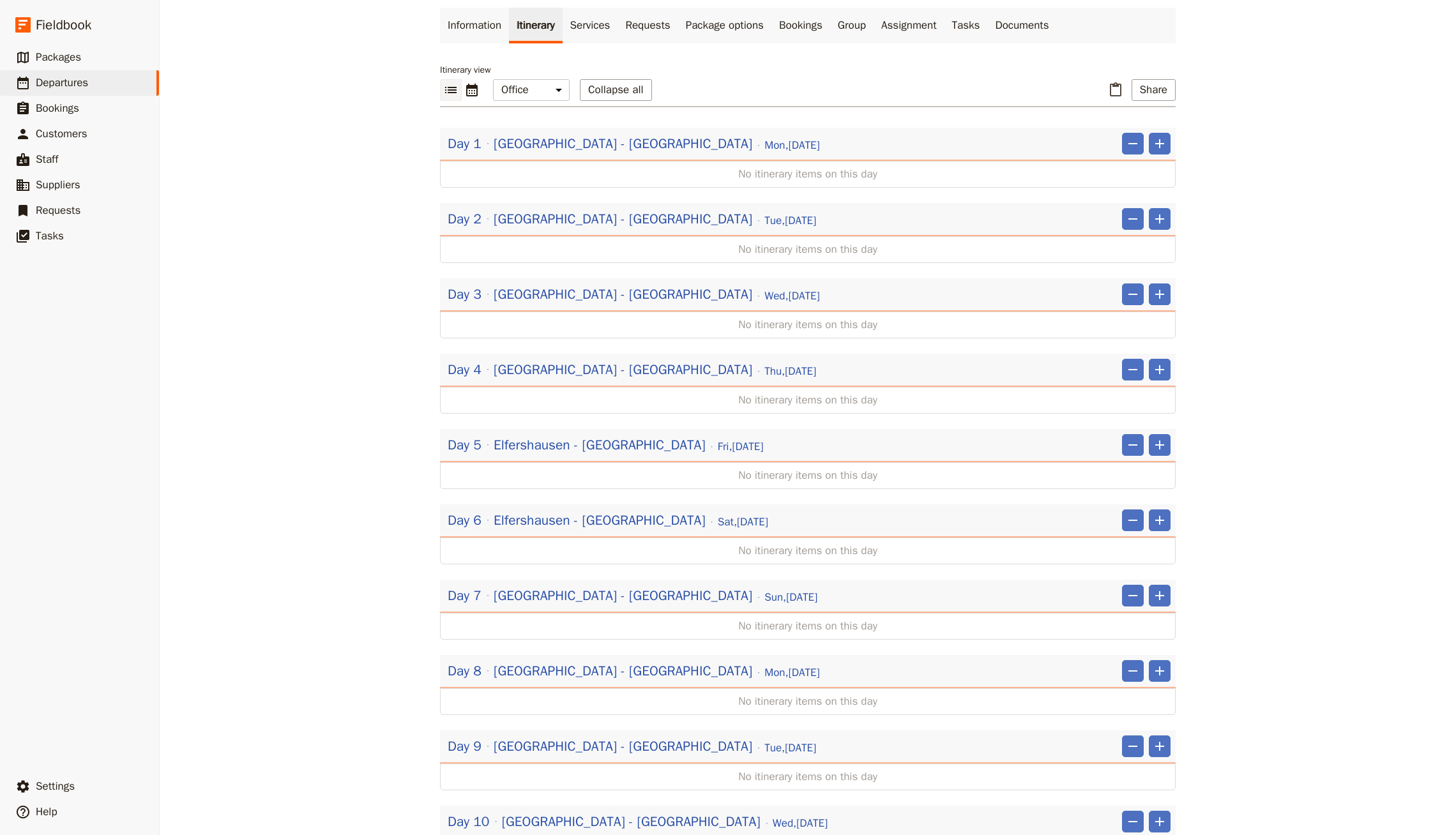 click on "2025 Europe Trip ​ Draft [DATE] – [DATE] 15 days   /   14 nights 0/10 booked Based on the package:  2025 Europe Trip Information Itinerary Services Requests Package options Bookings Group Assignment Tasks Documents Itinerary view ​ ​ Office Guide Passenger Sales Collapse all ​ Share Day 1 [GEOGRAPHIC_DATA] - [GEOGRAPHIC_DATA] [GEOGRAPHIC_DATA][DATE] ​ ​ No itinerary items on this day Day 2 [GEOGRAPHIC_DATA] - [GEOGRAPHIC_DATA] [DATE] ​ ​ No itinerary items on this day Day 3 [GEOGRAPHIC_DATA] - [GEOGRAPHIC_DATA] [DATE] ​ ​ No itinerary items on this day Day 4 [GEOGRAPHIC_DATA] - [GEOGRAPHIC_DATA] [DATE] ​ ​ No itinerary items on this day Day 5 [GEOGRAPHIC_DATA] - [GEOGRAPHIC_DATA] [DATE] ​ ​ No itinerary items on this day Day 6 [GEOGRAPHIC_DATA] - [GEOGRAPHIC_DATA] [GEOGRAPHIC_DATA][DATE] ​ ​ No itinerary items on this day Day 7 [GEOGRAPHIC_DATA] - [GEOGRAPHIC_DATA] [DATE] ​ ​ No itinerary items on this day Day 8 [GEOGRAPHIC_DATA] - [GEOGRAPHIC_DATA] [DATE] ​ ​ No itinerary items on this day Day 9 [GEOGRAPHIC_DATA] - [GEOGRAPHIC_DATA][DATE] ​ ​ Day 10 [GEOGRAPHIC_DATA] - [GEOGRAPHIC_DATA]" at bounding box center [808, 418] 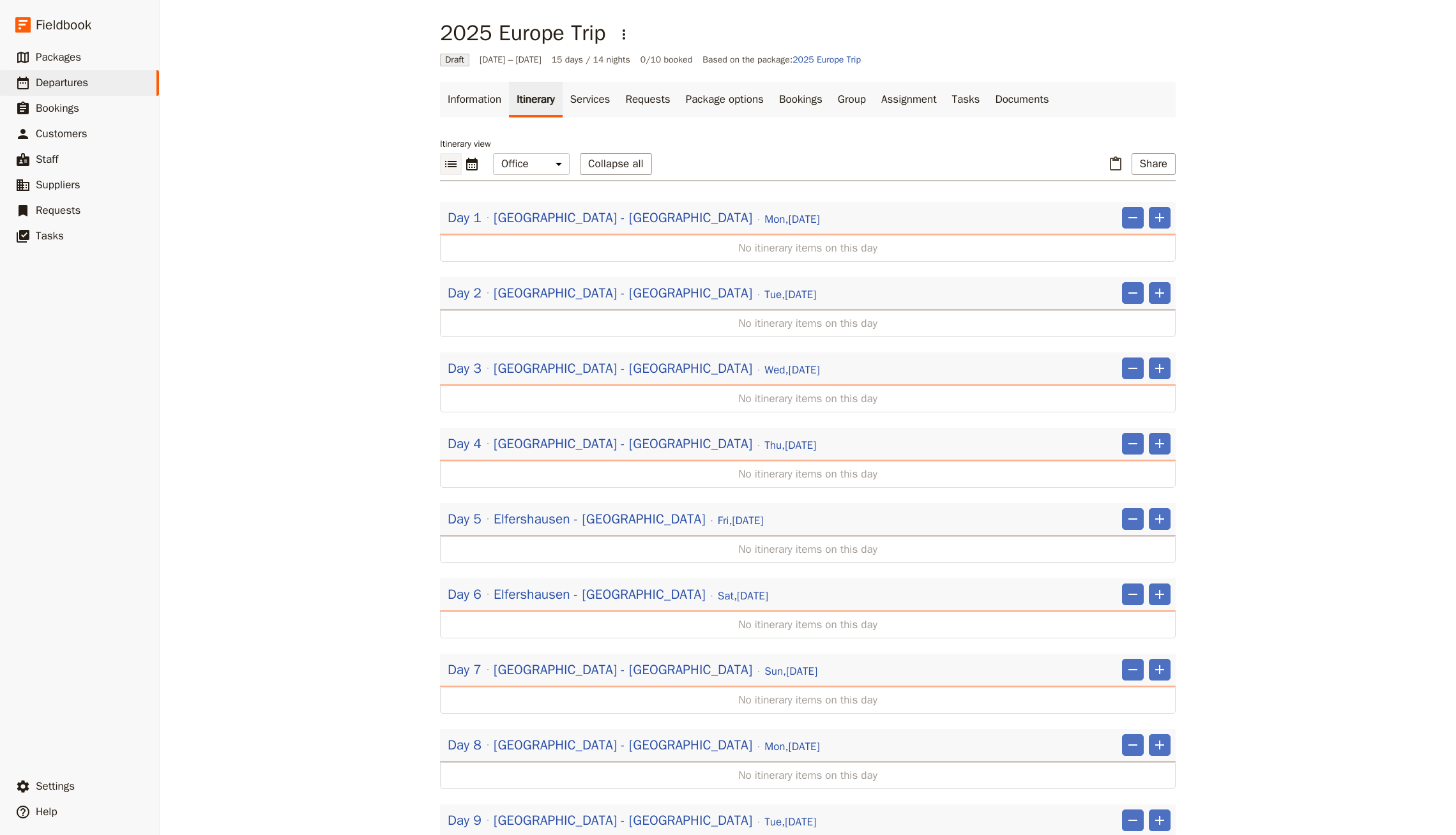 click on "Itinerary view ​ ​ Office Guide Passenger Sales Collapse all ​ Share Day 1 [GEOGRAPHIC_DATA] - [GEOGRAPHIC_DATA] [GEOGRAPHIC_DATA][DATE] ​ ​ No itinerary items on this day Day 2 [GEOGRAPHIC_DATA] - [GEOGRAPHIC_DATA] [GEOGRAPHIC_DATA][DATE] ​ ​ No itinerary items on this day Day 3 [GEOGRAPHIC_DATA] - [GEOGRAPHIC_DATA] [DATE] ​ ​ No itinerary items on this day Day 4 [GEOGRAPHIC_DATA] - [GEOGRAPHIC_DATA] [DATE] ​ ​ No itinerary items on this day Day 5 [GEOGRAPHIC_DATA] - [GEOGRAPHIC_DATA] [DATE] ​ ​ No itinerary items on this day Day 6 [GEOGRAPHIC_DATA] - [GEOGRAPHIC_DATA] [DATE] ​ ​ No itinerary items on this day Day 7 [GEOGRAPHIC_DATA] - [GEOGRAPHIC_DATA] [DATE] ​ ​ No itinerary items on this day Day 8 [GEOGRAPHIC_DATA] - [GEOGRAPHIC_DATA] [GEOGRAPHIC_DATA][DATE] ​ ​ No itinerary items on this day Day 9 [GEOGRAPHIC_DATA] - [GEOGRAPHIC_DATA] [DATE] ​ ​ No itinerary items on this day Day 10 [GEOGRAPHIC_DATA] - [GEOGRAPHIC_DATA] [DATE] ​ ​ No itinerary items on this day Day 11 [GEOGRAPHIC_DATA] - [GEOGRAPHIC_DATA] [DATE] ​ ​ No itinerary items on this day Day 12 Pre-Wedding [DATE] ​ ​ Day 13" at bounding box center (808, 727) 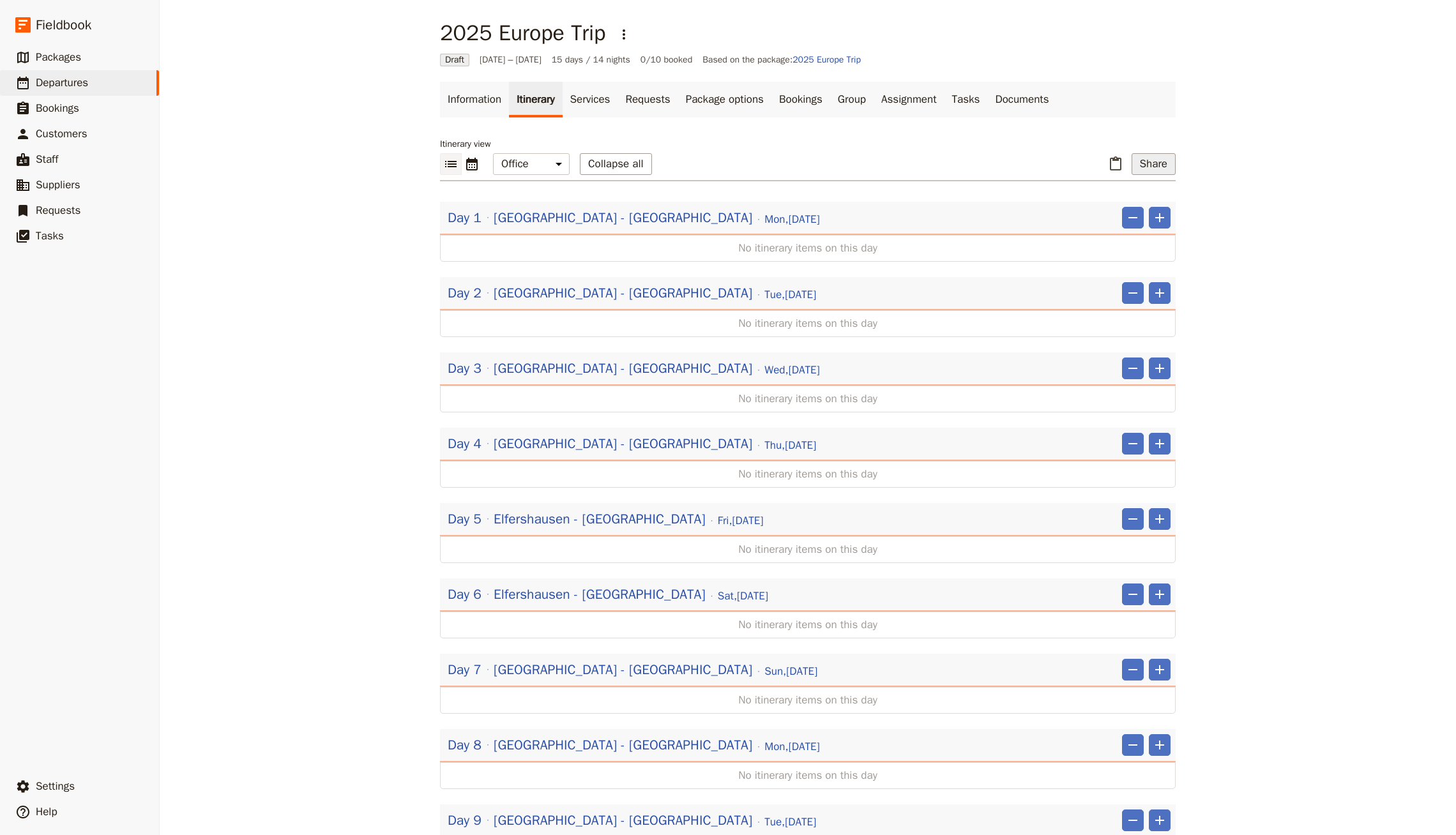 click on "Share" at bounding box center [1153, 164] 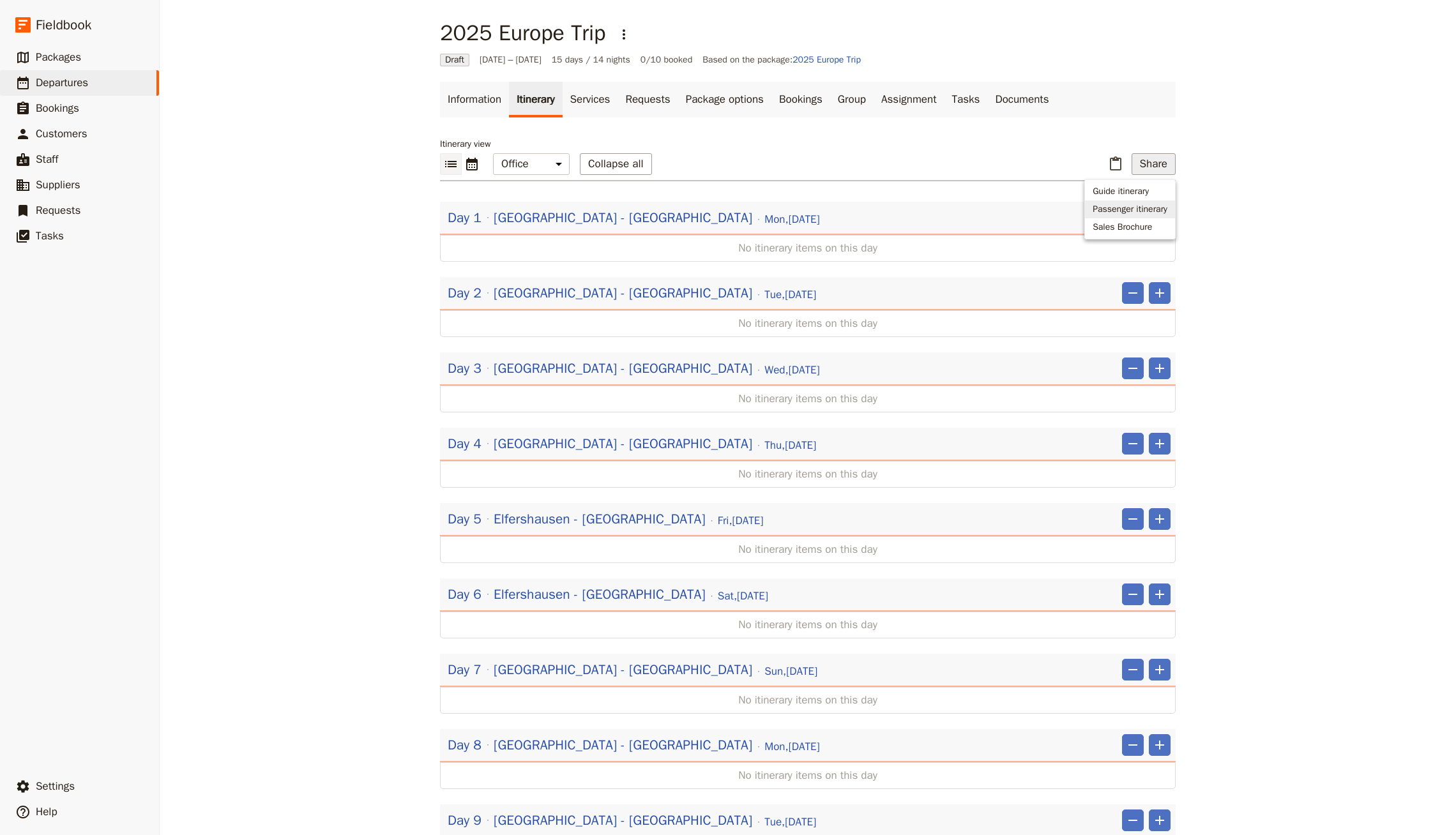 click on "Passenger itinerary" at bounding box center [1130, 209] 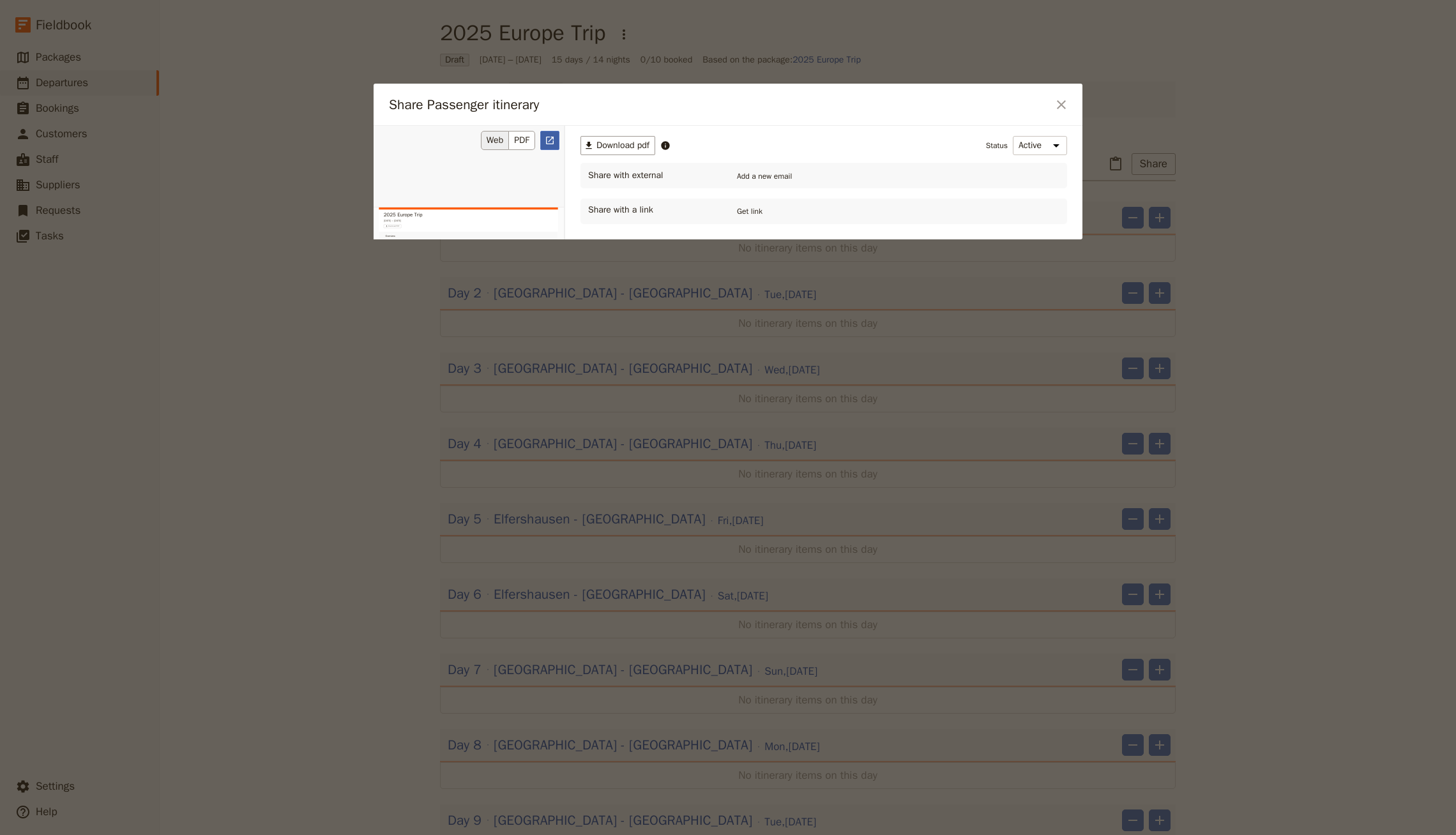 scroll, scrollTop: 0, scrollLeft: 0, axis: both 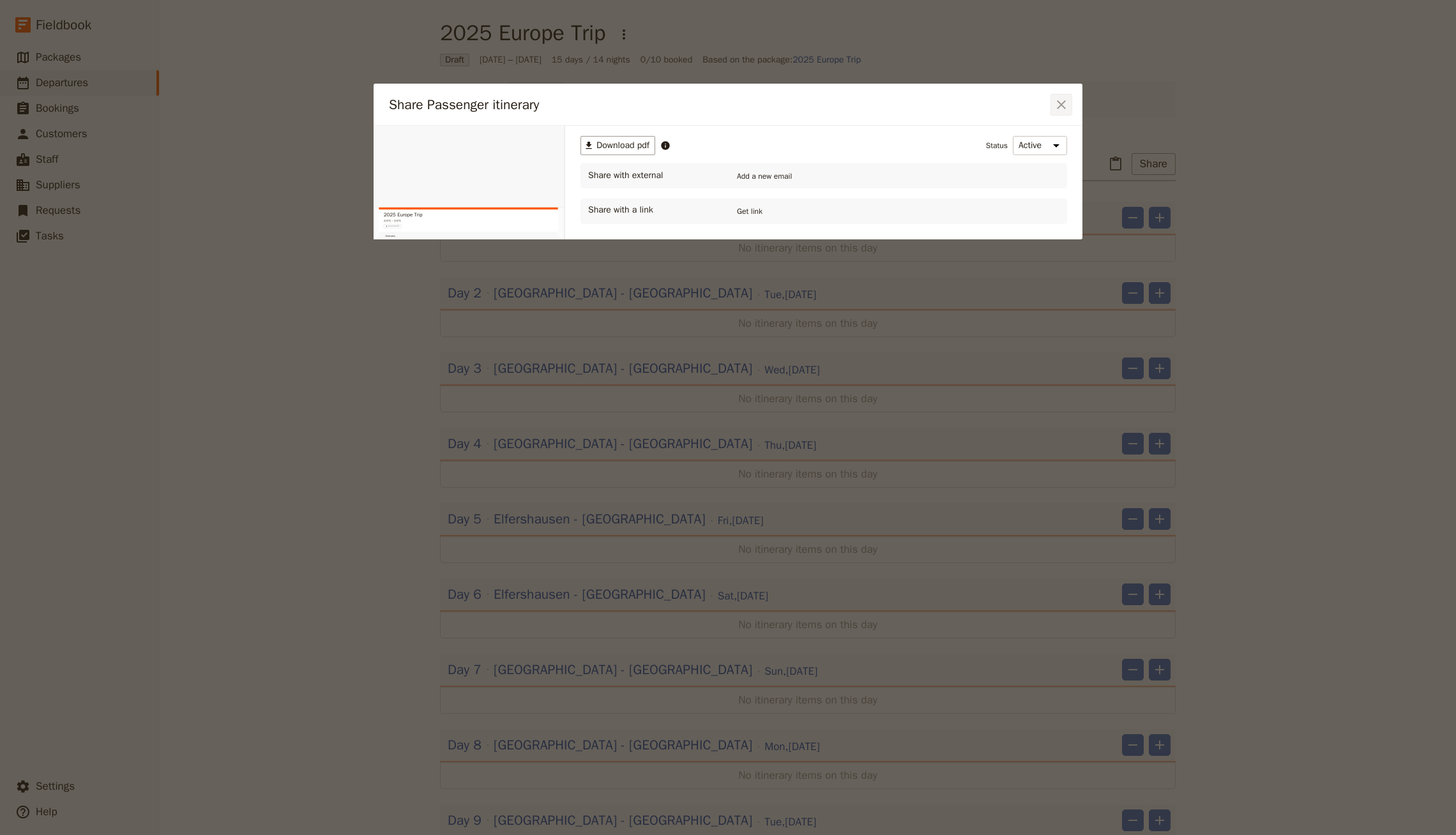 click 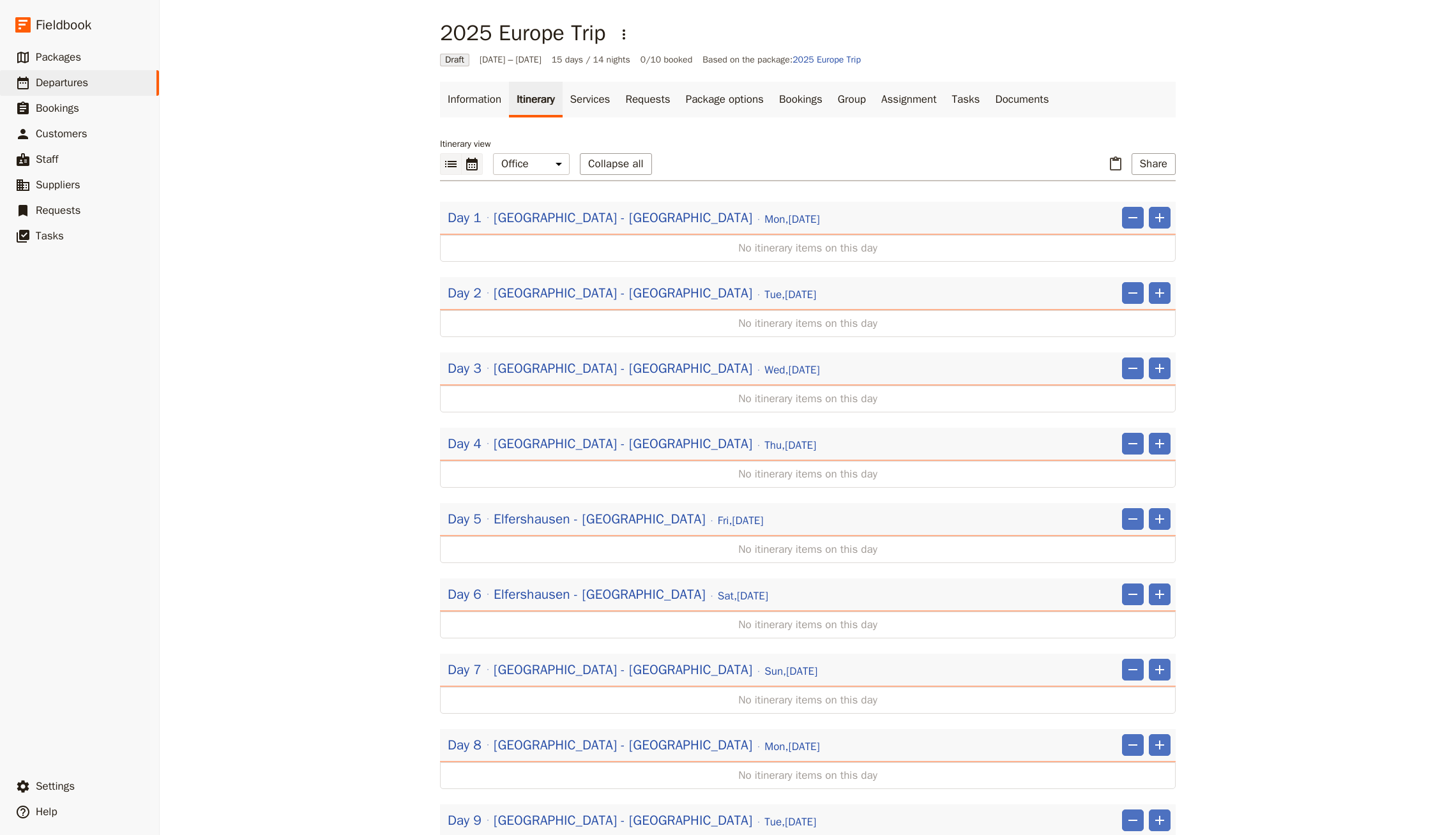 click 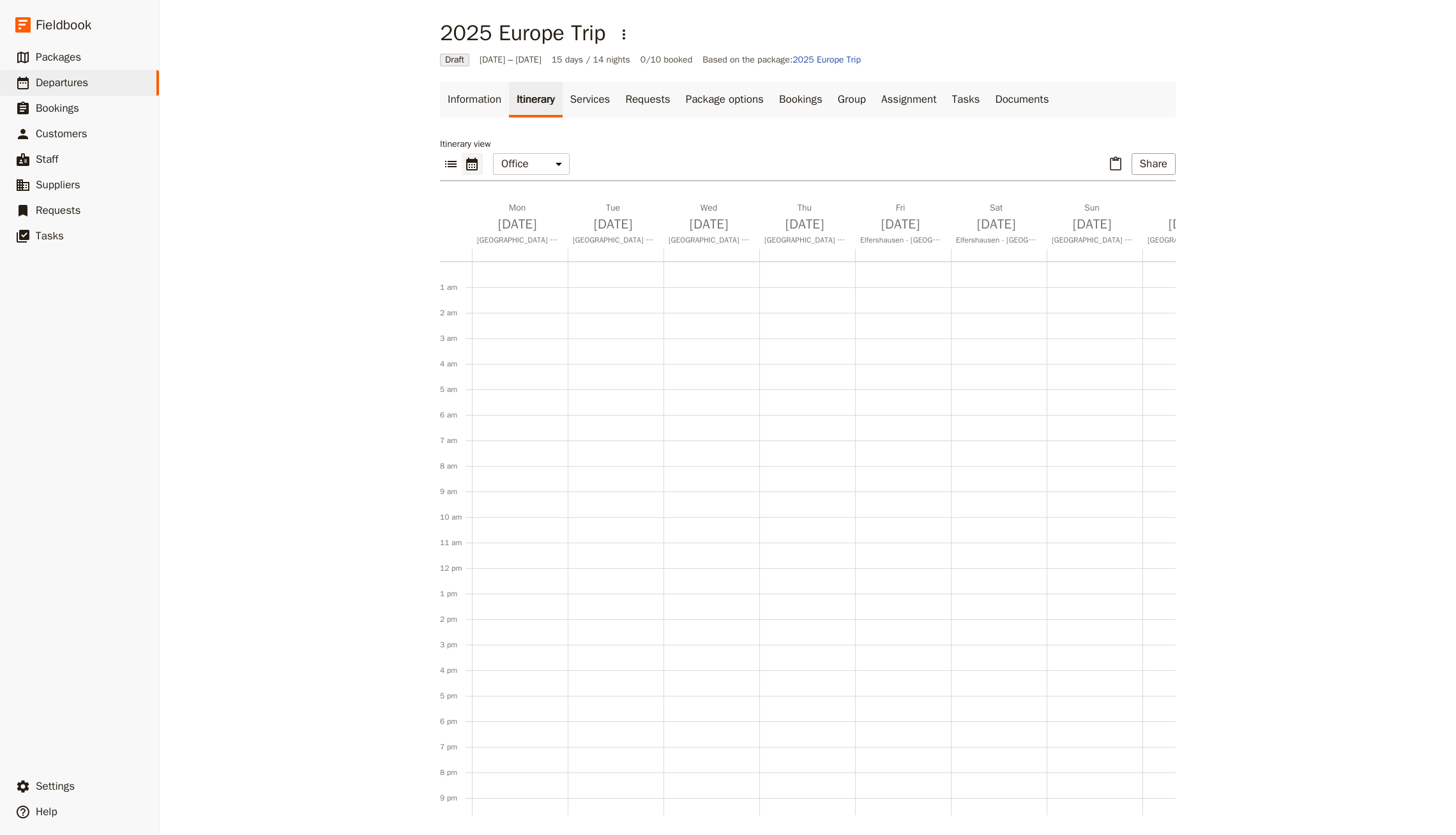 scroll, scrollTop: 59, scrollLeft: 0, axis: vertical 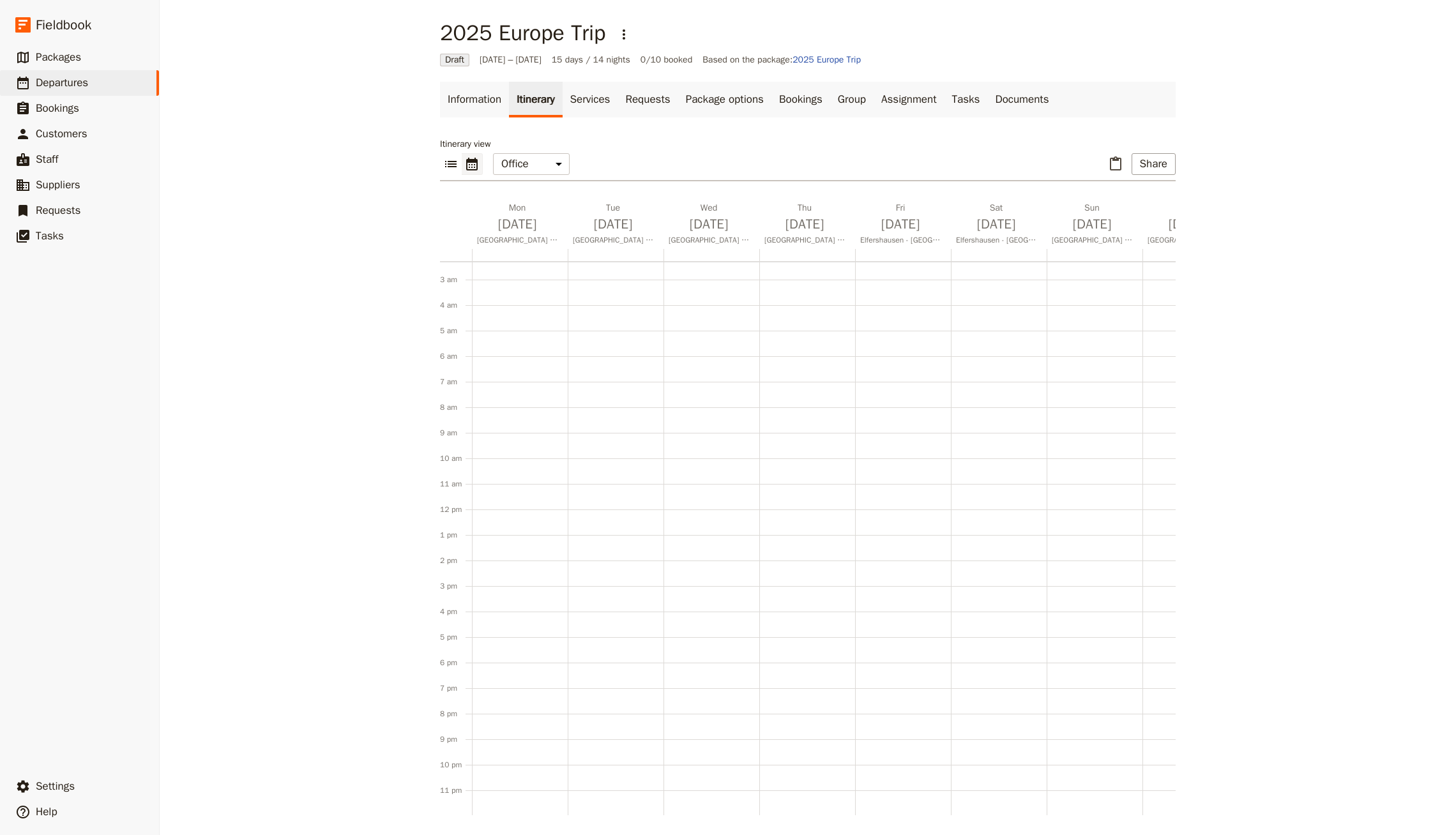 click on "​ ​ Office Guide Passenger Sales ​ Share" at bounding box center [808, 167] 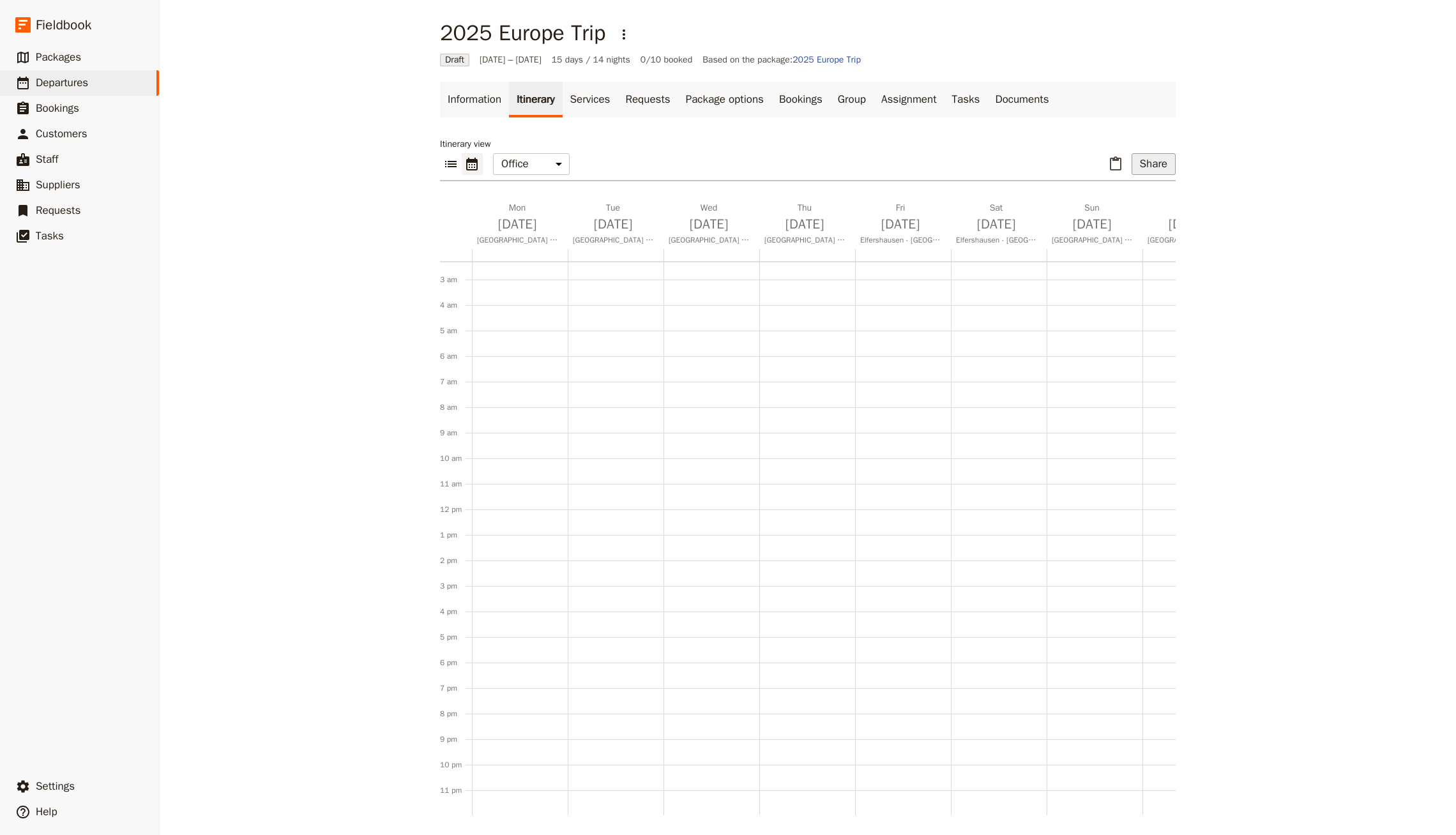 click on "Share" at bounding box center [1153, 164] 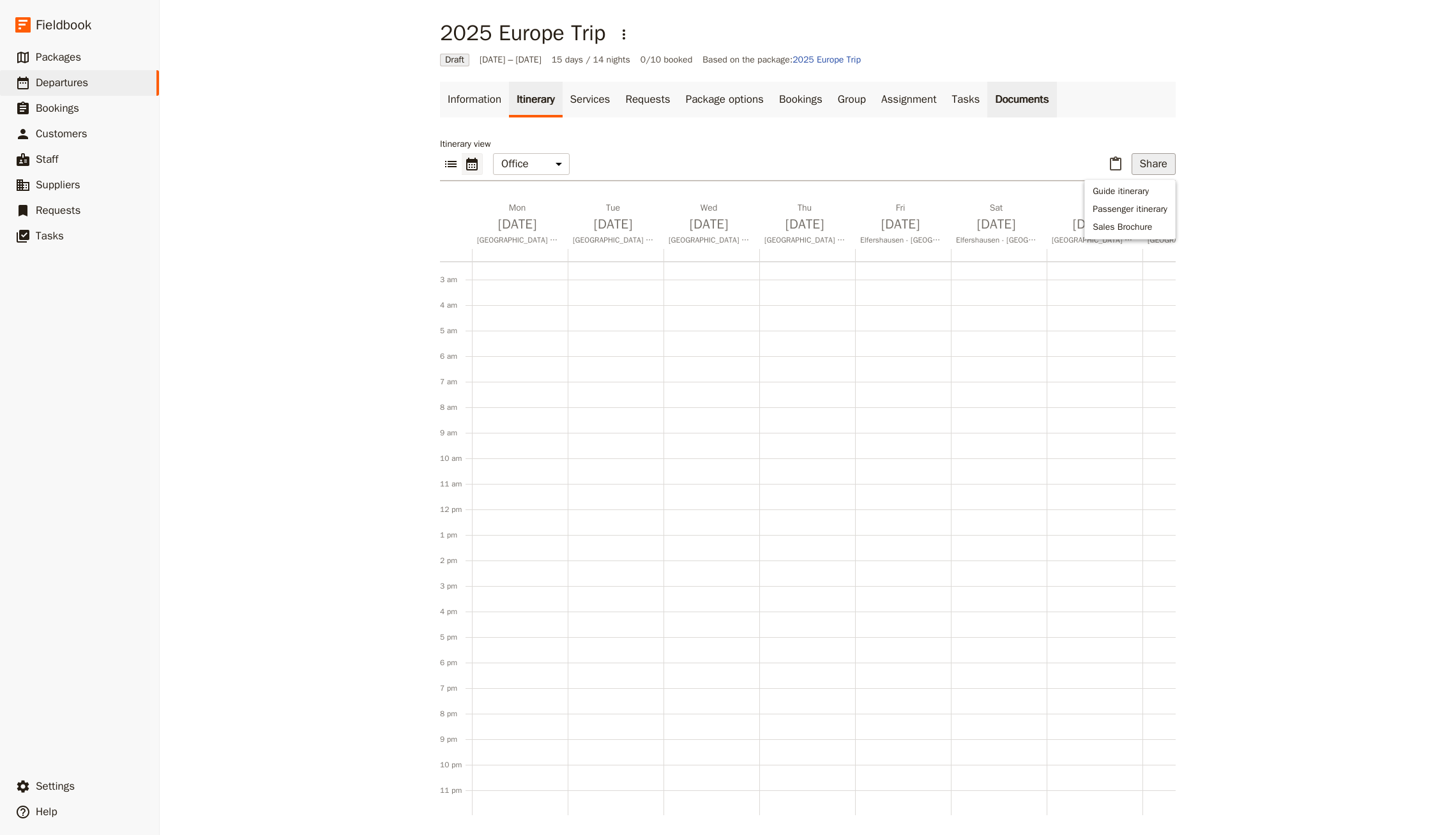 click on "Documents" at bounding box center (1022, 100) 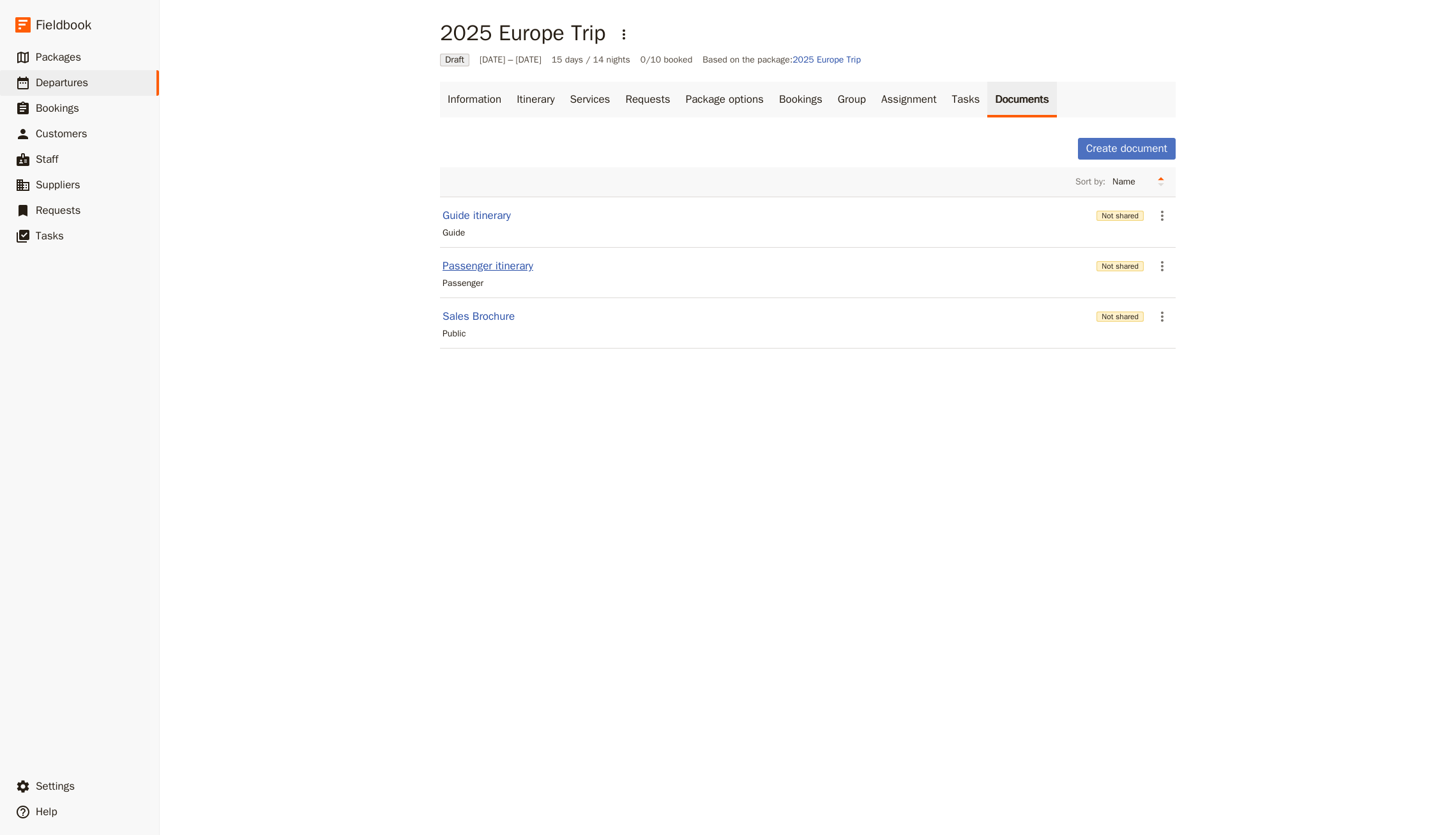 click on "Passenger itinerary" at bounding box center (488, 266) 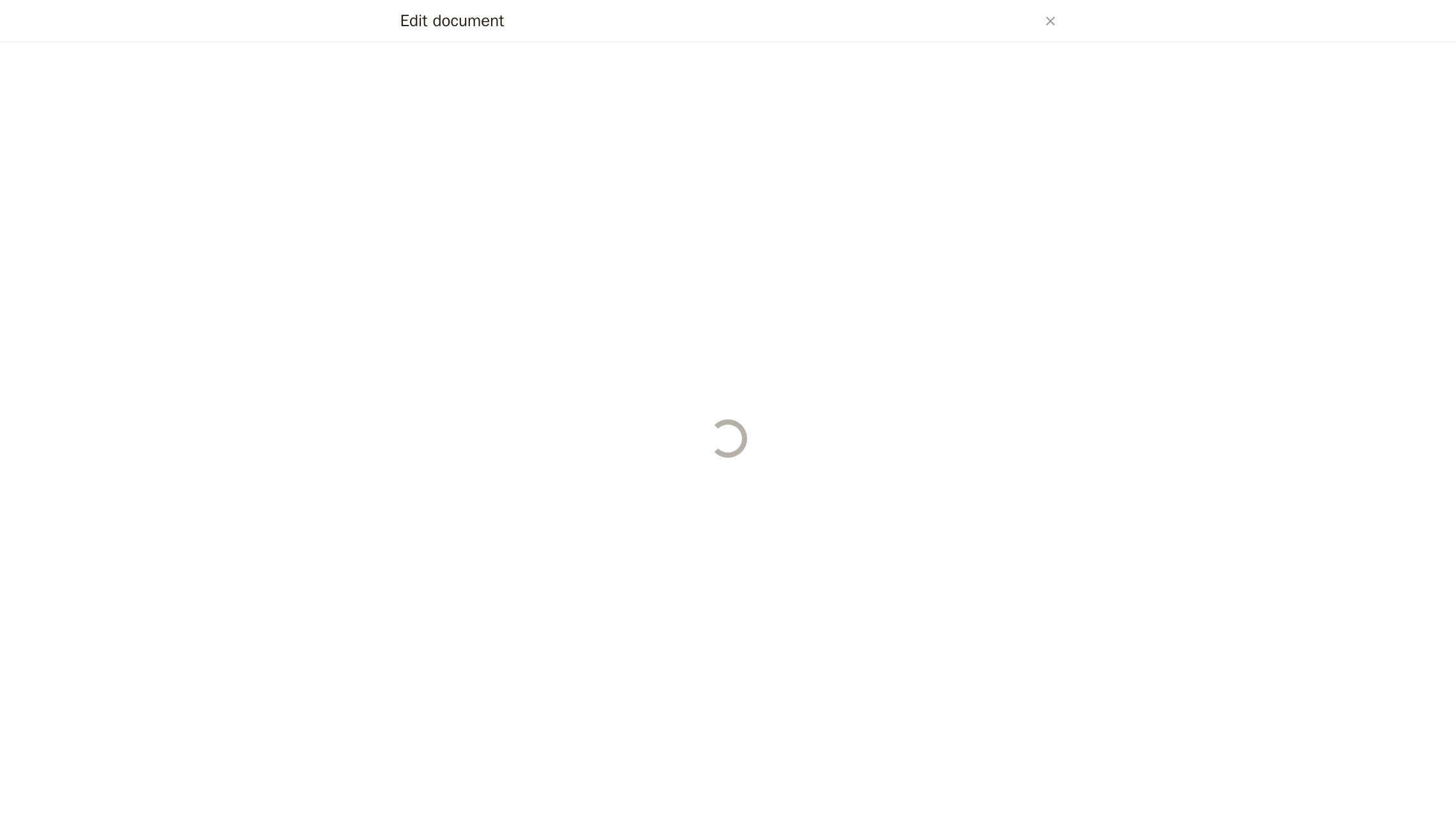 select on "PASSENGER" 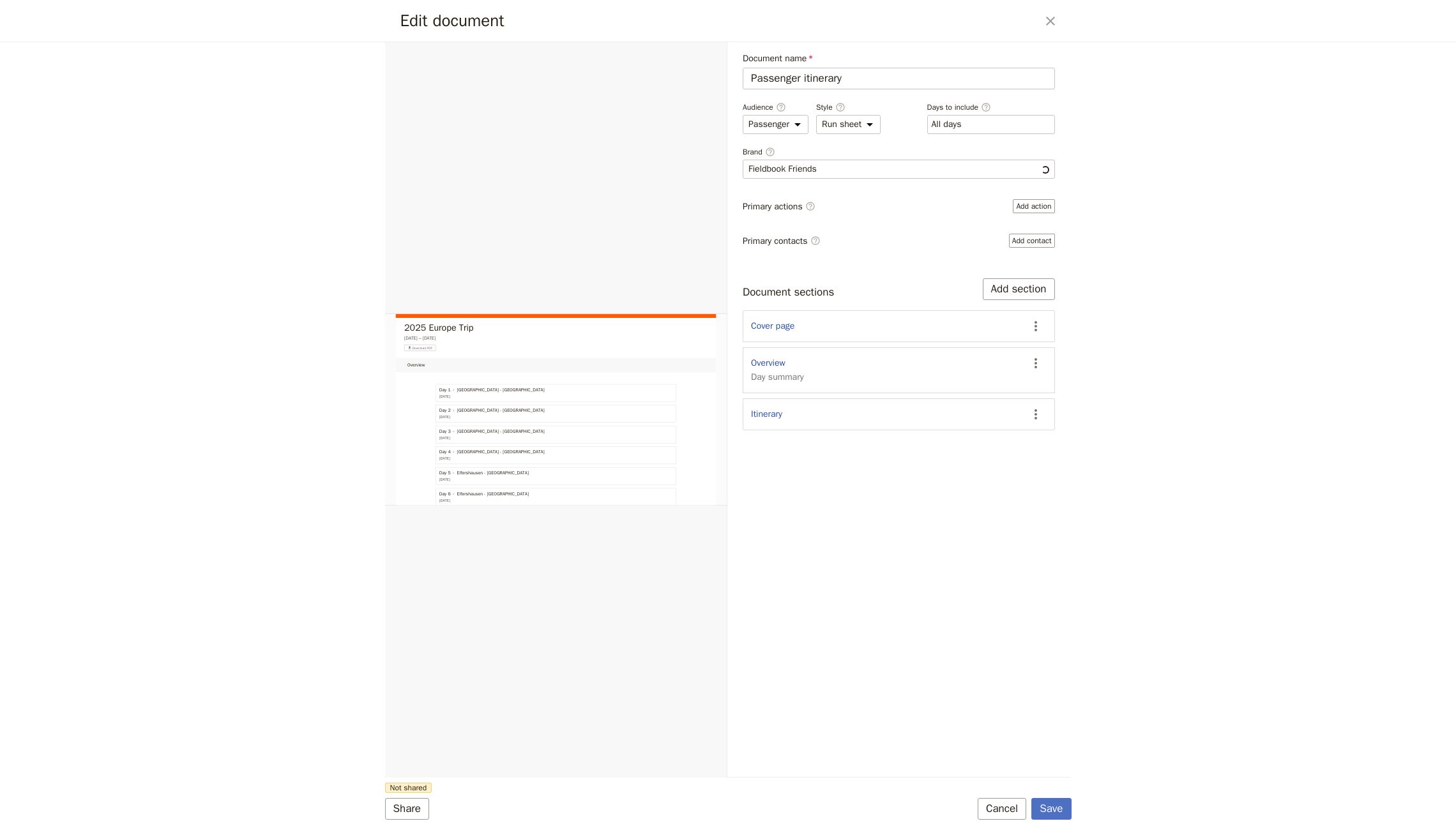 scroll, scrollTop: 0, scrollLeft: 0, axis: both 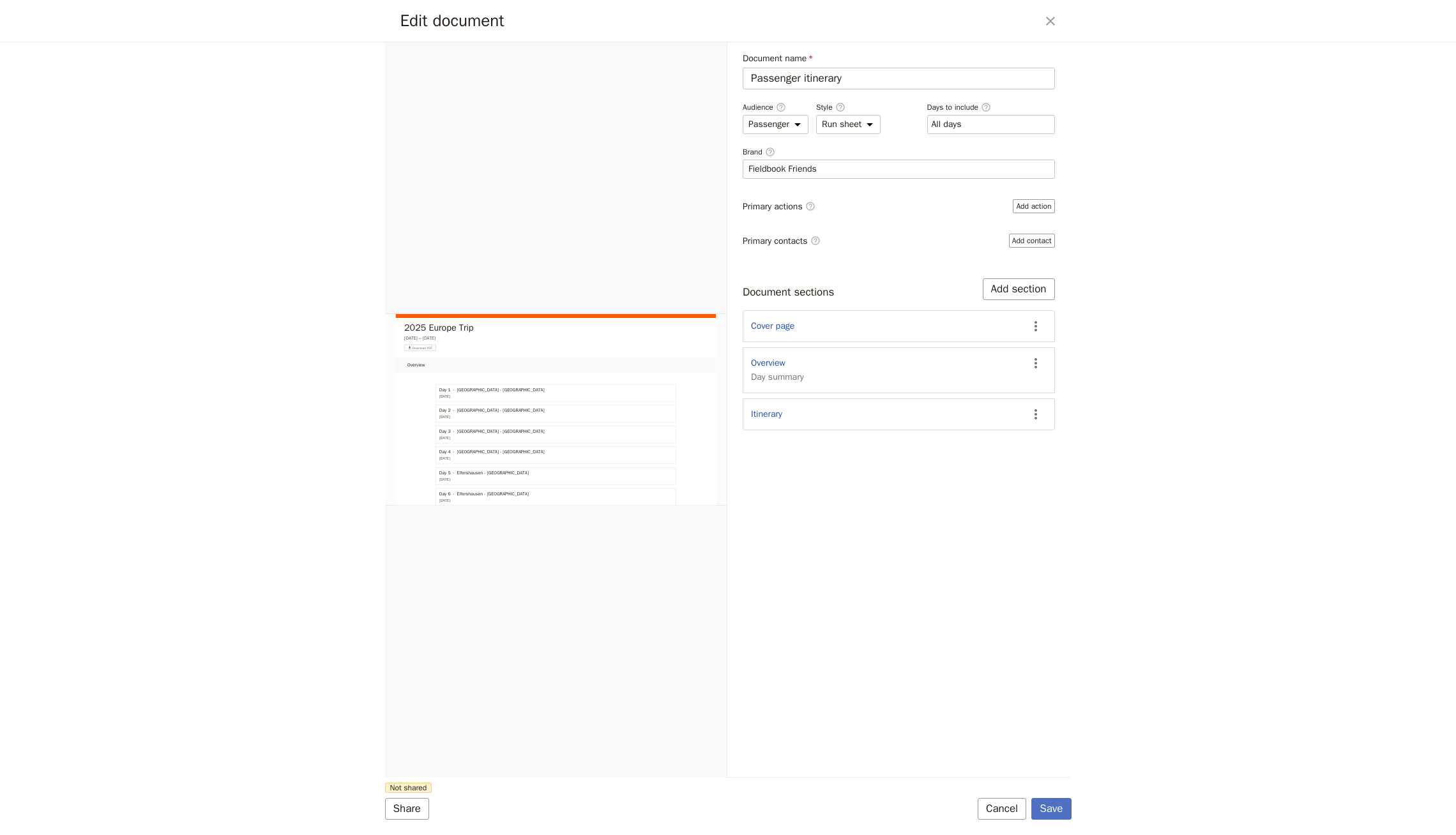 click on "Day summary" at bounding box center [777, 377] 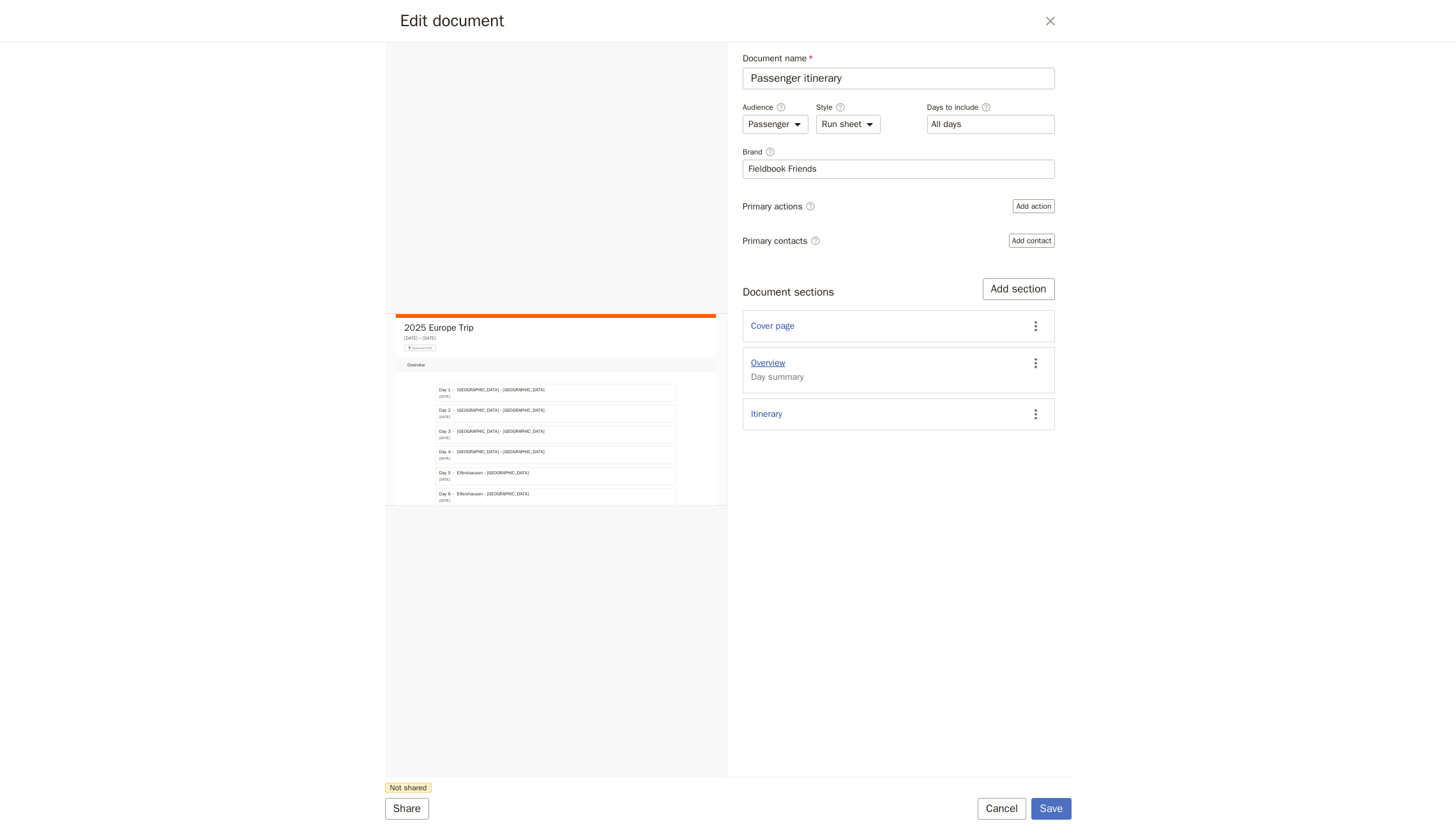 click on "Overview" at bounding box center (768, 363) 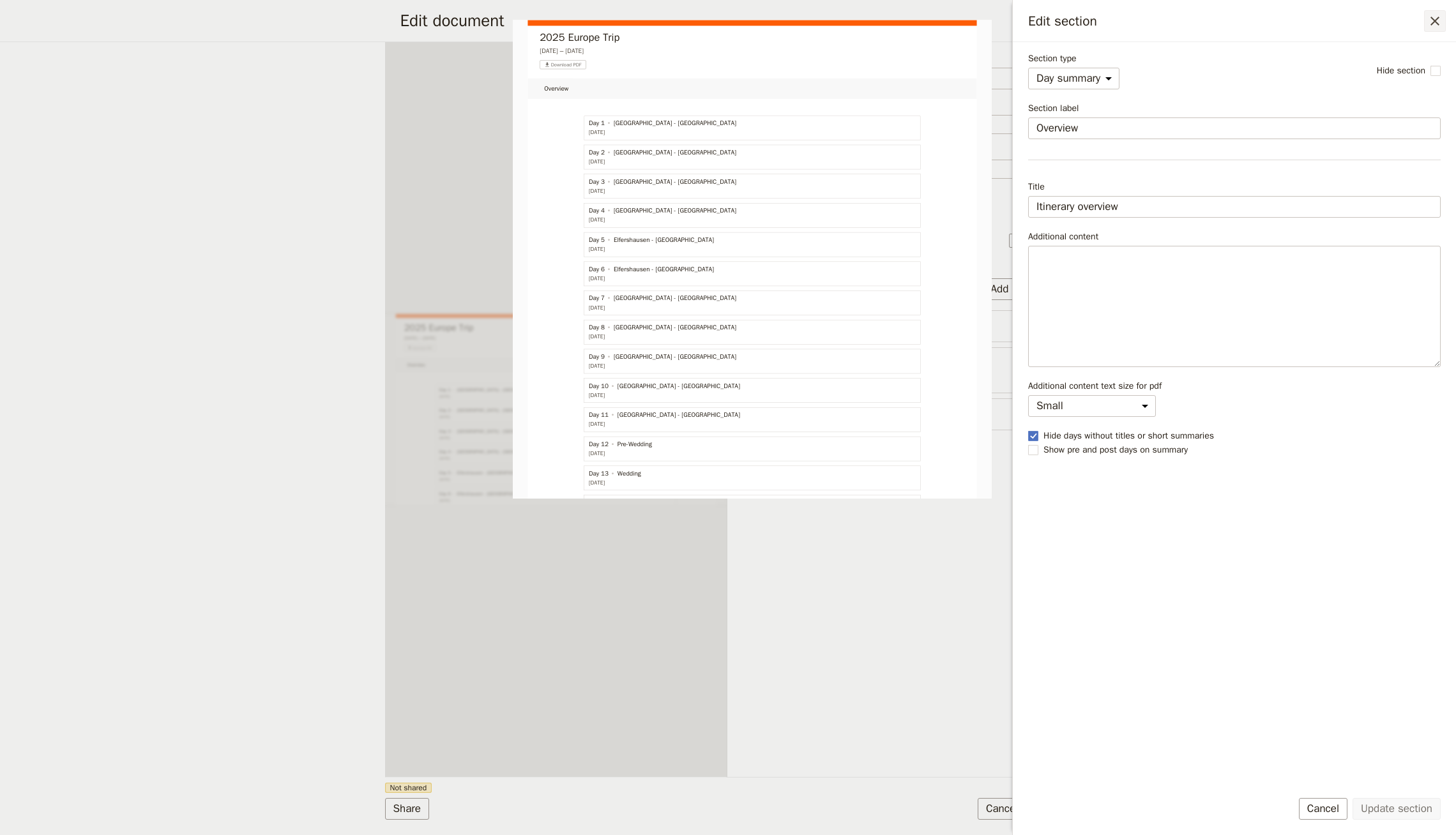 click 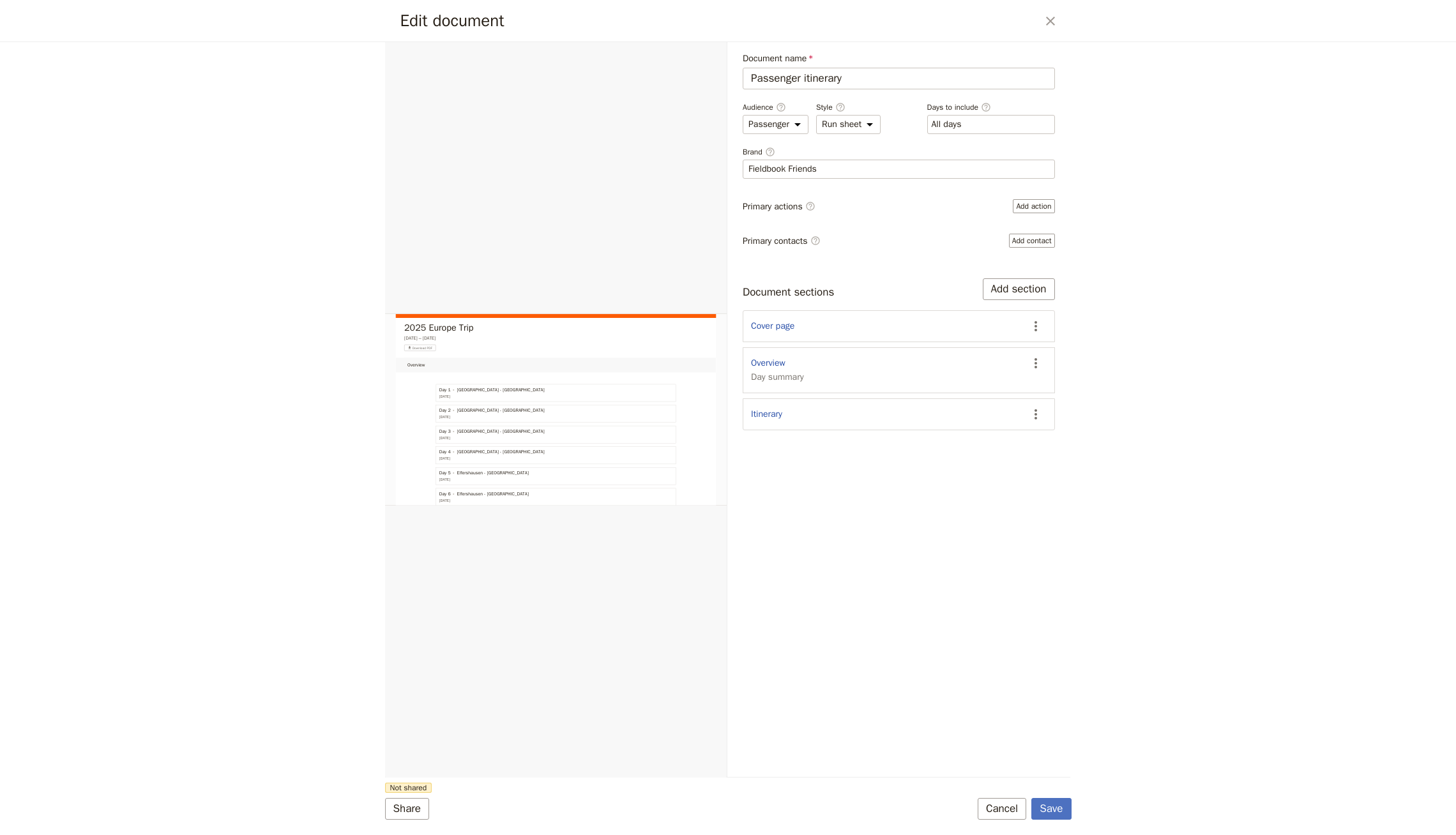 click on "Edit document" at bounding box center (718, 21) 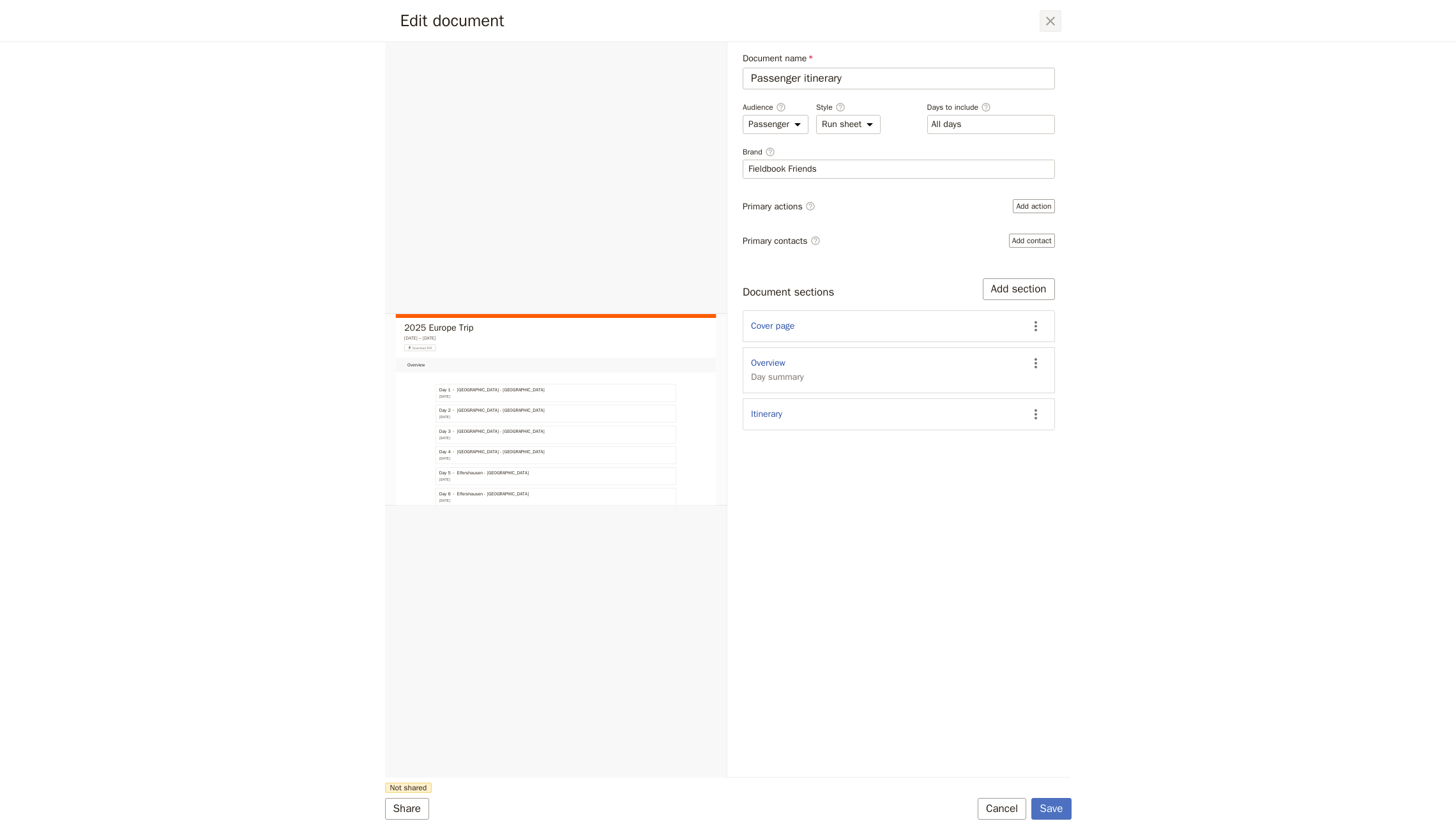 click 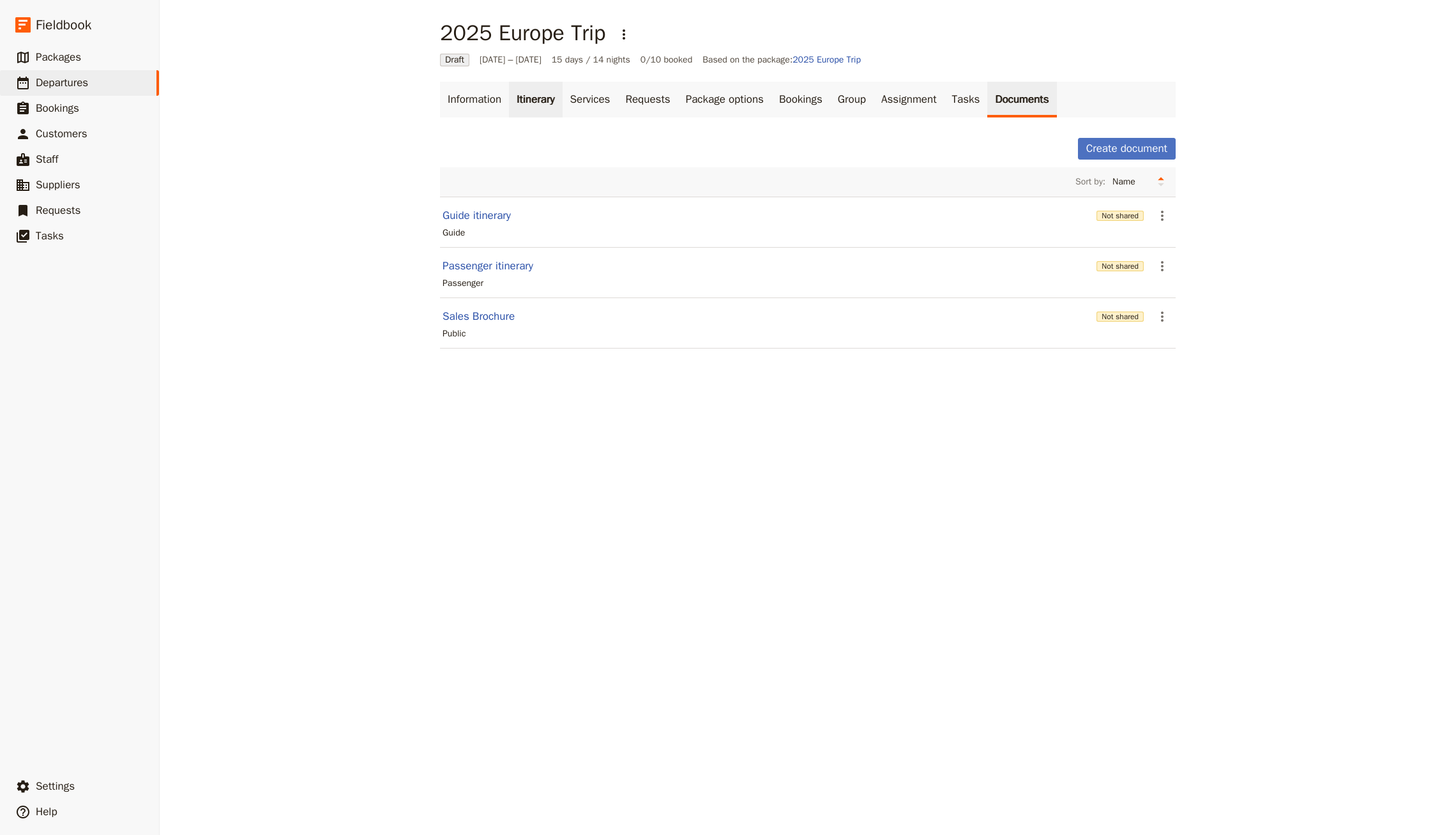 click on "Itinerary" at bounding box center [535, 100] 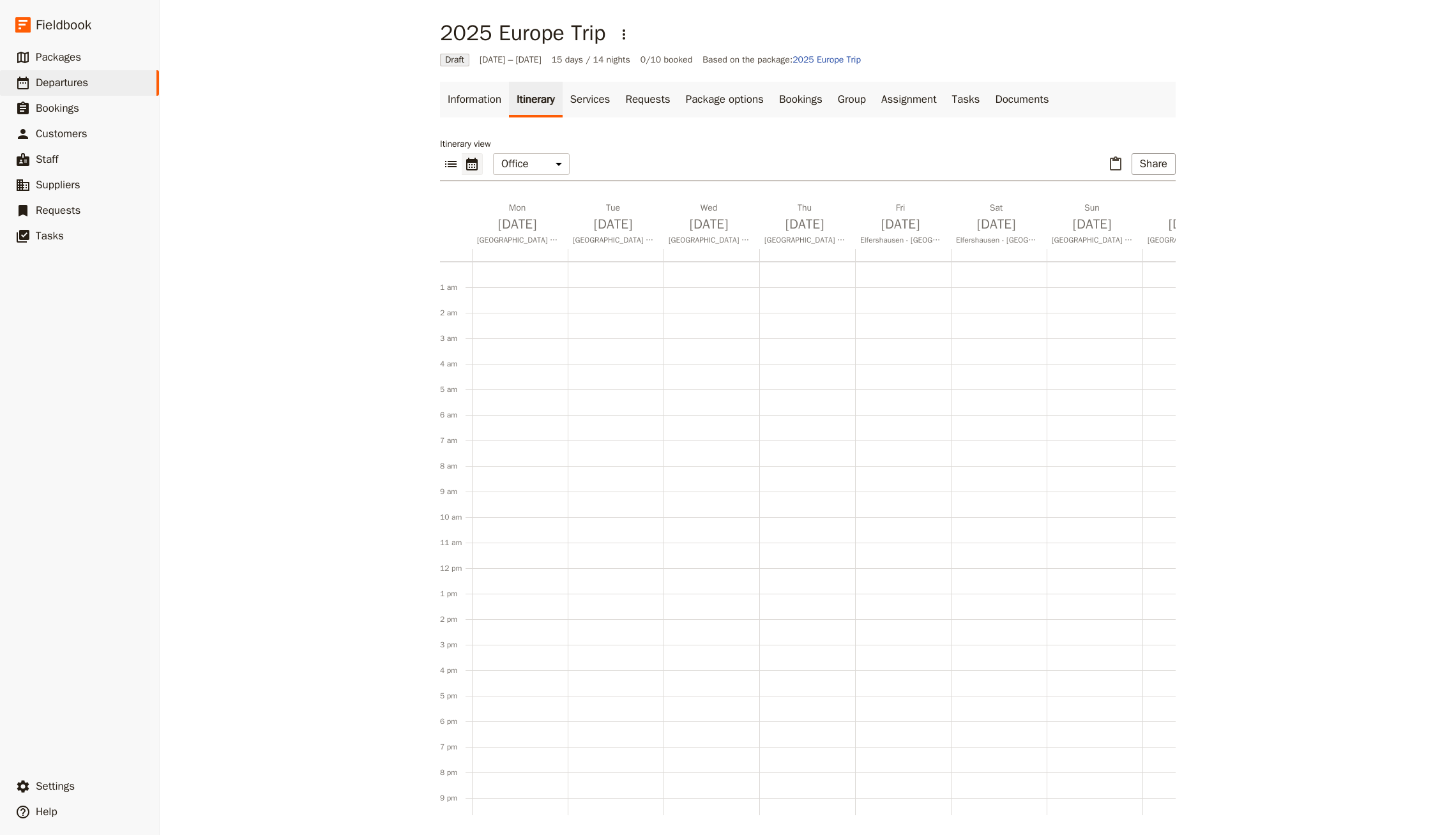scroll, scrollTop: 59, scrollLeft: 0, axis: vertical 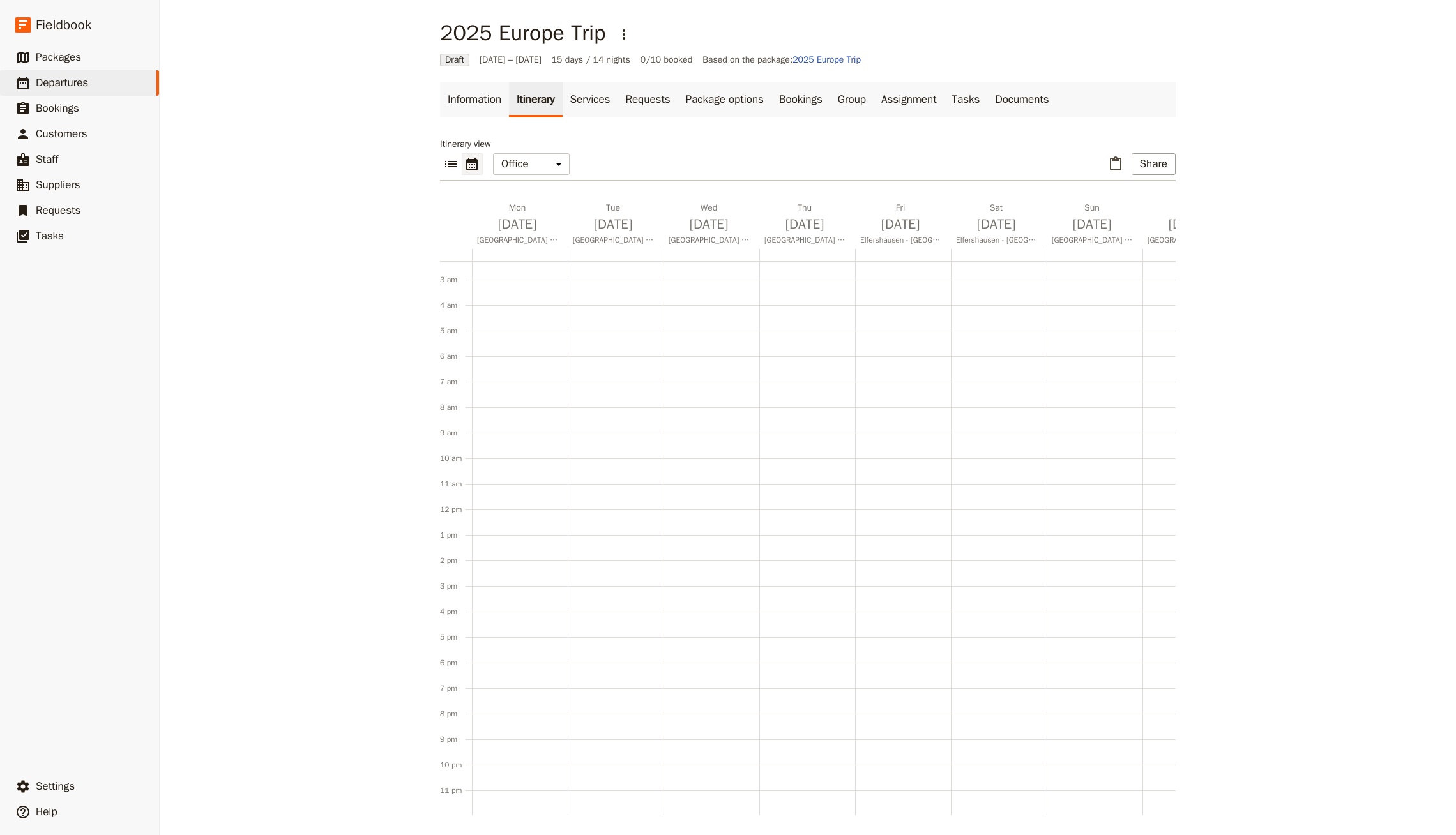 click on "​ ​ Office Guide Passenger Sales ​ Share" at bounding box center [808, 167] 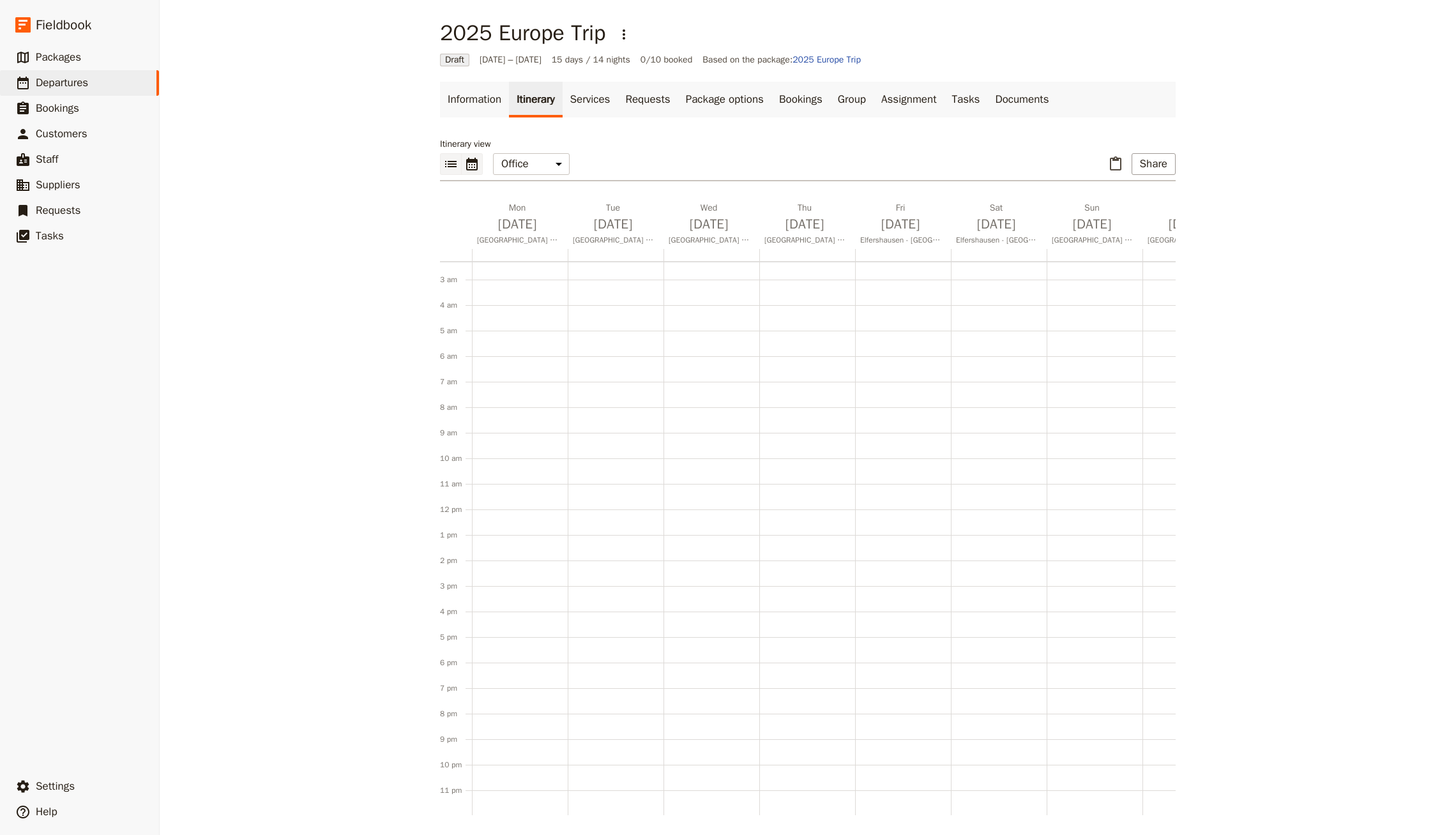 click 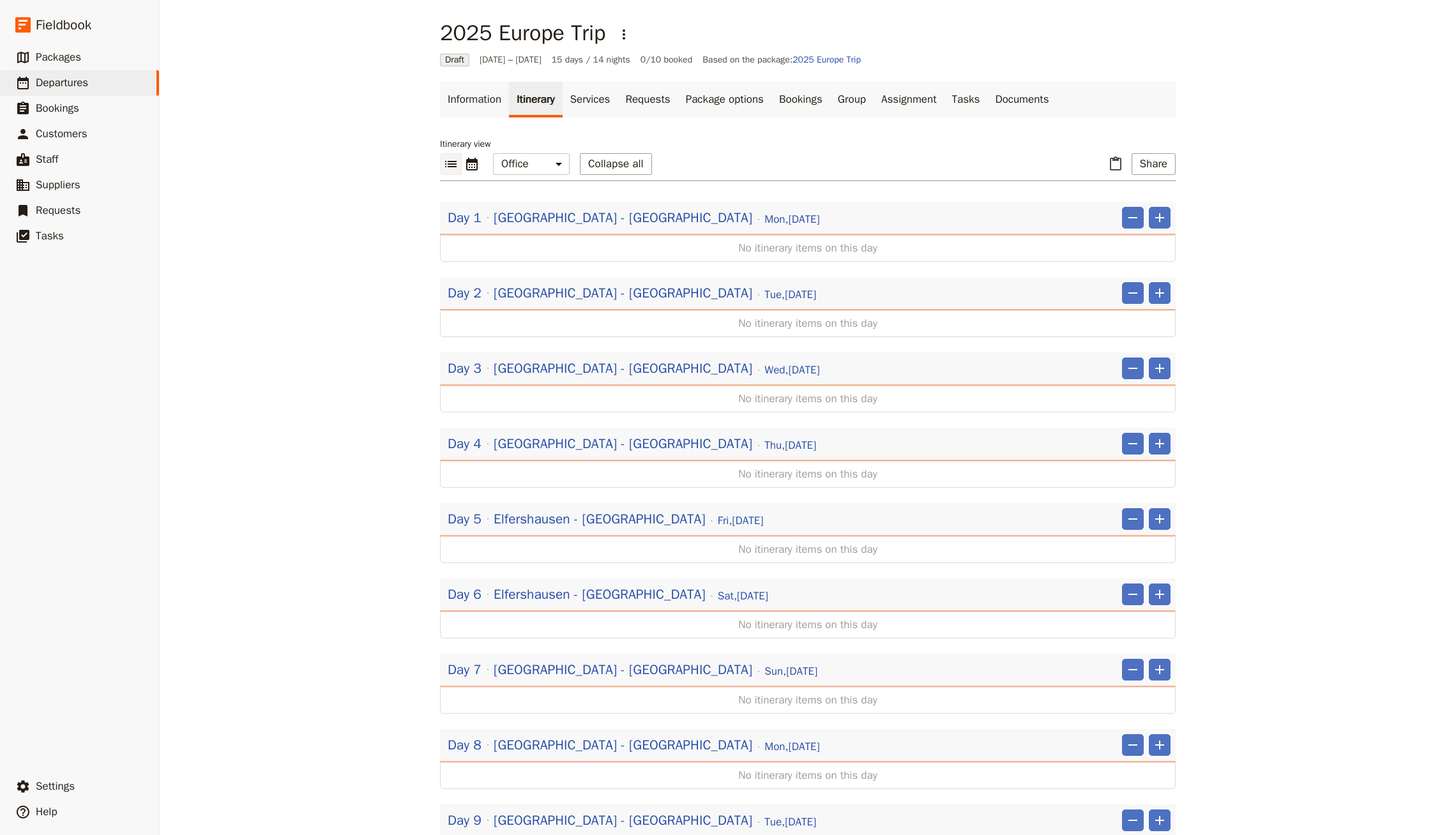 click on "Day 1 [GEOGRAPHIC_DATA] - [GEOGRAPHIC_DATA] [DATE] ​ ​ No itinerary items on this day" at bounding box center [808, 232] 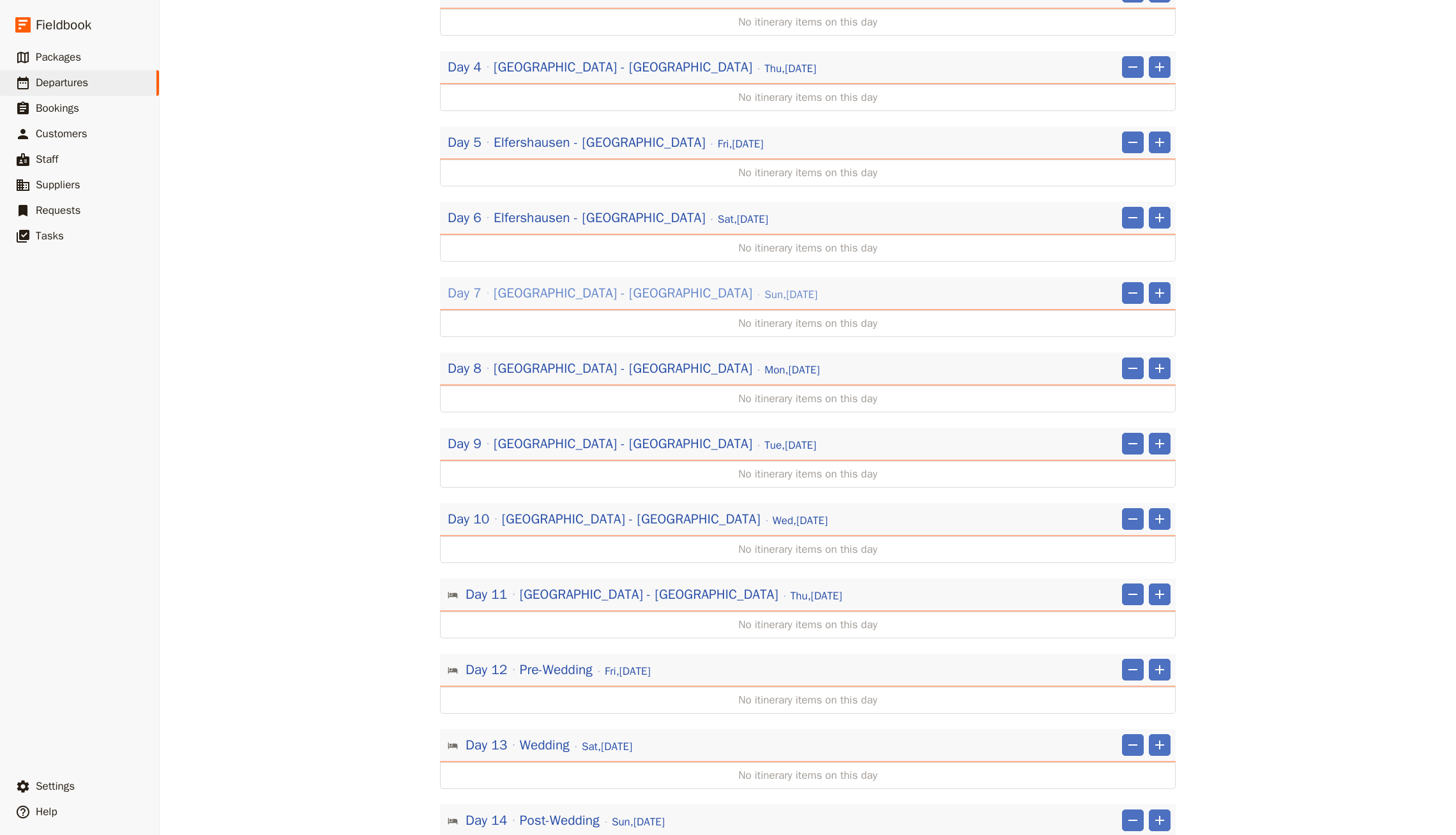 scroll, scrollTop: 360, scrollLeft: 0, axis: vertical 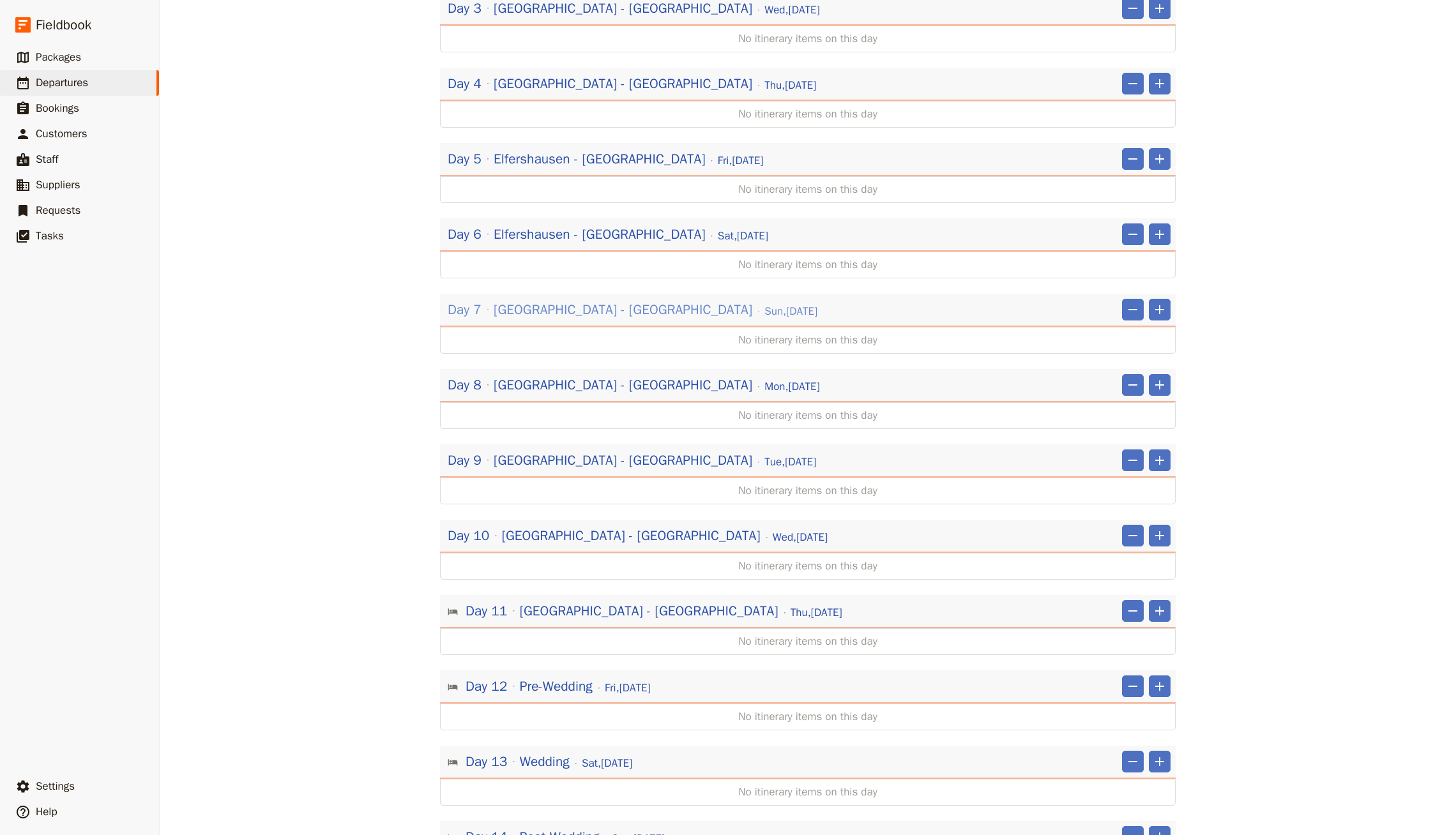 click on "[DATE]" at bounding box center (791, 312) 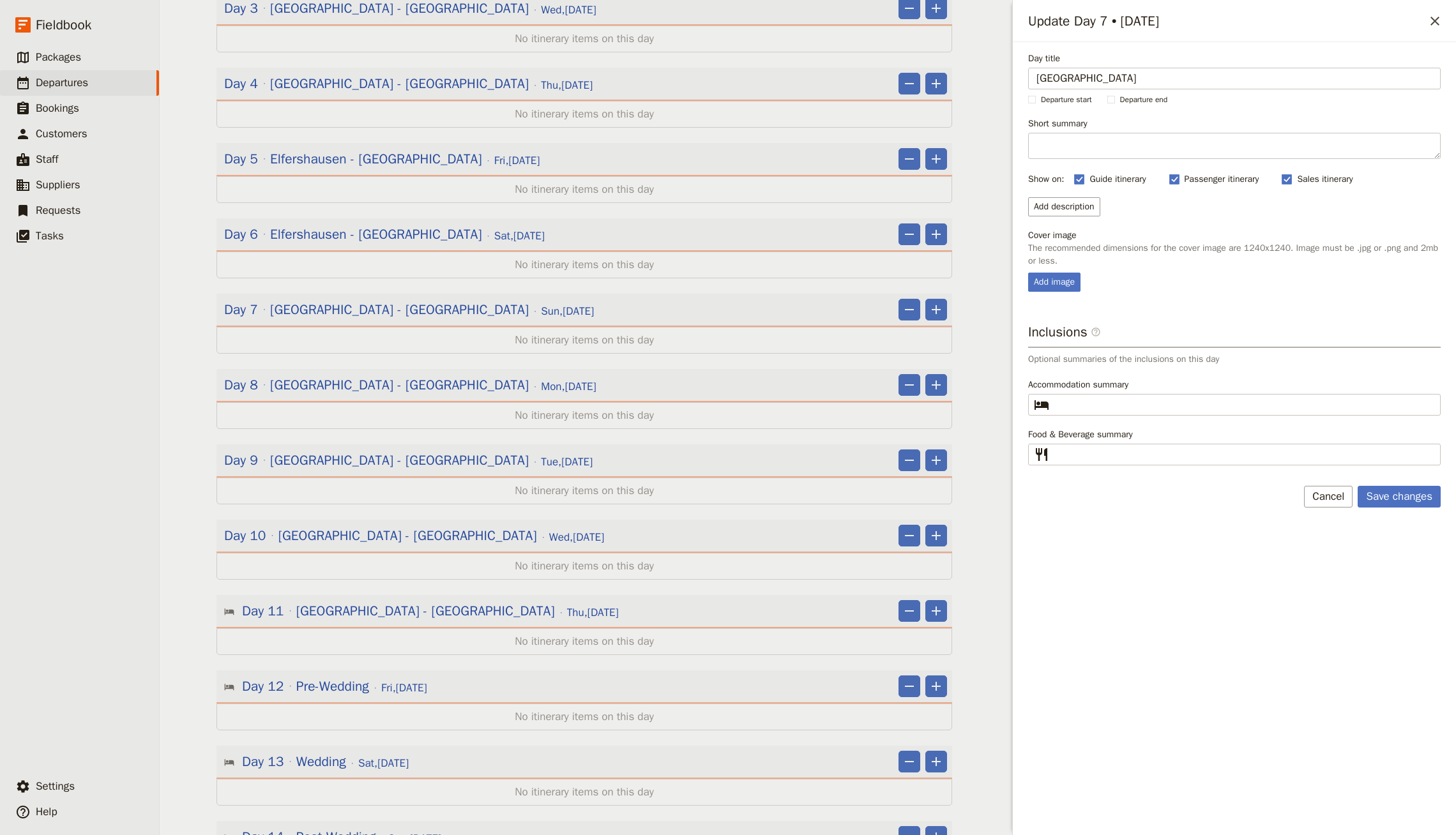 type on "[GEOGRAPHIC_DATA]" 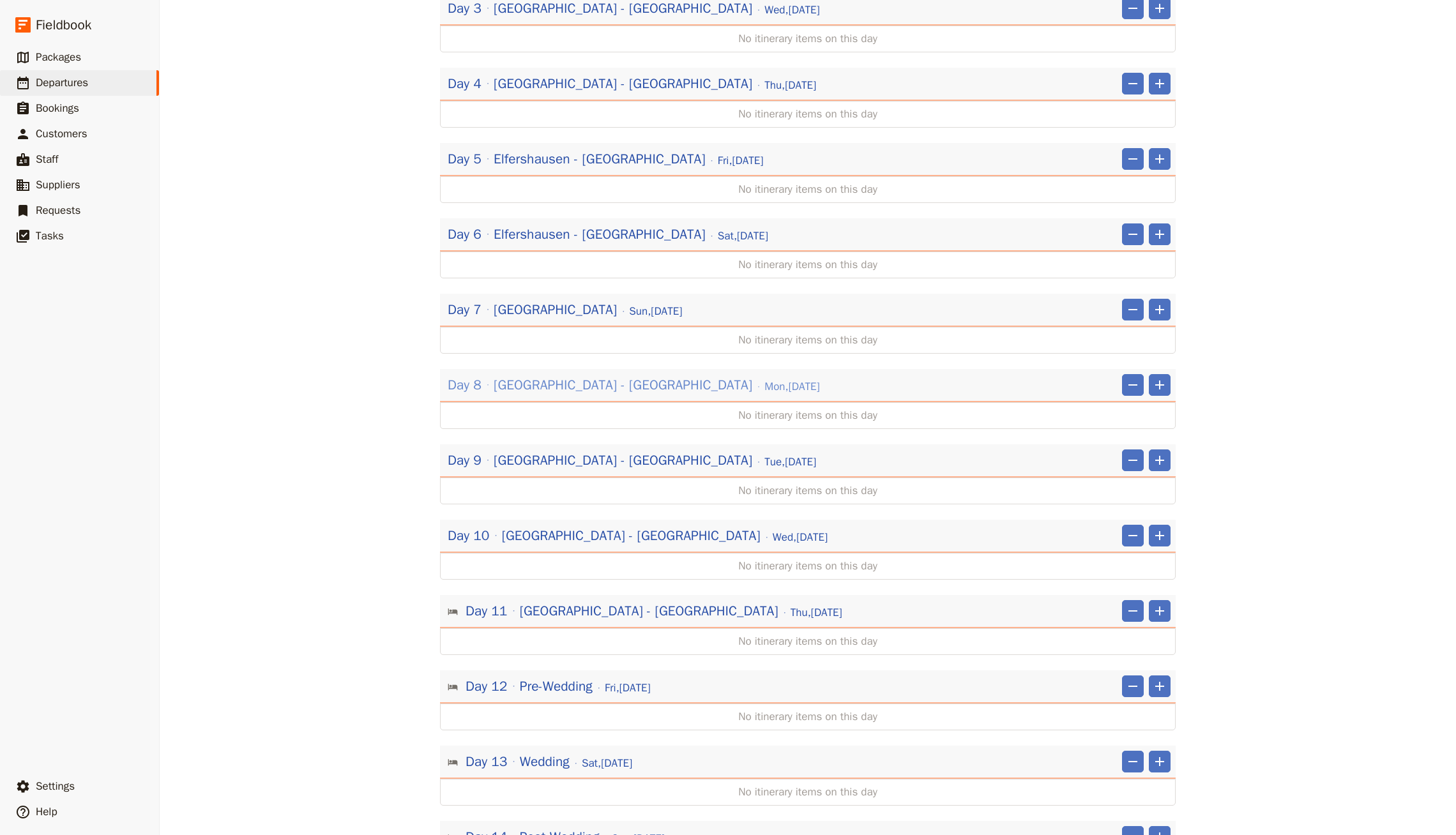 click on "[DATE]" at bounding box center [792, 387] 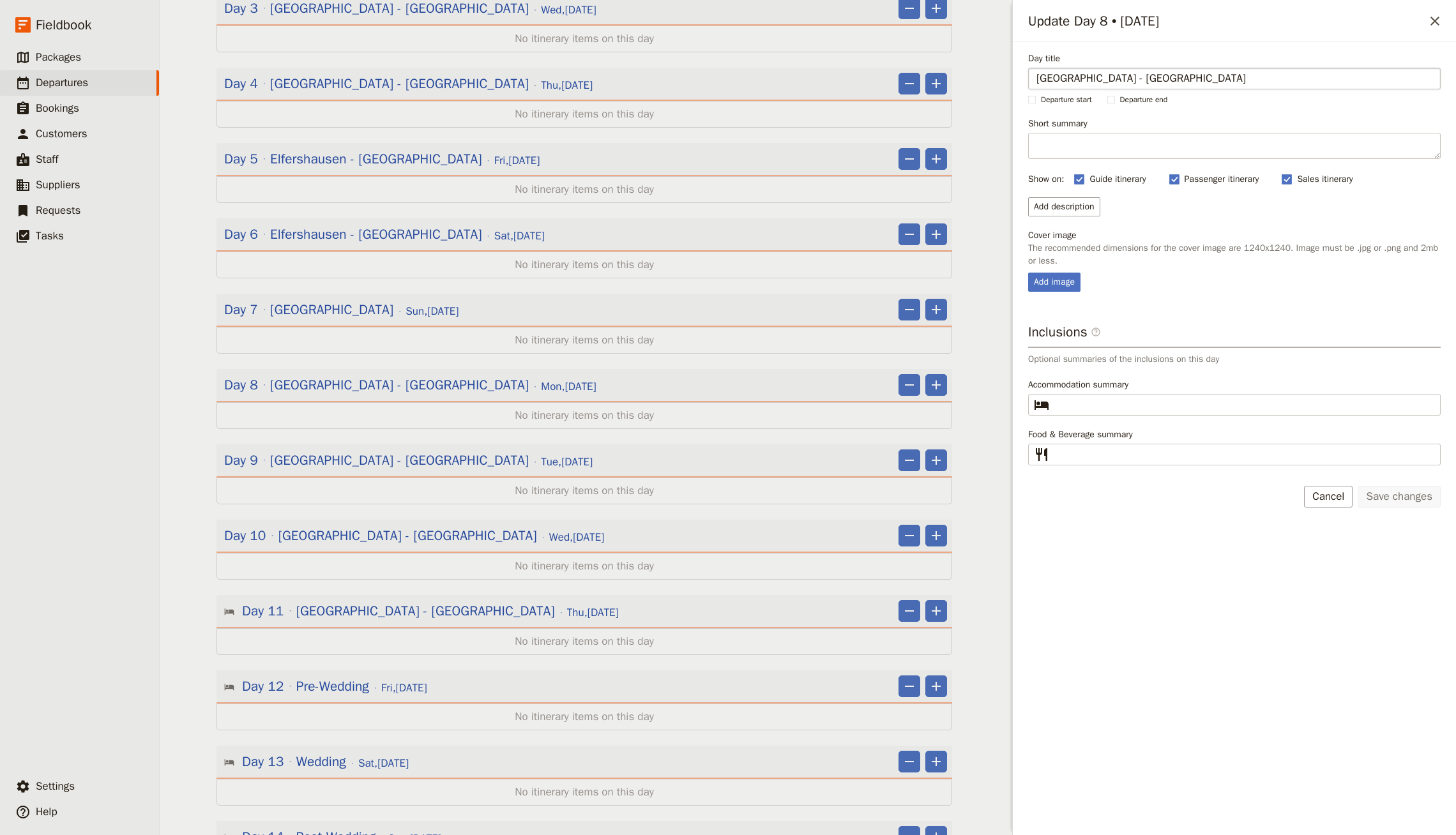 click on "[GEOGRAPHIC_DATA] - [GEOGRAPHIC_DATA]" at bounding box center [1234, 79] 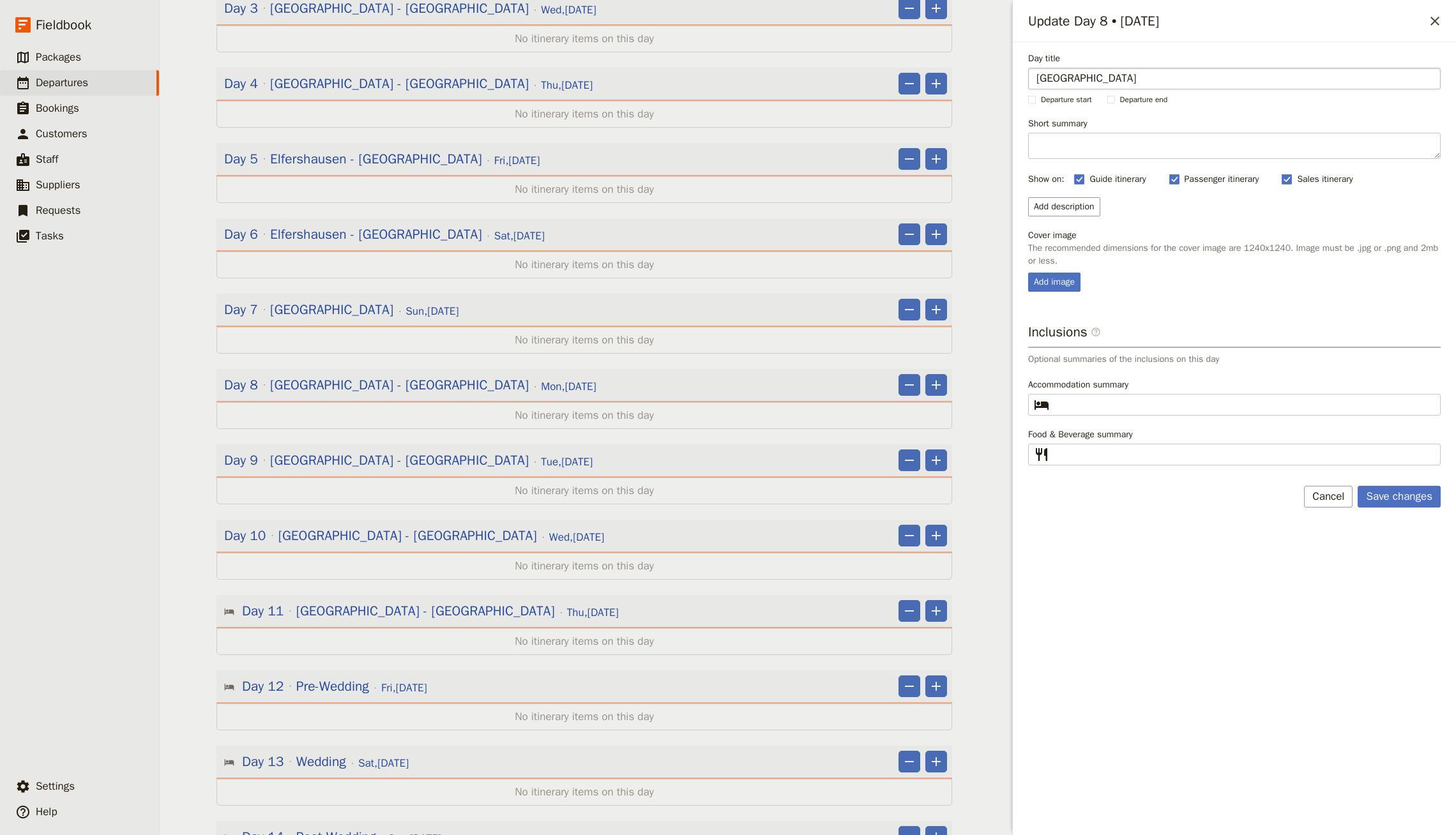 type on "[GEOGRAPHIC_DATA]" 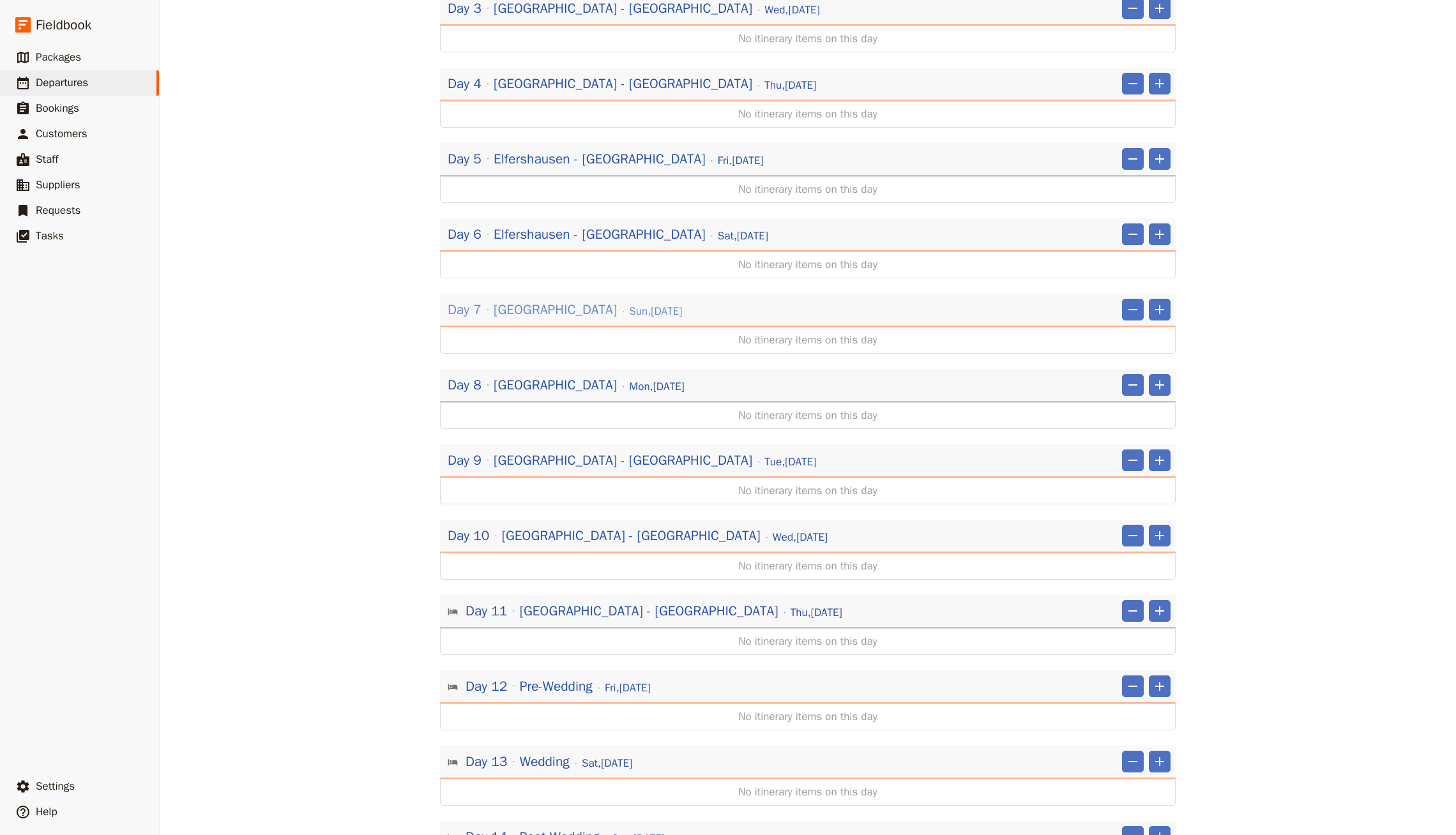 click on "[DATE]" at bounding box center [655, 312] 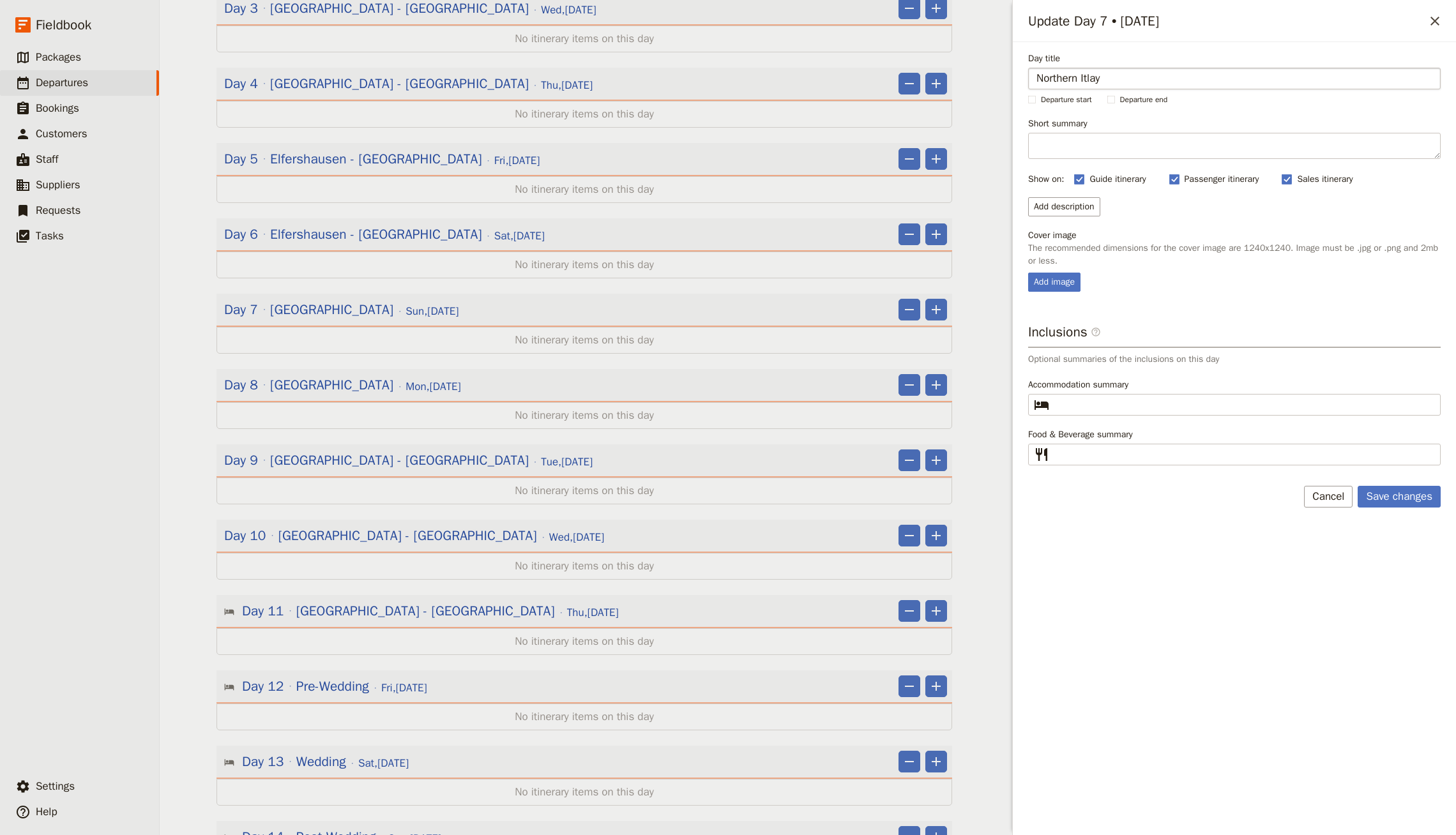 type on "Northern Itlay" 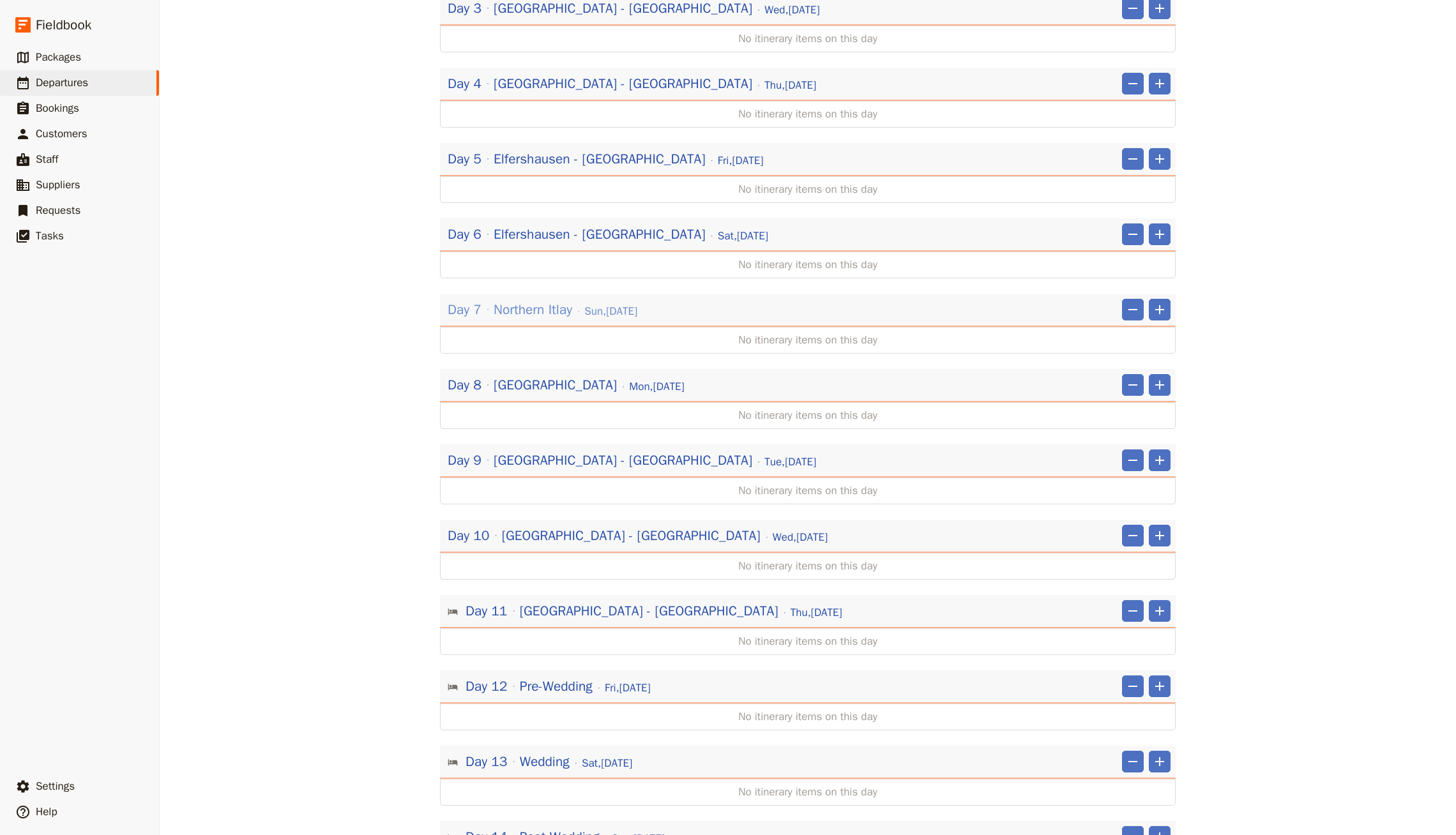 click on "[DATE]" at bounding box center (610, 312) 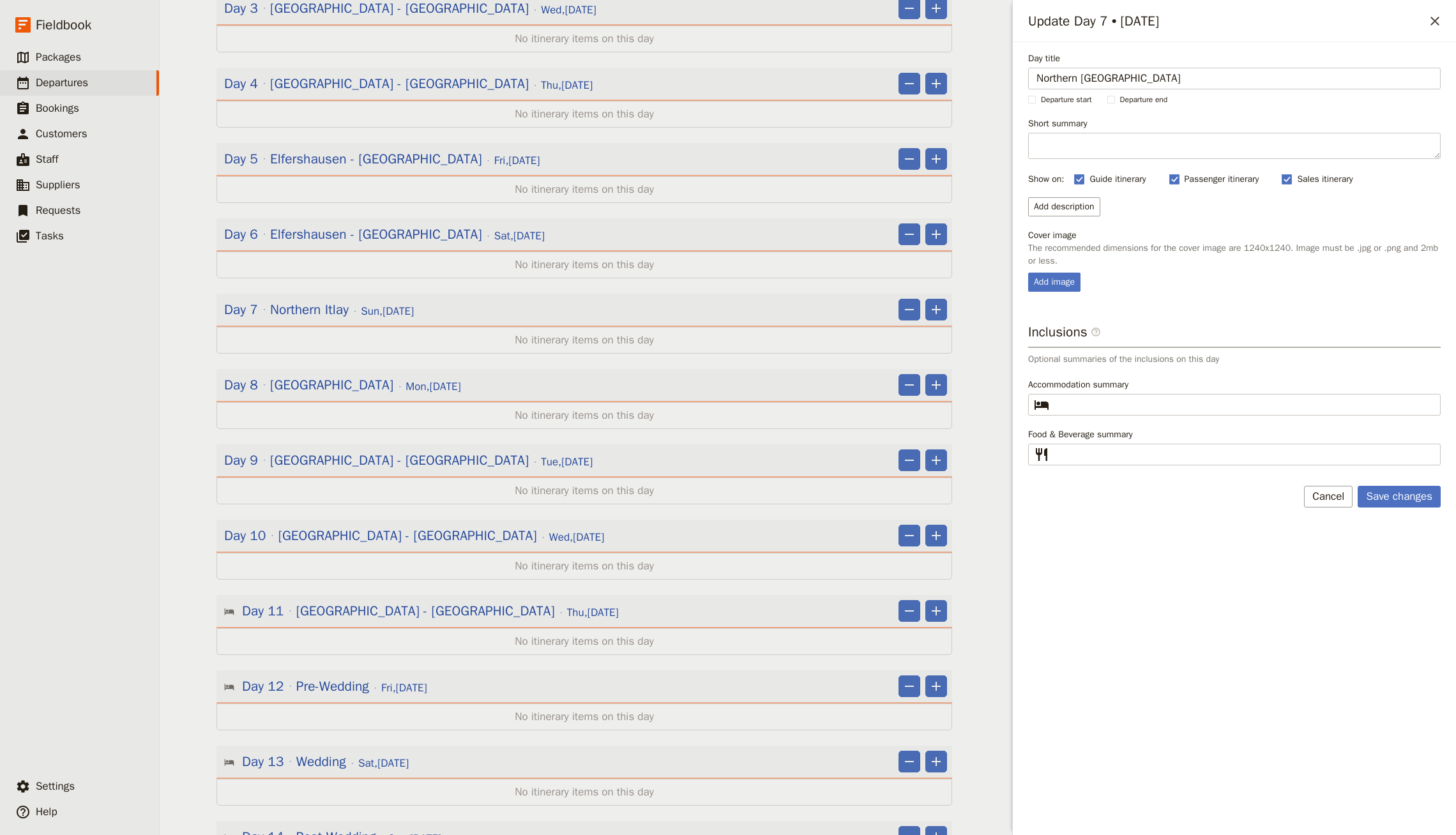 type on "Northern [GEOGRAPHIC_DATA]" 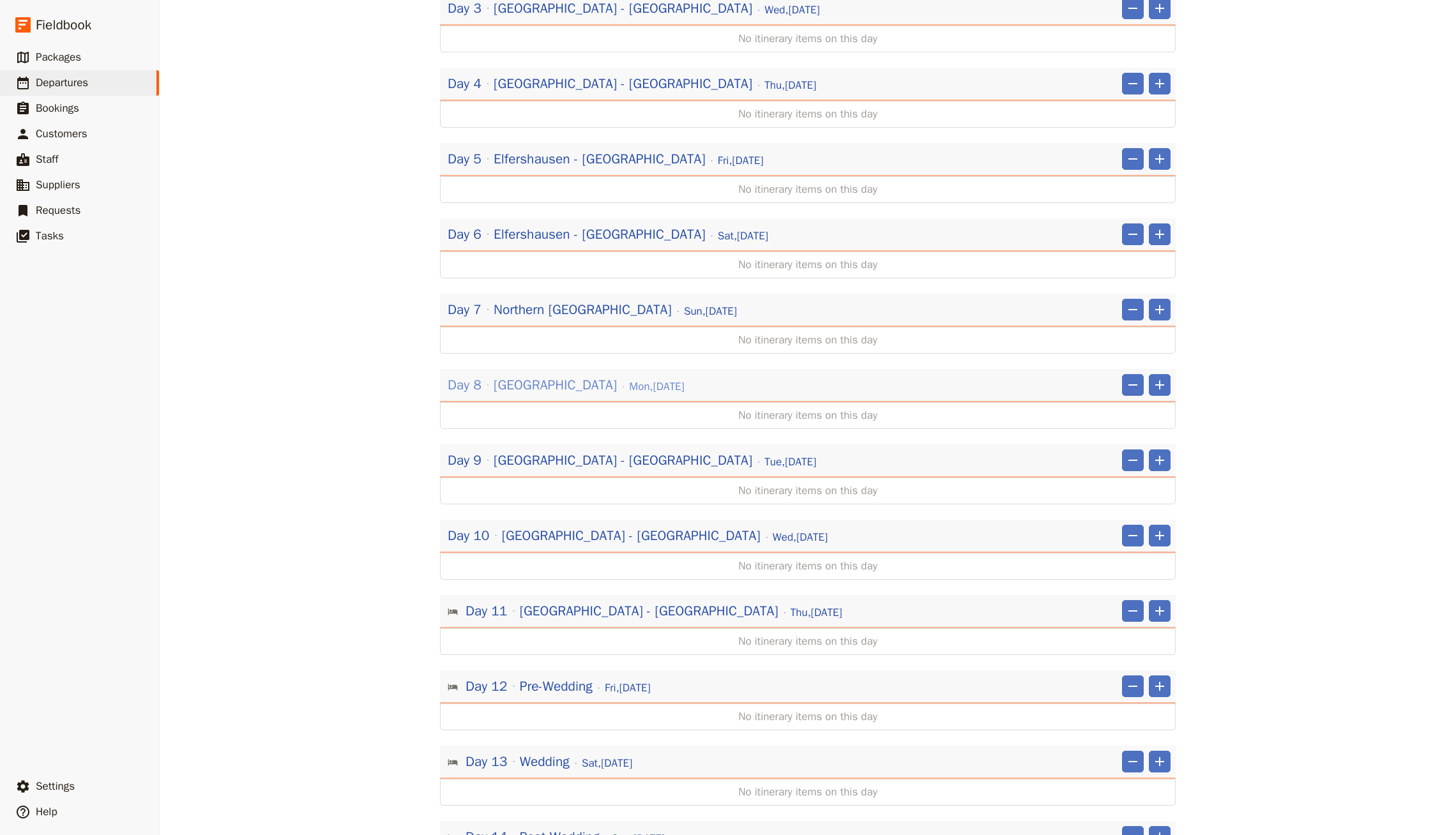 click on "Day 8 [GEOGRAPHIC_DATA] [DATE]" at bounding box center (566, 385) 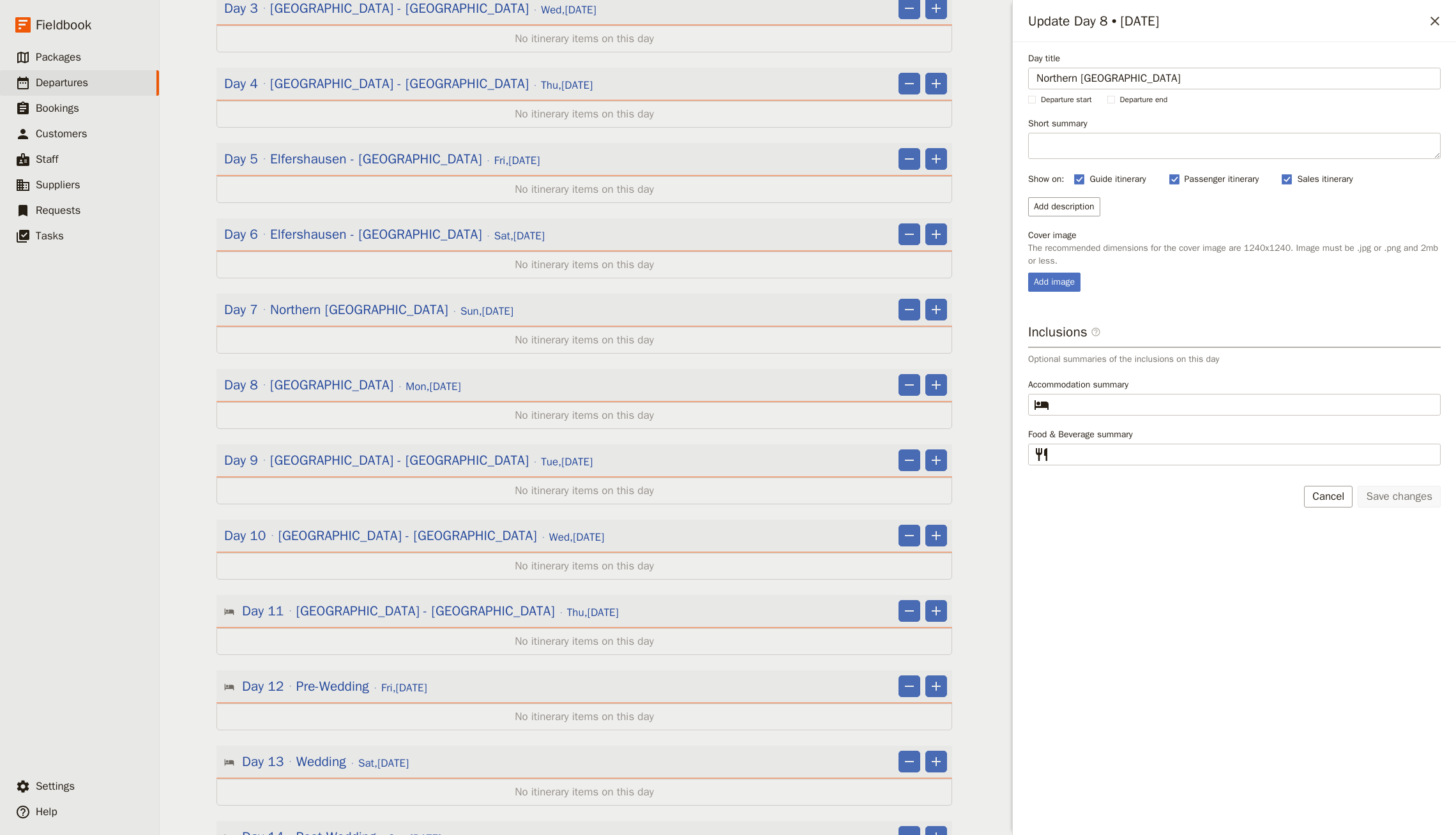 type on "Northern [GEOGRAPHIC_DATA]" 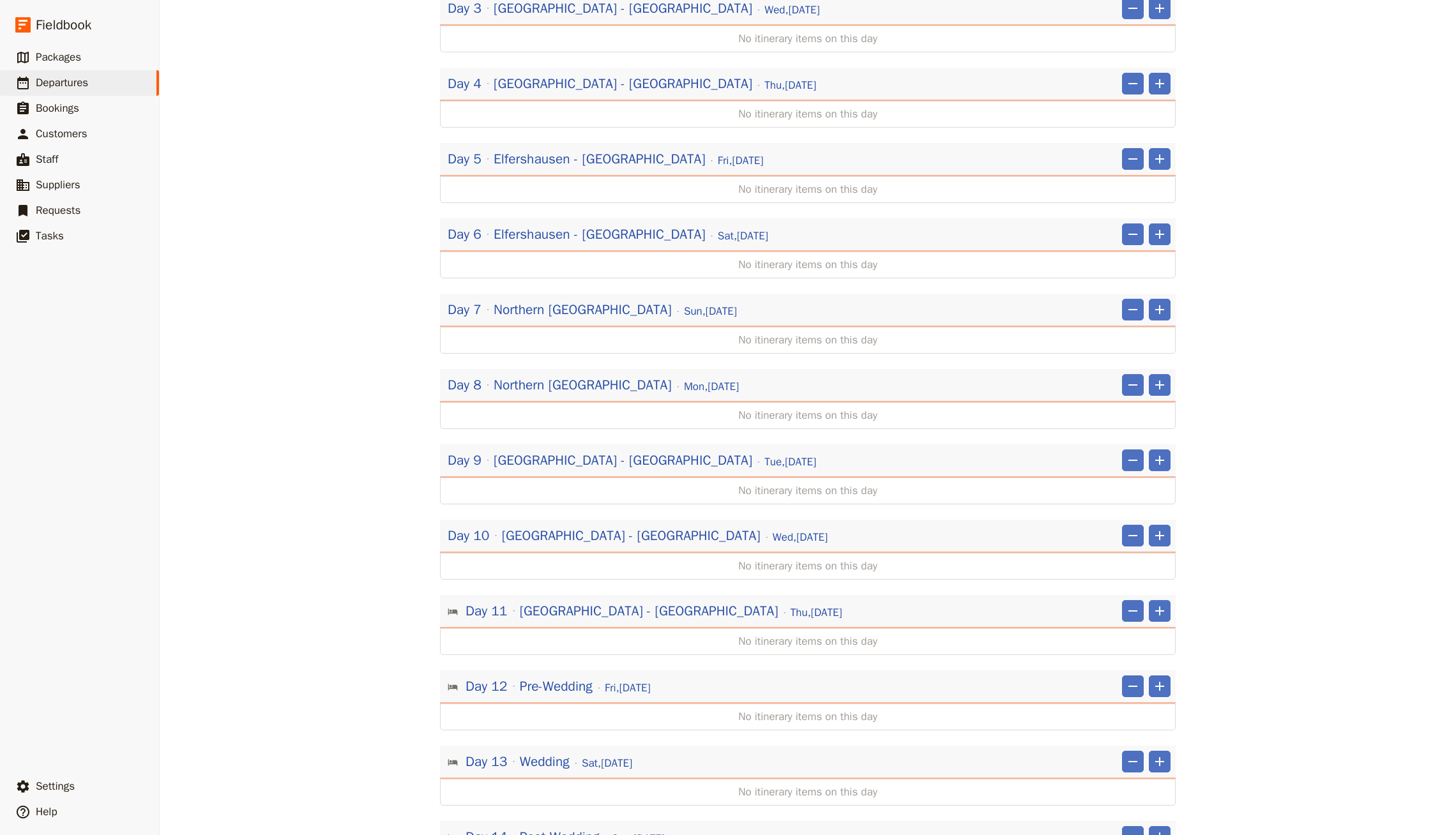 click on "Itinerary view ​ ​ Office Guide Passenger Sales Collapse all ​ Share Day 1 [GEOGRAPHIC_DATA] - [GEOGRAPHIC_DATA] [GEOGRAPHIC_DATA][DATE] ​ ​ No itinerary items on this day Day 2 [GEOGRAPHIC_DATA] - [GEOGRAPHIC_DATA] [GEOGRAPHIC_DATA][DATE] ​ ​ No itinerary items on this day Day 3 [GEOGRAPHIC_DATA] - [GEOGRAPHIC_DATA] [DATE] ​ ​ No itinerary items on this day Day 4 [GEOGRAPHIC_DATA] - [GEOGRAPHIC_DATA] [DATE] ​ ​ No itinerary items on this day Day 5 [GEOGRAPHIC_DATA] - [GEOGRAPHIC_DATA] [DATE] ​ ​ No itinerary items on this day Day 6 [GEOGRAPHIC_DATA] - [GEOGRAPHIC_DATA] [DATE] ​ ​ No itinerary items on this day Day 7 [GEOGRAPHIC_DATA] [DATE] ​ ​ No itinerary items on this day Day 8 [GEOGRAPHIC_DATA] [DATE] ​ ​ No itinerary items on this day Day 9 [GEOGRAPHIC_DATA] - [GEOGRAPHIC_DATA] [GEOGRAPHIC_DATA][DATE] ​ ​ No itinerary items on this day Day 10 [GEOGRAPHIC_DATA] - [GEOGRAPHIC_DATA] [DATE] ​ ​ No itinerary items on this day Day 11 [GEOGRAPHIC_DATA] - [GEOGRAPHIC_DATA] [DATE] ​ ​ No itinerary items on this day Day 12 Pre-Wedding [DATE] ​ ​ Day 13 Sat" at bounding box center [808, 367] 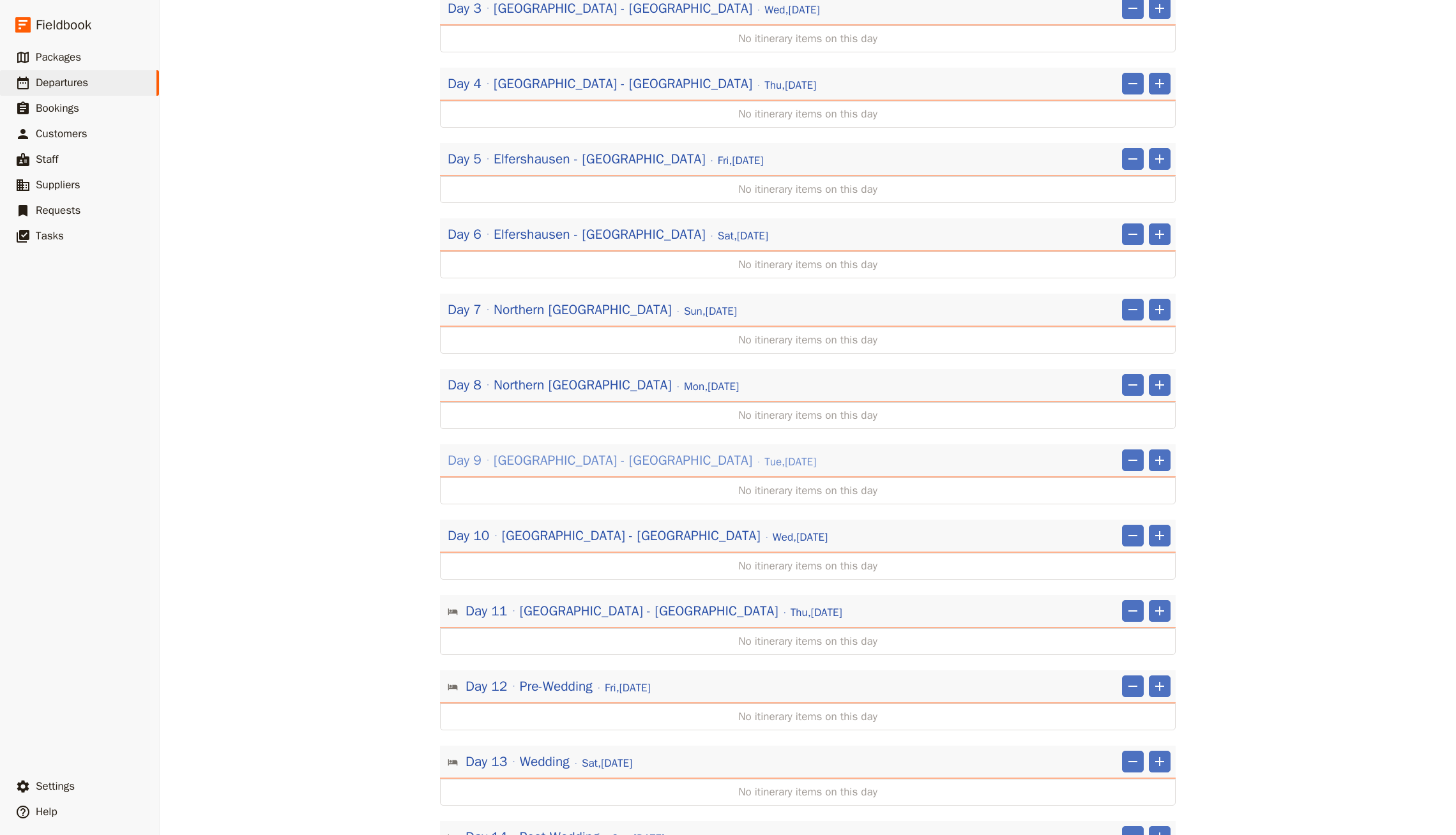 click on "[DATE]" at bounding box center [790, 462] 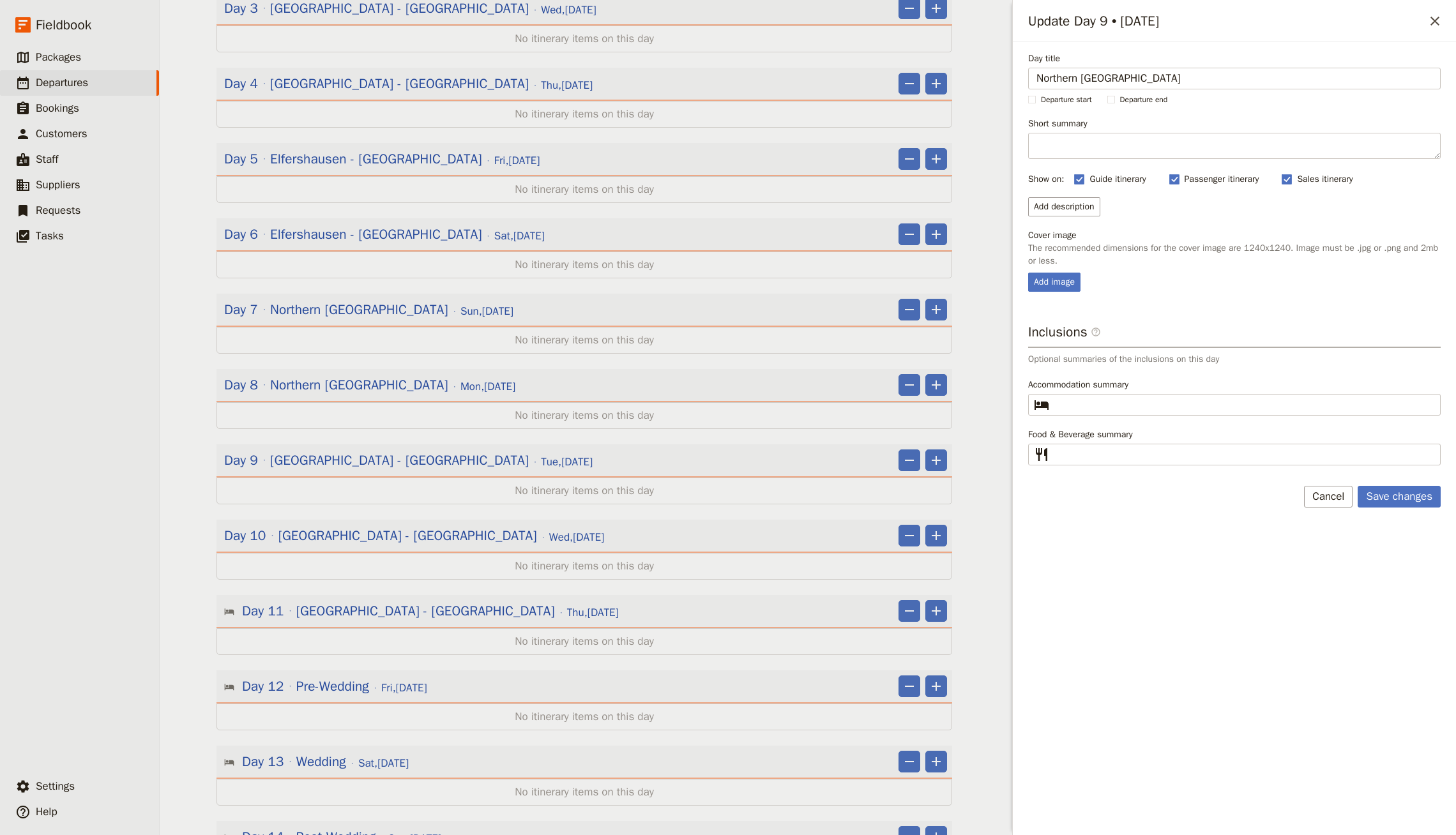 type on "Northern [GEOGRAPHIC_DATA]" 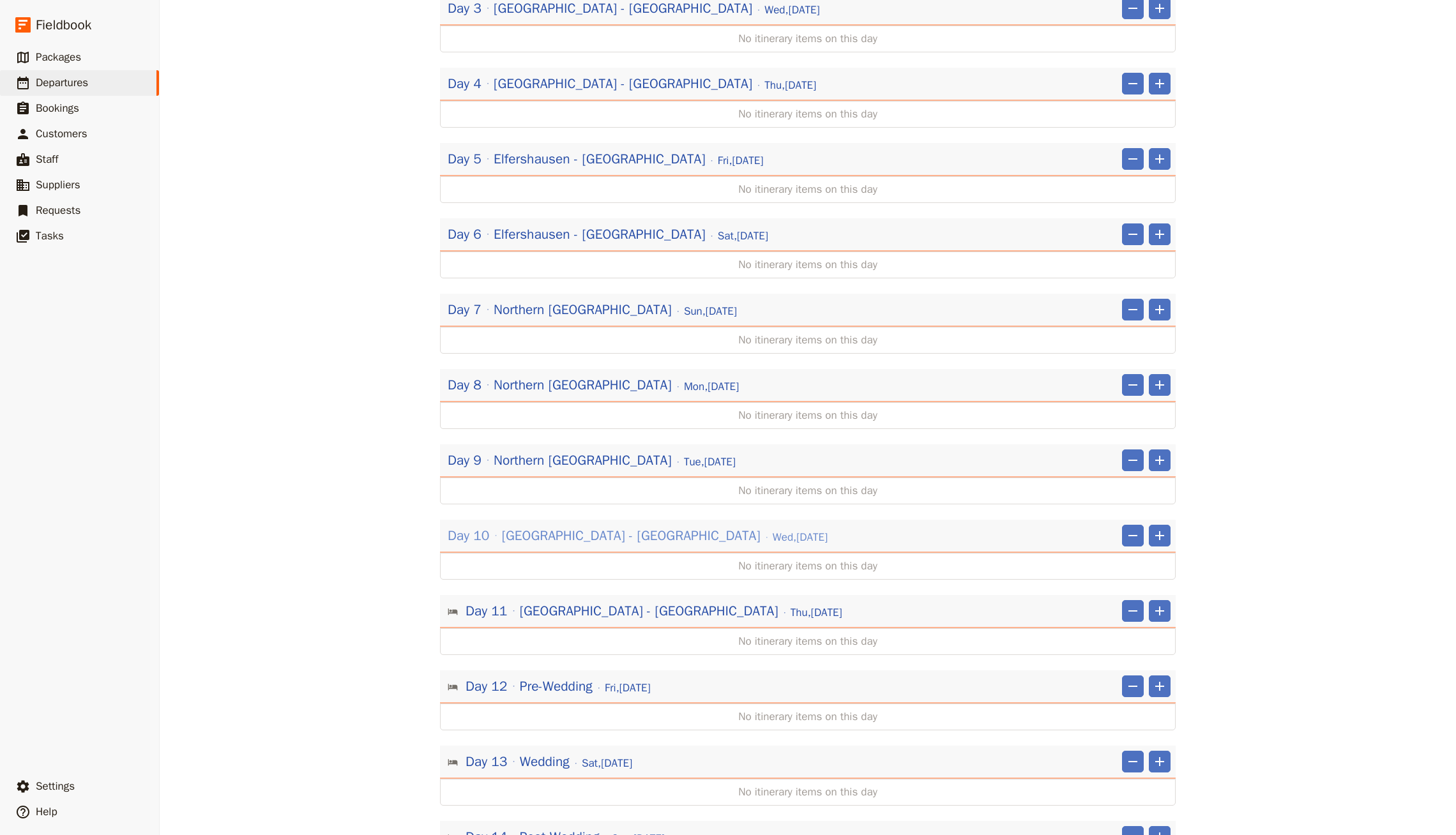 click on "[GEOGRAPHIC_DATA] - [GEOGRAPHIC_DATA]" at bounding box center (631, 536) 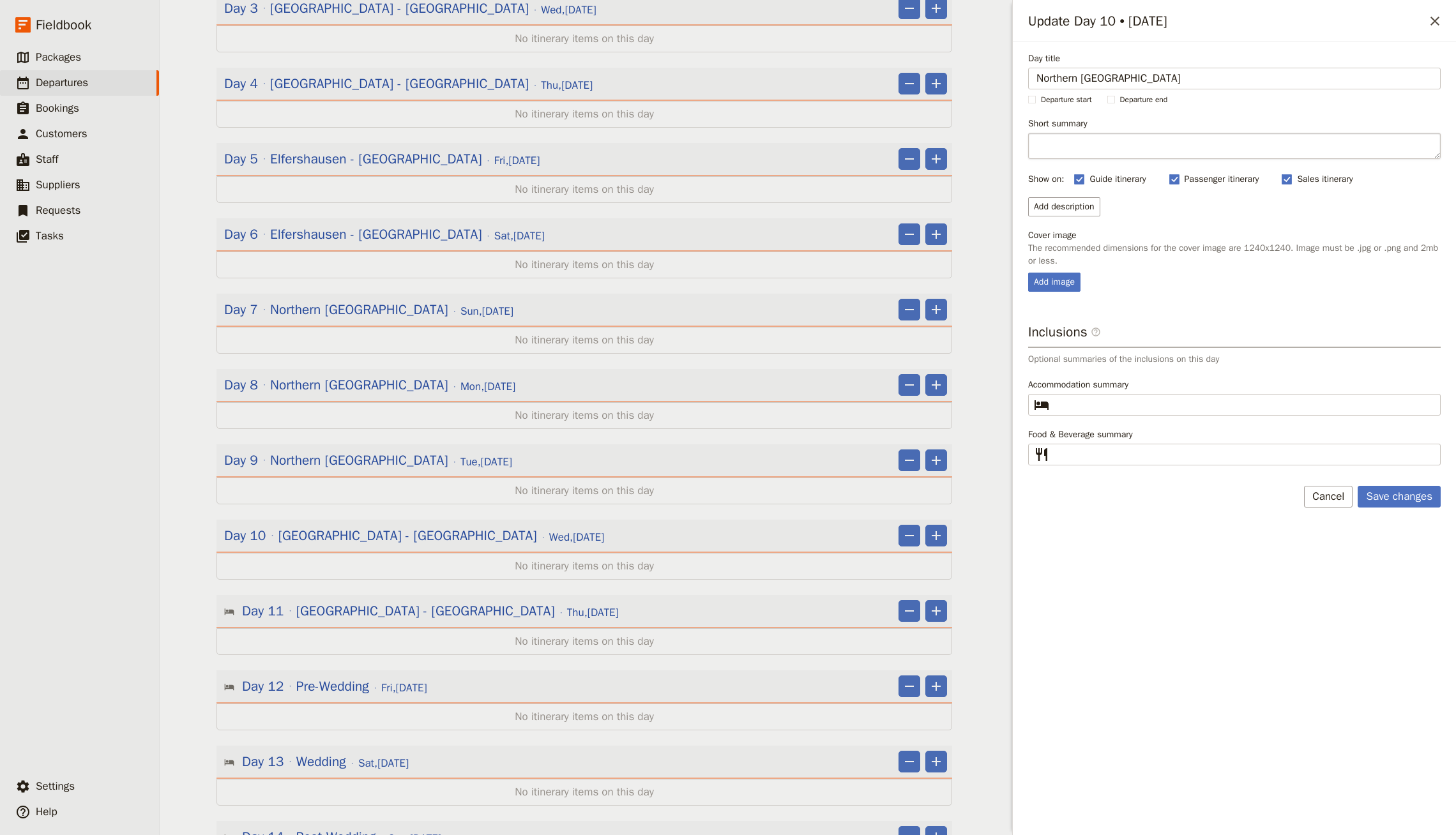 type on "Northern [GEOGRAPHIC_DATA]" 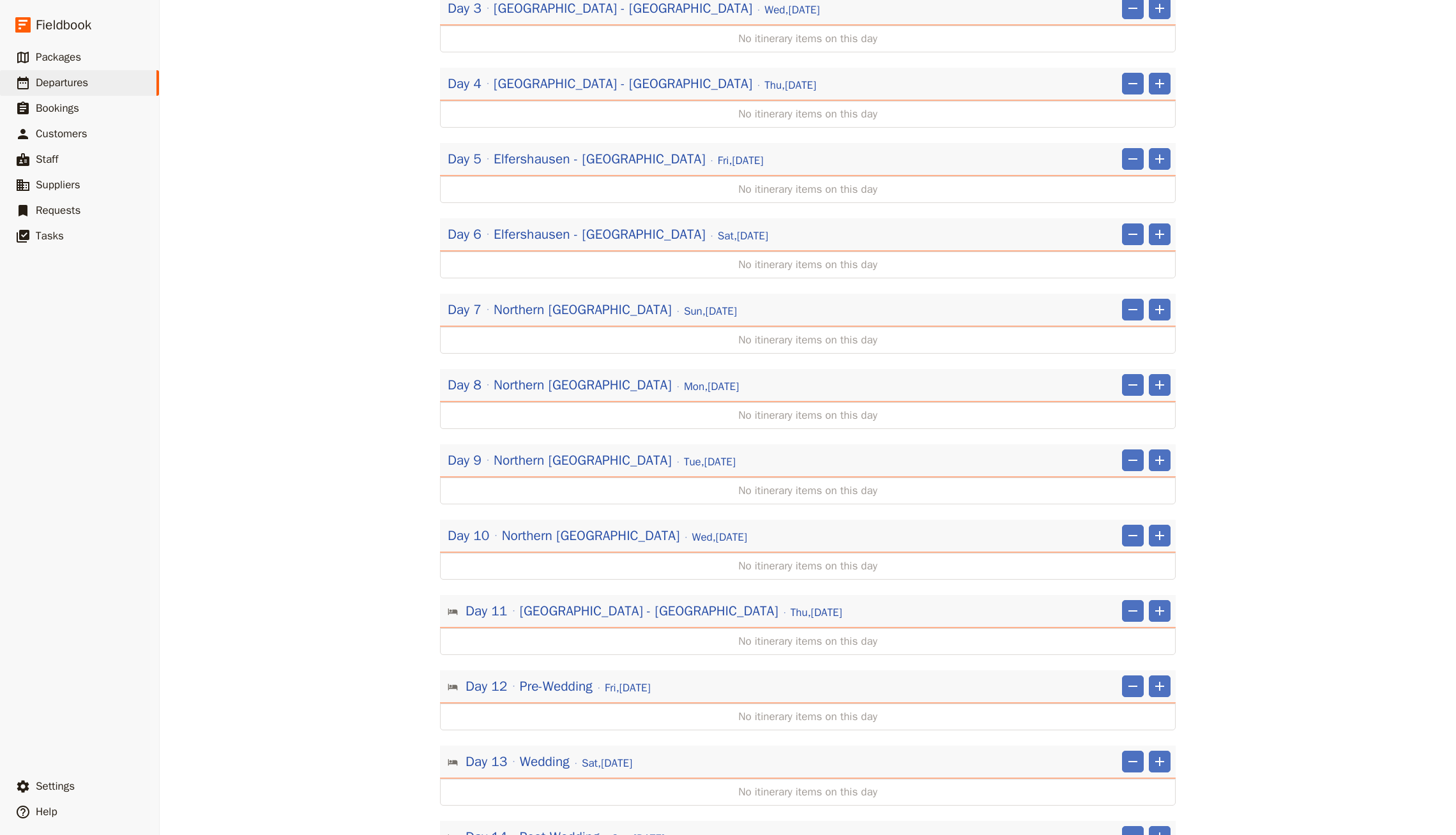type 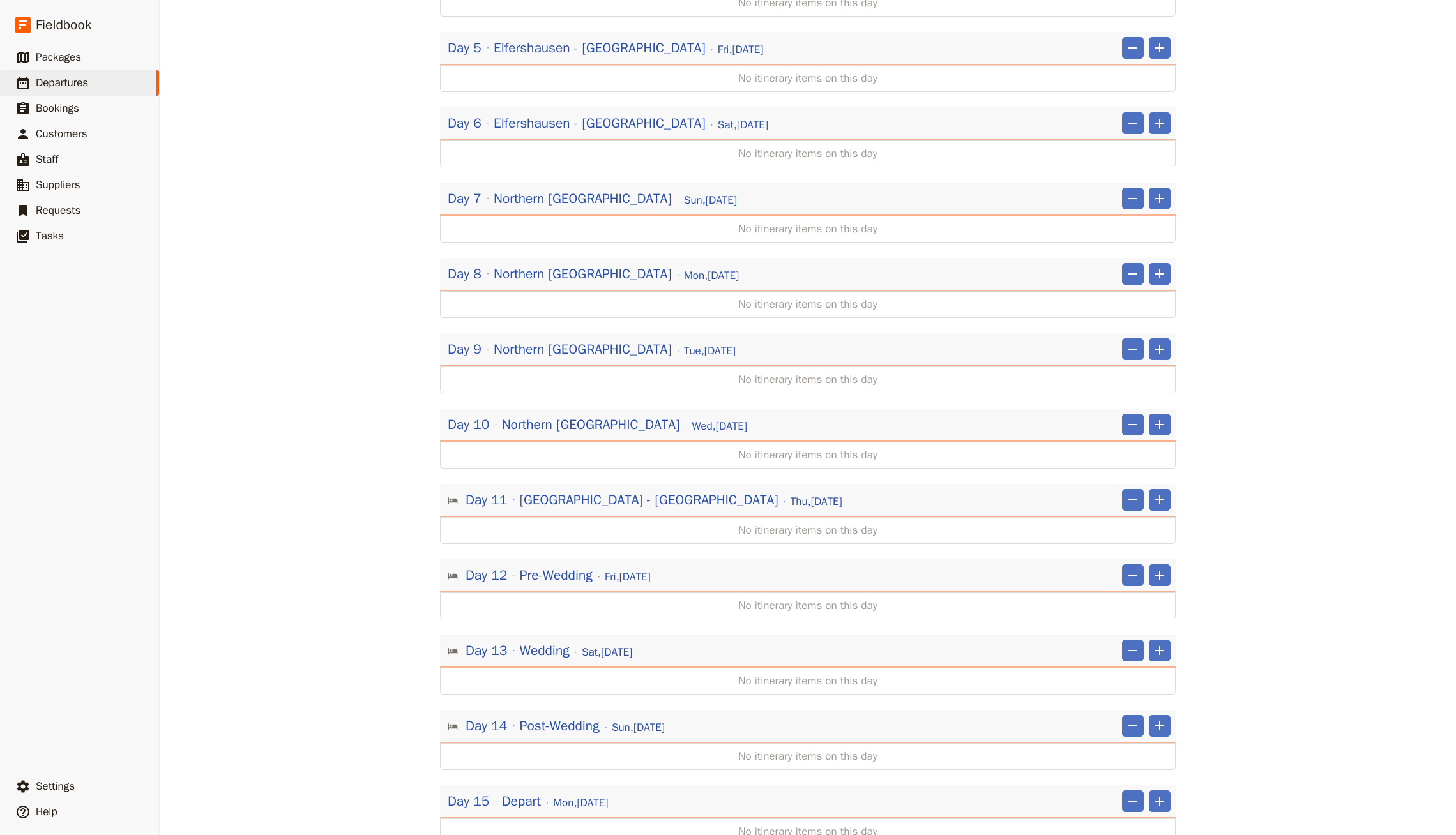 scroll, scrollTop: 504, scrollLeft: 0, axis: vertical 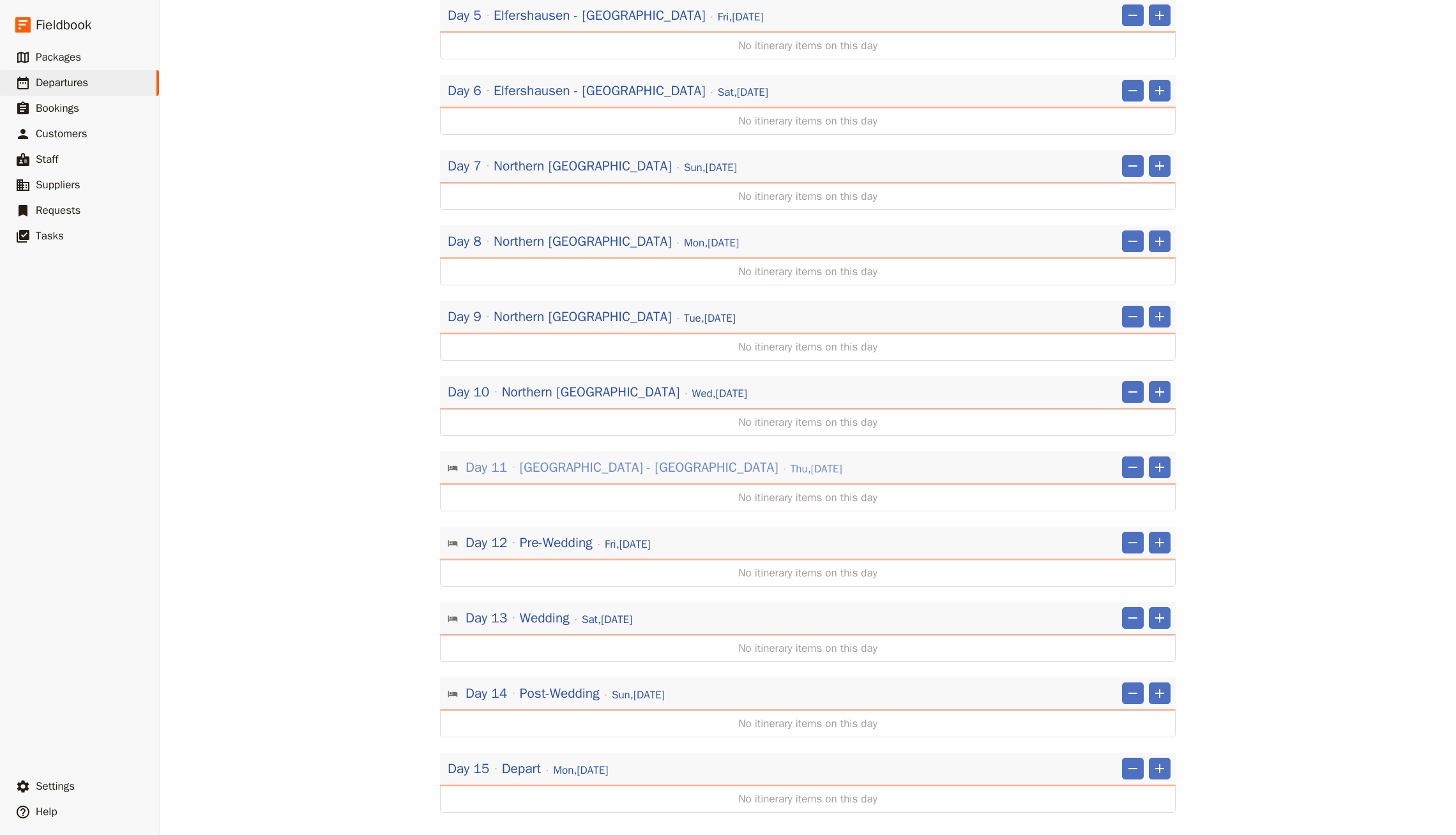 click on "[GEOGRAPHIC_DATA] - [GEOGRAPHIC_DATA]" at bounding box center (649, 467) 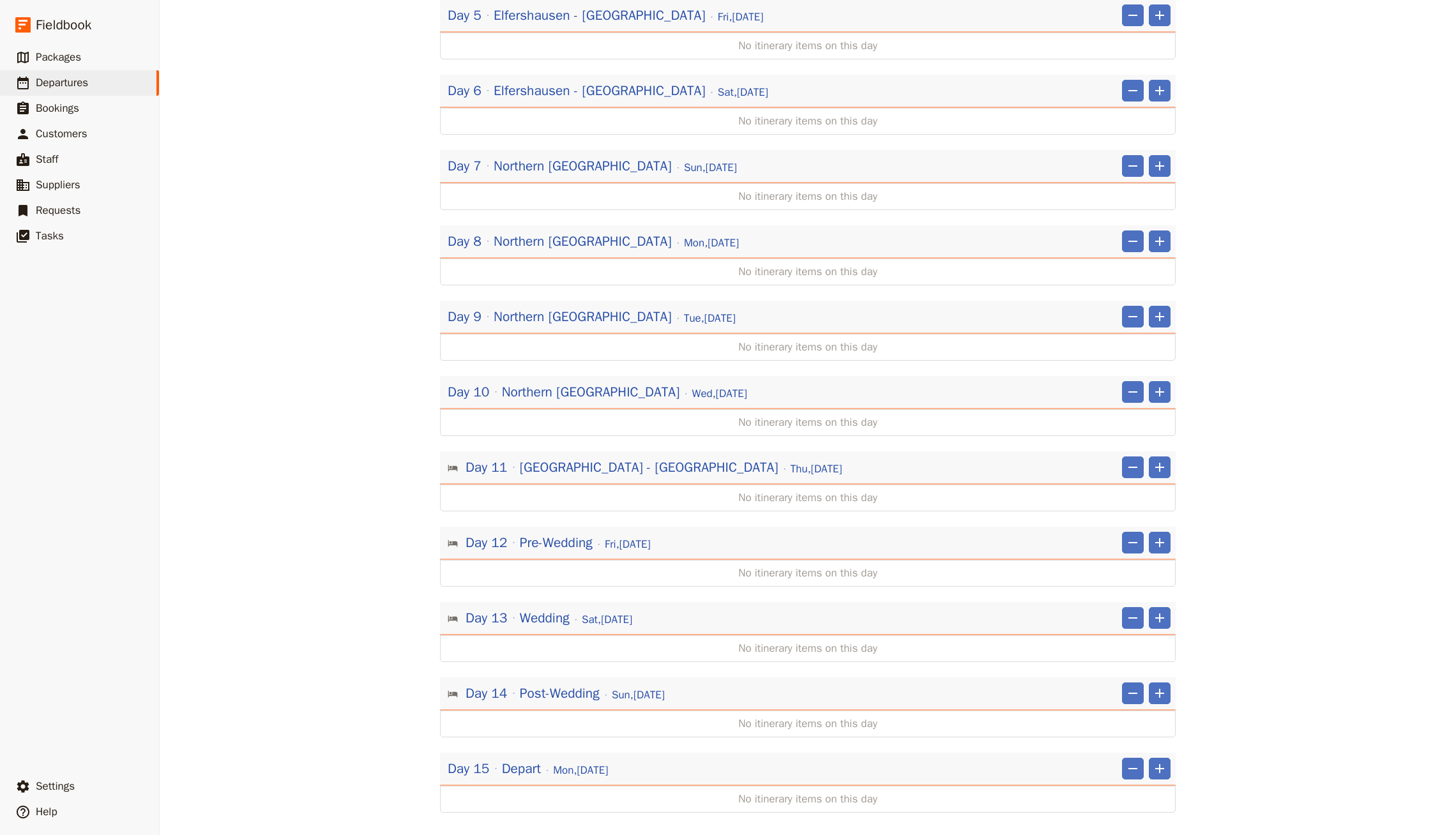 click on "Day 11 [GEOGRAPHIC_DATA] - [GEOGRAPHIC_DATA][PERSON_NAME][DATE] ​ ​" at bounding box center [808, 468] 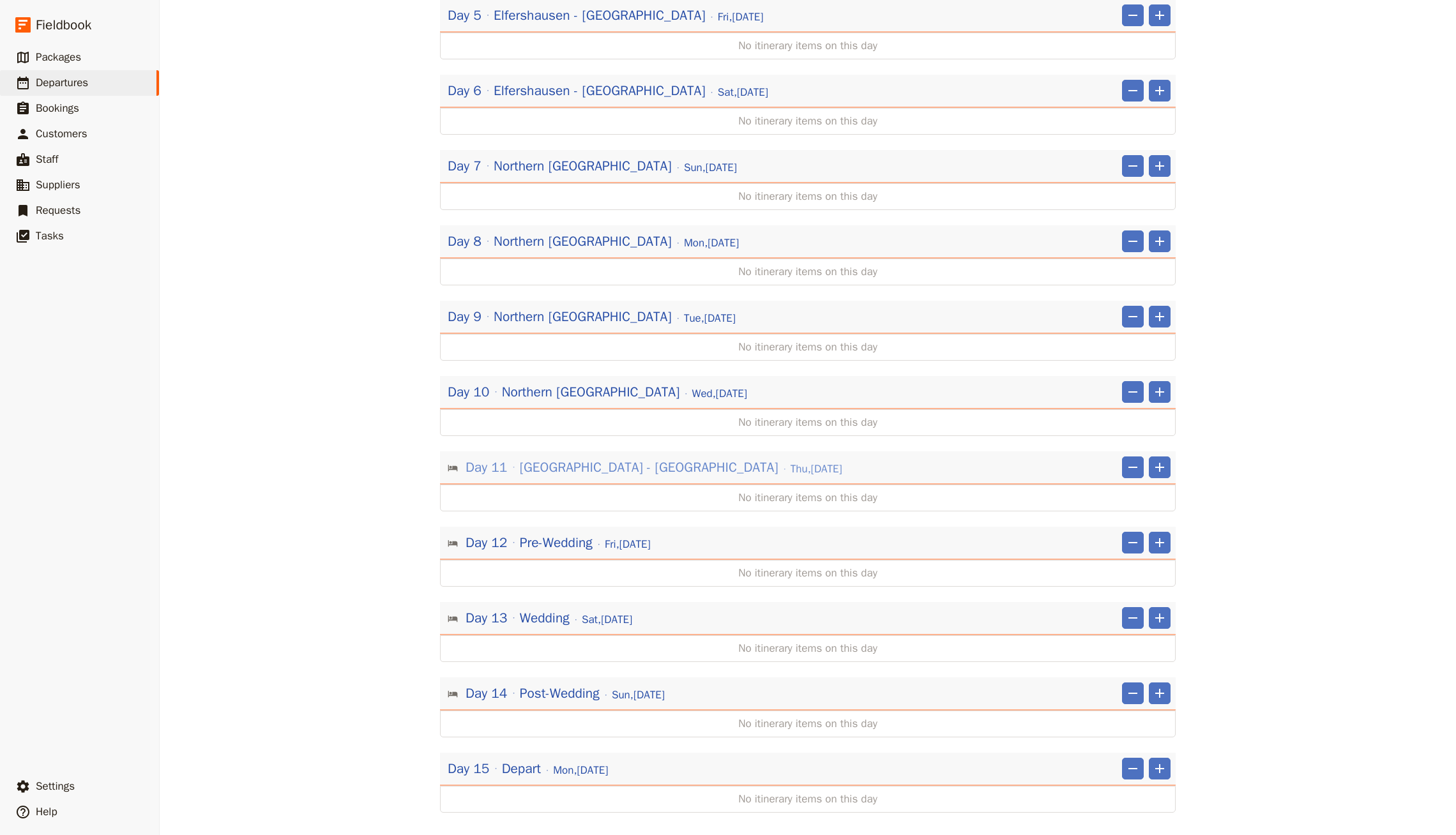 click on "[DATE]" at bounding box center (816, 469) 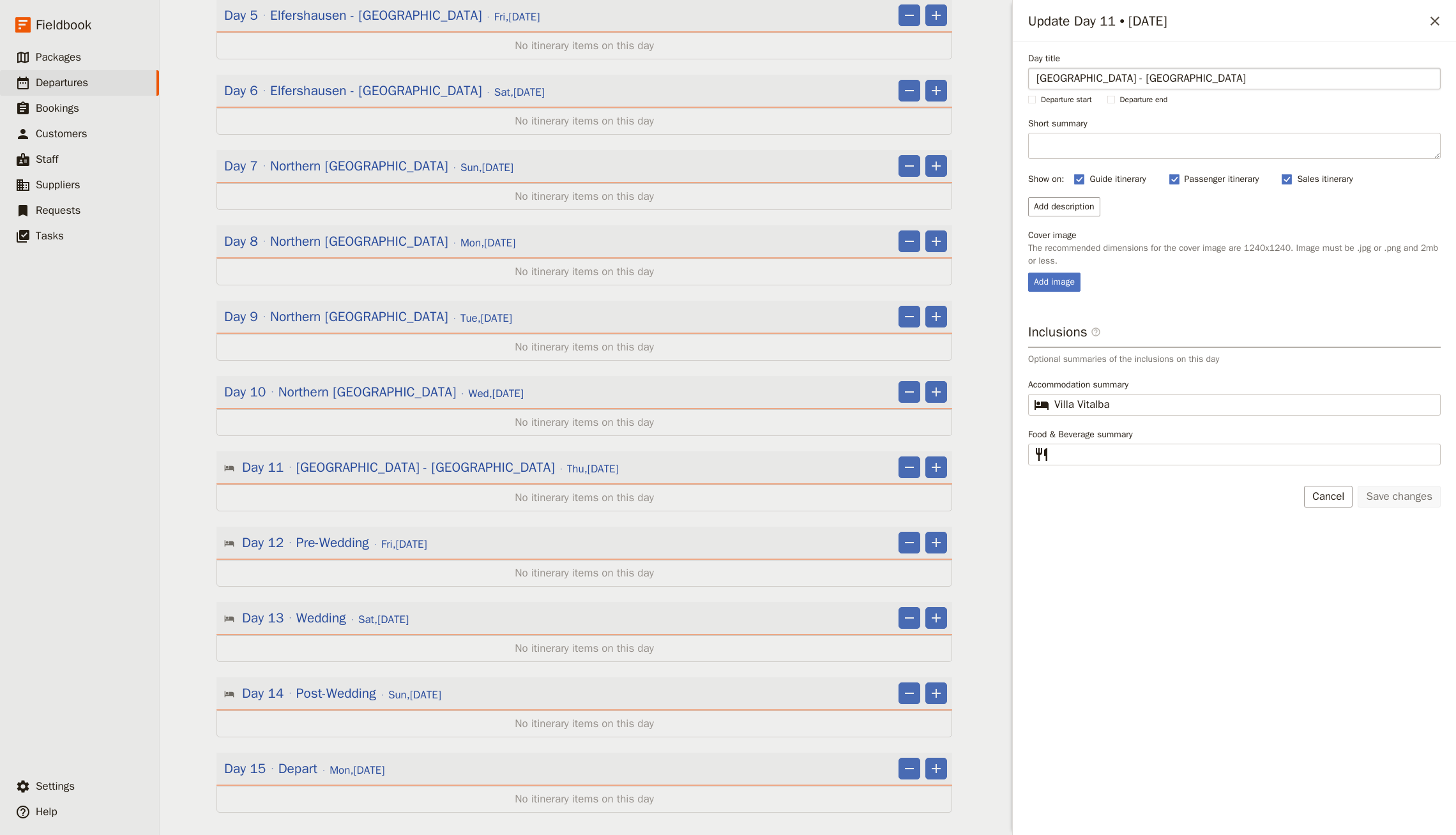 click on "[GEOGRAPHIC_DATA] - [GEOGRAPHIC_DATA]" at bounding box center (1234, 79) 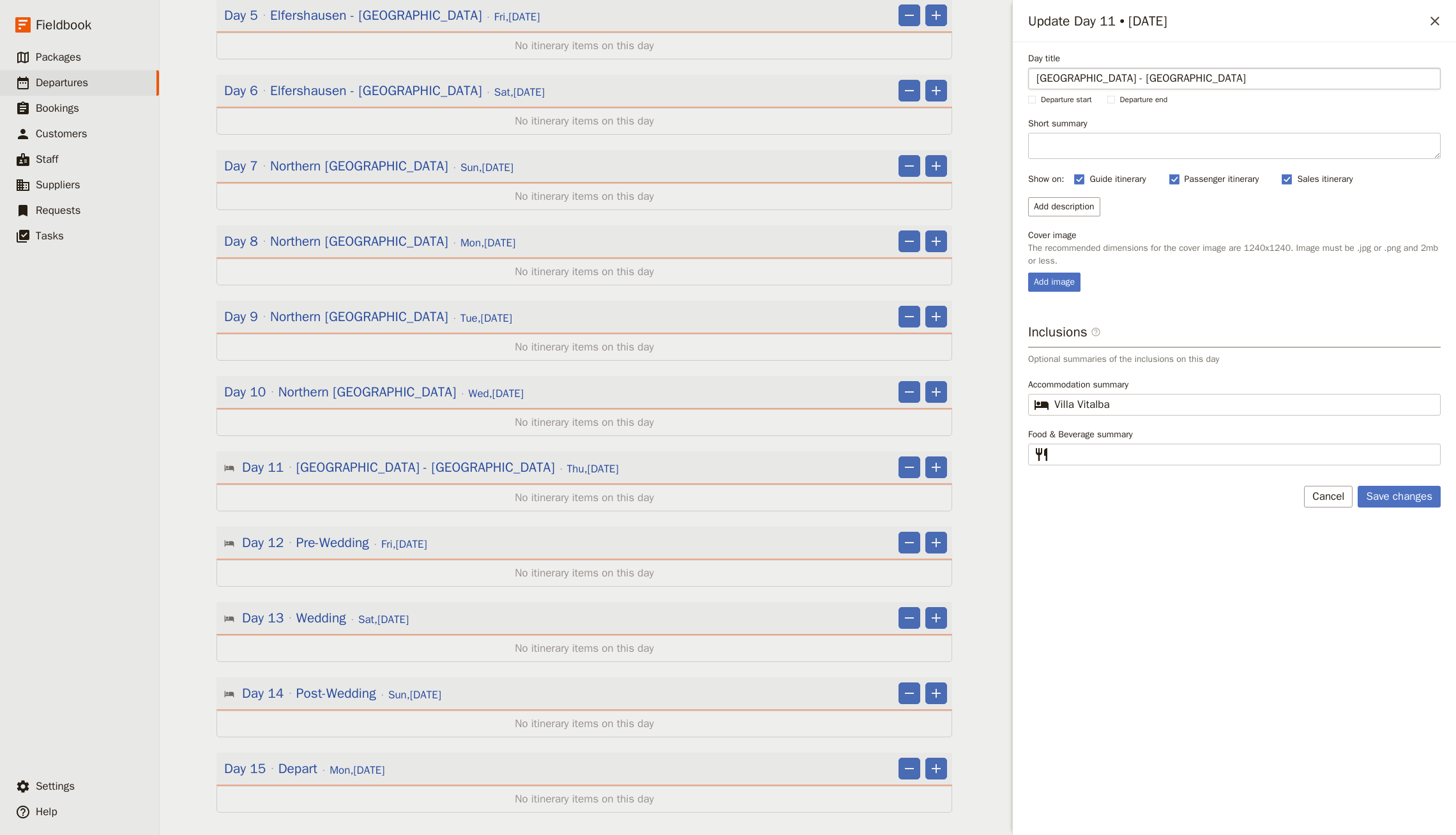type on "[GEOGRAPHIC_DATA] - [GEOGRAPHIC_DATA]" 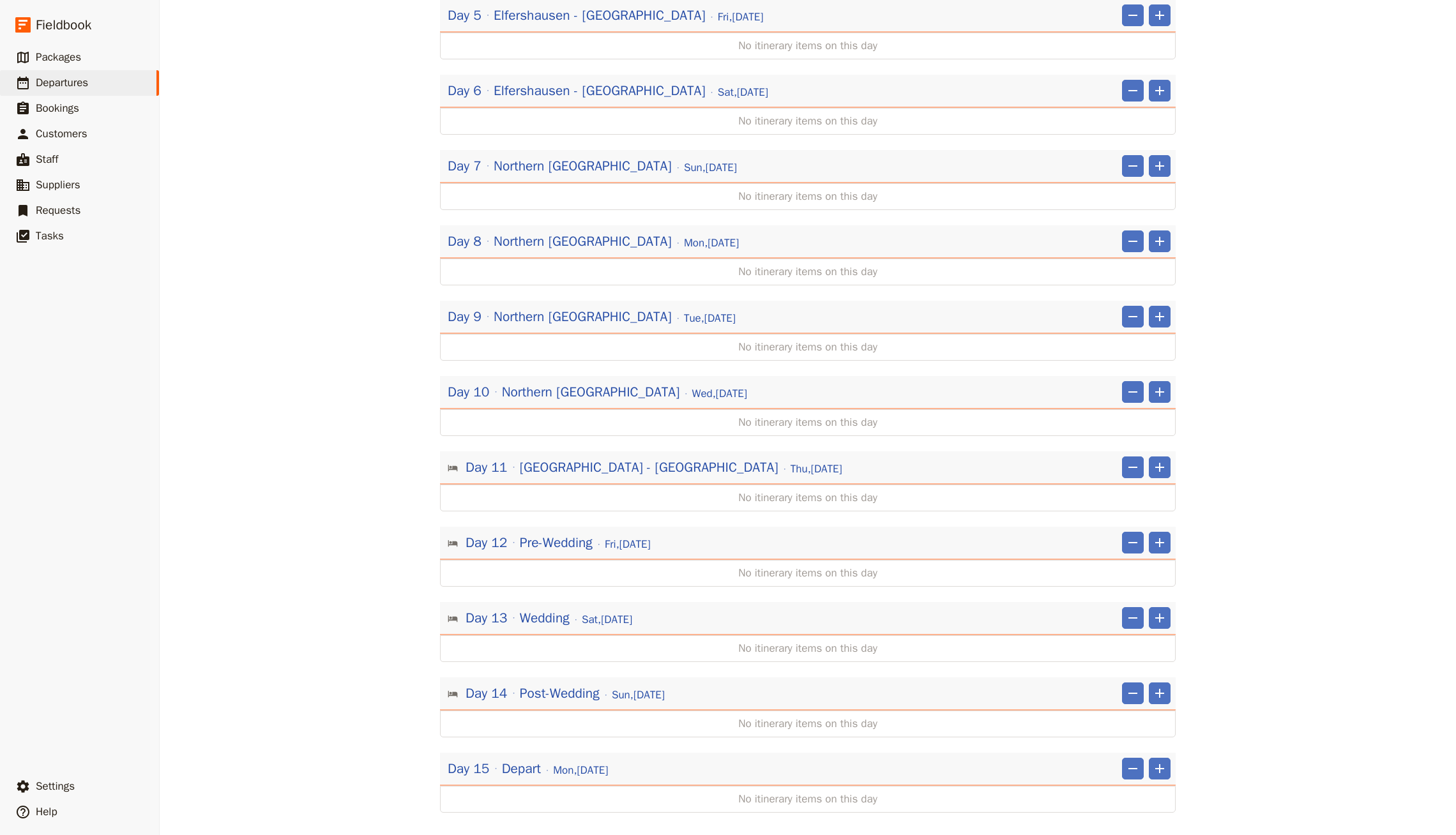 click on "Itinerary view ​ ​ Office Guide Passenger Sales Collapse all ​ Share Day 1 [GEOGRAPHIC_DATA] - [GEOGRAPHIC_DATA] [GEOGRAPHIC_DATA][DATE] ​ ​ No itinerary items on this day Day 2 [GEOGRAPHIC_DATA] - [GEOGRAPHIC_DATA] [GEOGRAPHIC_DATA][DATE] ​ ​ No itinerary items on this day Day 3 [GEOGRAPHIC_DATA] - [GEOGRAPHIC_DATA] [DATE] ​ ​ No itinerary items on this day Day 4 [GEOGRAPHIC_DATA] - [GEOGRAPHIC_DATA] [DATE] ​ ​ No itinerary items on this day Day 5 [GEOGRAPHIC_DATA] - [GEOGRAPHIC_DATA] [DATE] ​ ​ No itinerary items on this day Day 6 [GEOGRAPHIC_DATA] - [GEOGRAPHIC_DATA] [DATE] ​ ​ No itinerary items on this day Day 7 [GEOGRAPHIC_DATA] [DATE] ​ ​ No itinerary items on this day Day 8 [GEOGRAPHIC_DATA] [DATE] ​ ​ No itinerary items on this day Day 9 [GEOGRAPHIC_DATA] [GEOGRAPHIC_DATA][DATE] ​ ​ No itinerary items on this day Day 10 Northern [GEOGRAPHIC_DATA] [DATE] ​ ​ No itinerary items on this day Day 11 [GEOGRAPHIC_DATA] - [GEOGRAPHIC_DATA] [DATE] ​ ​ No itinerary items on this day Day 12 Pre-Wedding [DATE] ​ ​ Day 13" at bounding box center [808, 223] 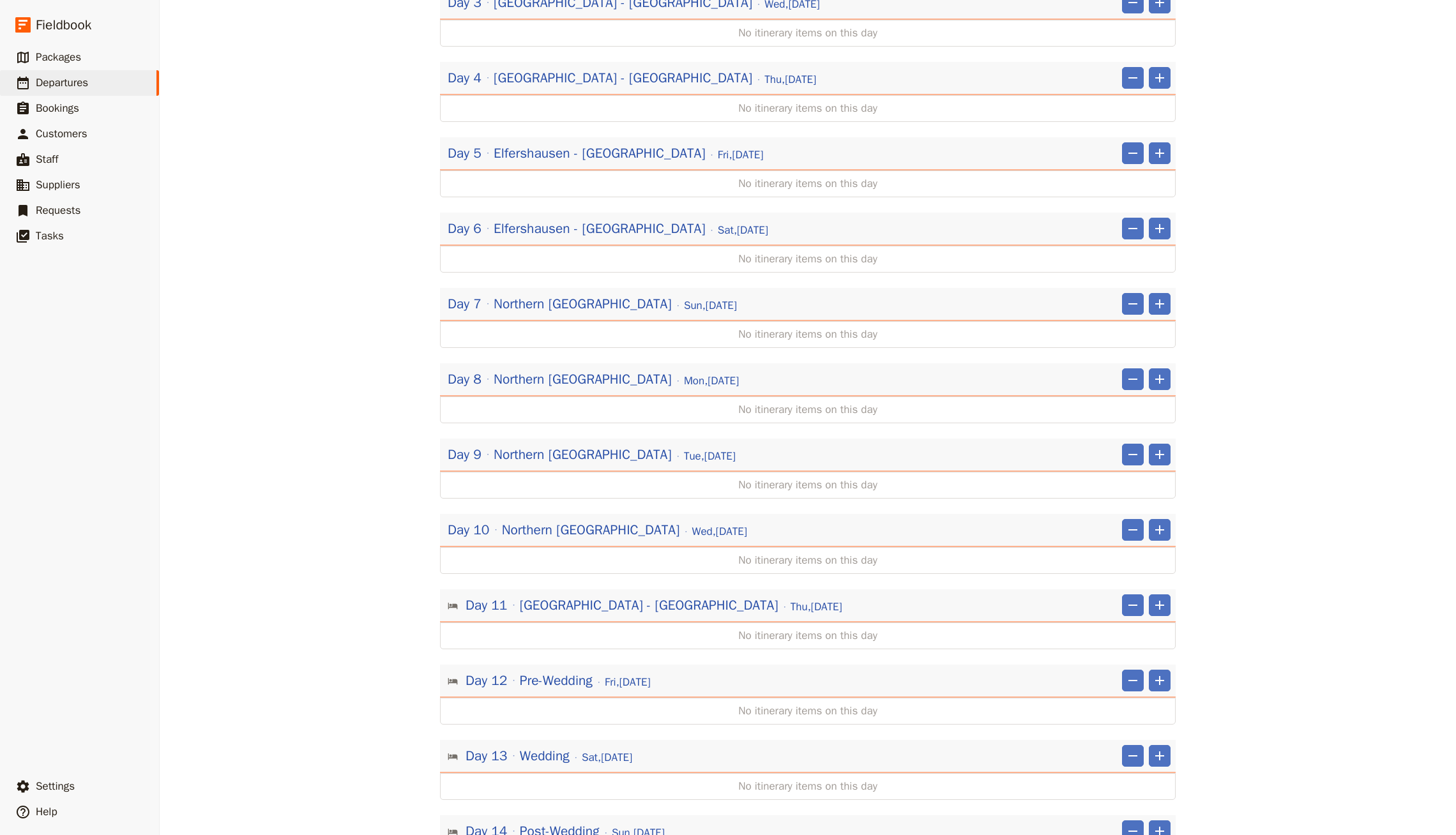 scroll, scrollTop: 0, scrollLeft: 0, axis: both 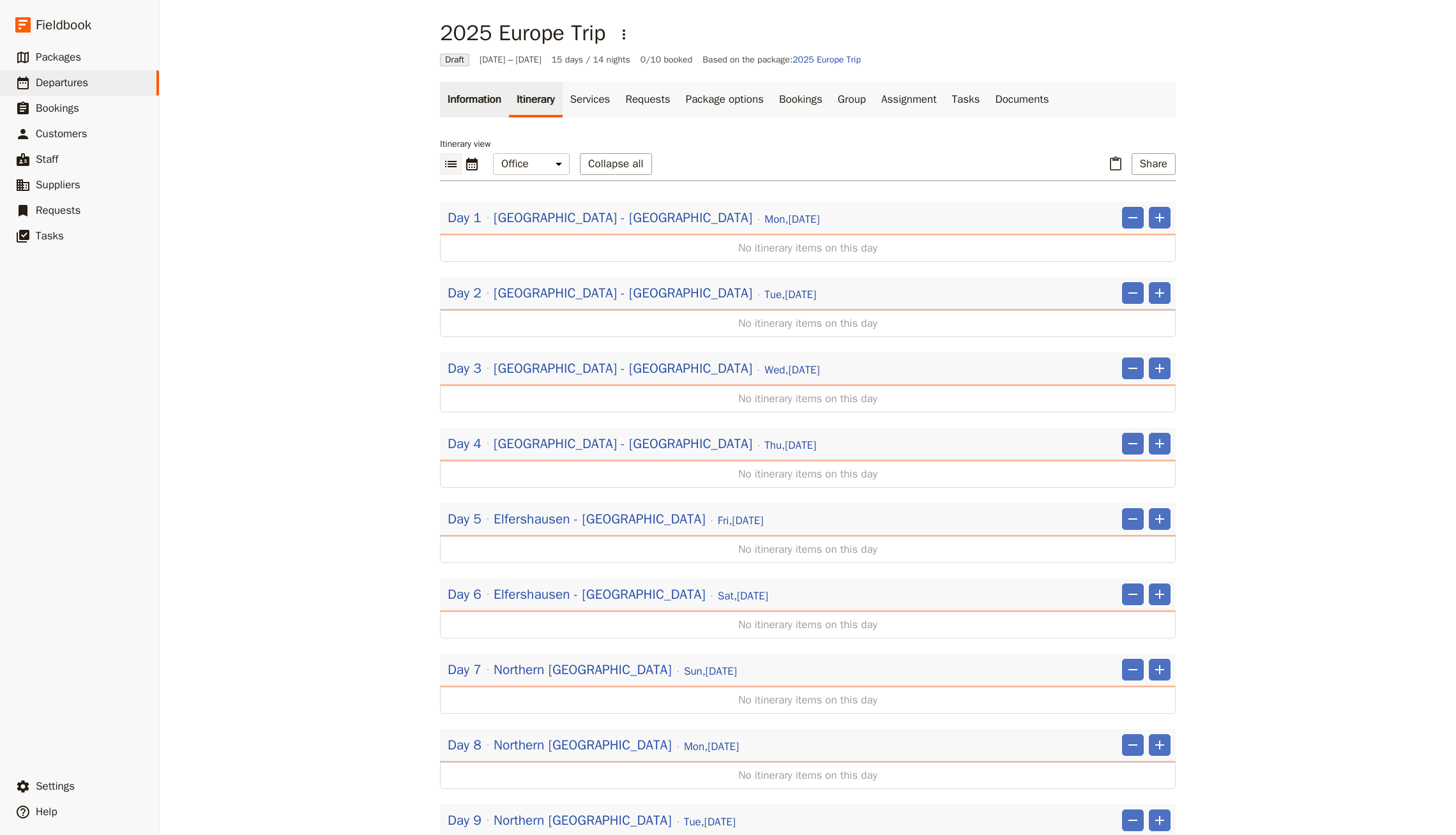 click on "Information" at bounding box center (474, 100) 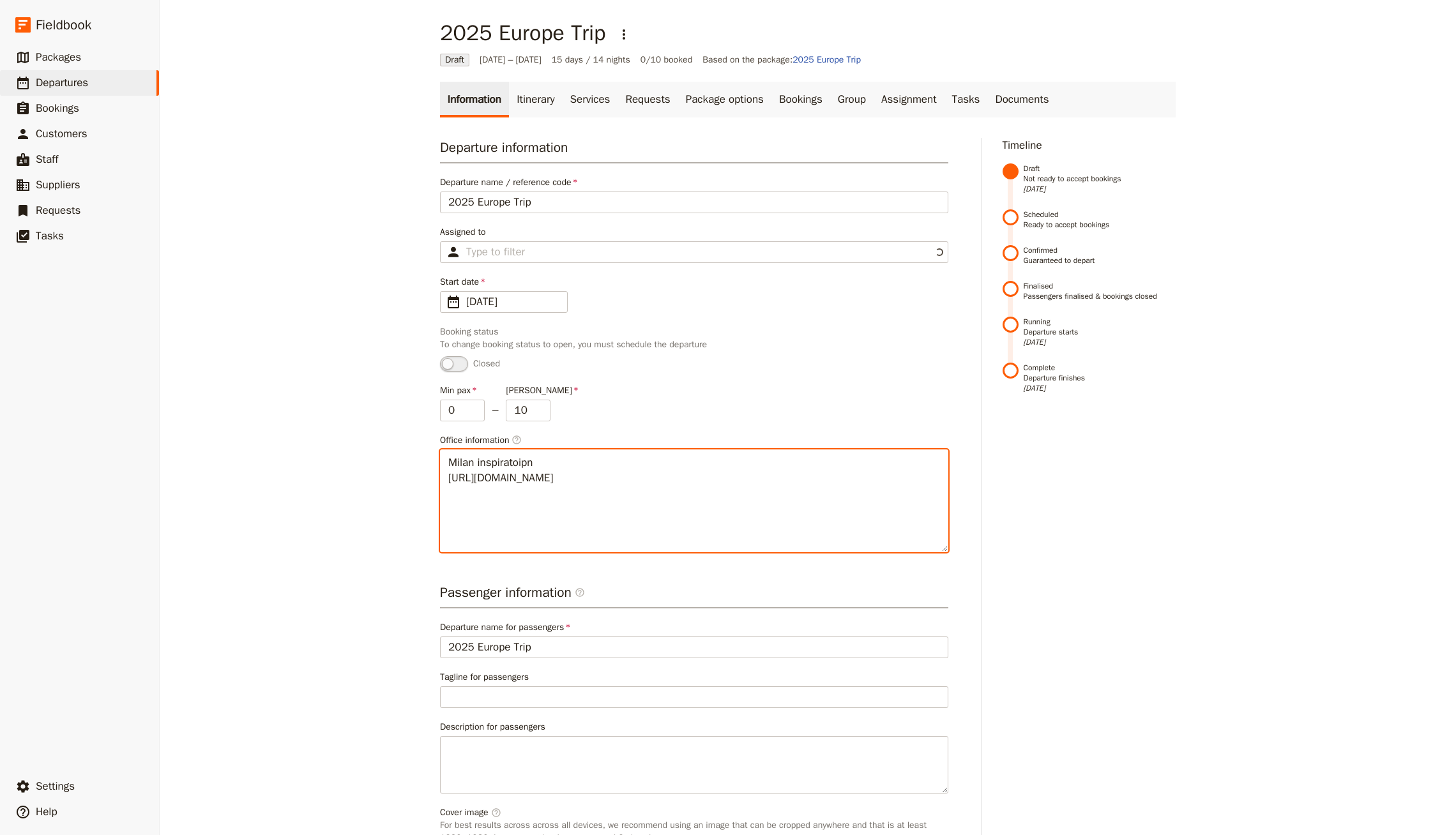 click on "Milan inspiratoipn
[URL][DOMAIN_NAME]" at bounding box center (694, 500) 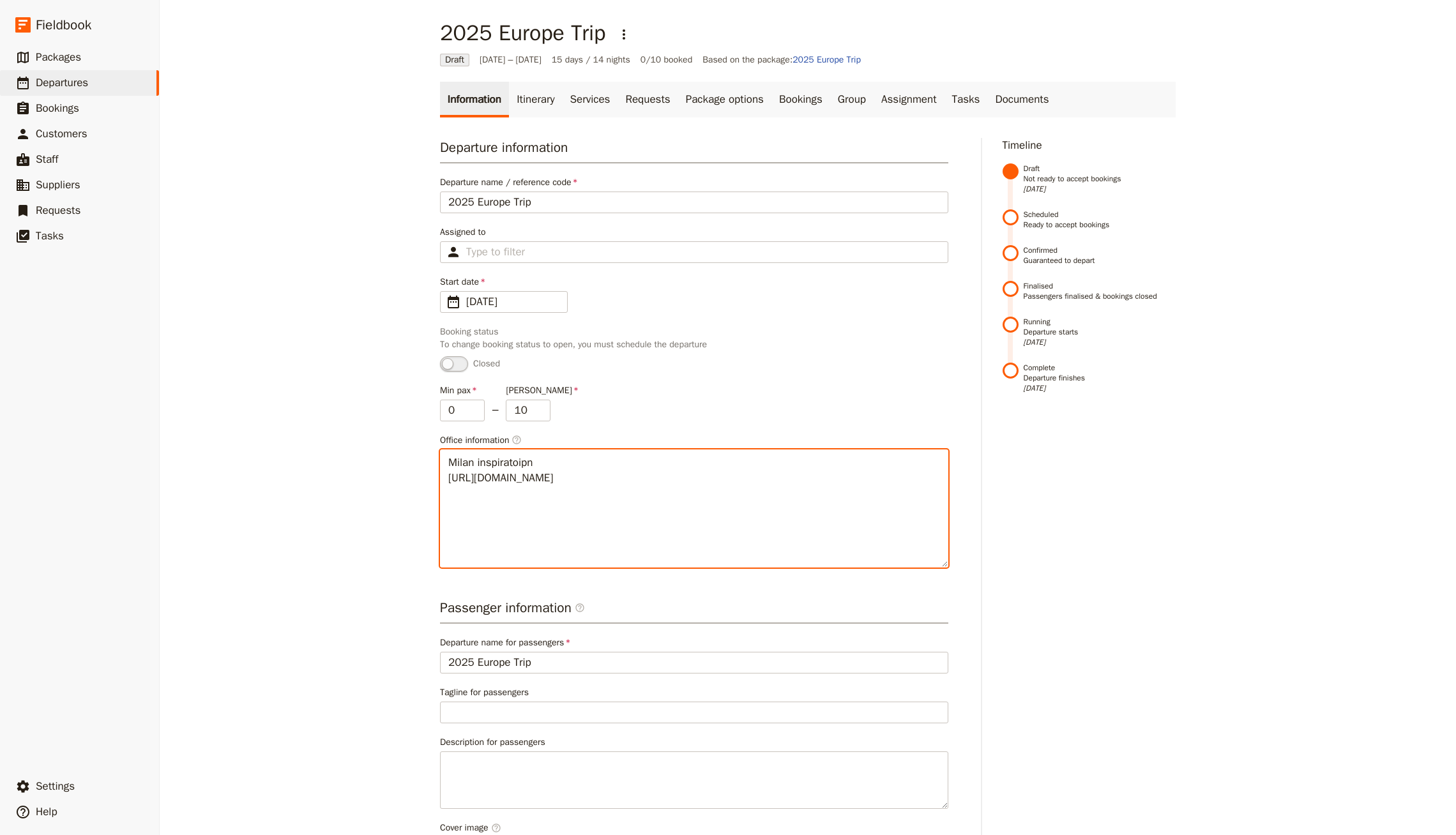 paste on "[URL][DOMAIN_NAME]" 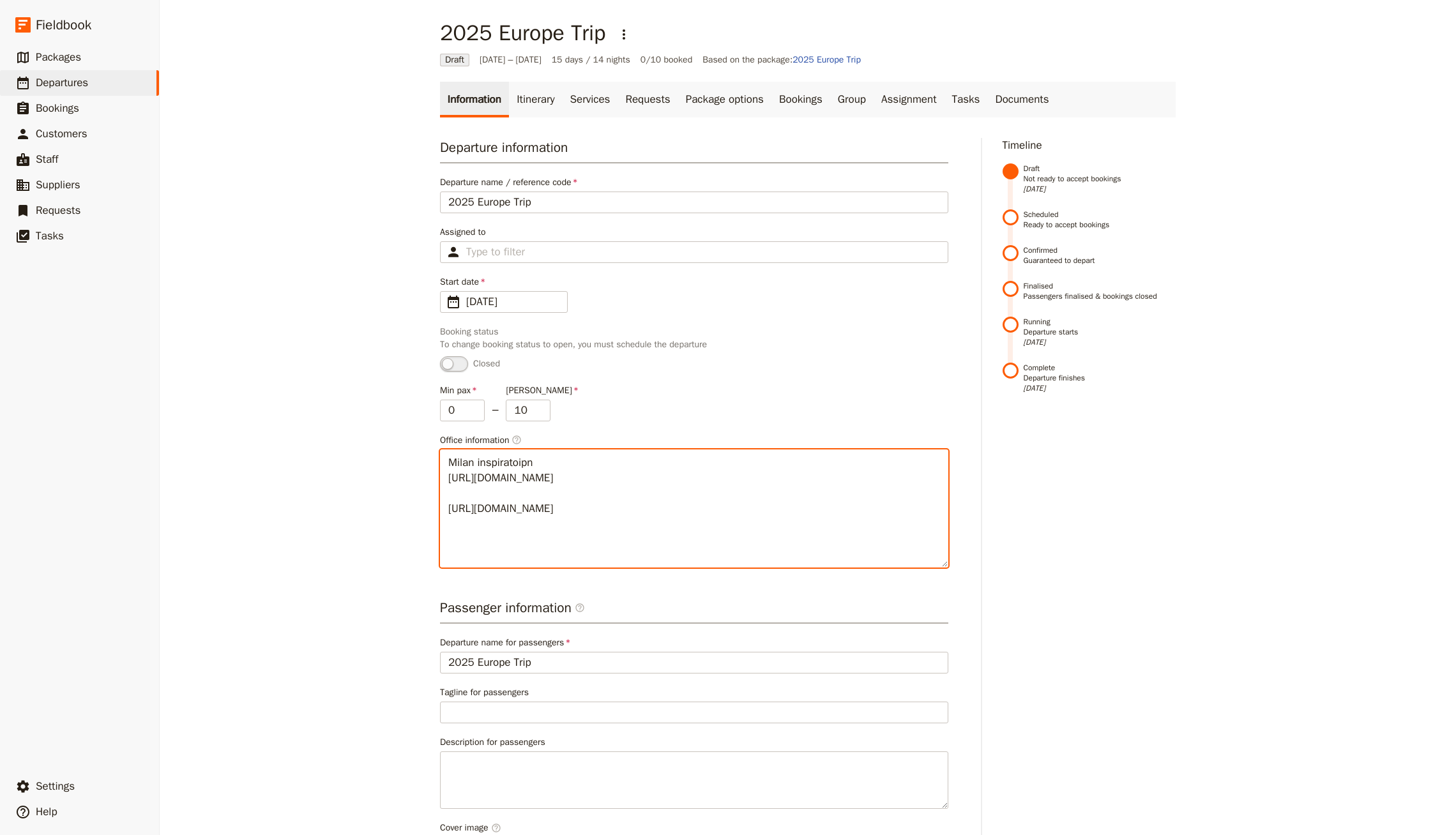 scroll, scrollTop: 108, scrollLeft: 0, axis: vertical 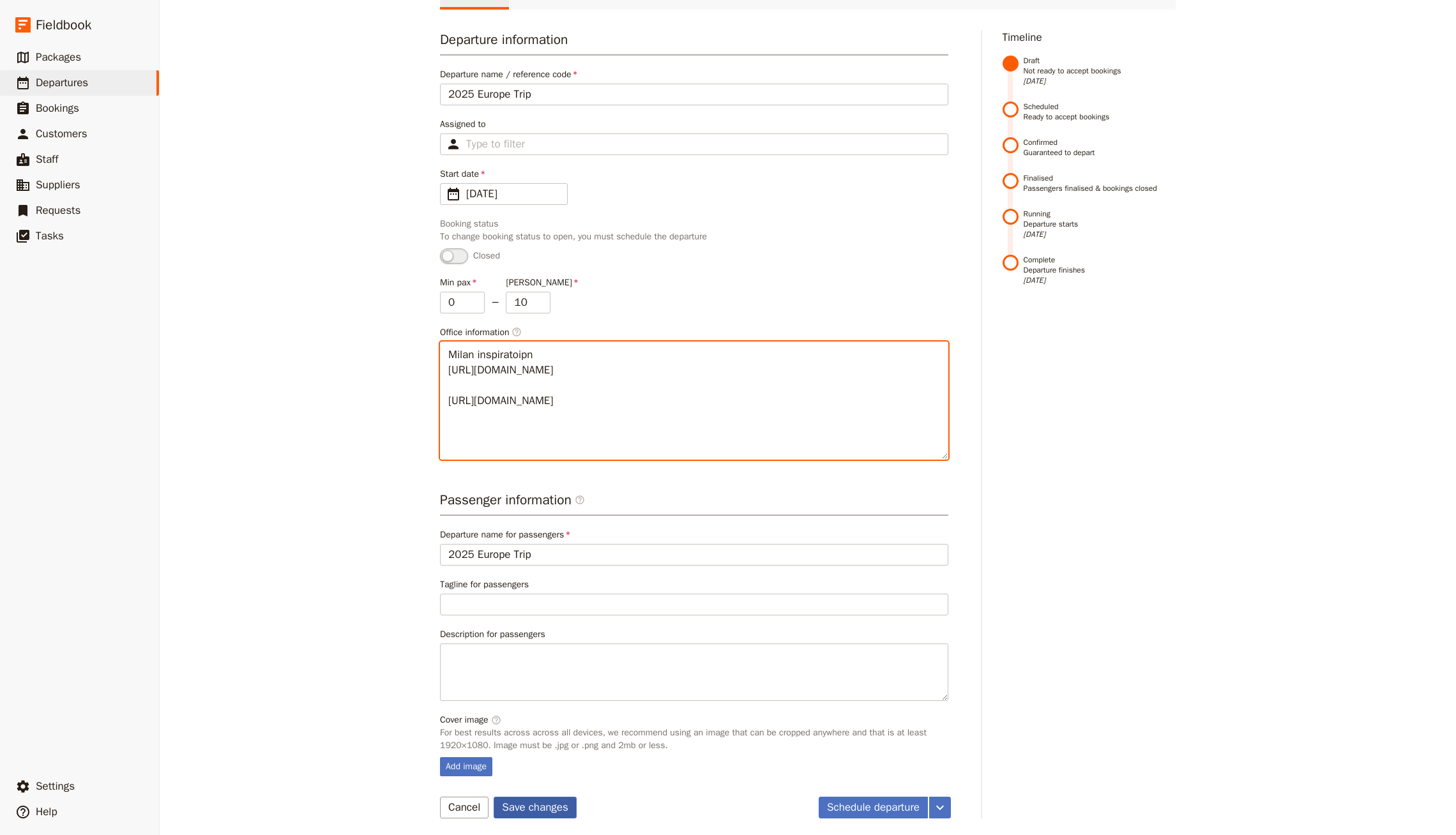 type on "Milan inspiratoipn
[URL][DOMAIN_NAME]
[URL][DOMAIN_NAME]" 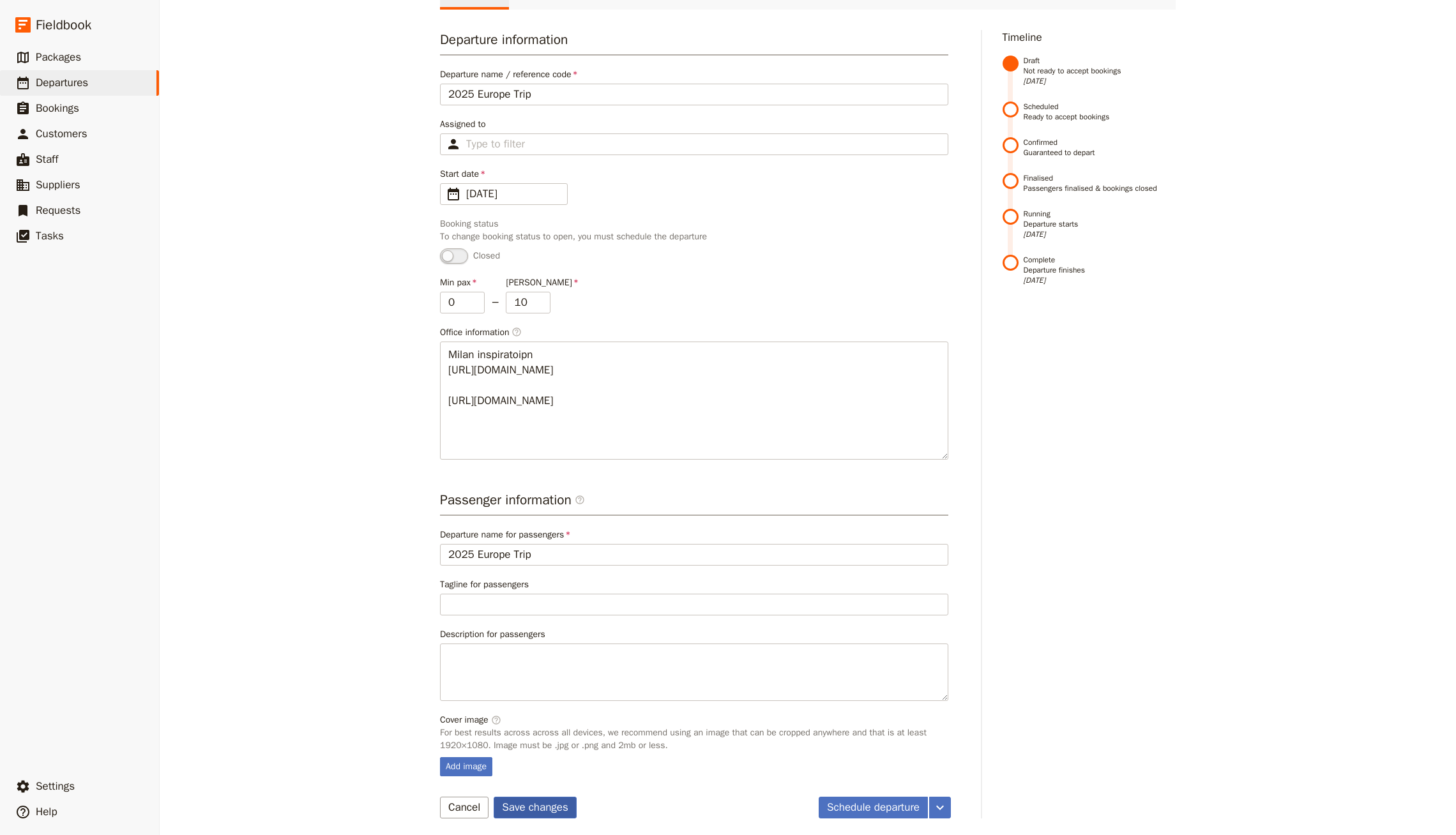 click on "Save changes" at bounding box center (535, 808) 